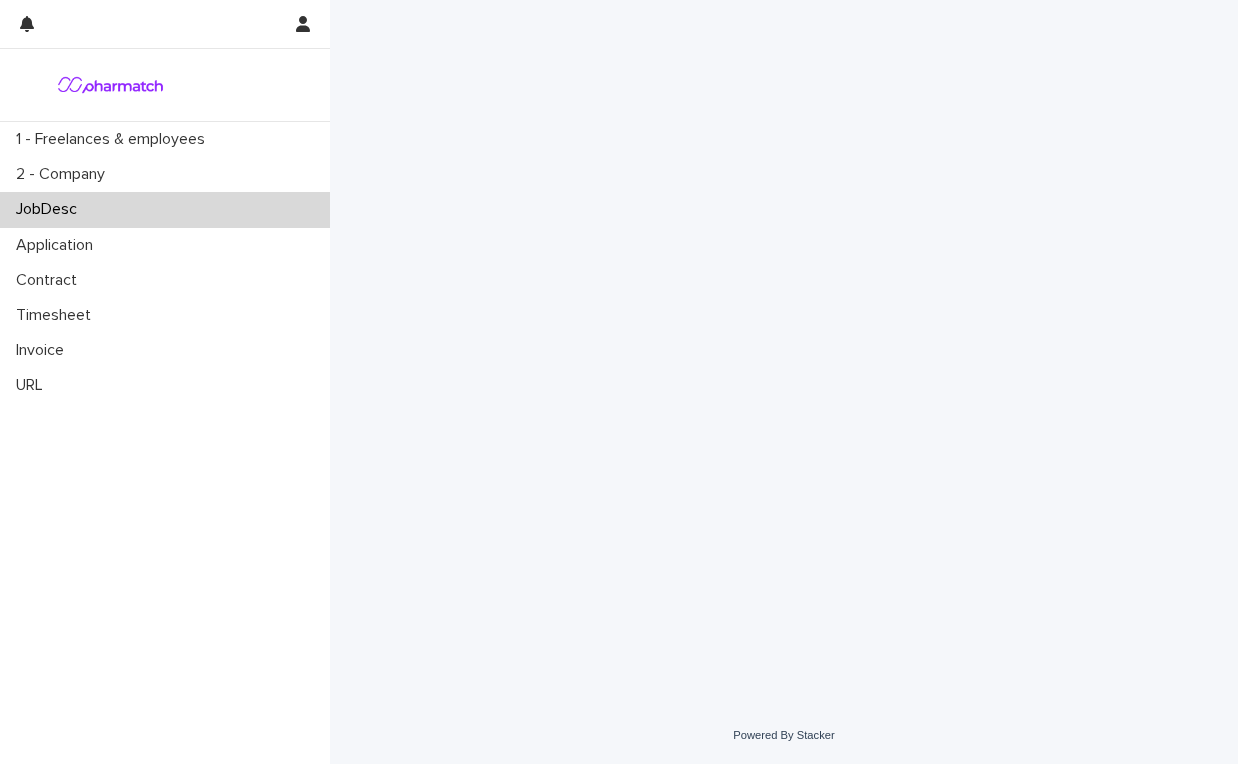 scroll, scrollTop: 0, scrollLeft: 0, axis: both 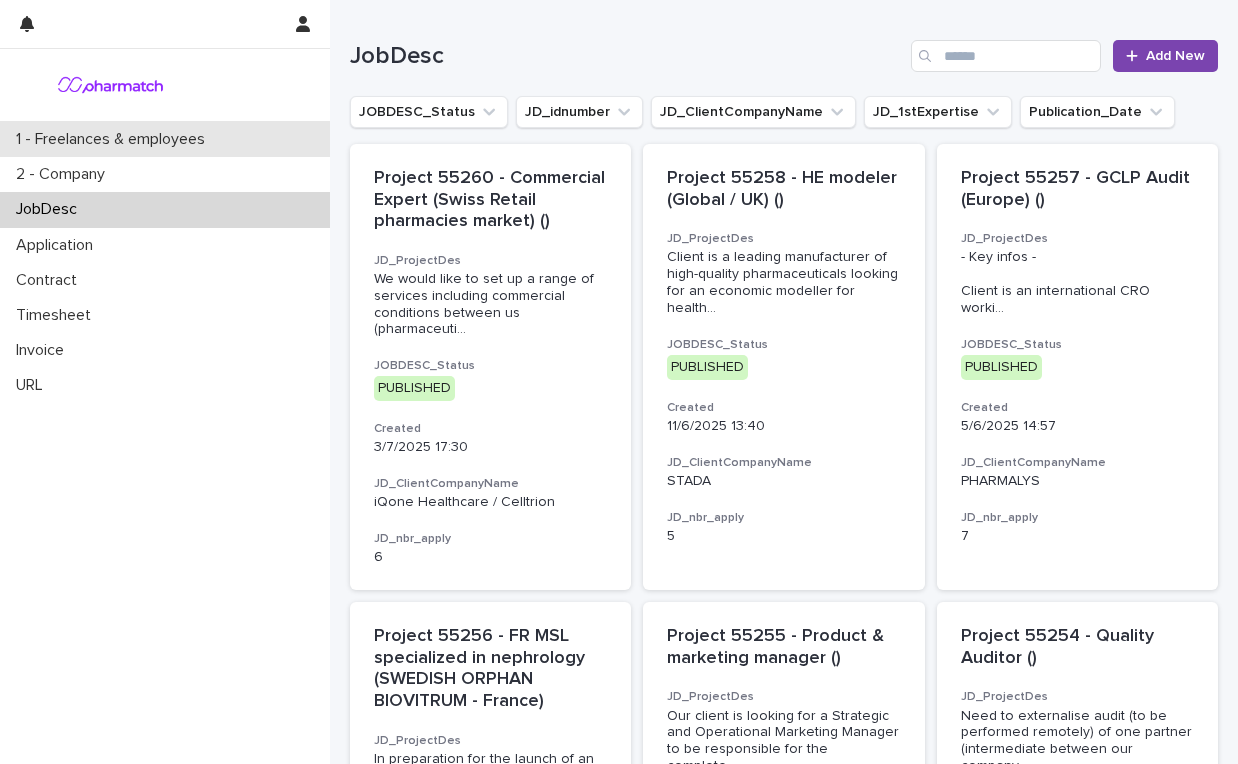 click on "1 - Freelances & employees" at bounding box center (114, 139) 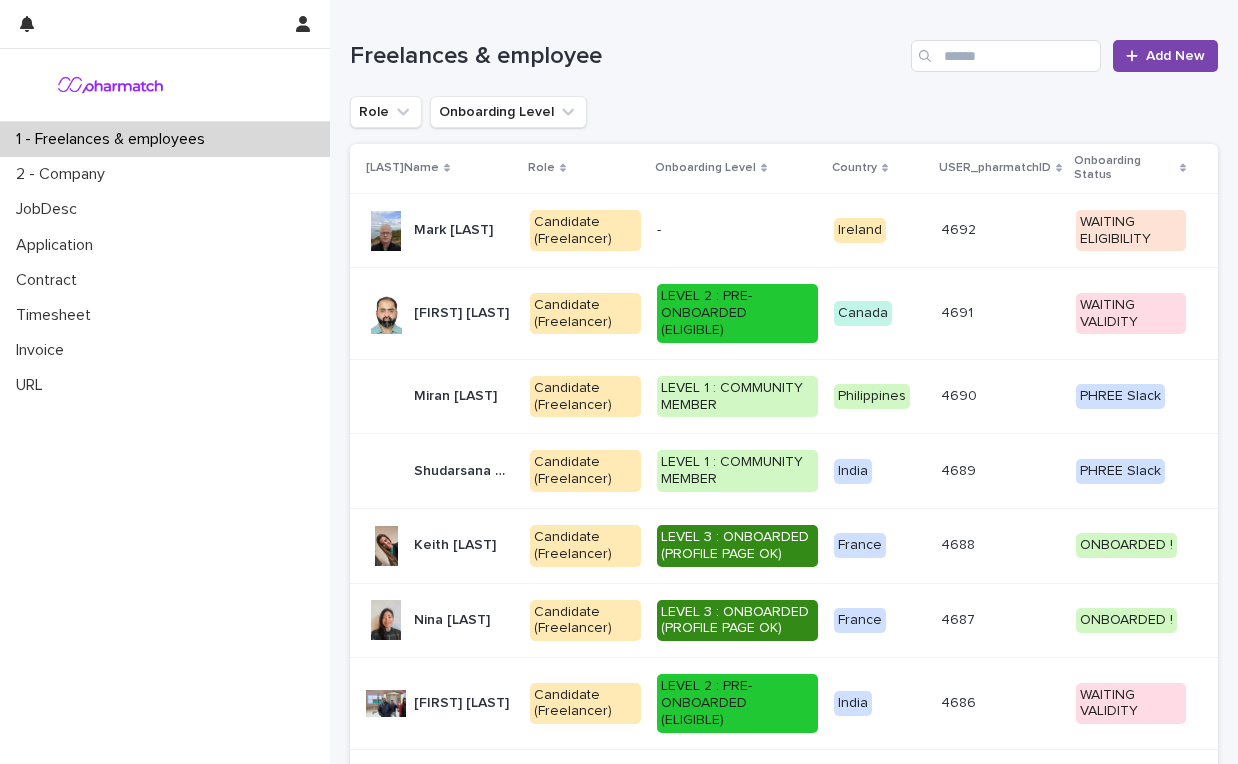 click on "[FIRST] [LAST] [FIRST] [LAST]" at bounding box center (440, 231) 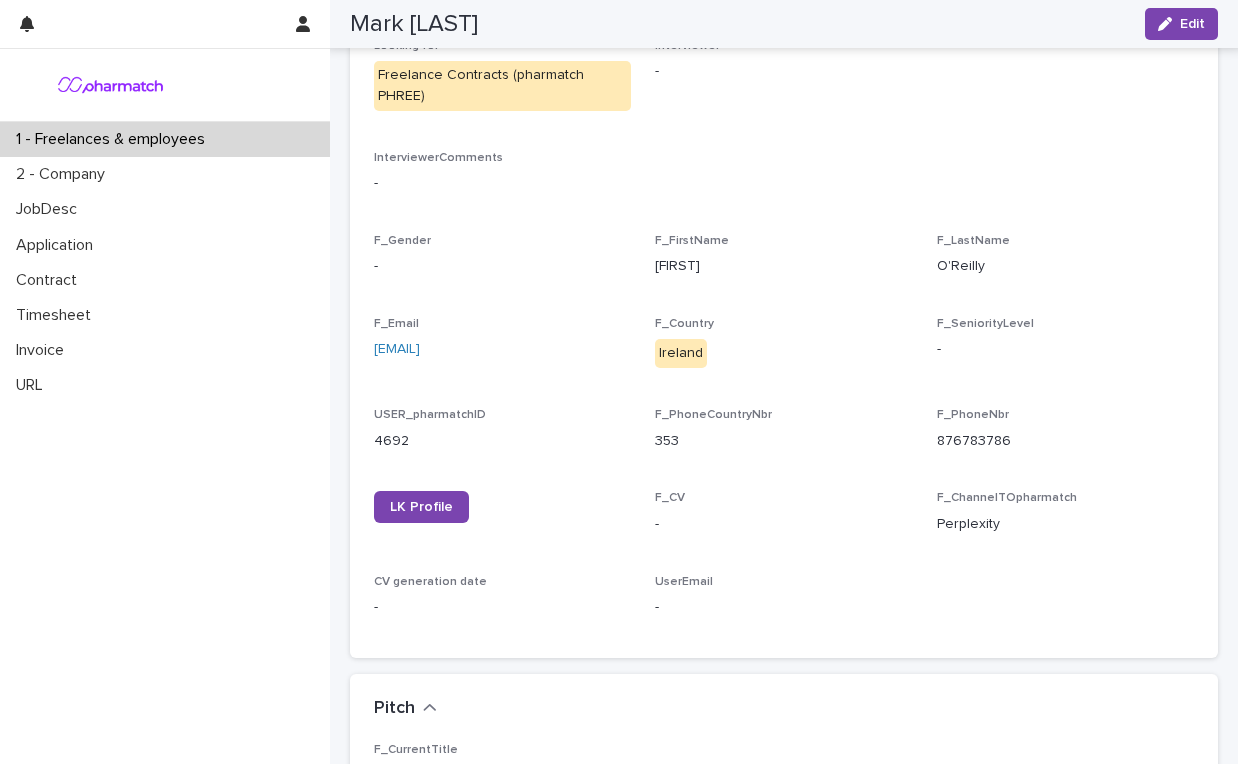 scroll, scrollTop: 275, scrollLeft: 0, axis: vertical 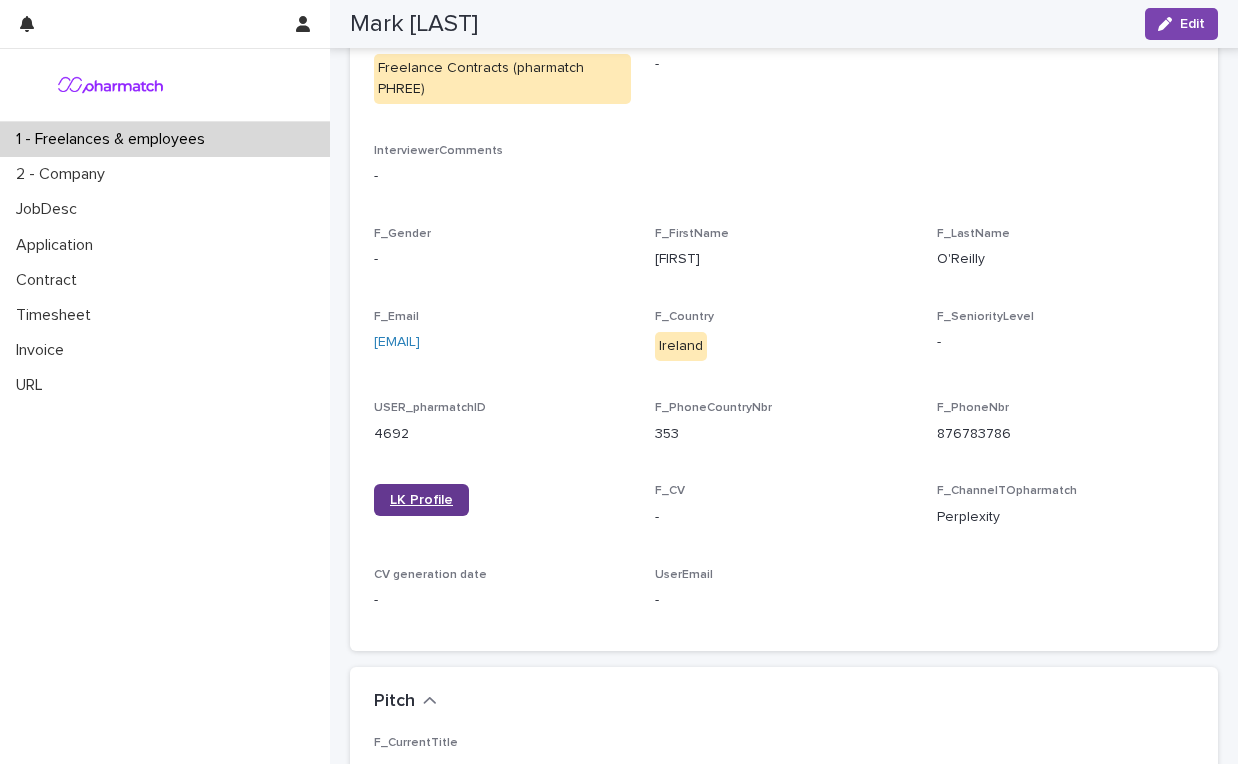 click on "LK Profile" at bounding box center (421, 500) 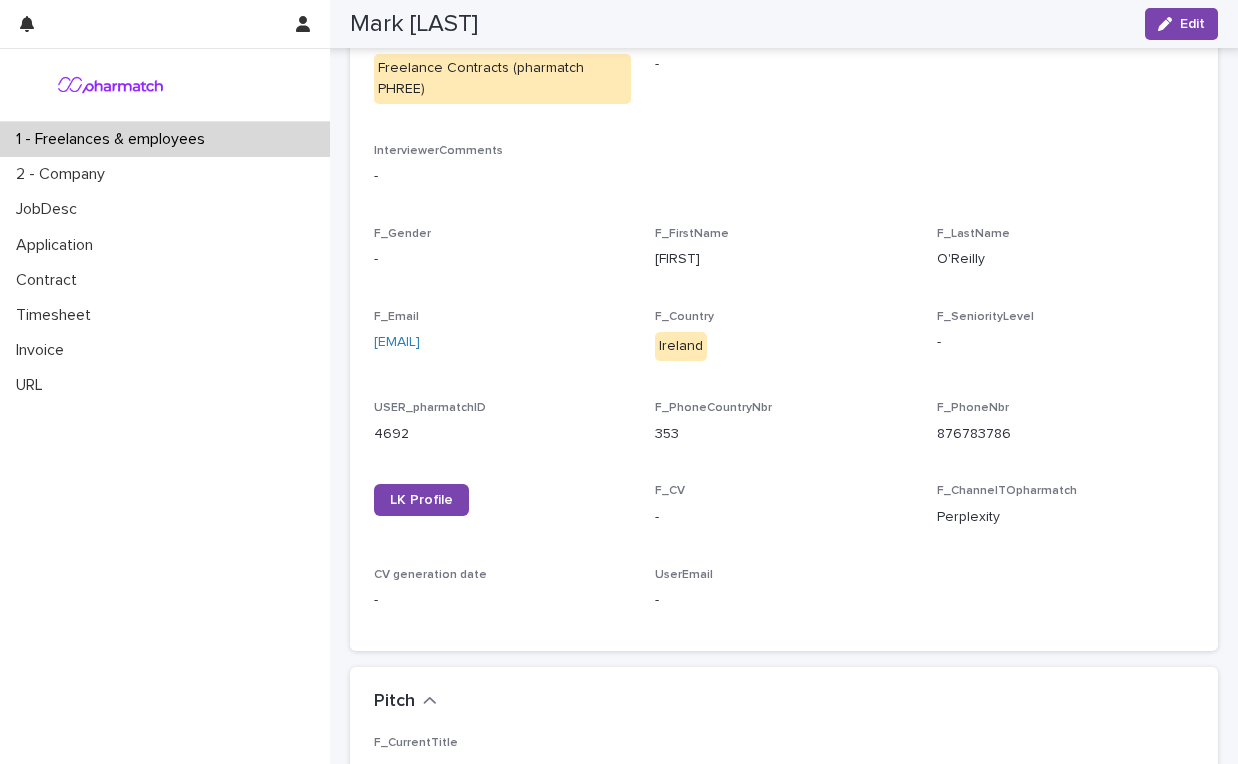 scroll, scrollTop: 0, scrollLeft: 0, axis: both 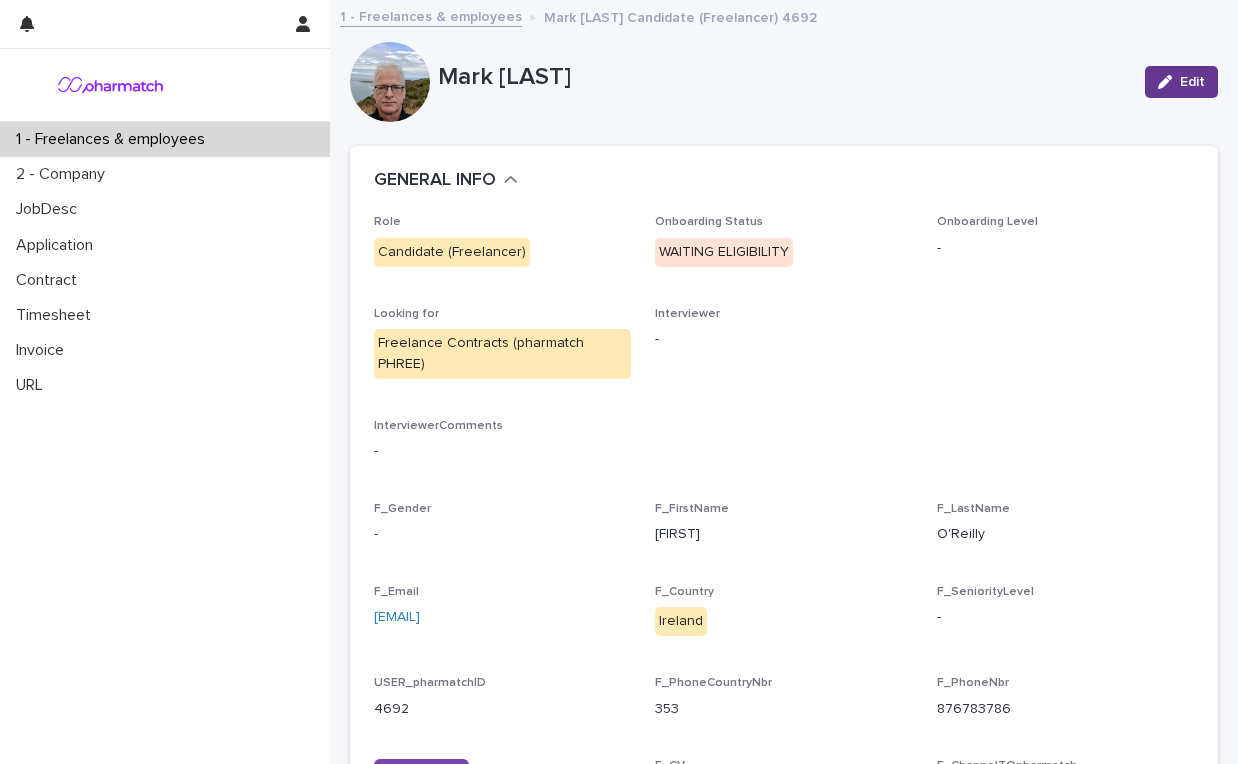 click on "Edit" at bounding box center [1192, 82] 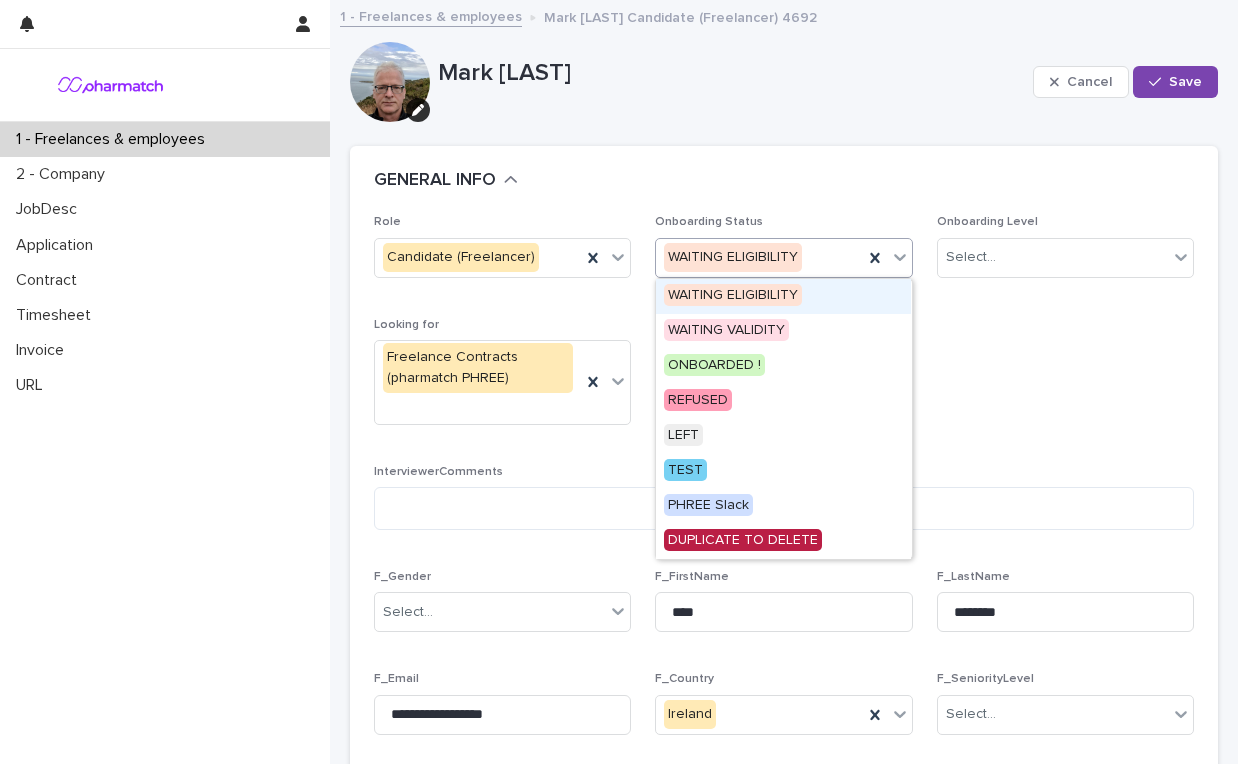 click on "WAITING ELIGIBILITY" at bounding box center [759, 257] 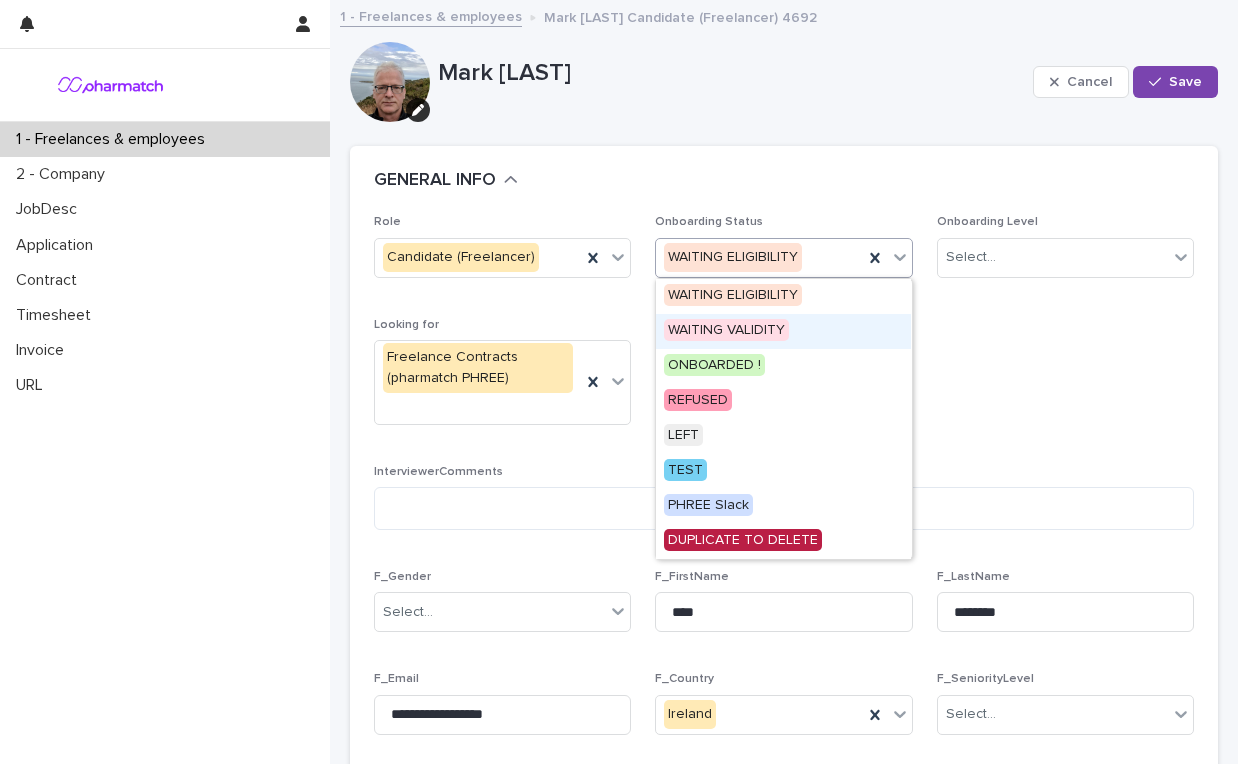 click on "WAITING VALIDITY" at bounding box center (726, 330) 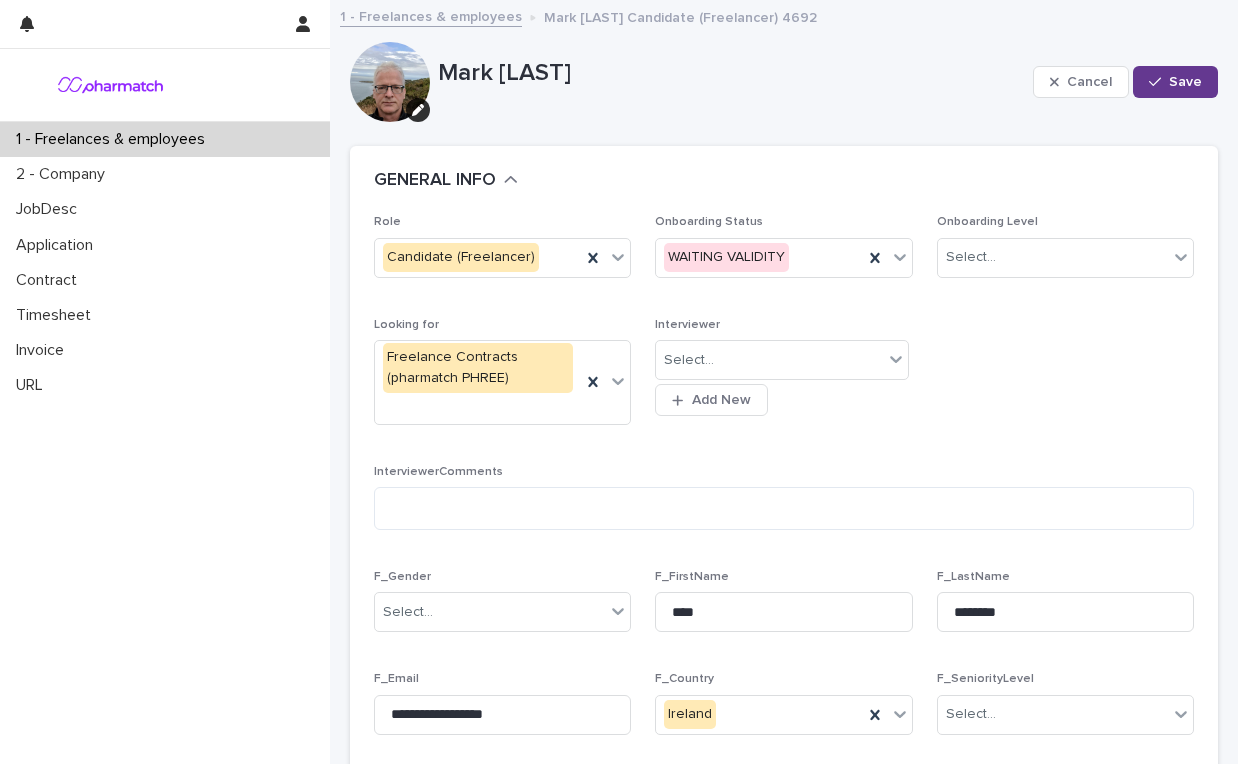 click on "Save" at bounding box center [1185, 82] 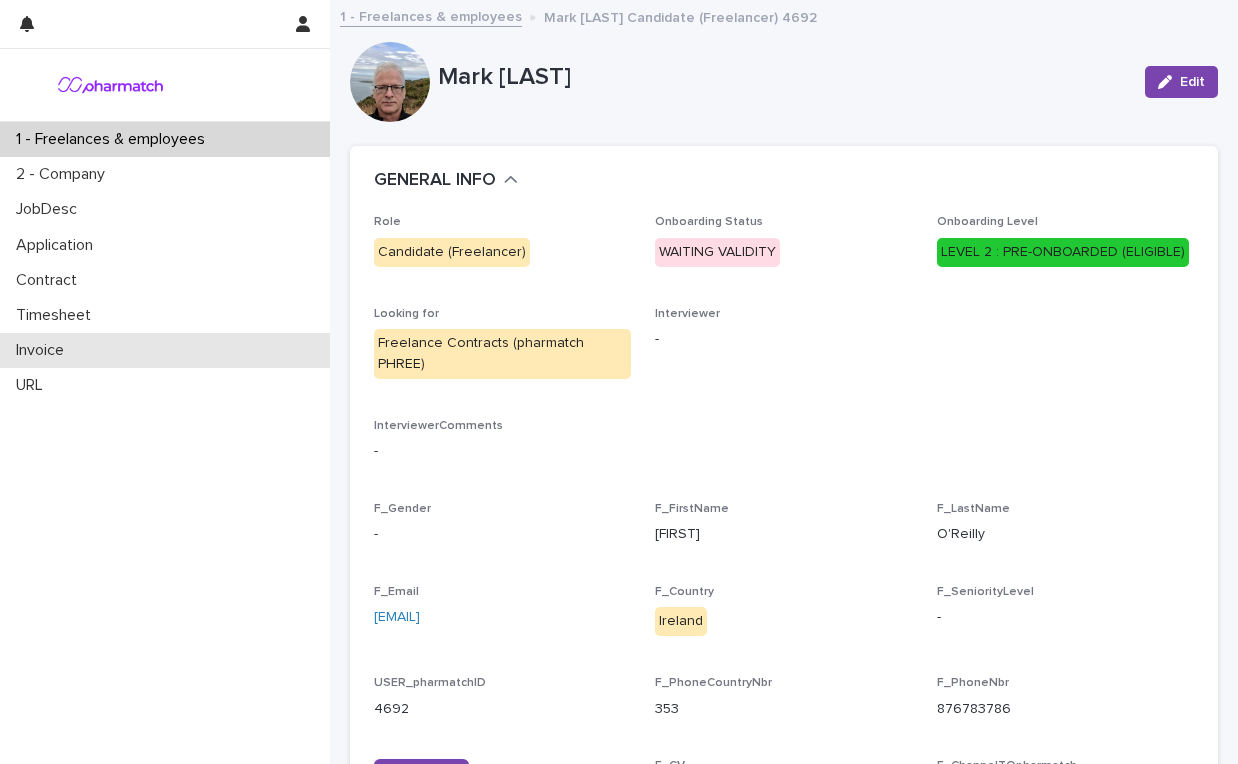 click on "Invoice" at bounding box center (165, 350) 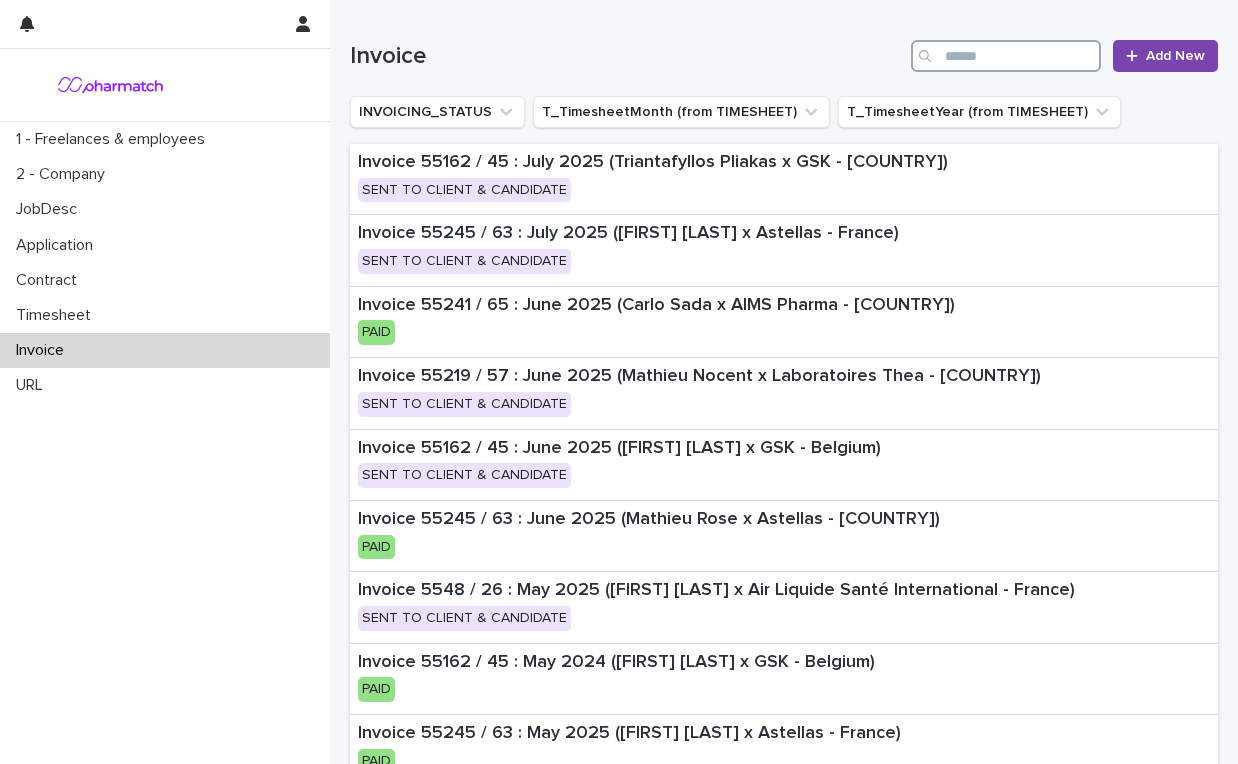 click at bounding box center [1006, 56] 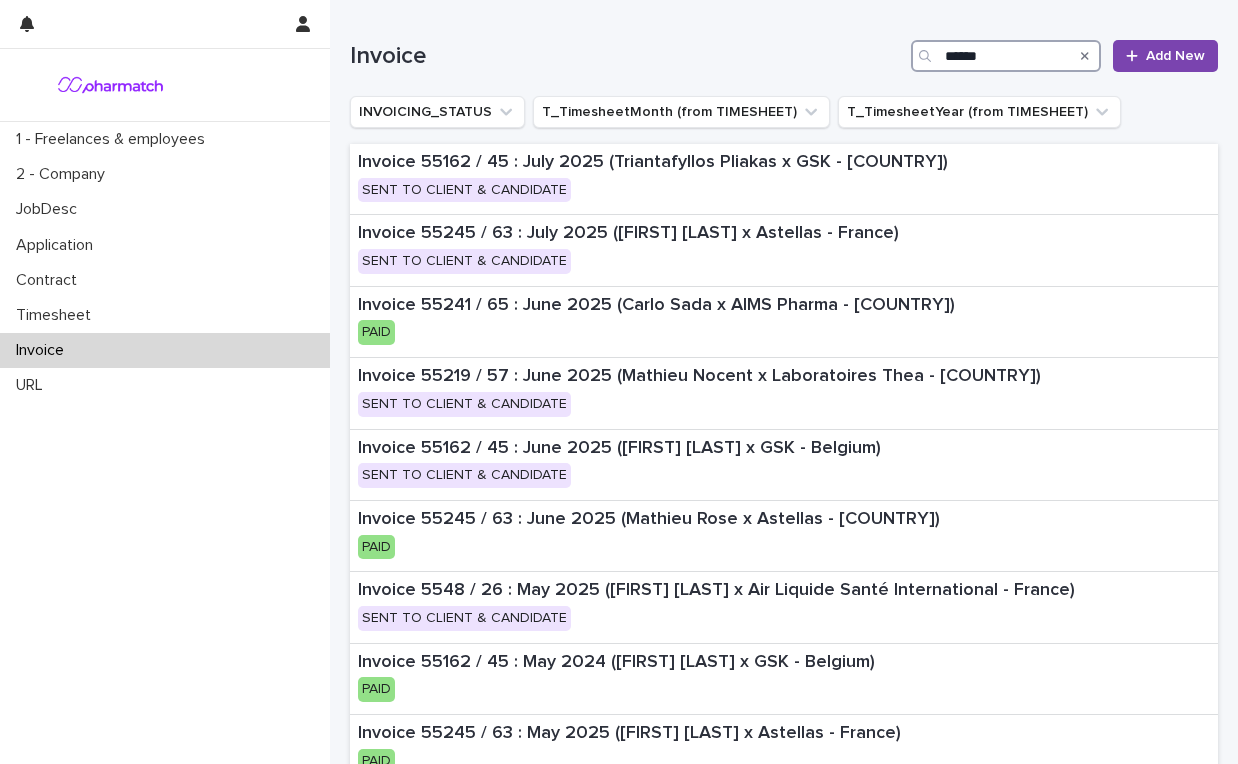 type on "******" 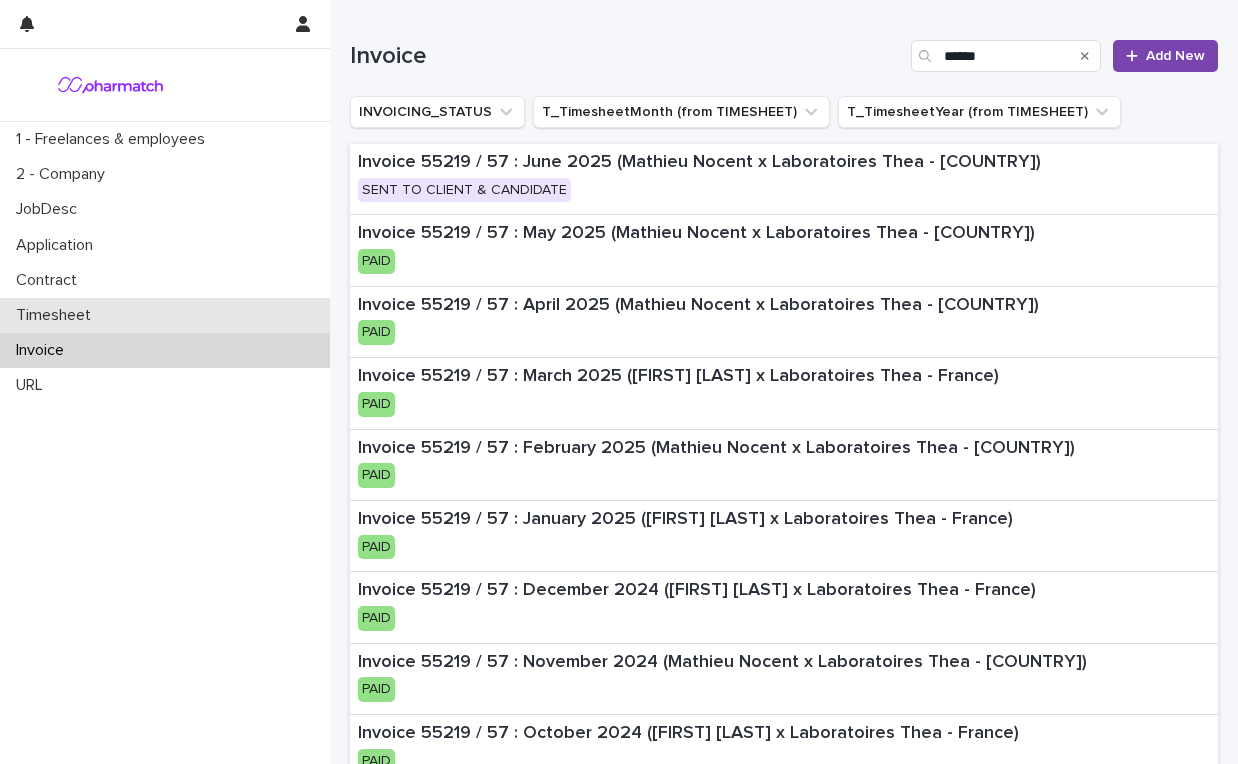 click on "Timesheet" at bounding box center [165, 315] 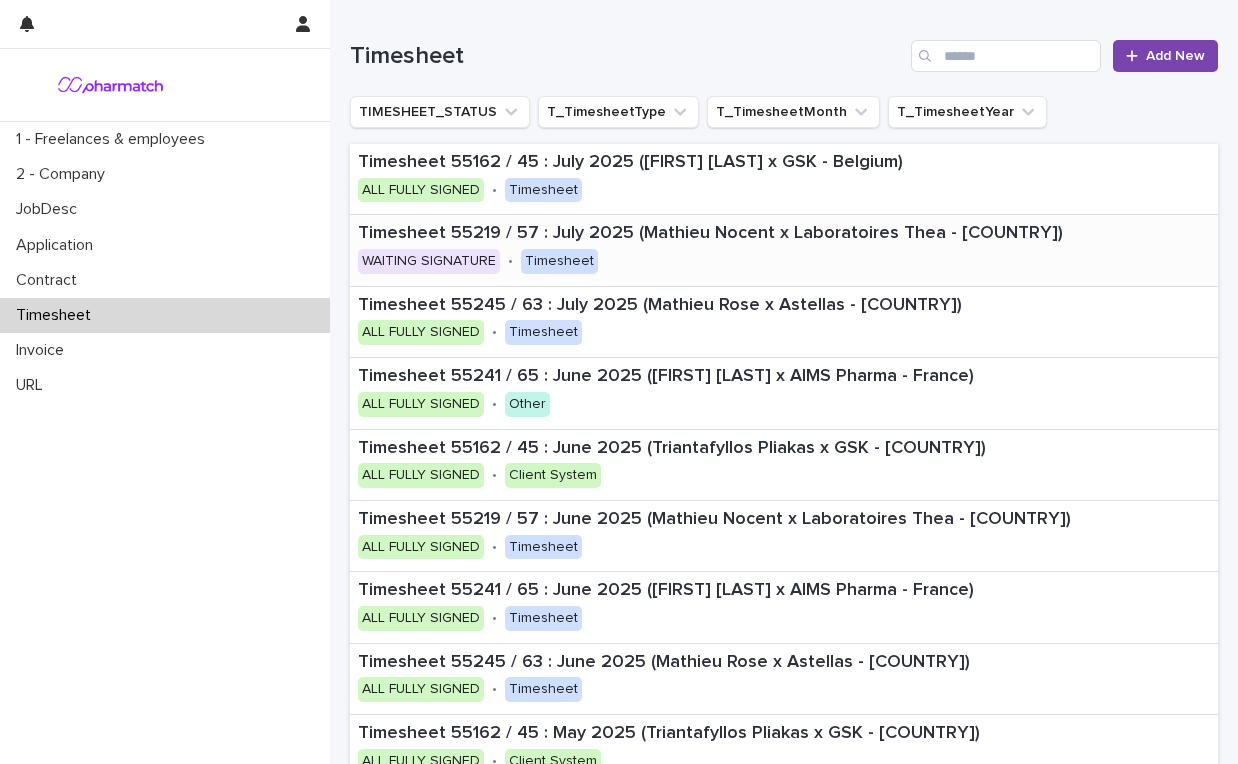 click on "Timesheet 55219 / 57 : July 2025 (Mathieu Nocent x Laboratoires Thea - [COUNTRY]) WAITING SIGNATURE • Timesheet" at bounding box center [784, 250] 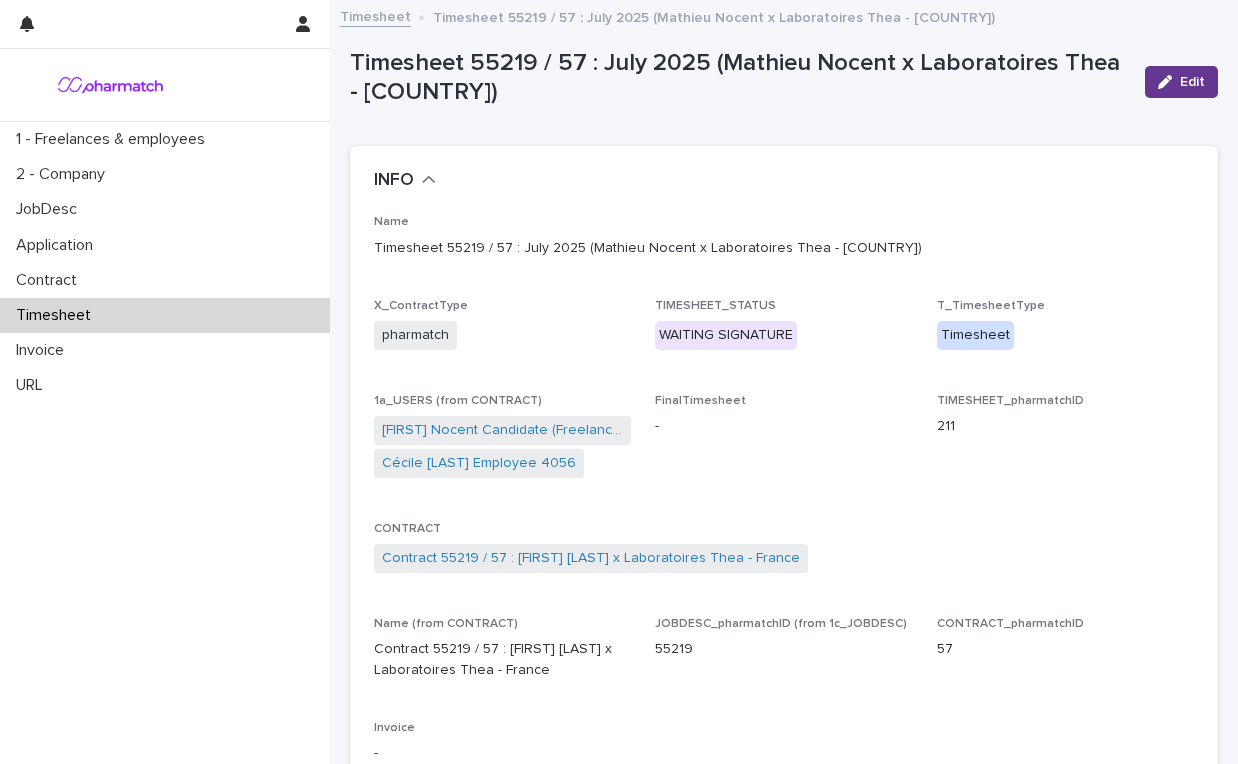 click at bounding box center (1169, 82) 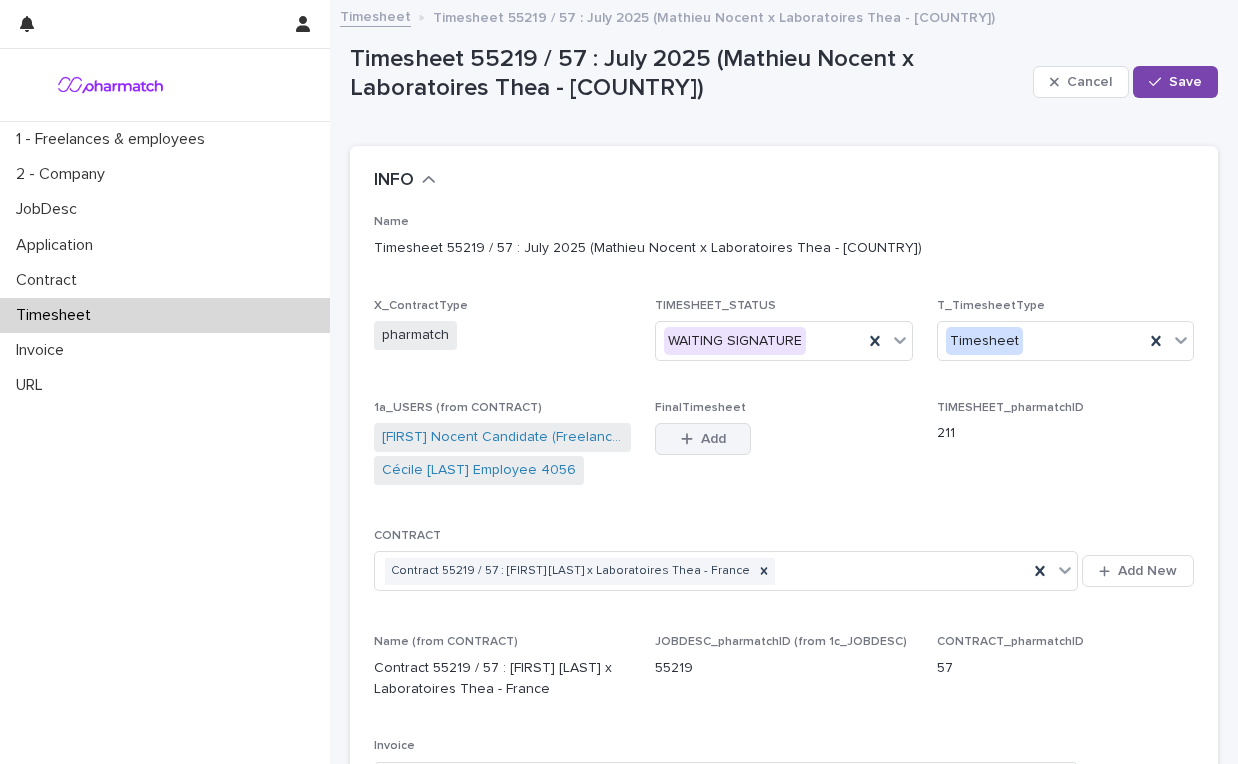 click on "Add" at bounding box center (713, 439) 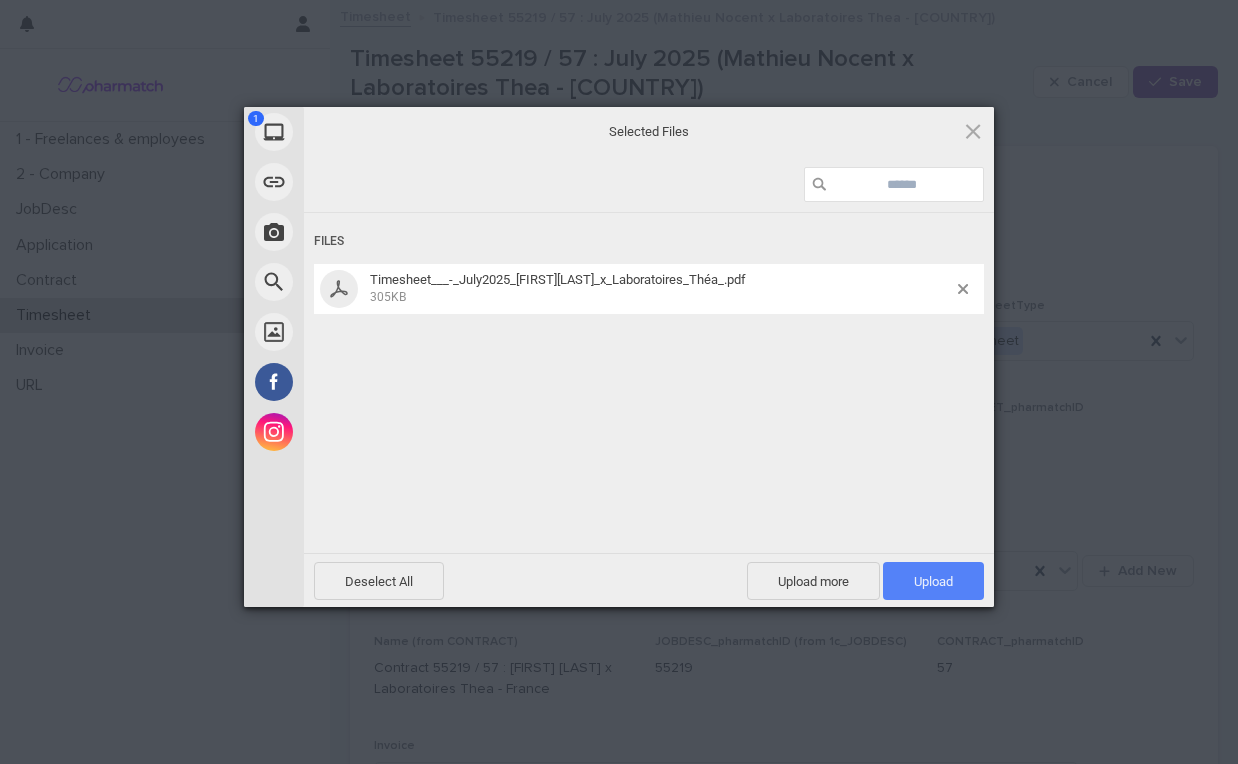 click on "Upload
1" at bounding box center (933, 581) 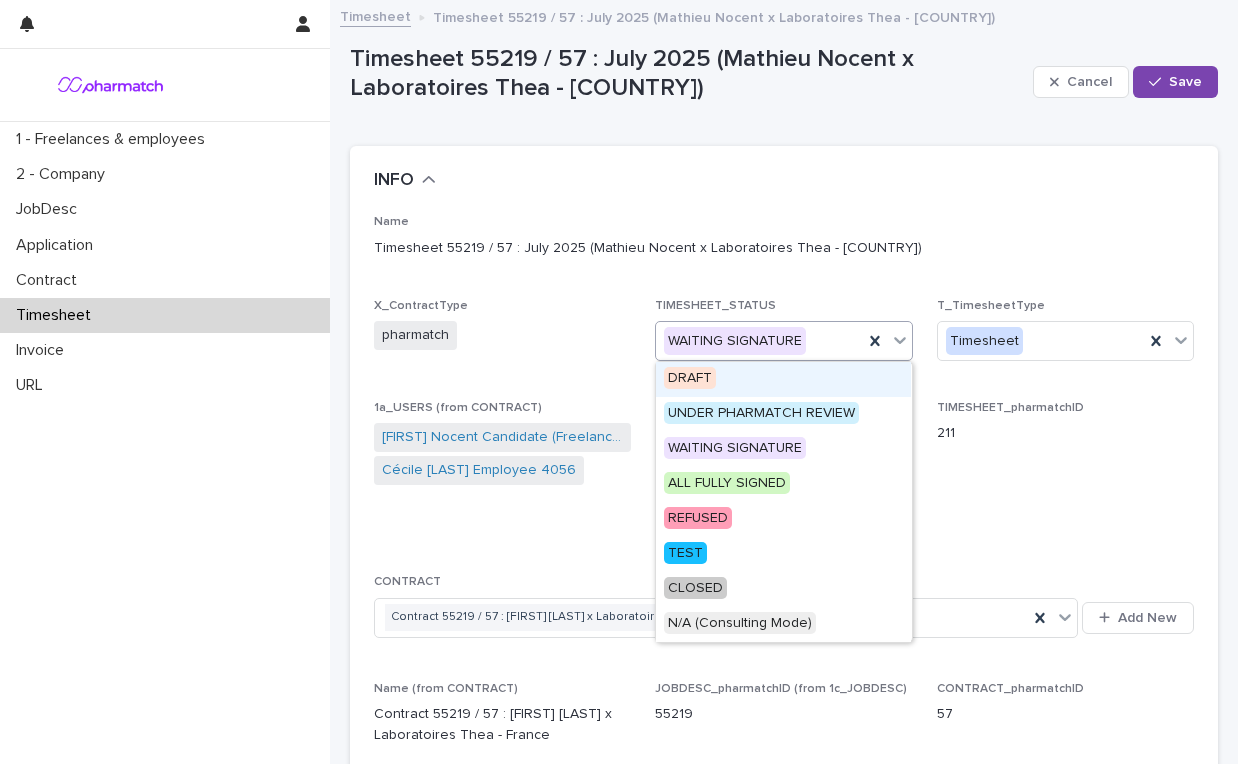 click 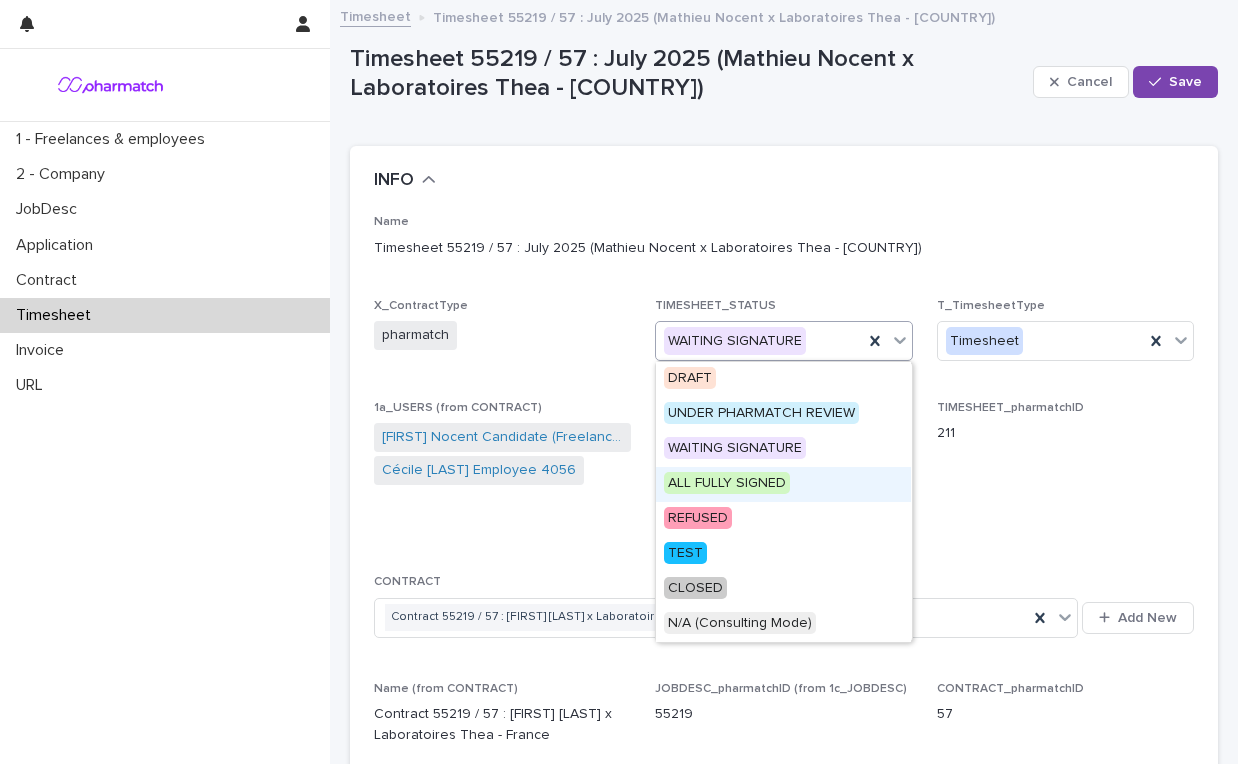 click on "ALL FULLY SIGNED" at bounding box center (727, 483) 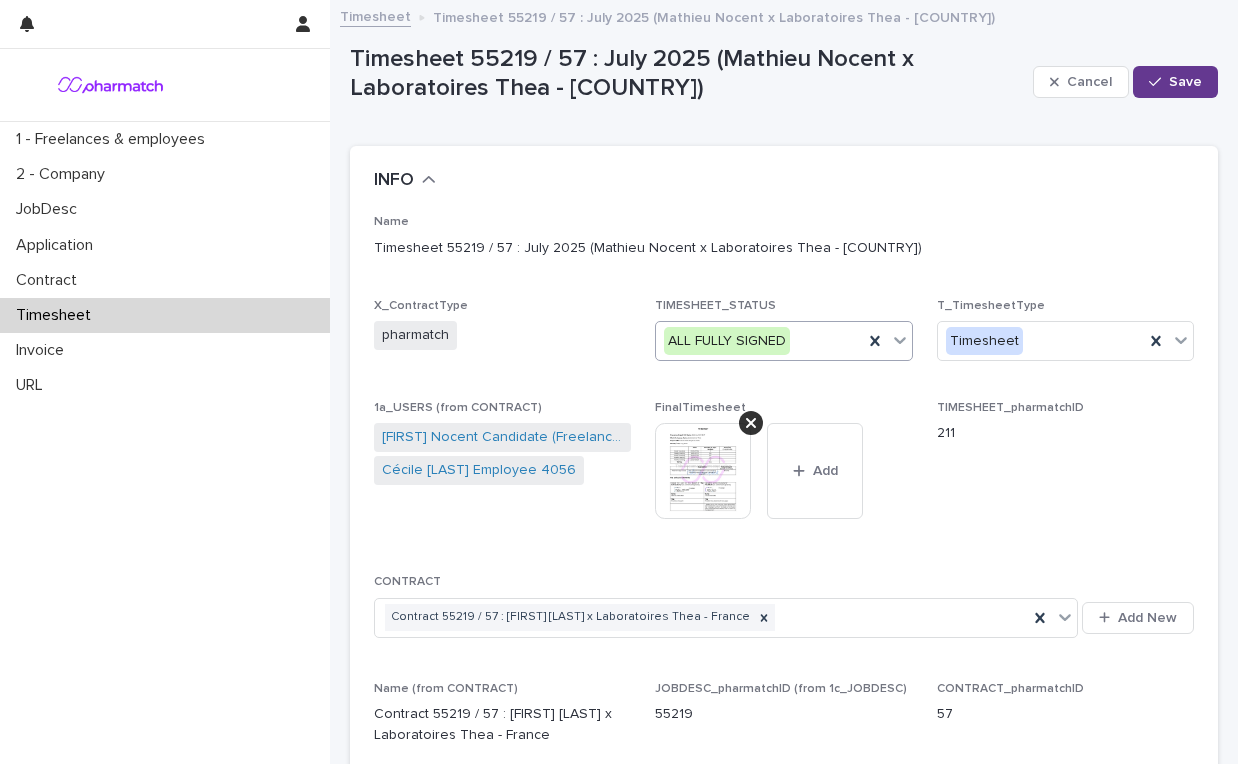 click at bounding box center [1159, 82] 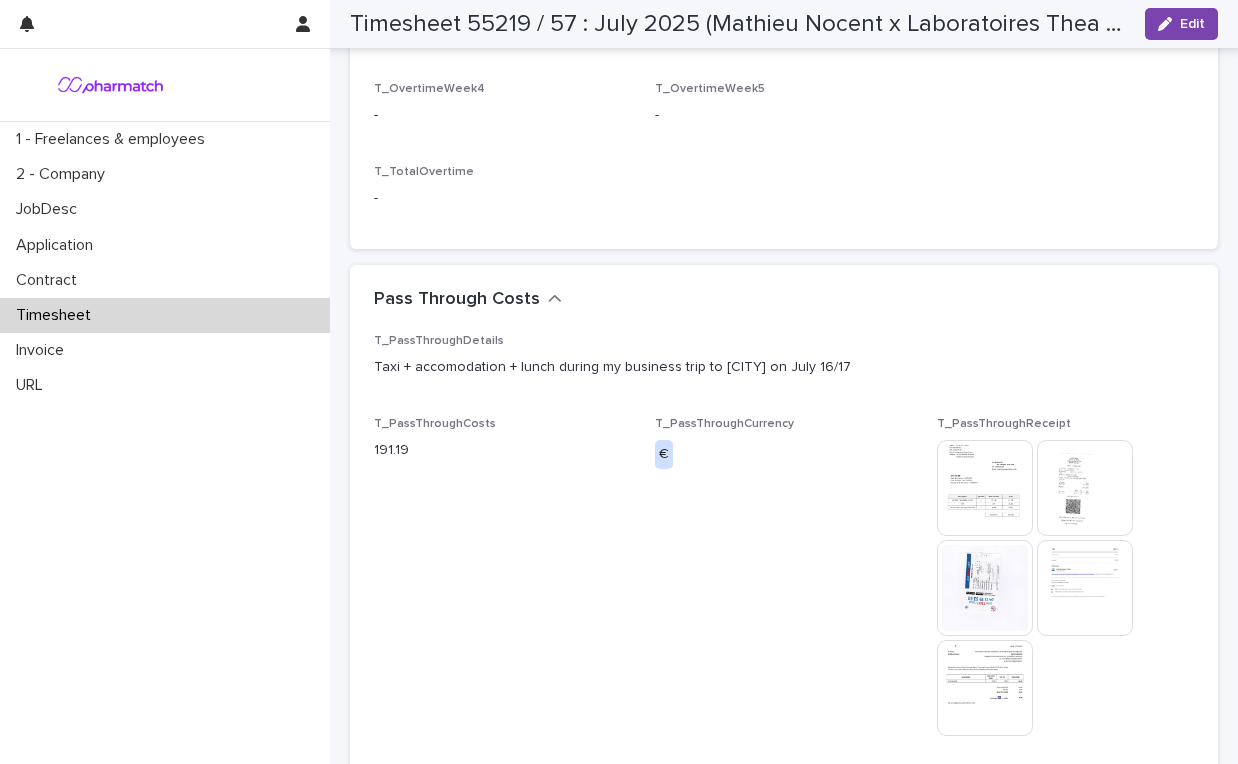 scroll, scrollTop: 2762, scrollLeft: 0, axis: vertical 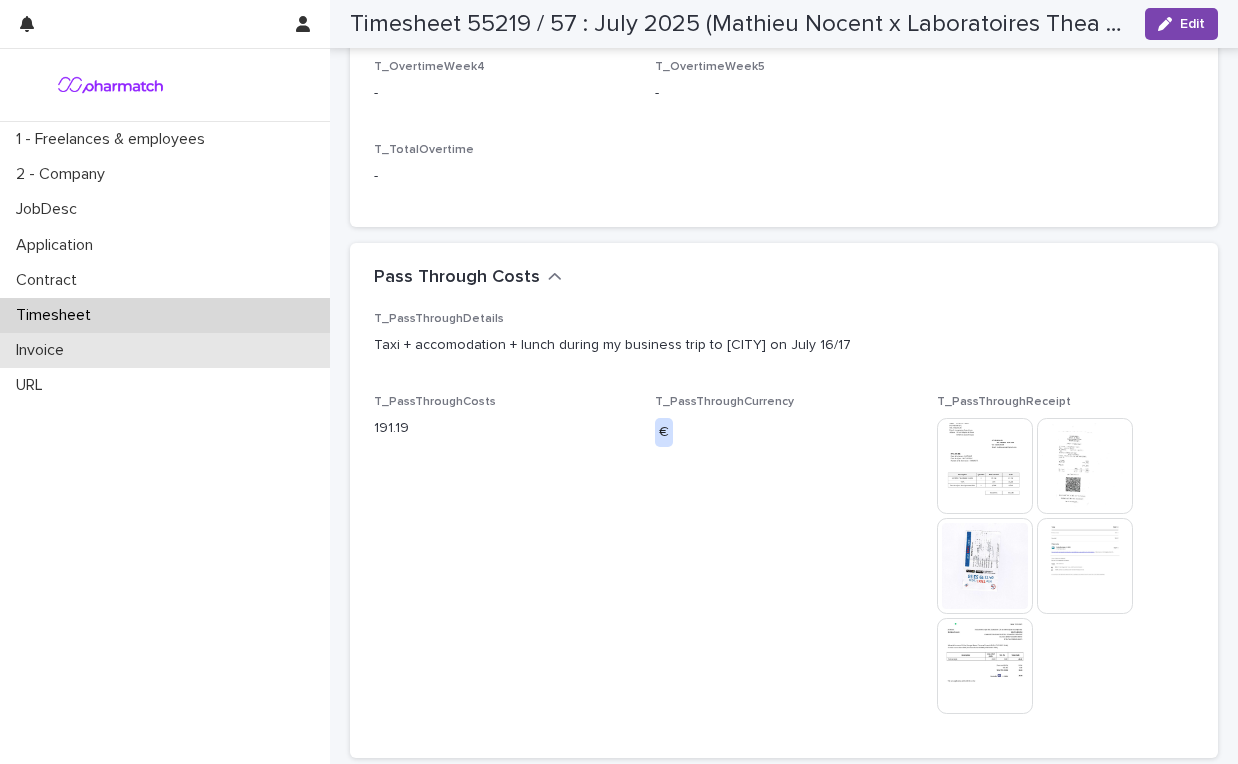 click on "Invoice" at bounding box center [165, 350] 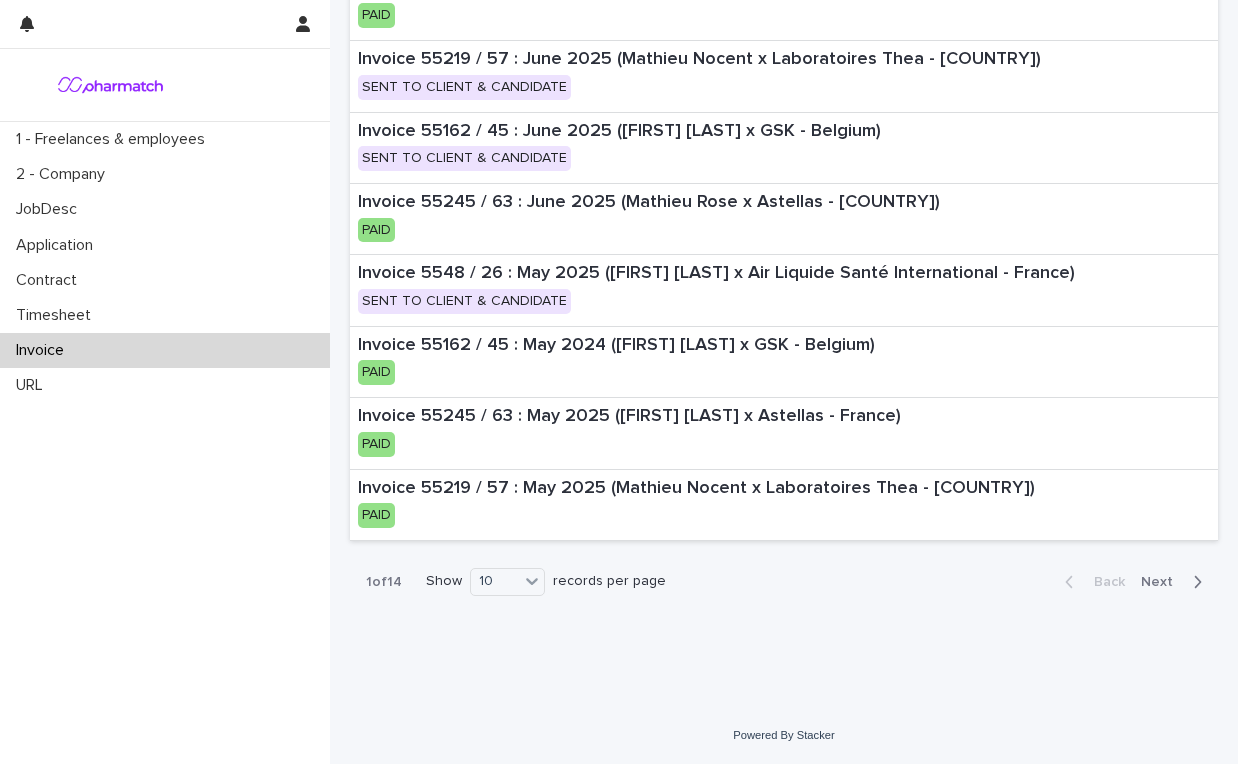 scroll, scrollTop: 0, scrollLeft: 0, axis: both 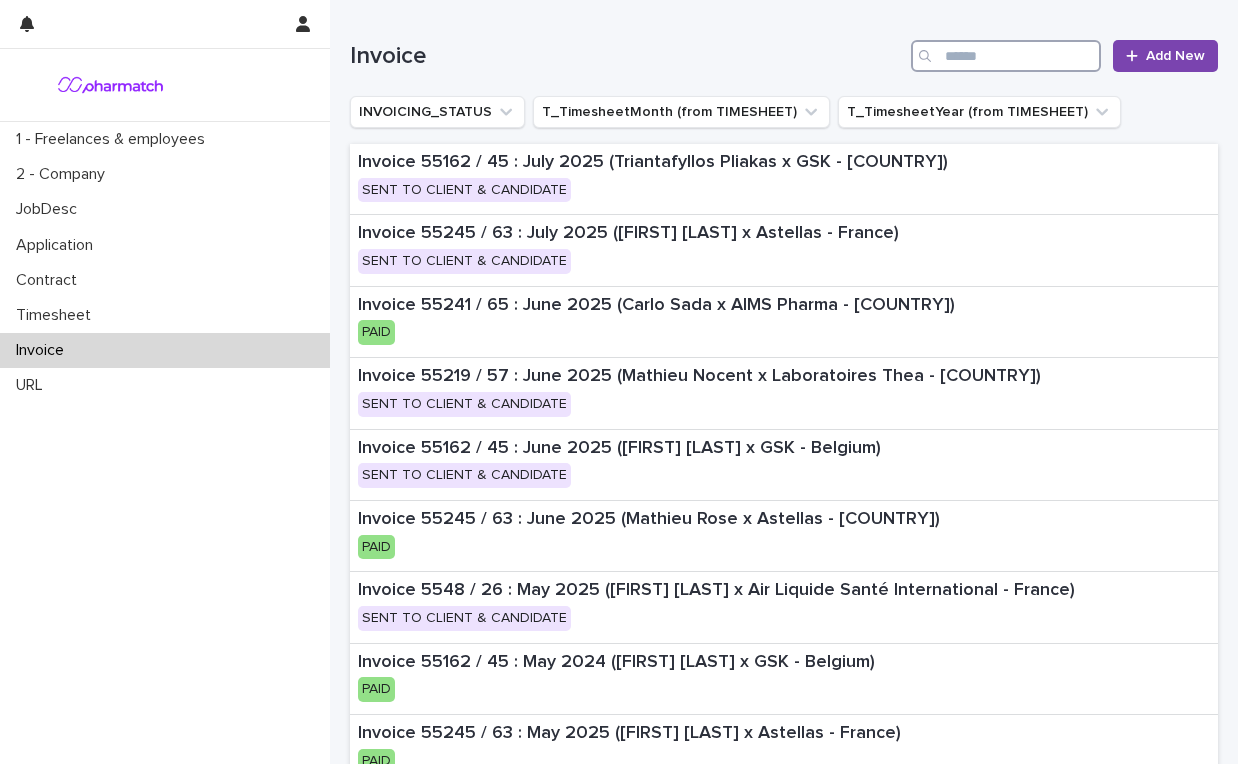 click at bounding box center [1006, 56] 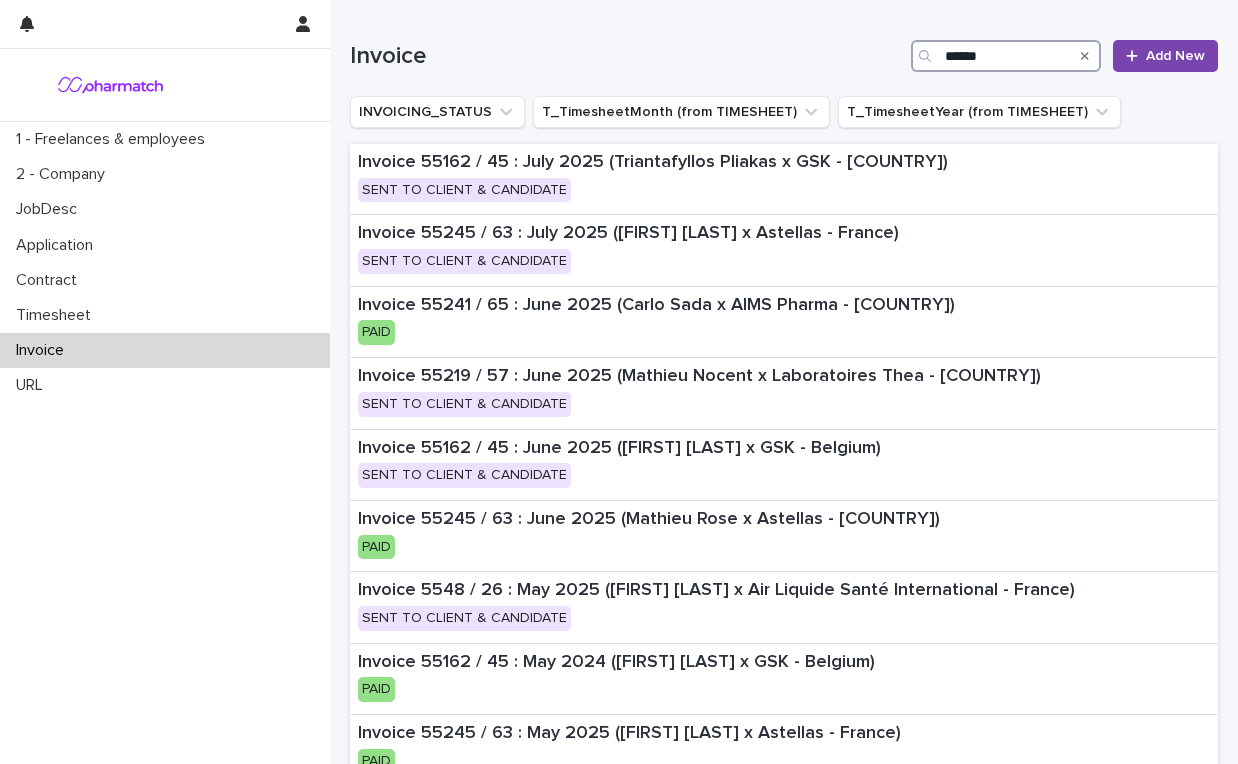 type on "******" 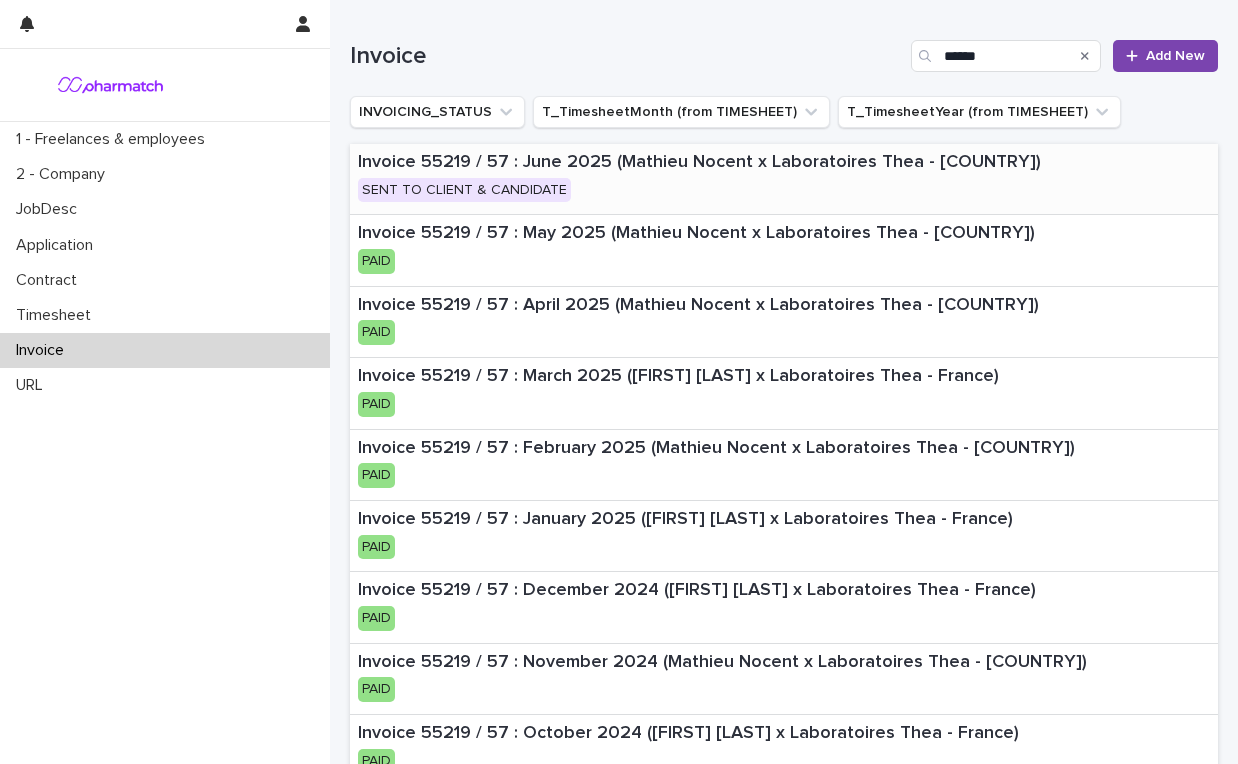 click on "Invoice 55219 / 57 : June 2025 (Mathieu Nocent x Laboratoires Thea - [COUNTRY]) SENT TO CLIENT & CANDIDATE" at bounding box center [784, 179] 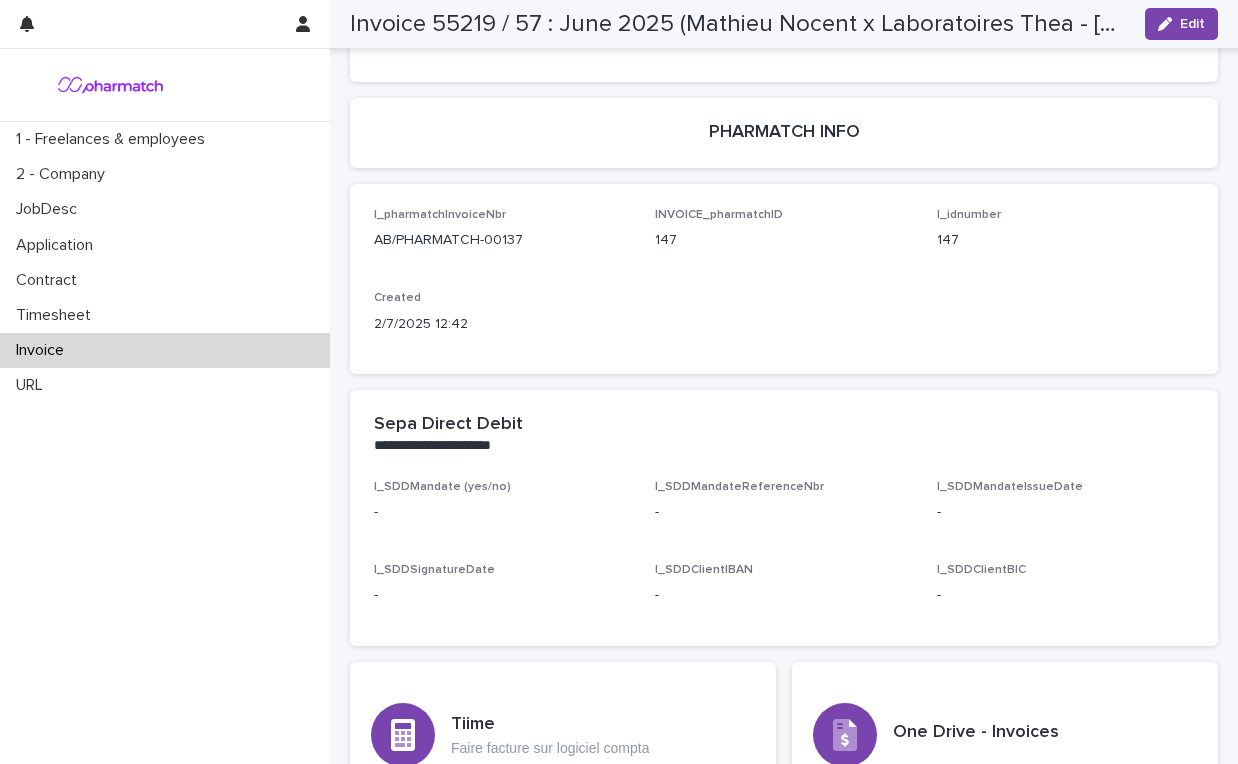 scroll, scrollTop: 6190, scrollLeft: 0, axis: vertical 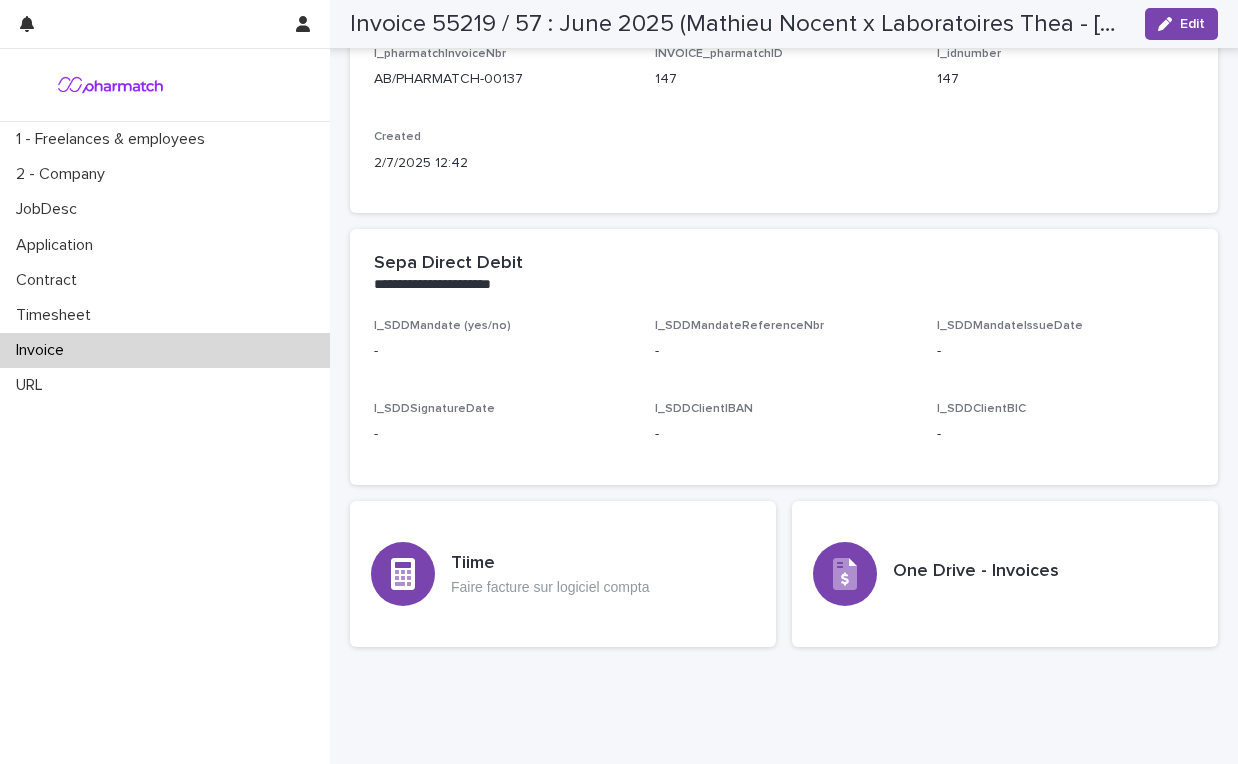 click on "Invoice" at bounding box center [44, 350] 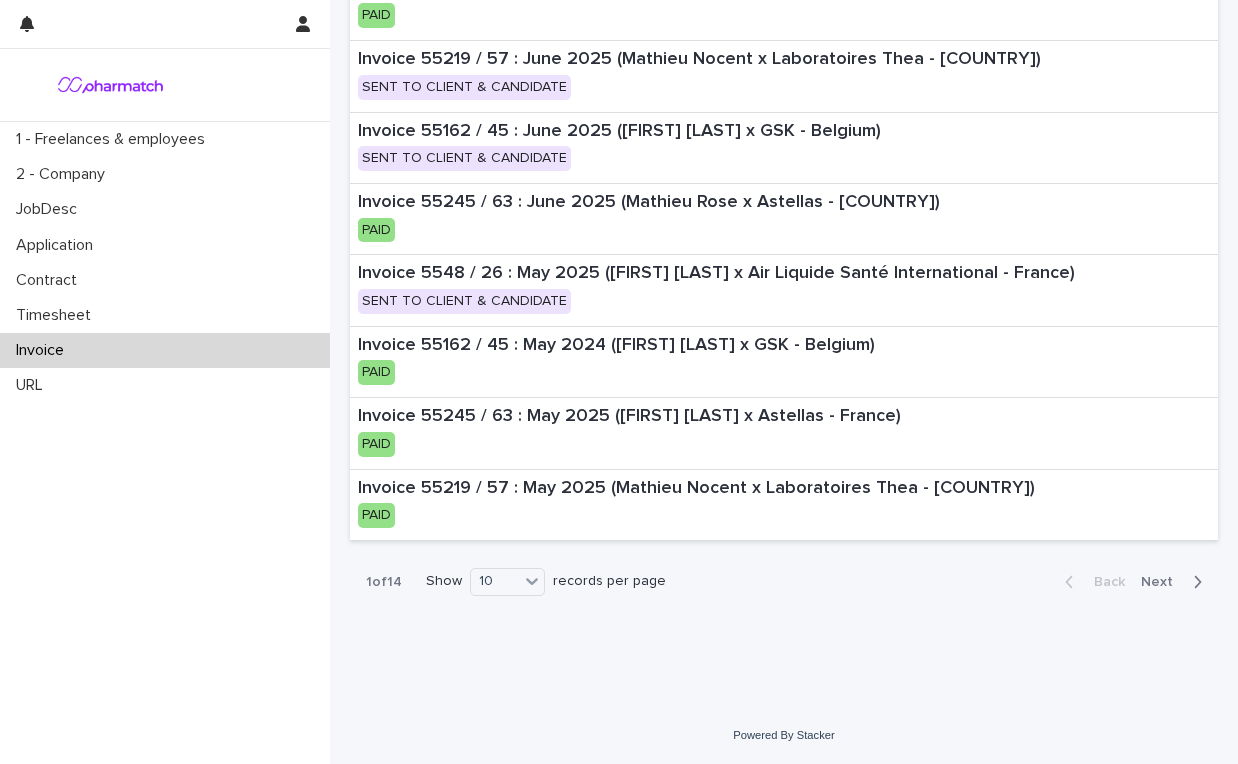 scroll, scrollTop: 0, scrollLeft: 0, axis: both 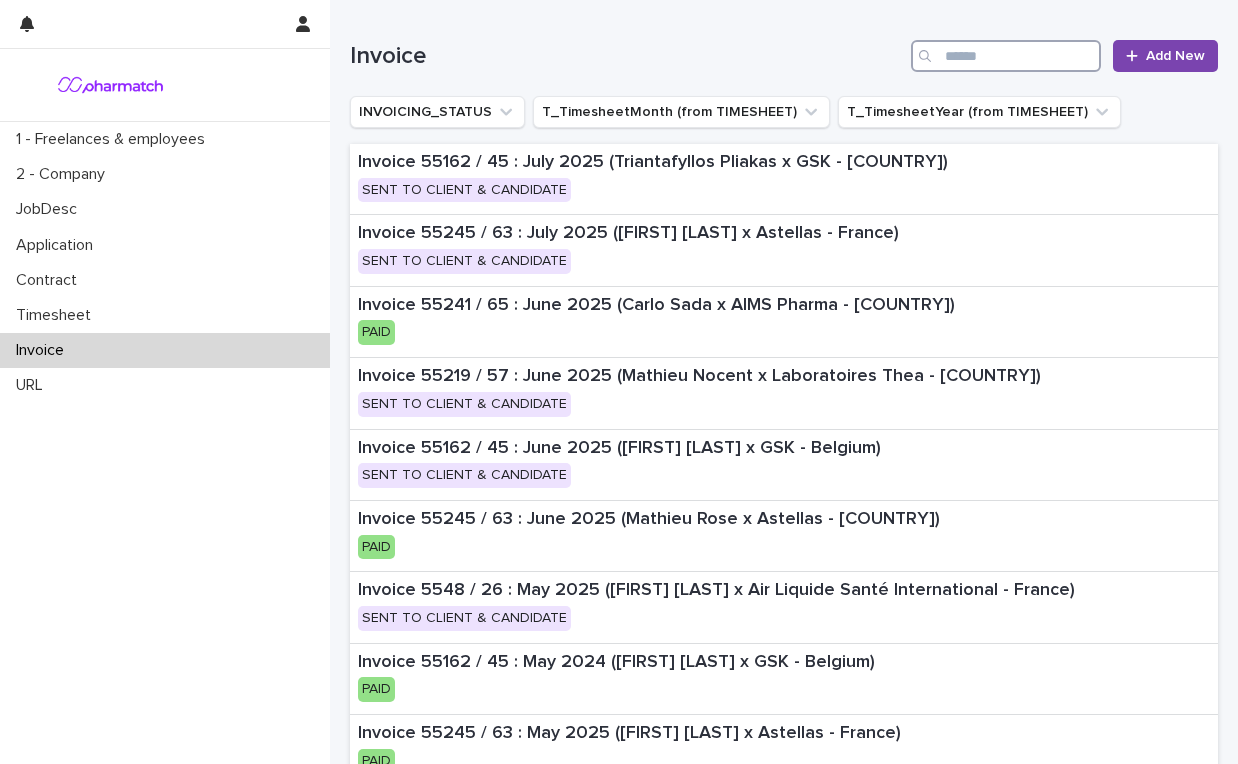 click at bounding box center [1006, 56] 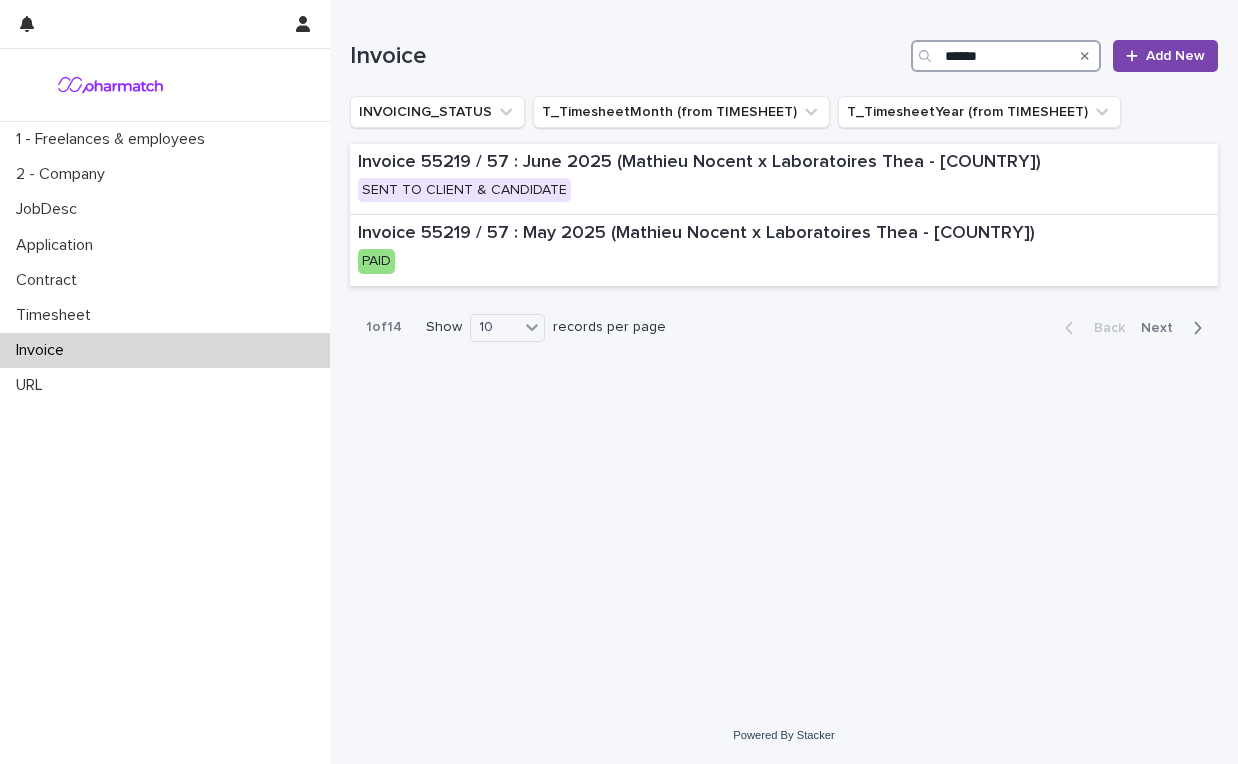 type on "******" 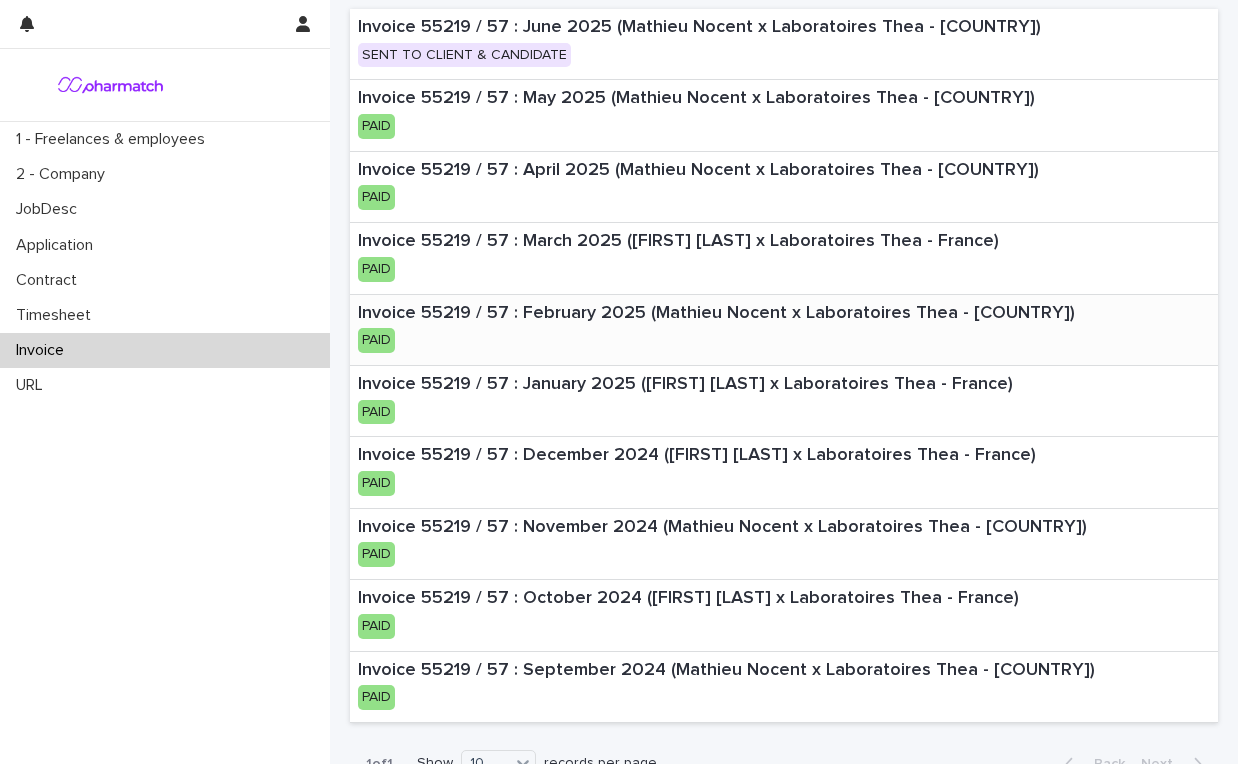 scroll, scrollTop: 215, scrollLeft: 0, axis: vertical 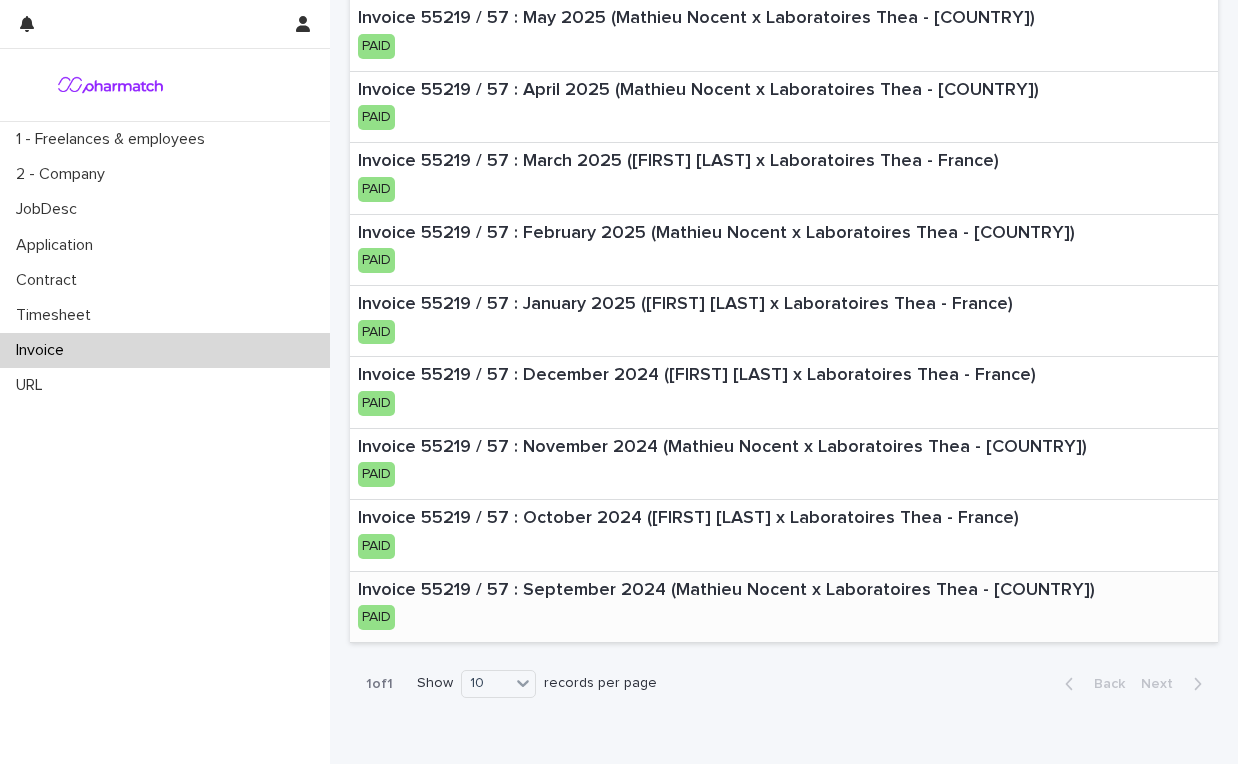click on "Invoice 55219 / 57 : September 2024 ([FIRST] [LAST] x Laboratoires Thea - France) PAID" at bounding box center (745, 607) 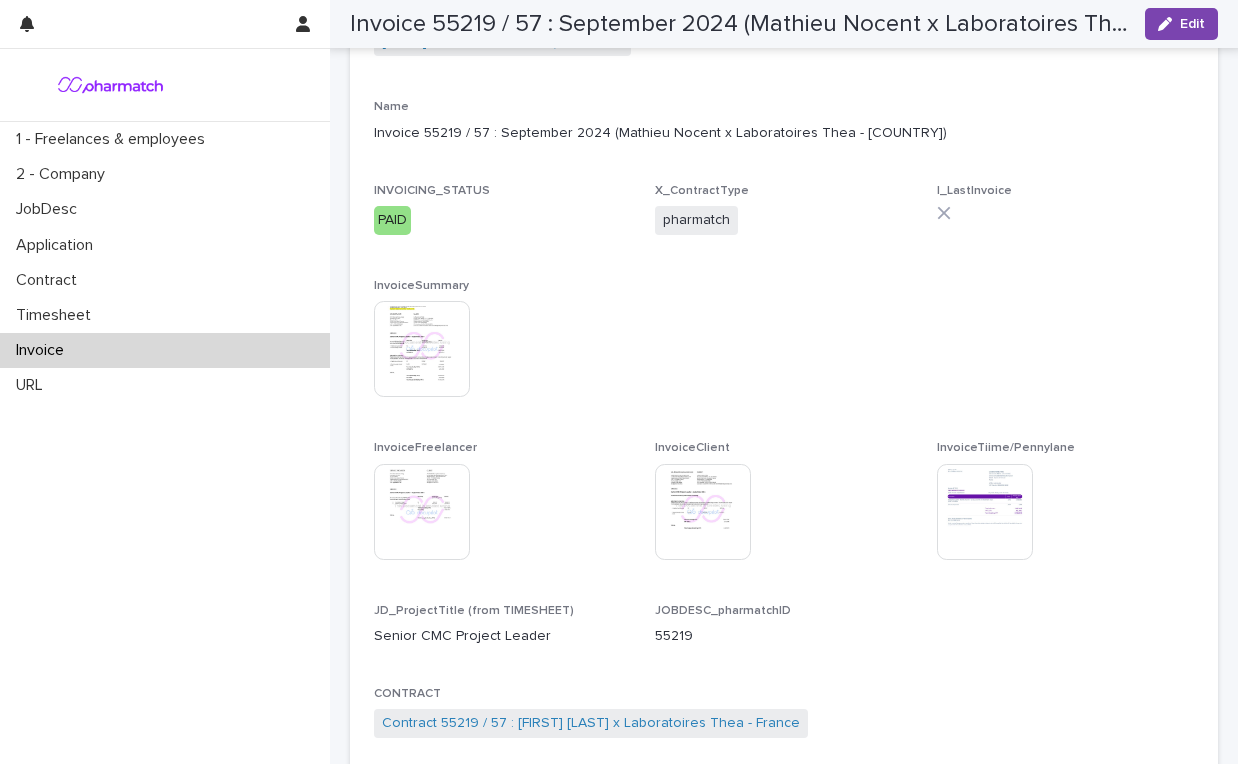 scroll, scrollTop: 236, scrollLeft: 0, axis: vertical 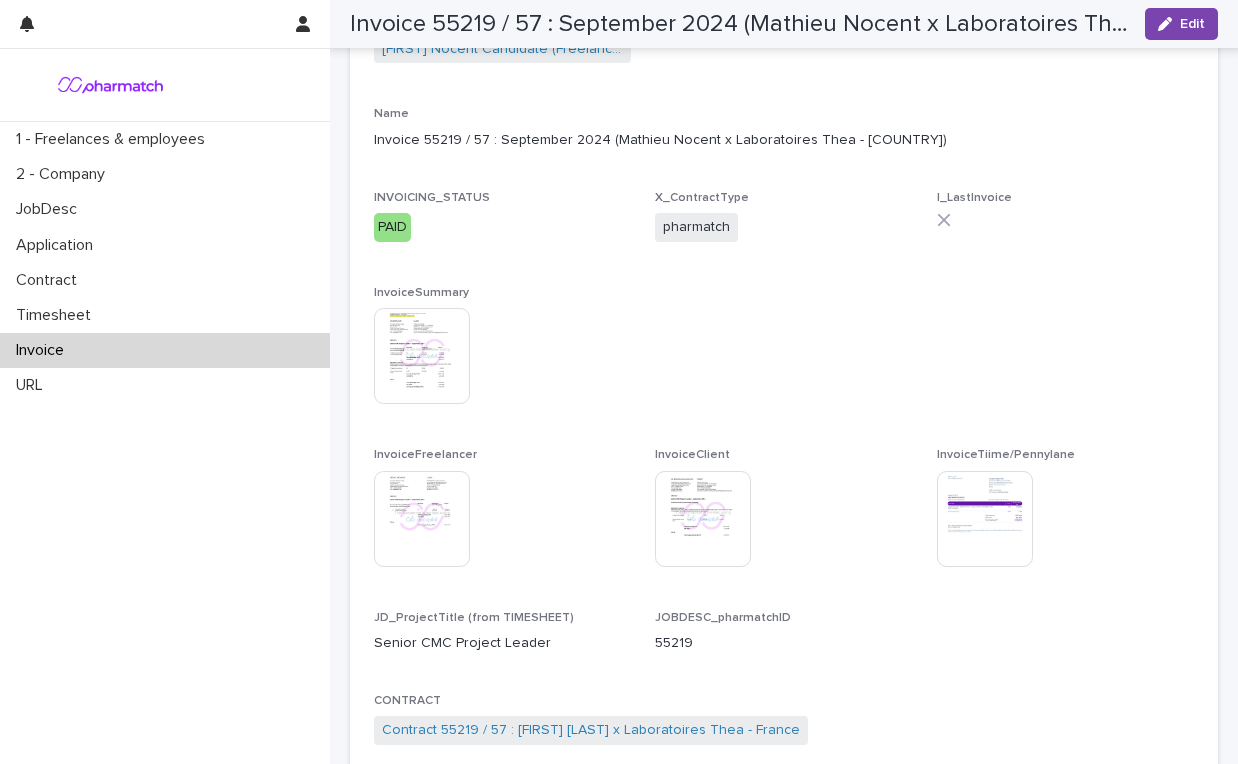 click at bounding box center [422, 356] 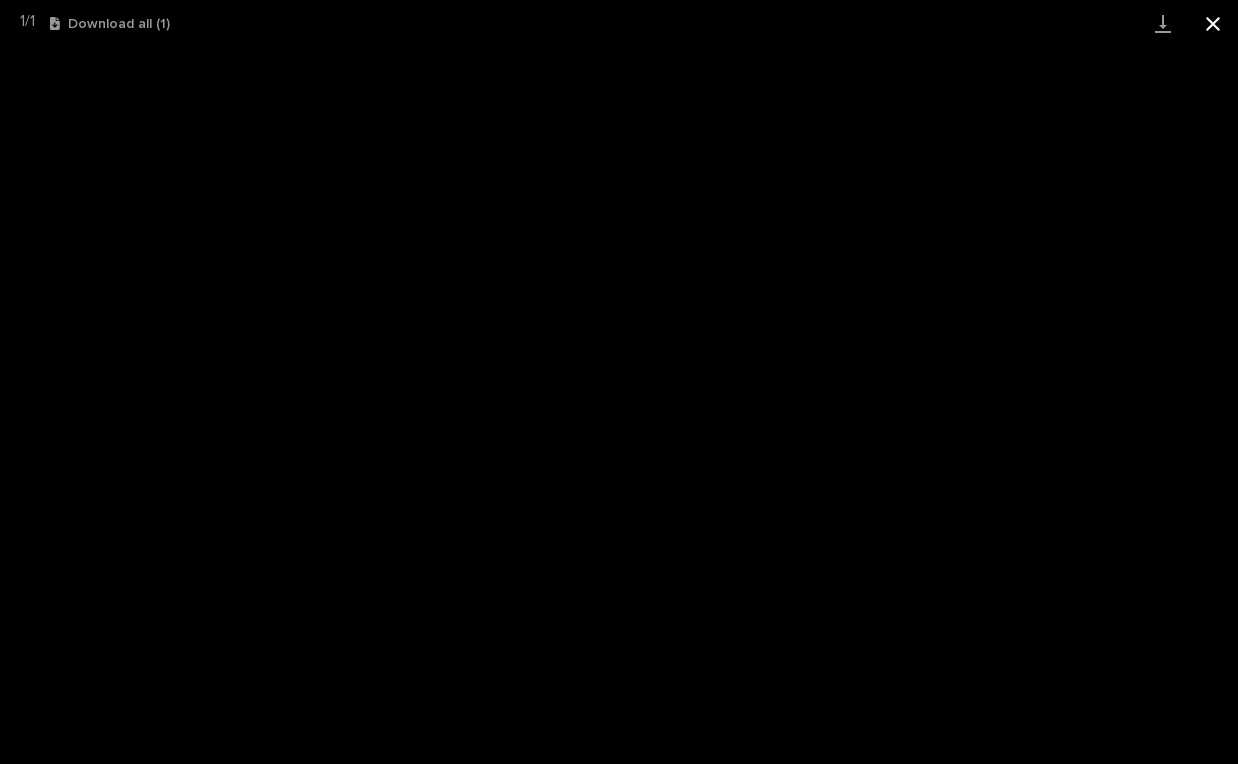 click at bounding box center [1213, 23] 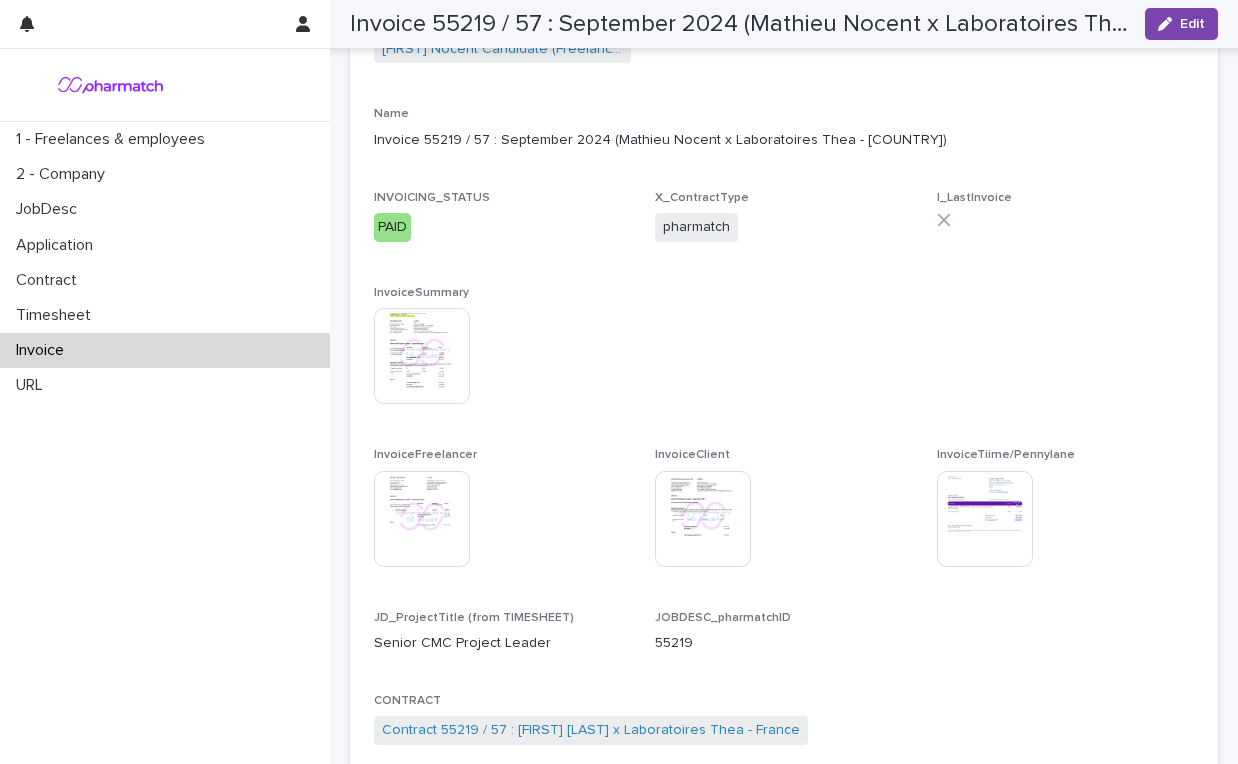 click at bounding box center [985, 519] 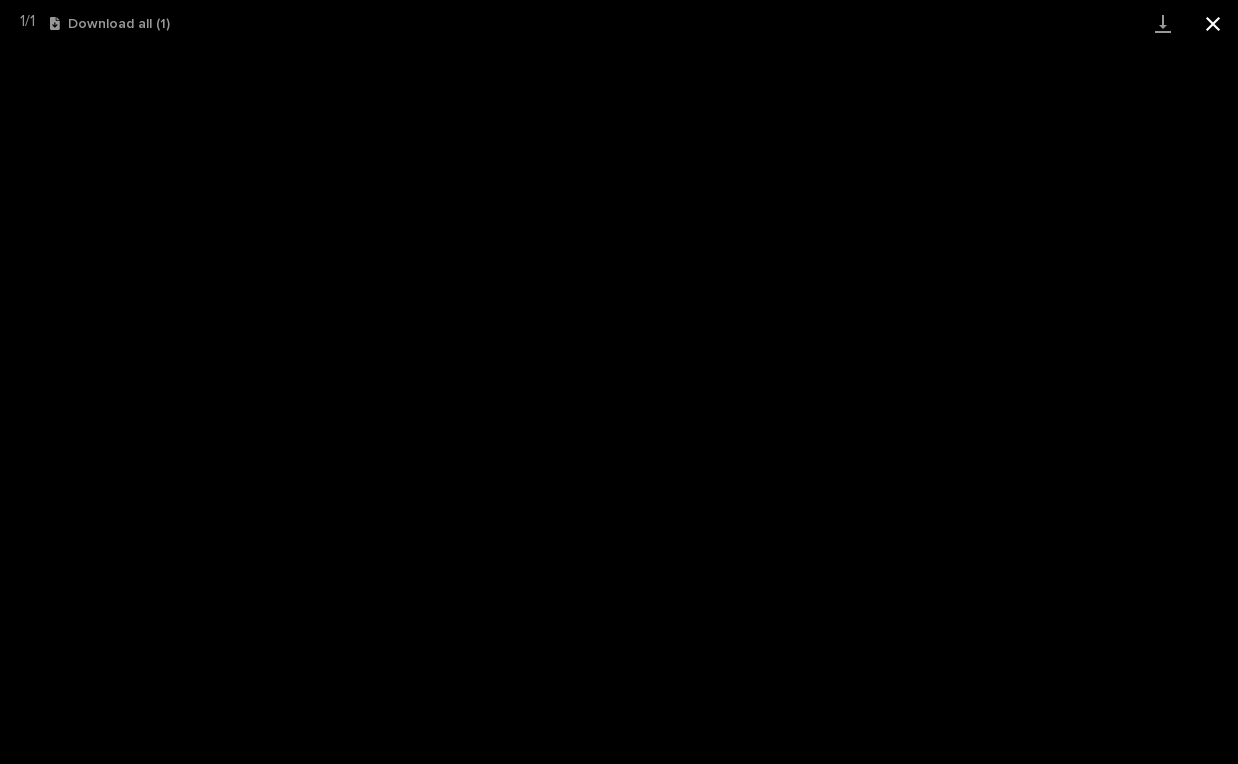 click at bounding box center (1213, 23) 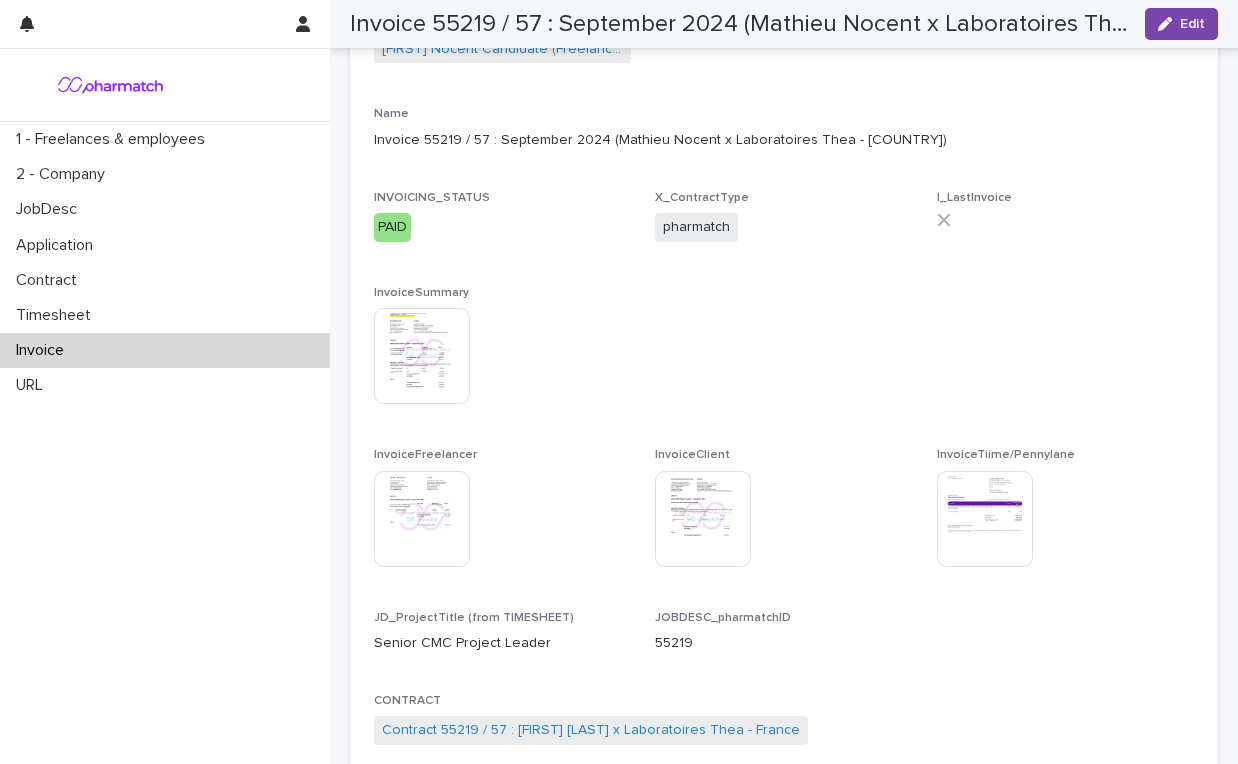 click at bounding box center (422, 356) 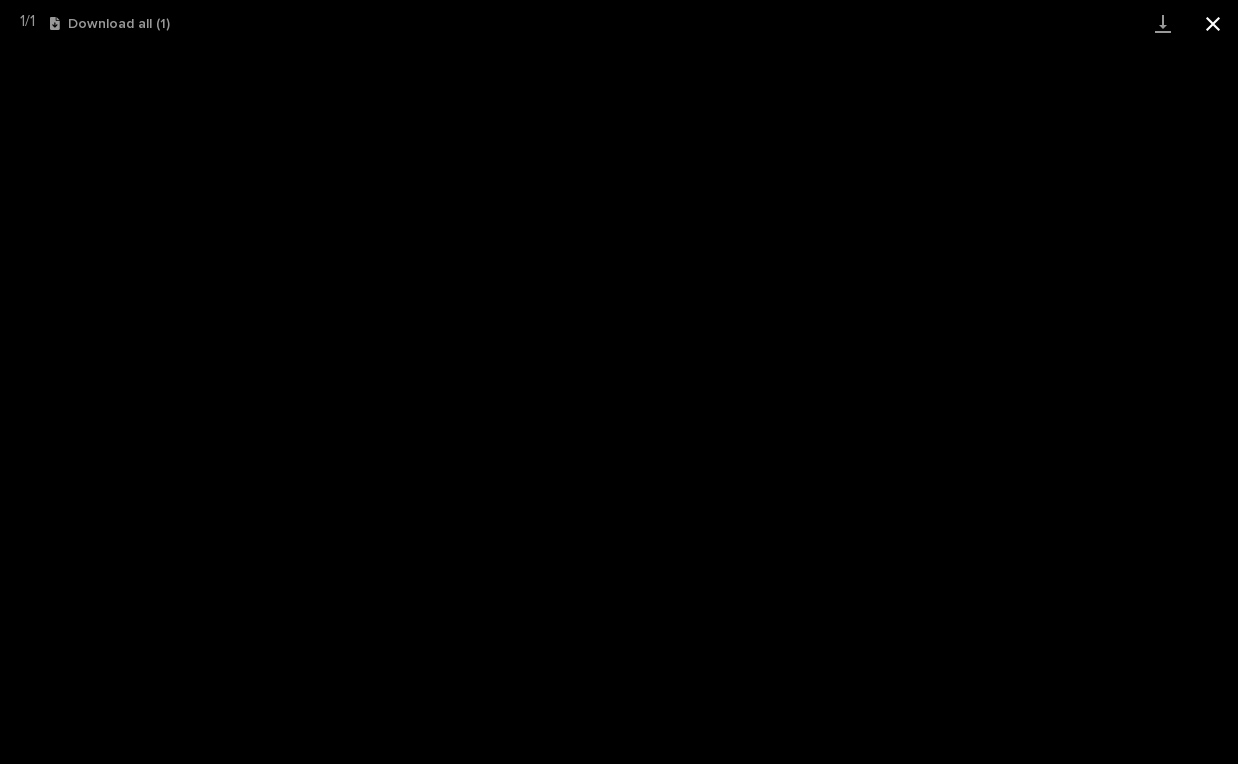click at bounding box center [1213, 23] 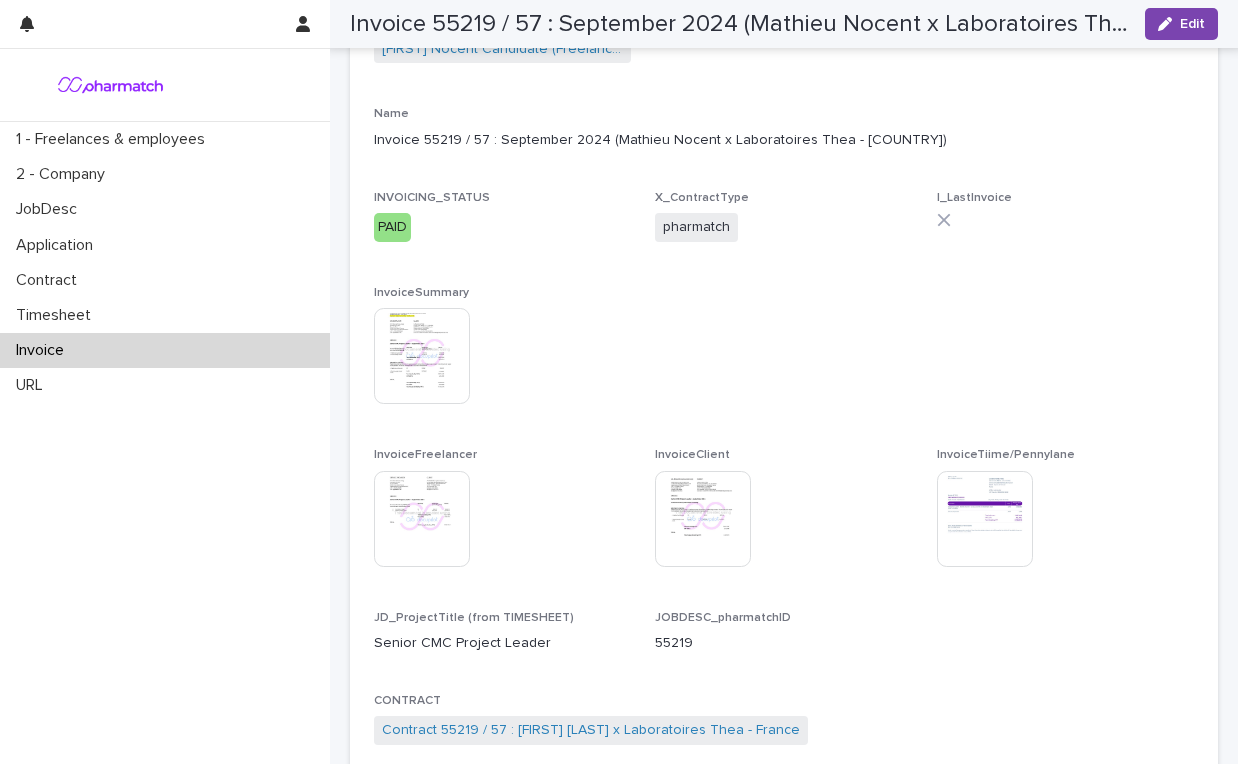 click on "Invoice" at bounding box center (165, 350) 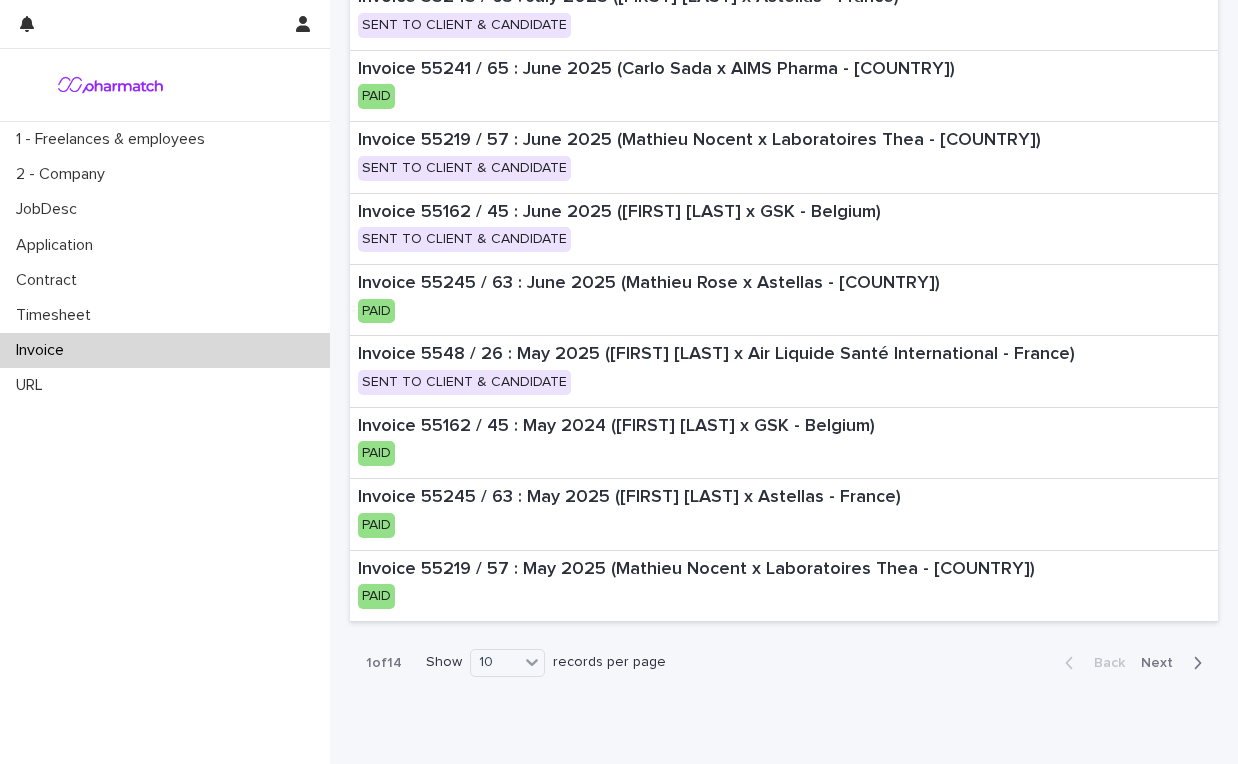 scroll, scrollTop: 0, scrollLeft: 0, axis: both 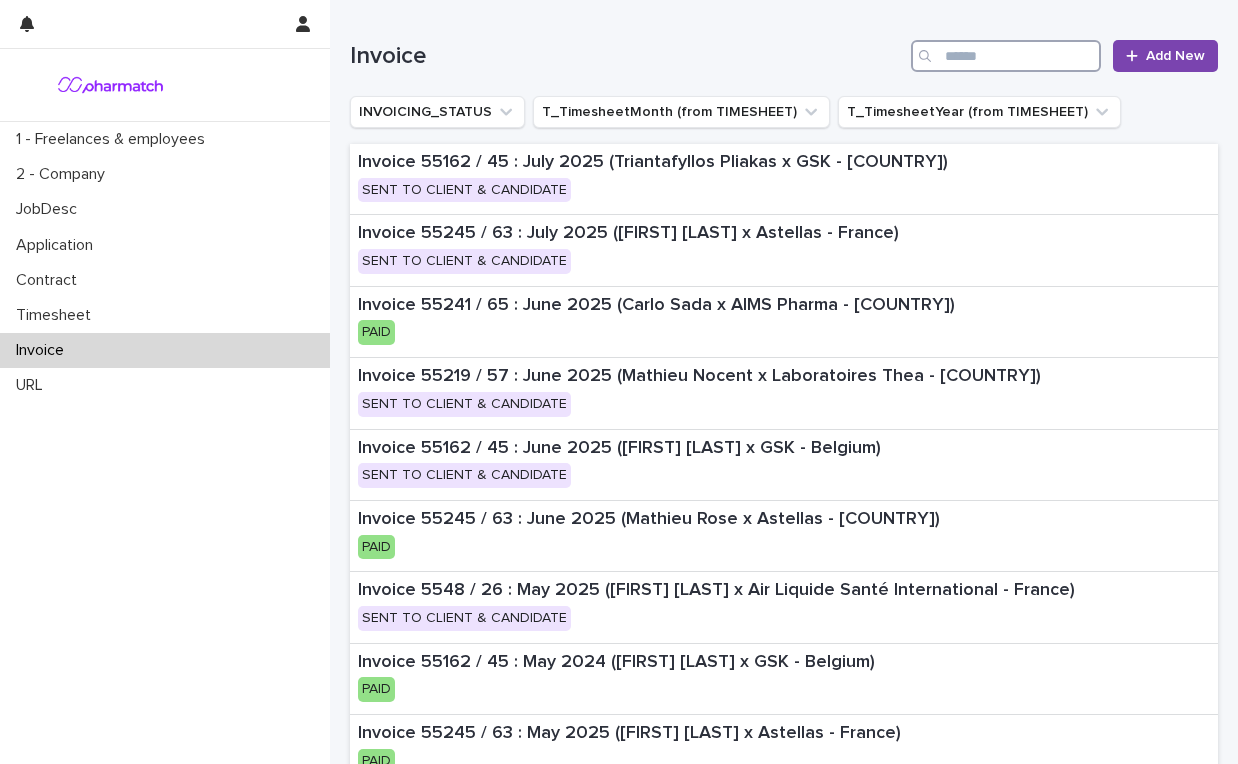 click at bounding box center [1006, 56] 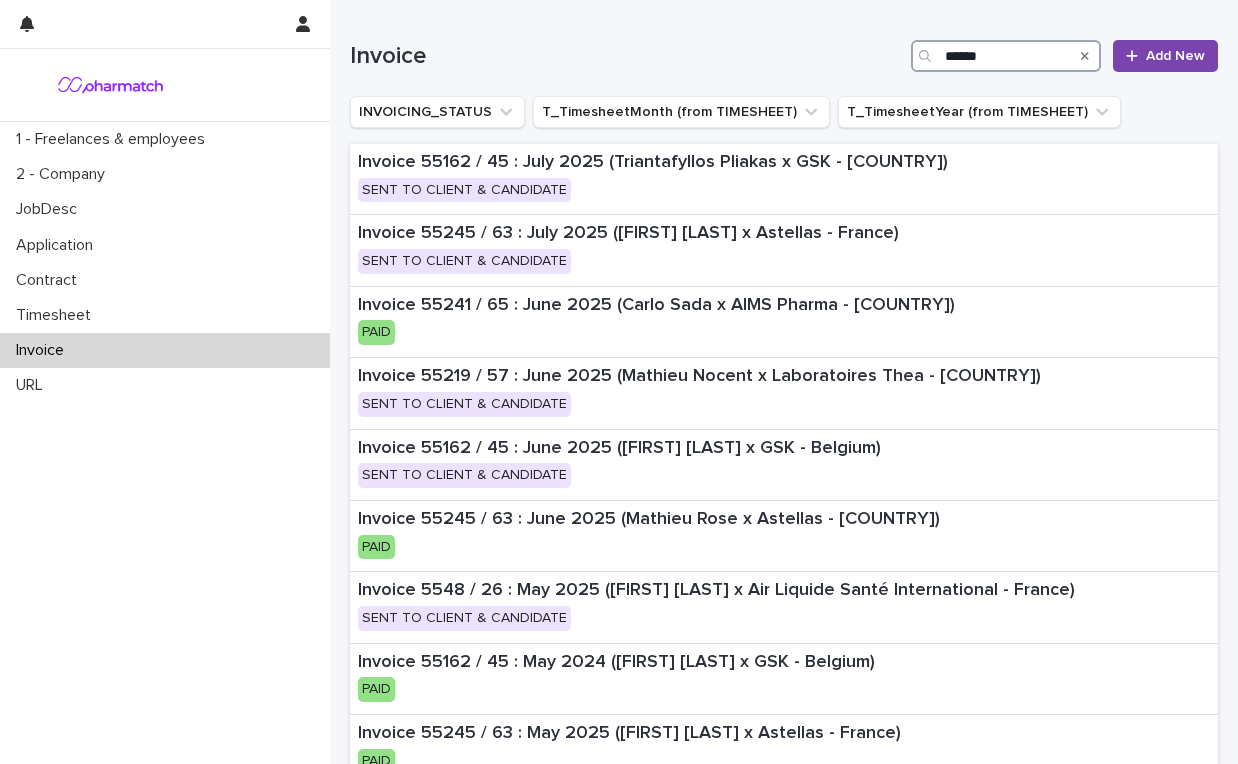 type on "******" 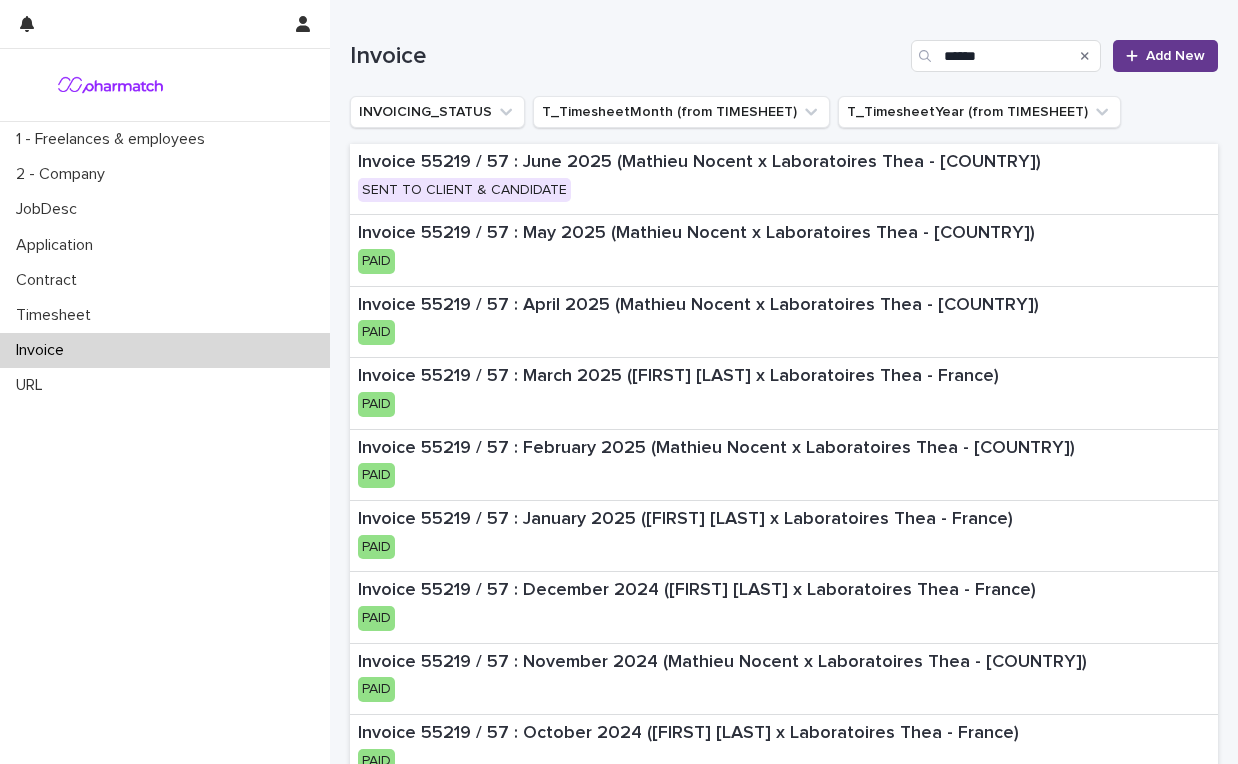 click on "Add New" at bounding box center [1175, 56] 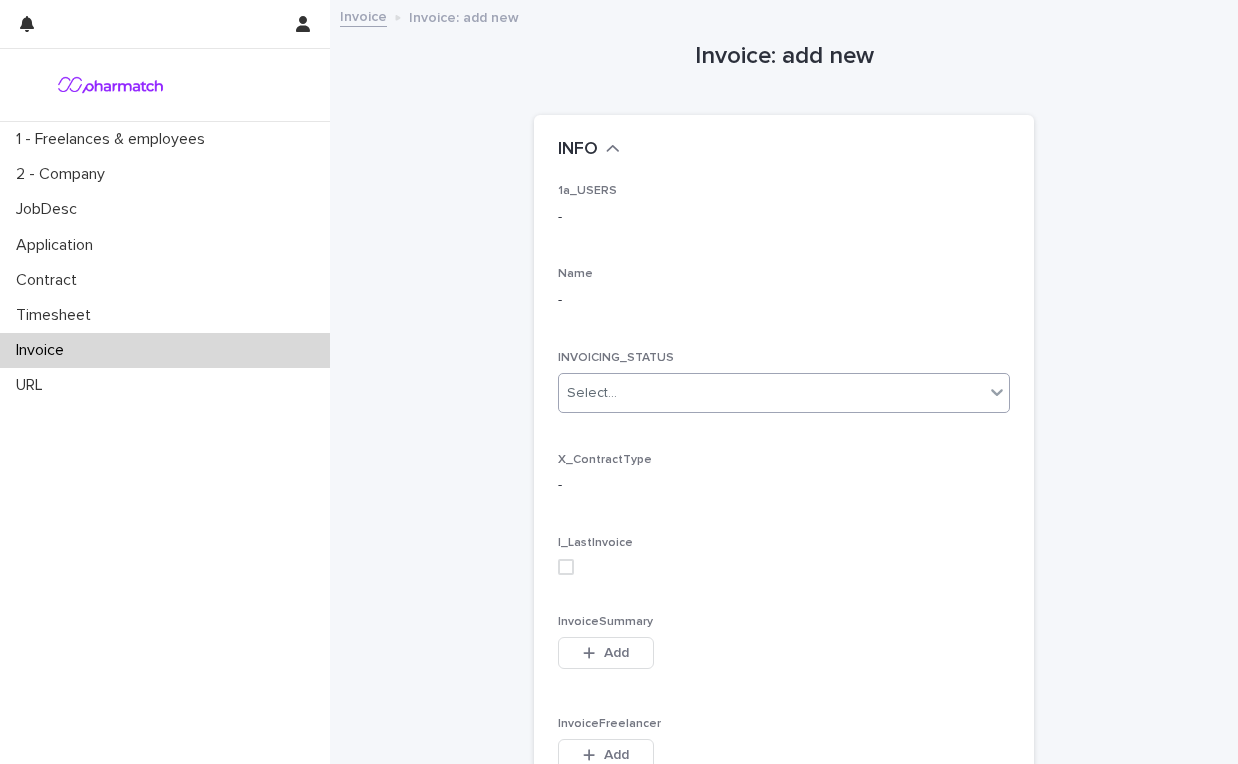 click on "Select..." at bounding box center (771, 393) 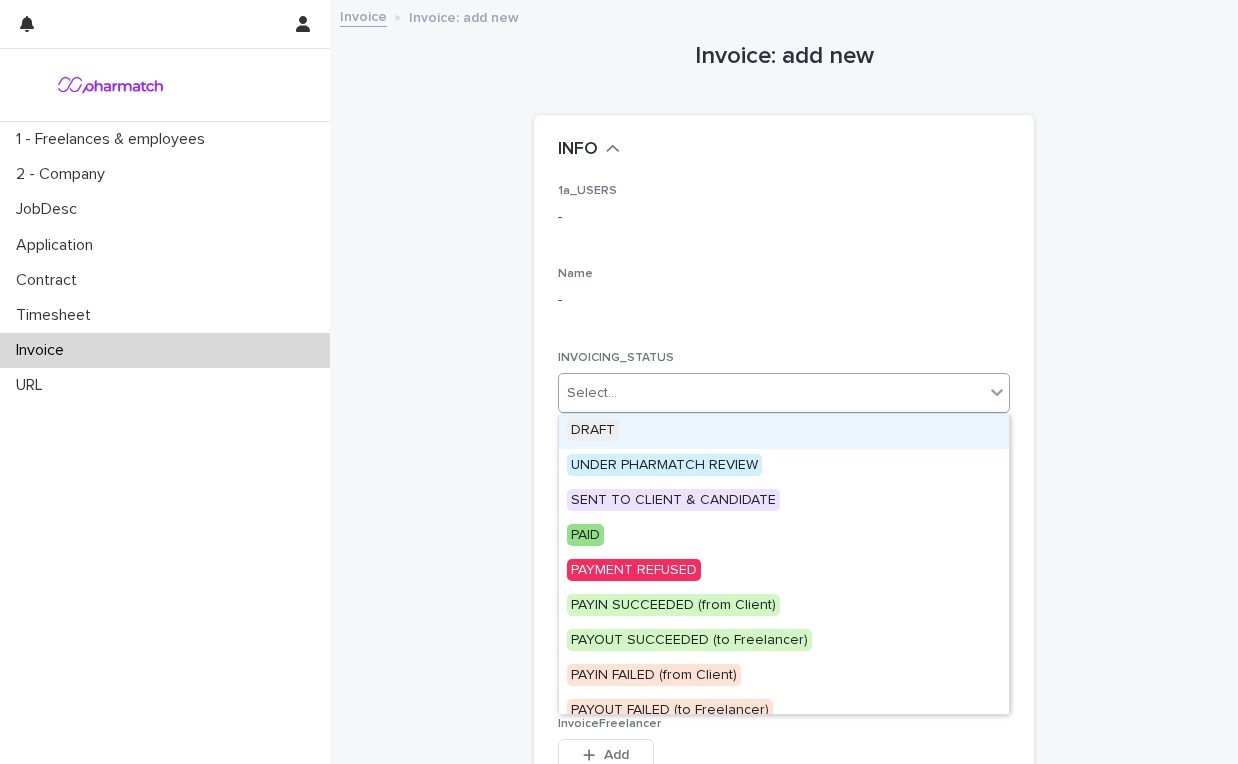 click on "DRAFT" at bounding box center (784, 431) 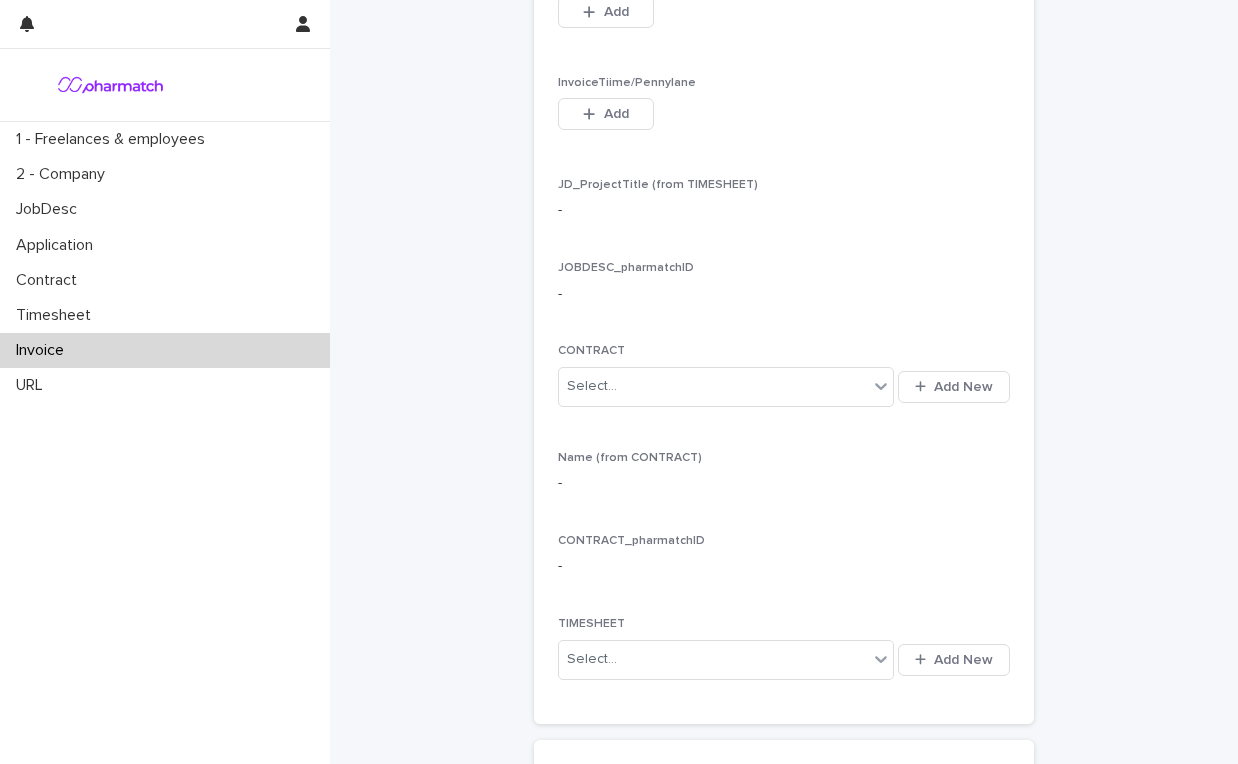 scroll, scrollTop: 854, scrollLeft: 0, axis: vertical 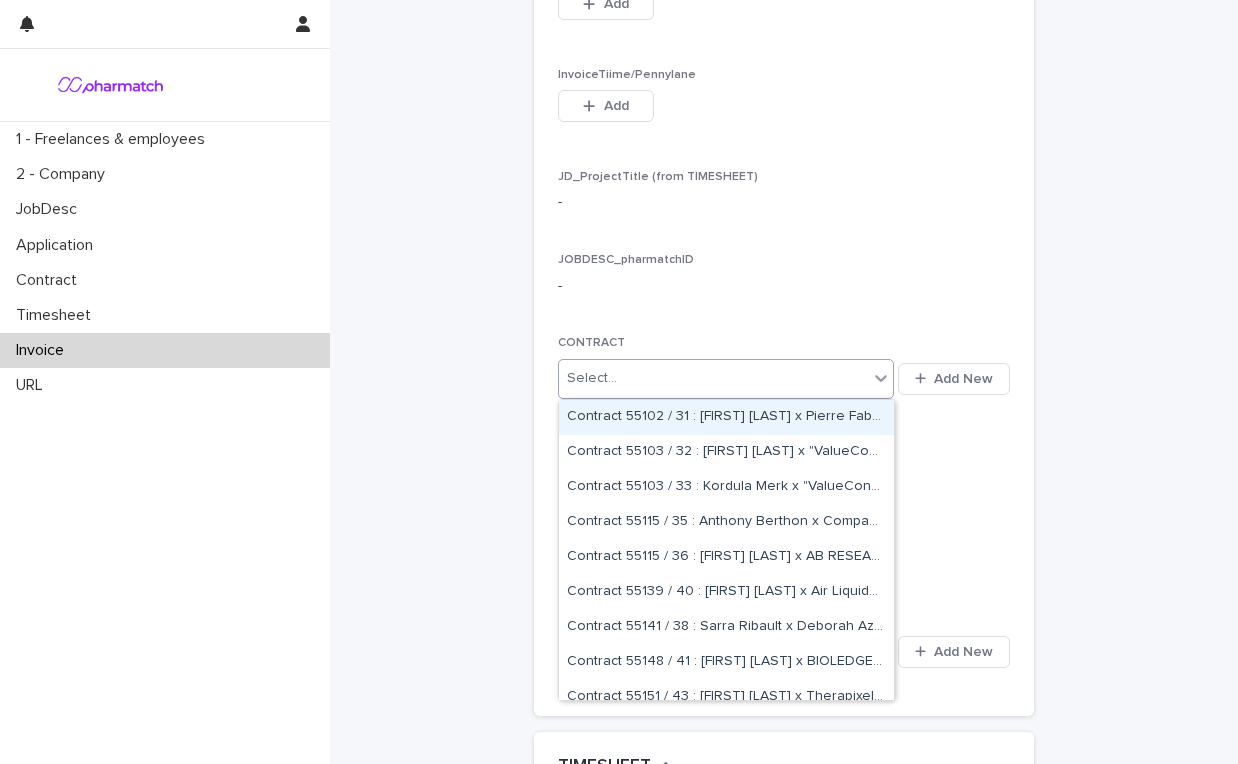 click on "Select..." at bounding box center [713, 378] 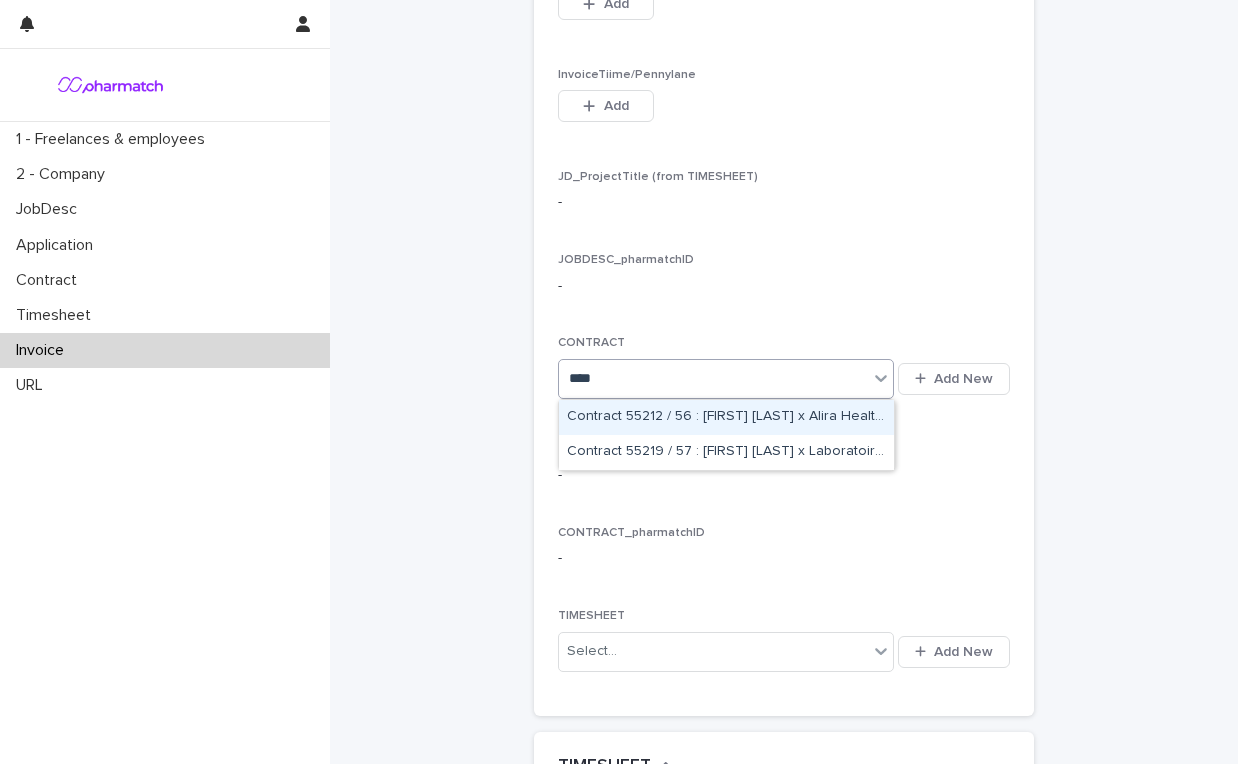 type on "*****" 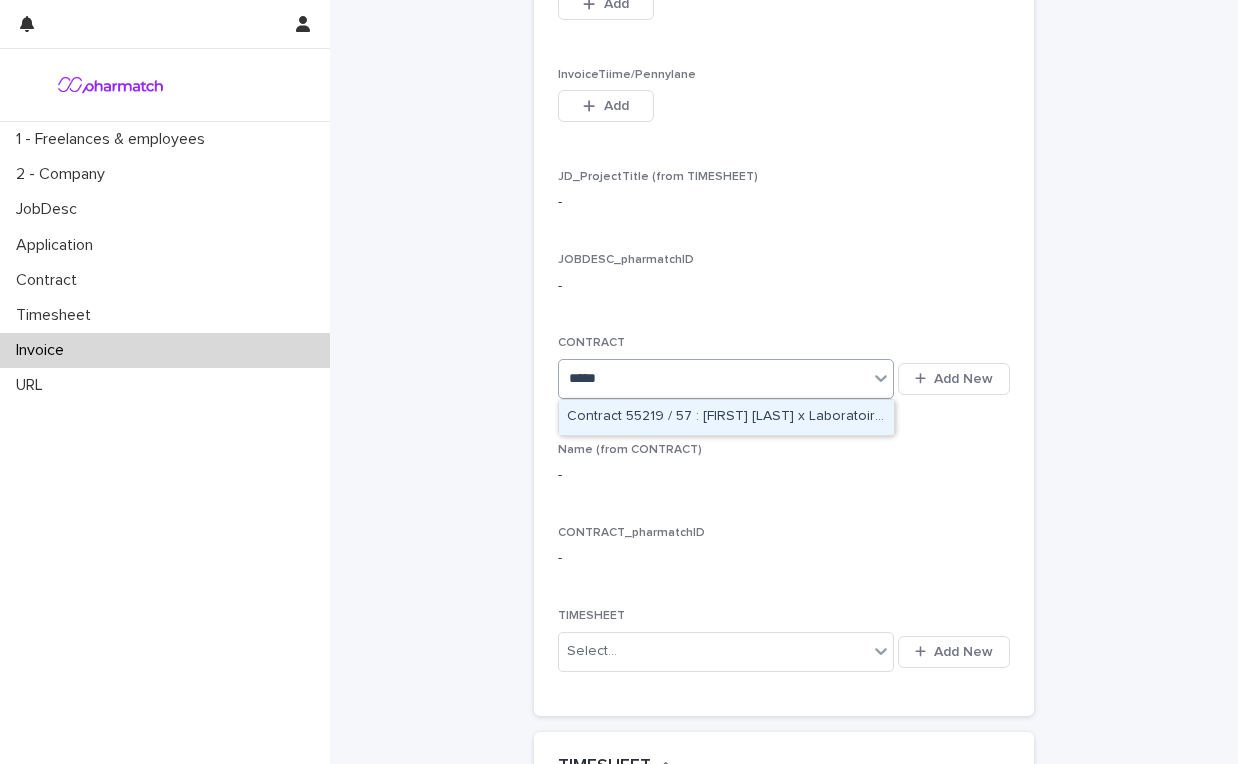 drag, startPoint x: 704, startPoint y: 404, endPoint x: 710, endPoint y: 416, distance: 13.416408 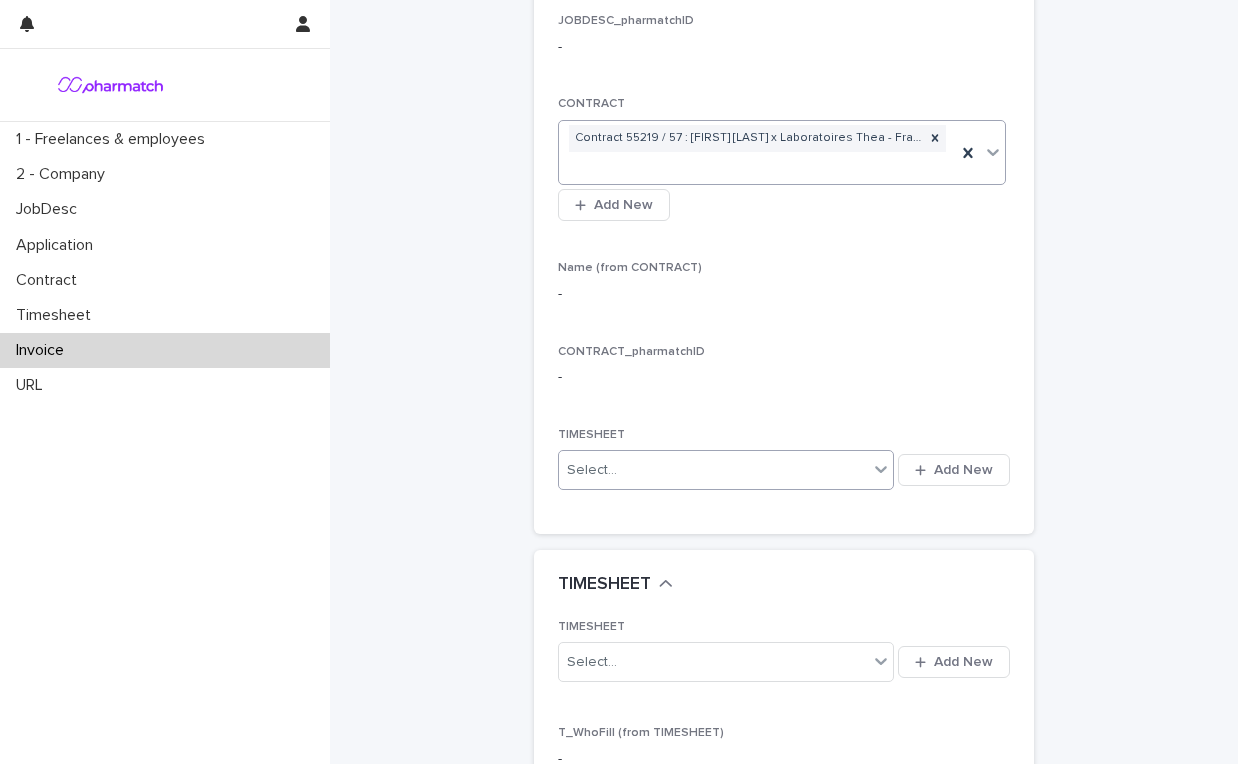 scroll, scrollTop: 1106, scrollLeft: 0, axis: vertical 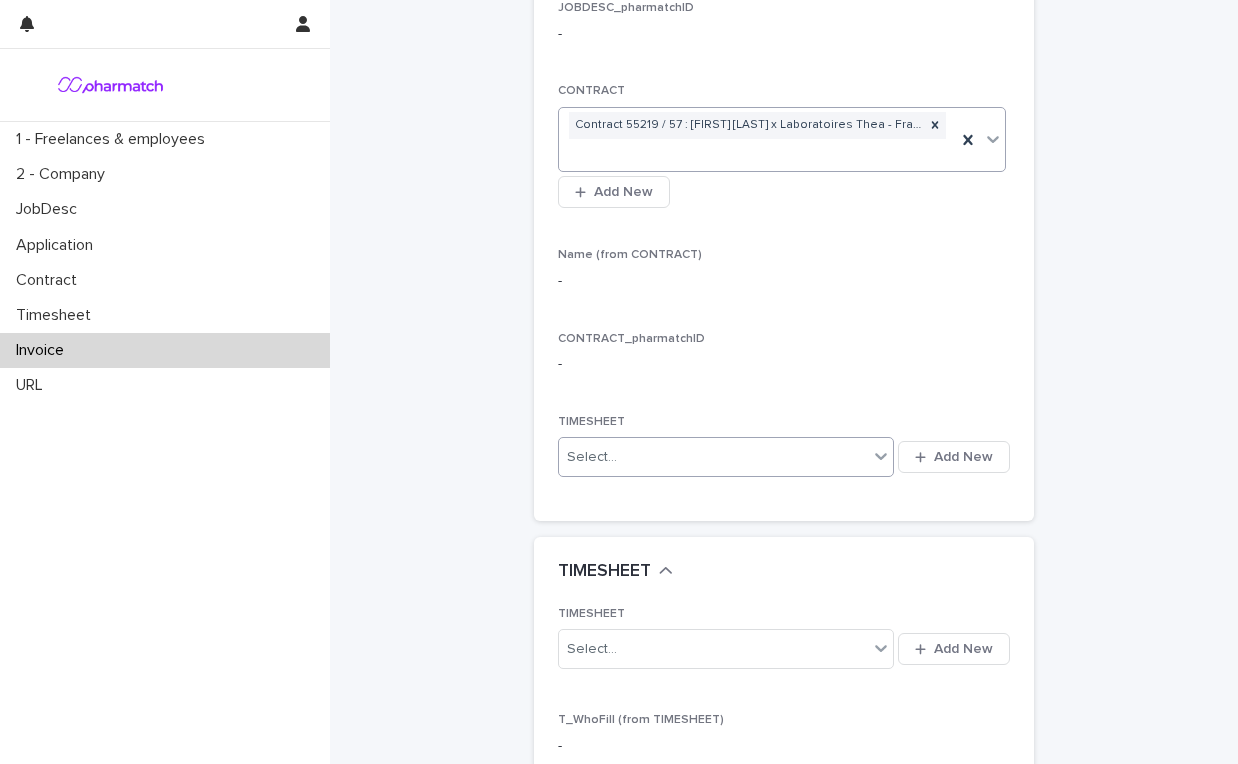 click on "Select..." at bounding box center [713, 457] 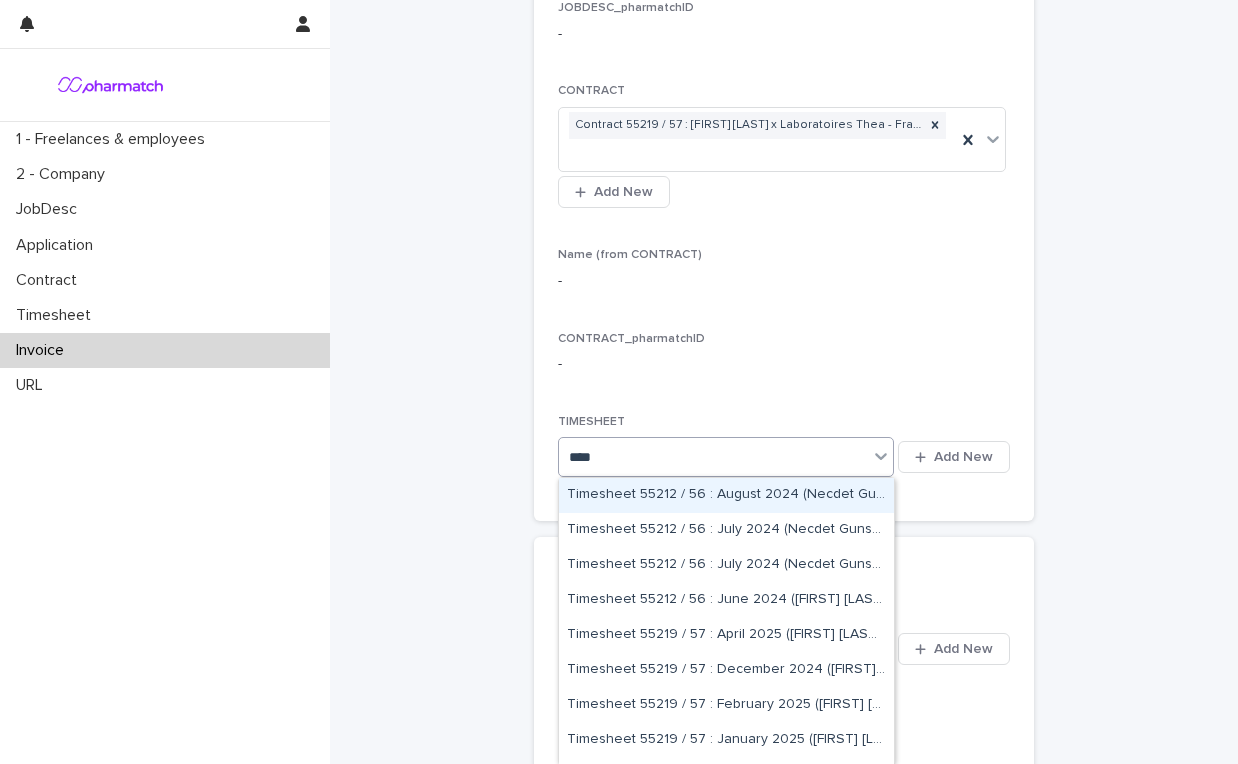 type on "*****" 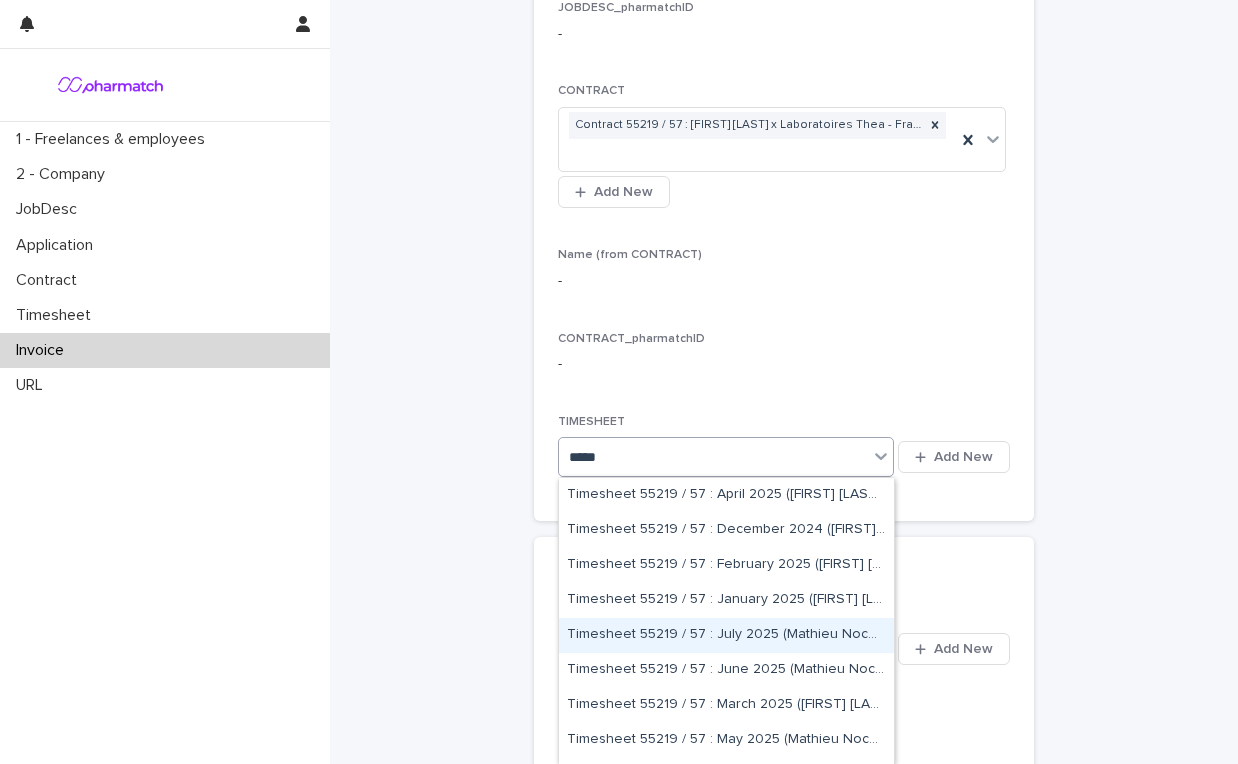 click on "Timesheet 55219 / 57 : July 2025 (Mathieu Nocent x Laboratoires Thea - [COUNTRY])" at bounding box center [726, 635] 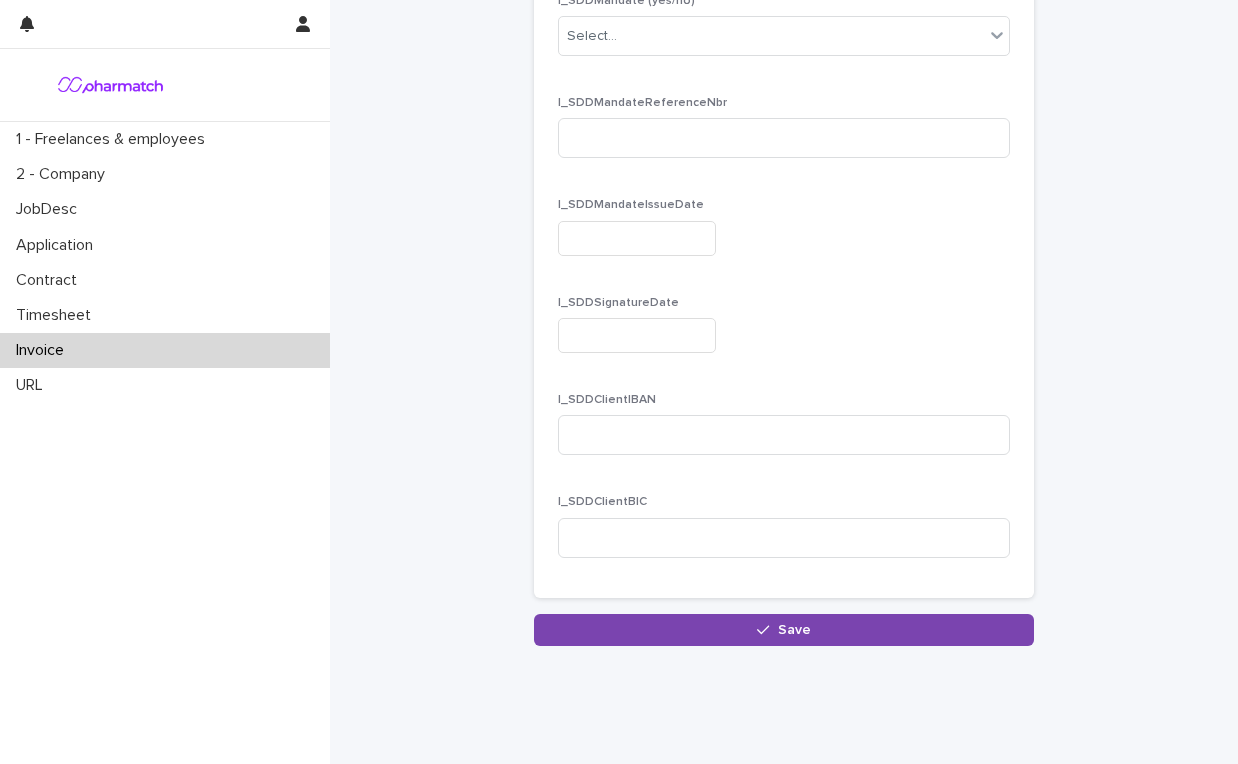 scroll, scrollTop: 13211, scrollLeft: 0, axis: vertical 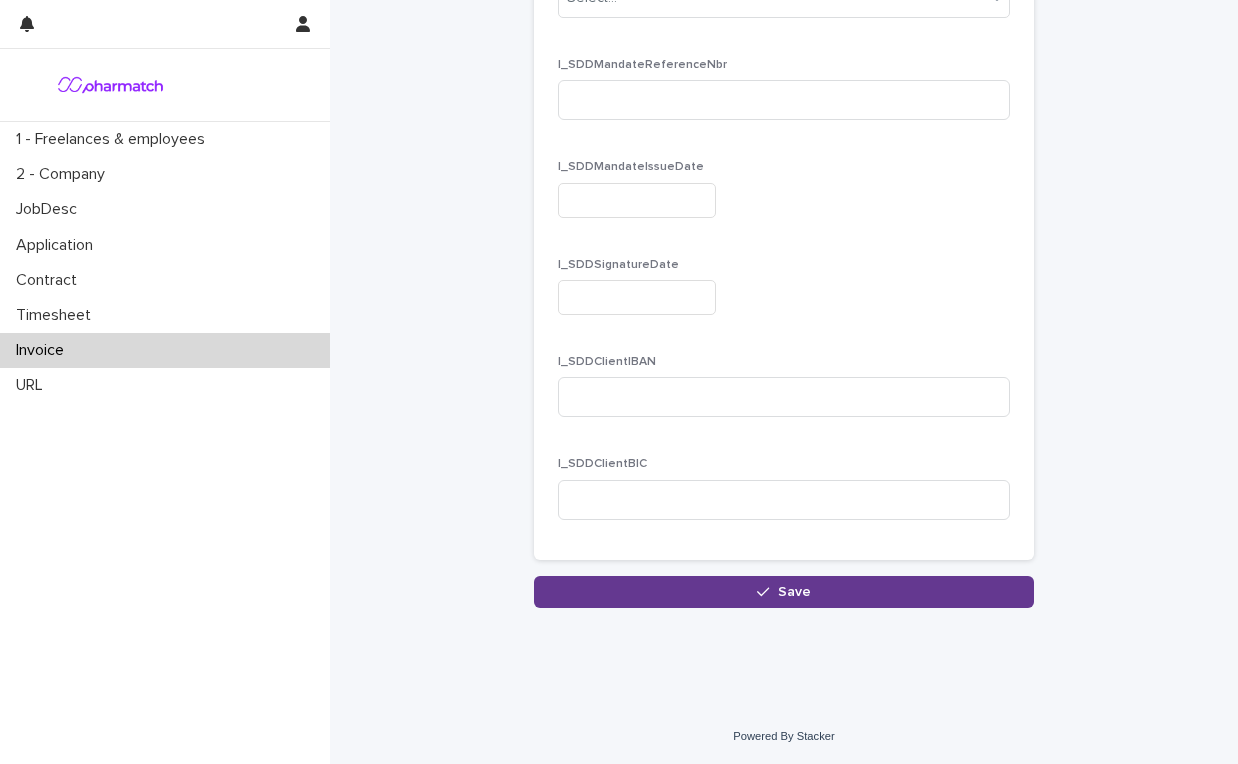 click on "Save" at bounding box center (784, 592) 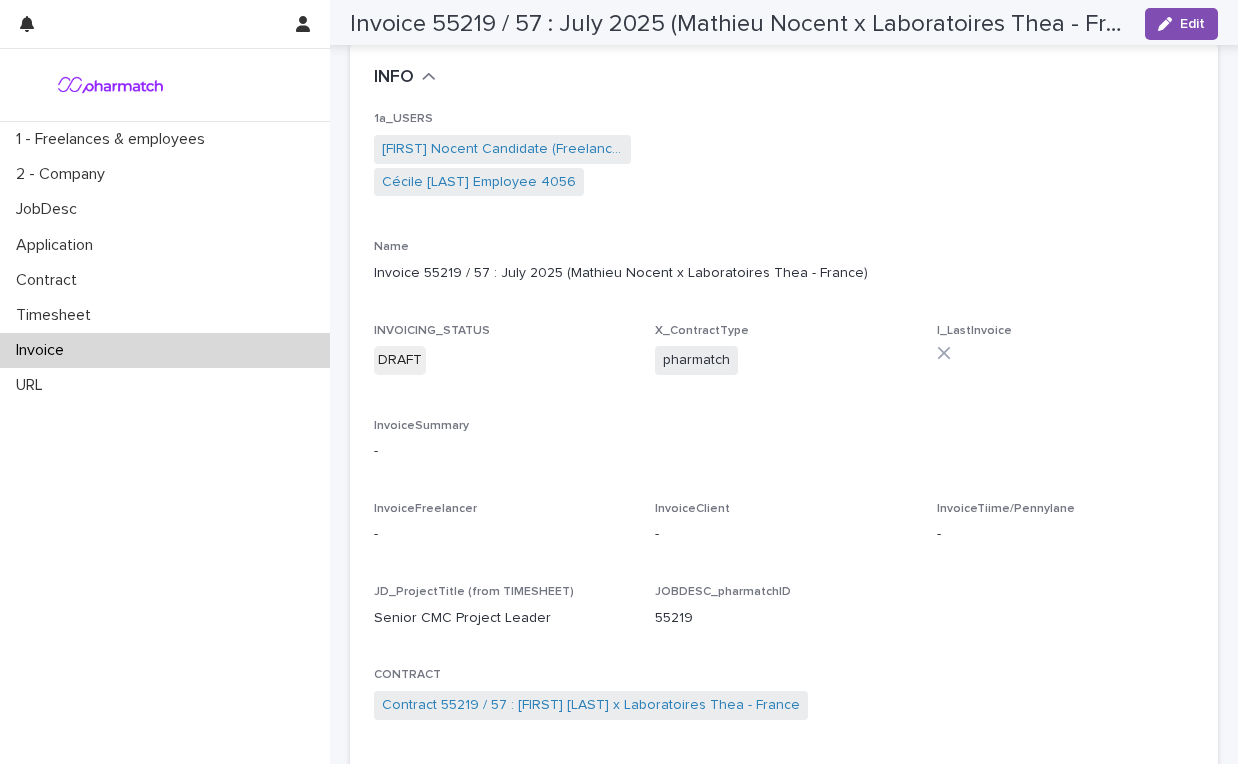 scroll, scrollTop: 0, scrollLeft: 0, axis: both 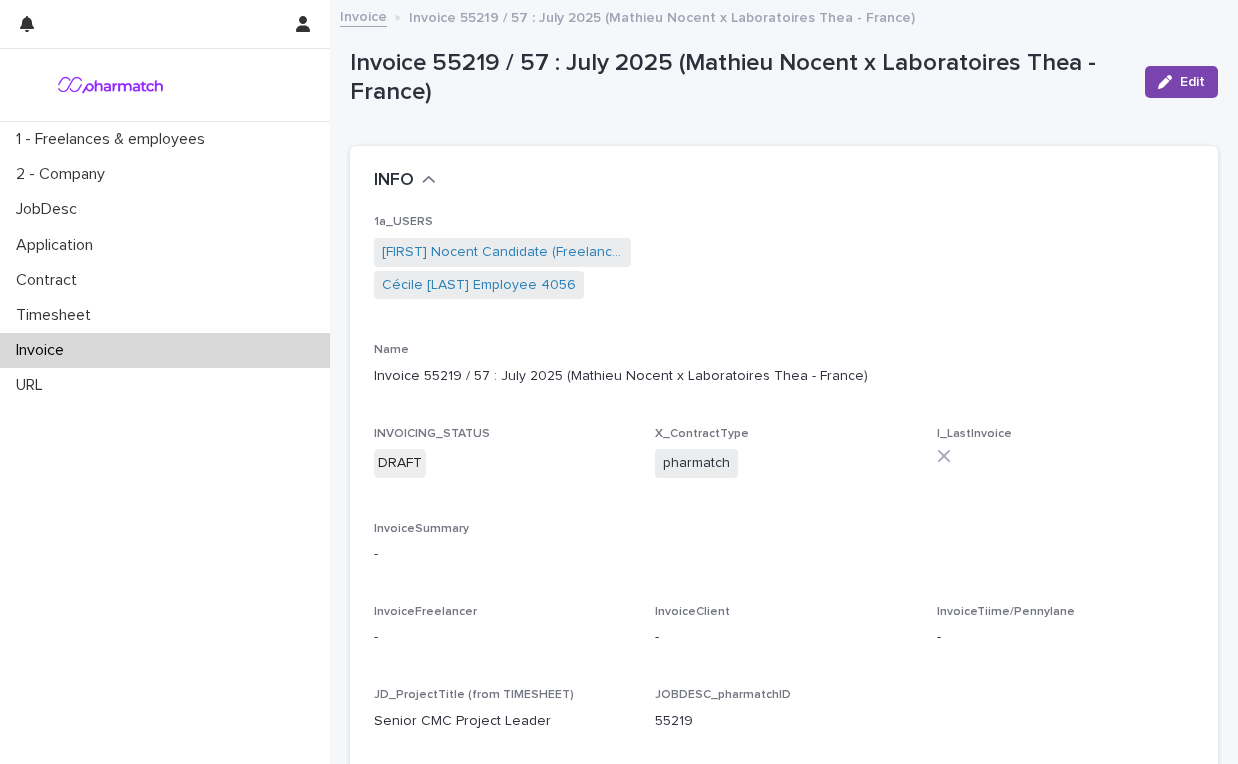 click on "Invoice" at bounding box center (165, 350) 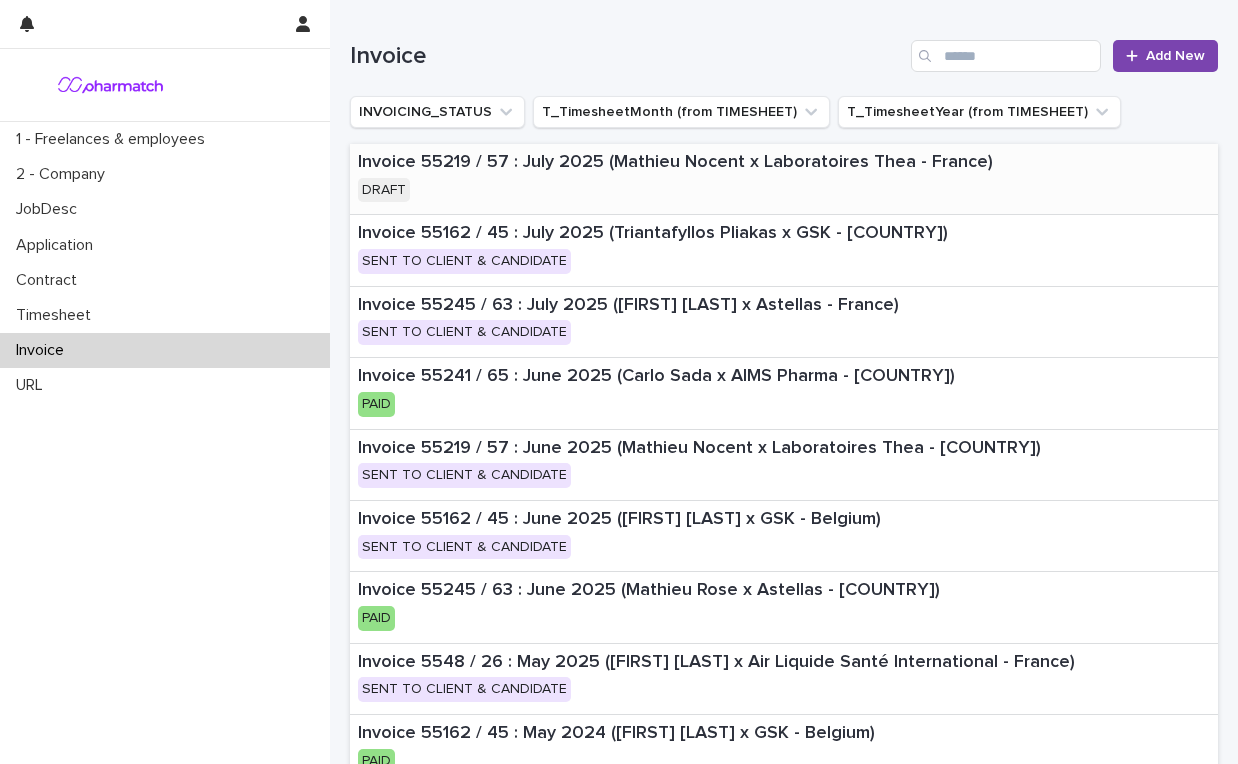 click on "Invoice 55219 / 57 : July 2025 (Mathieu Nocent x Laboratoires Thea - [COUNTRY]) DRAFT" at bounding box center [701, 179] 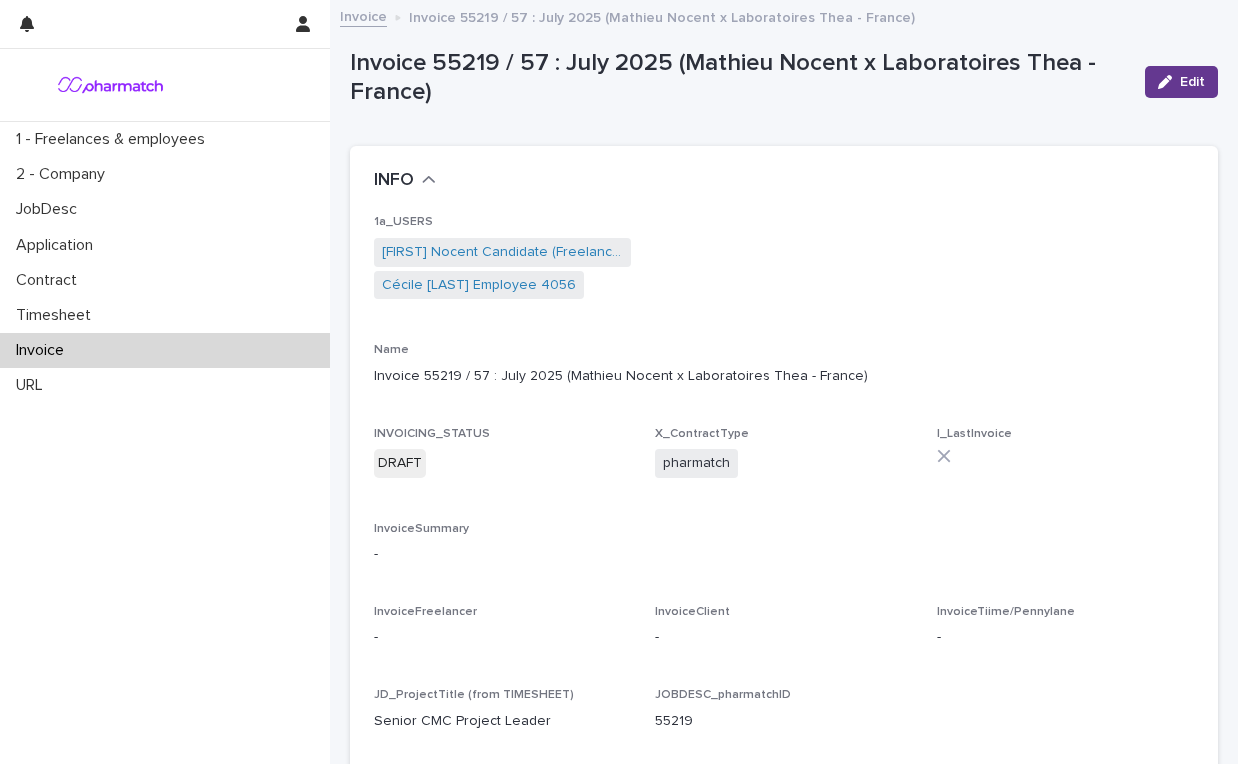 click at bounding box center (1169, 82) 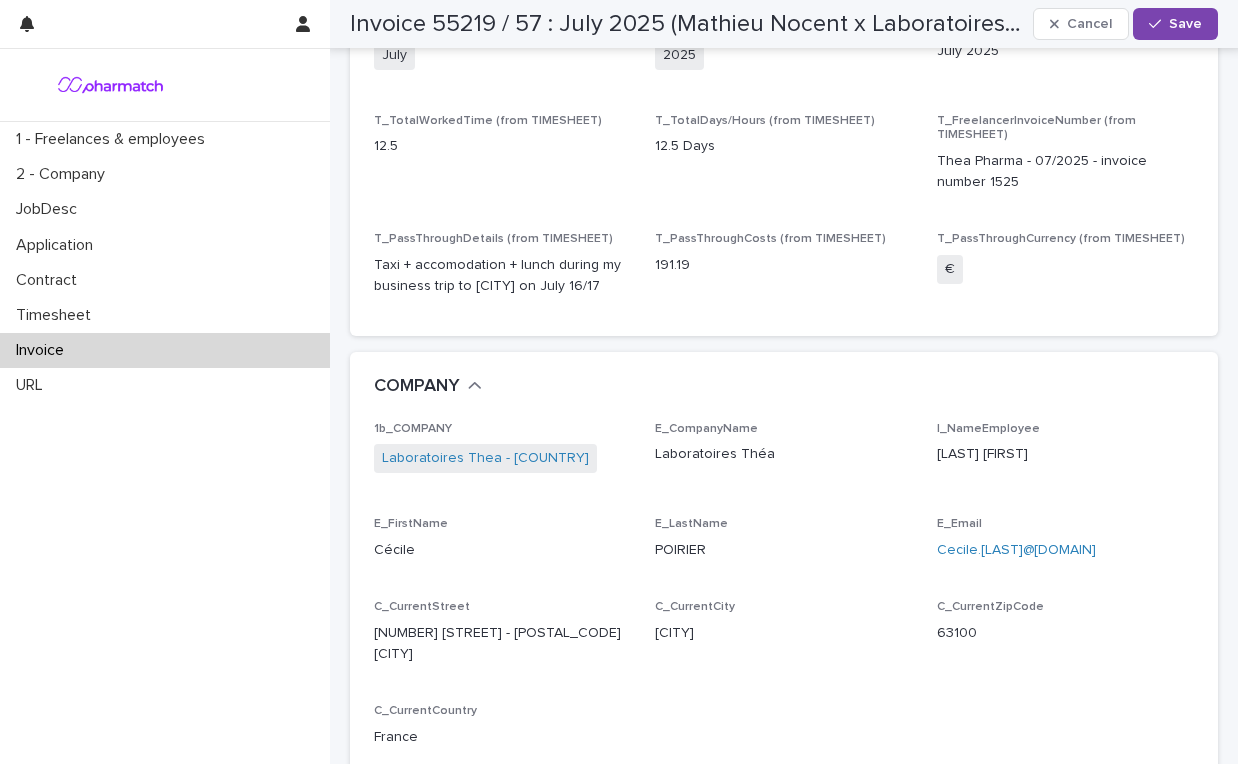 scroll, scrollTop: 1412, scrollLeft: 0, axis: vertical 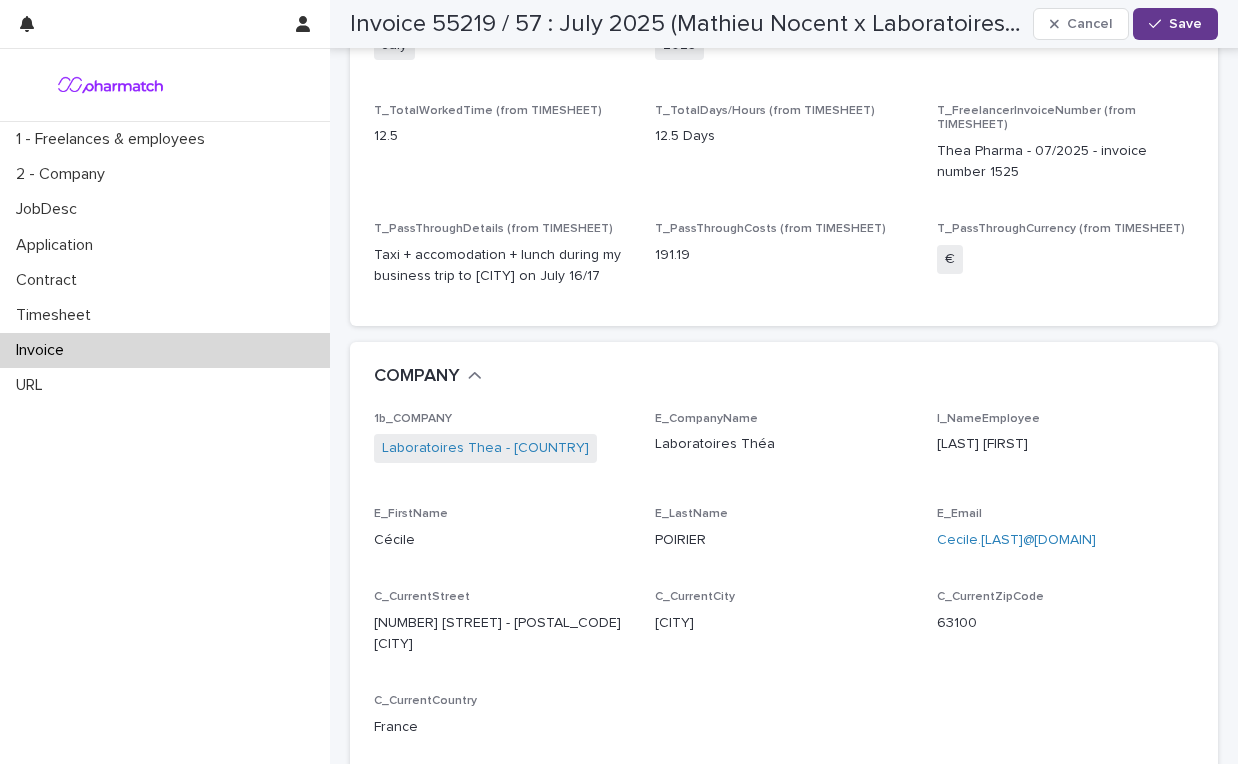 click 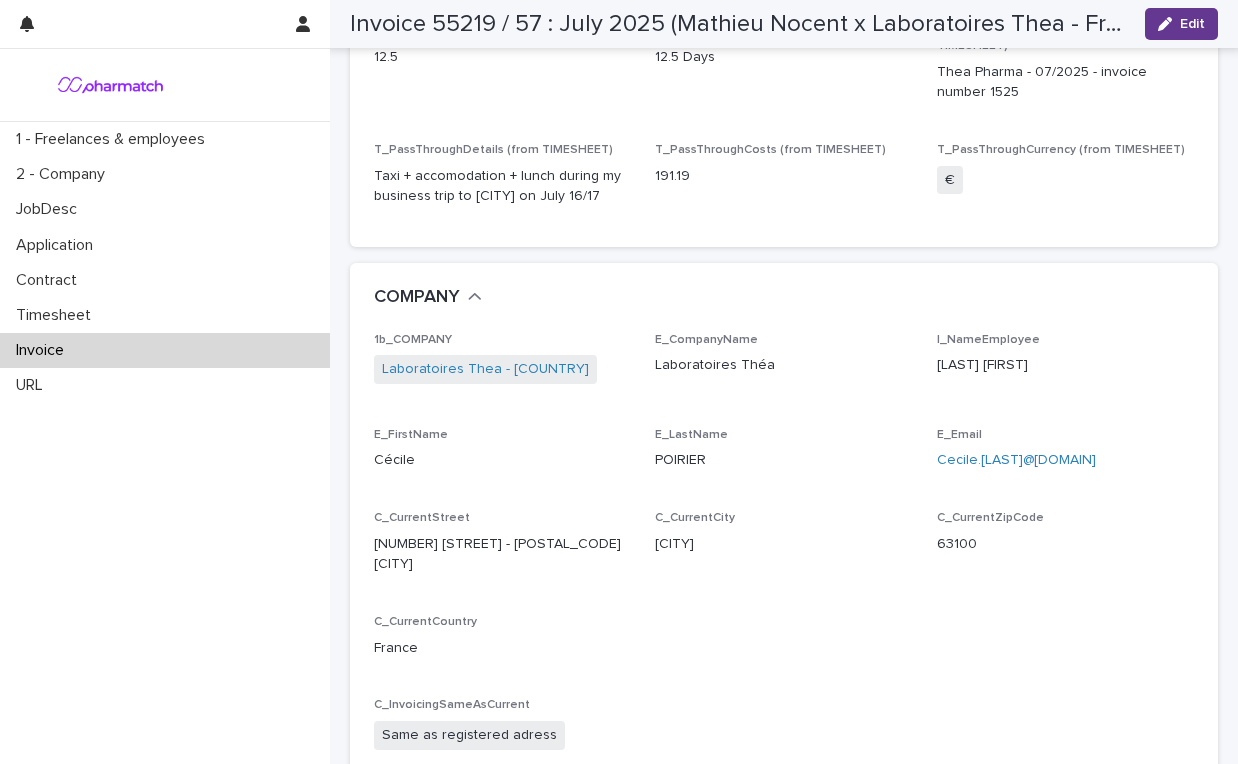 click on "Edit" at bounding box center (1181, 24) 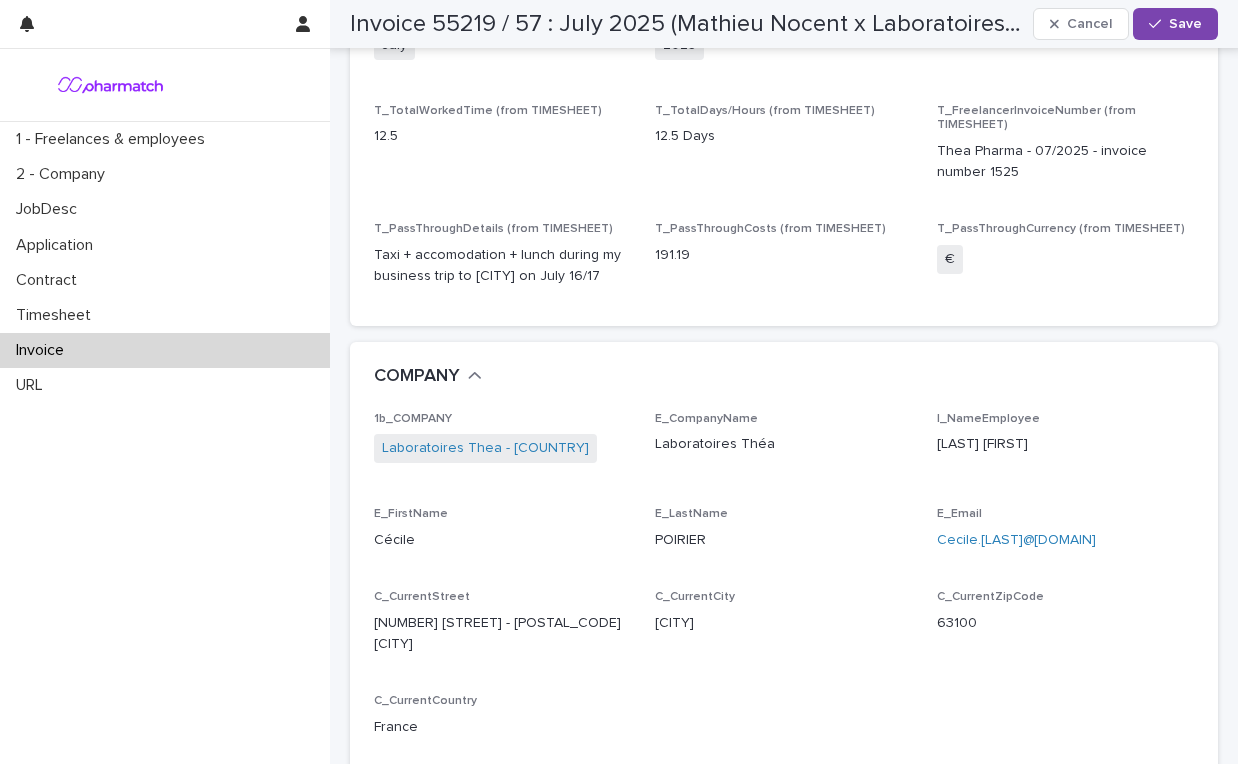 click on "Taxi + accomodation + lunch during my business trip to [CITY] on July 16/17" at bounding box center [502, 266] 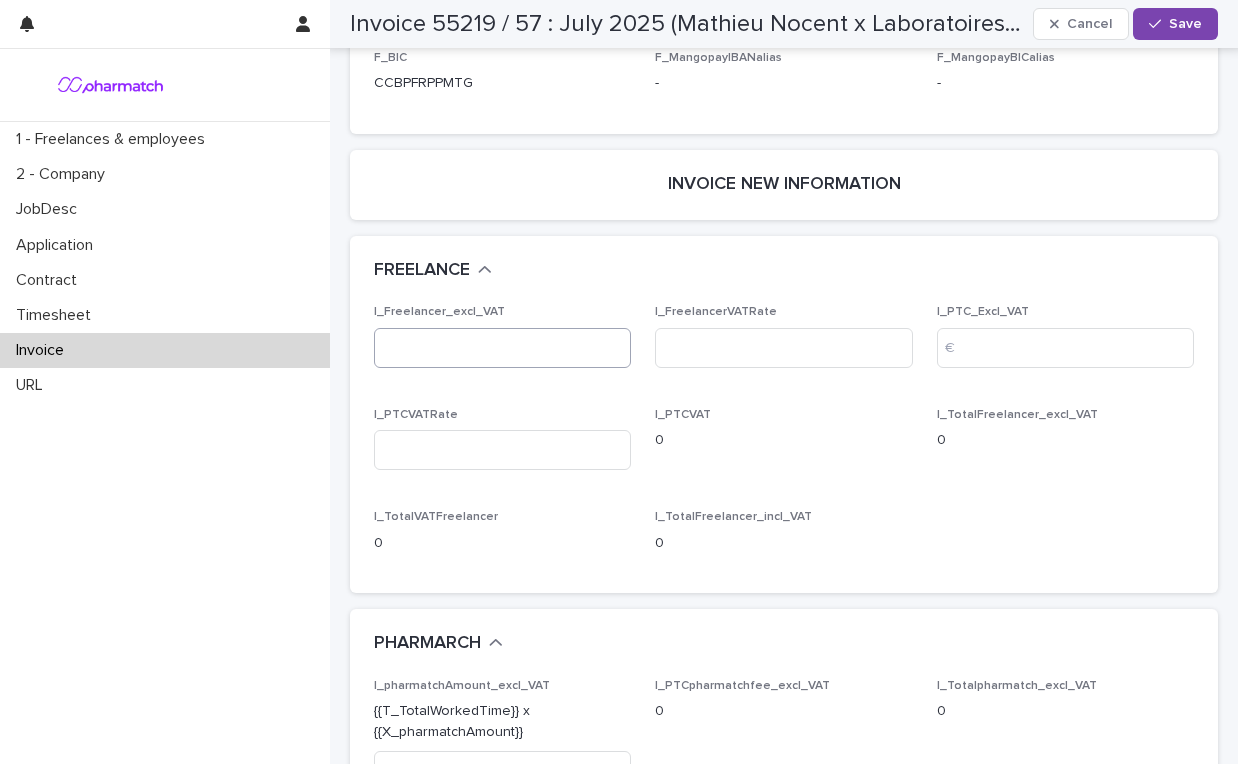 scroll, scrollTop: 4080, scrollLeft: 0, axis: vertical 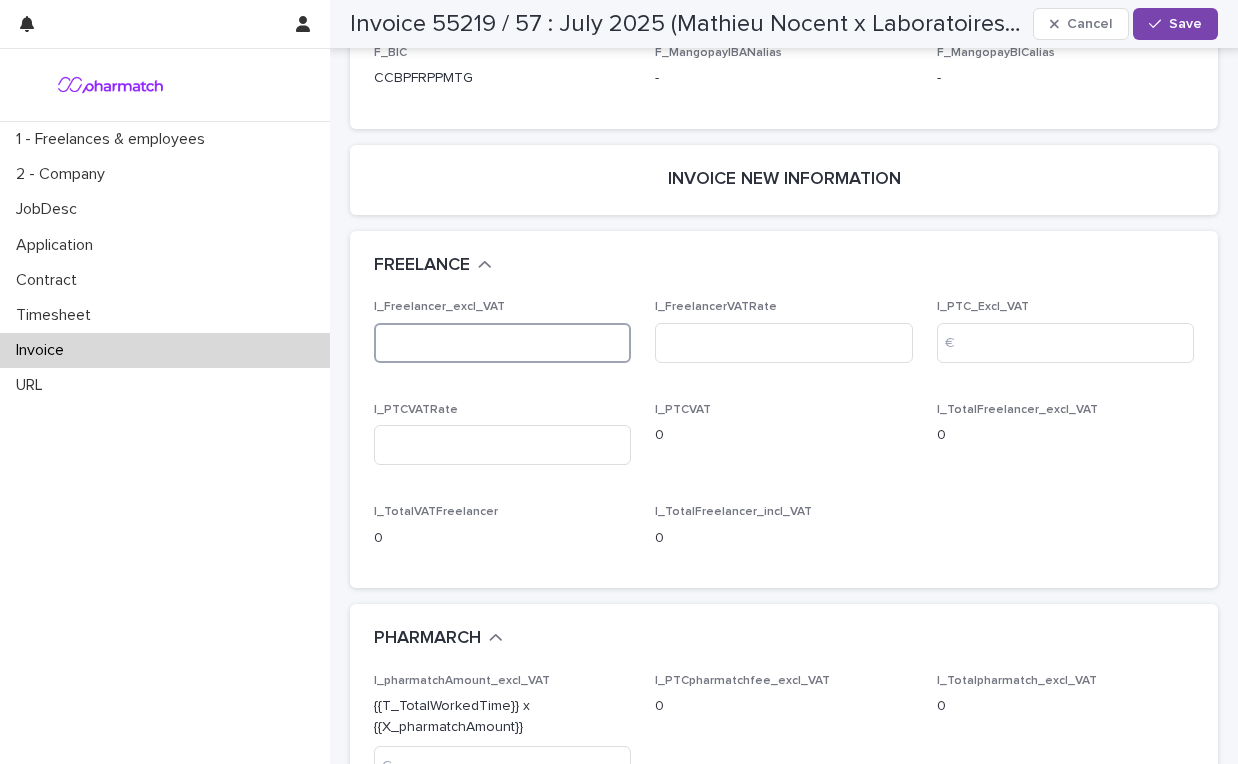 click at bounding box center [502, 343] 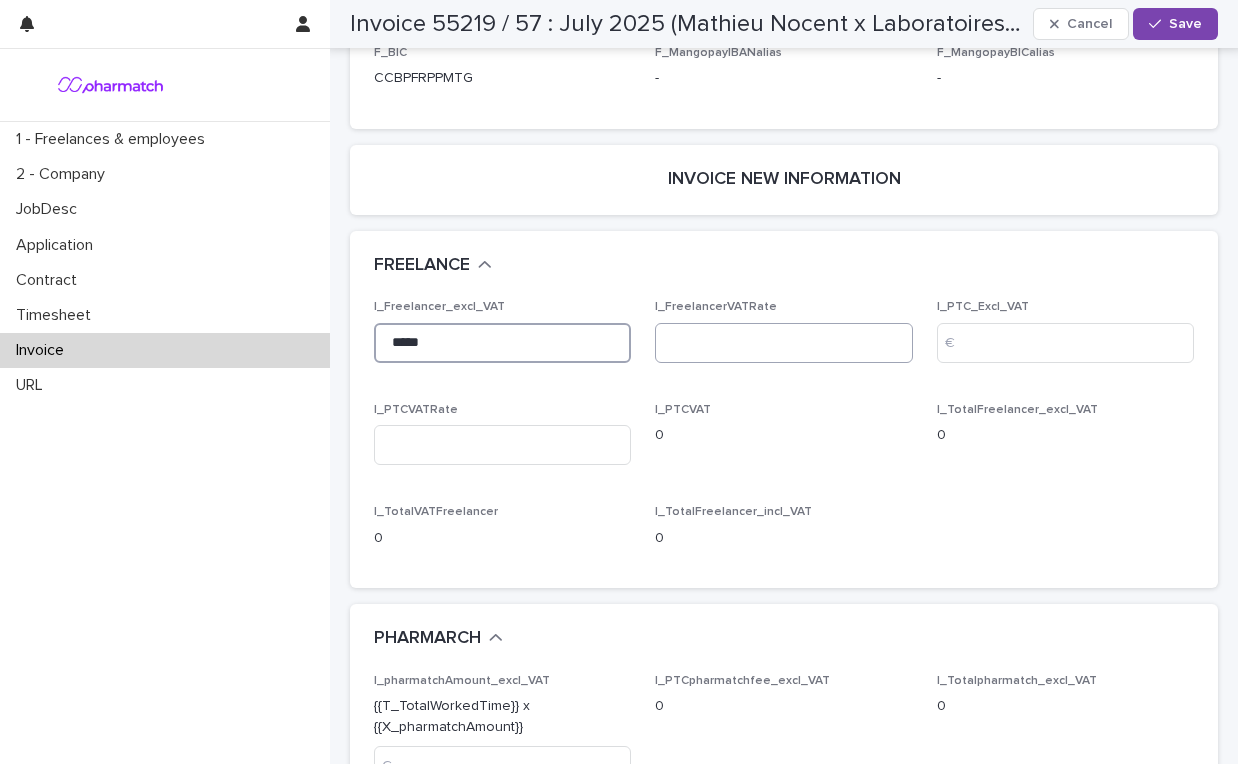 type on "*****" 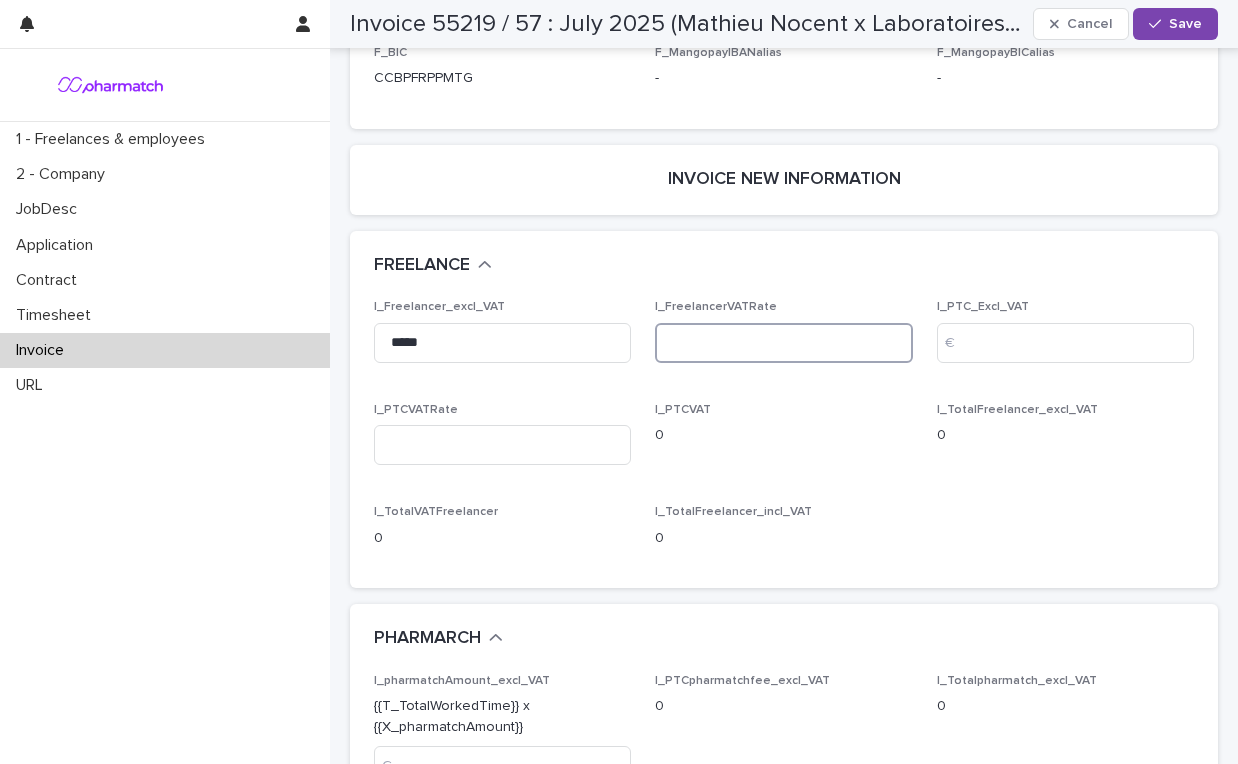 click at bounding box center (783, 343) 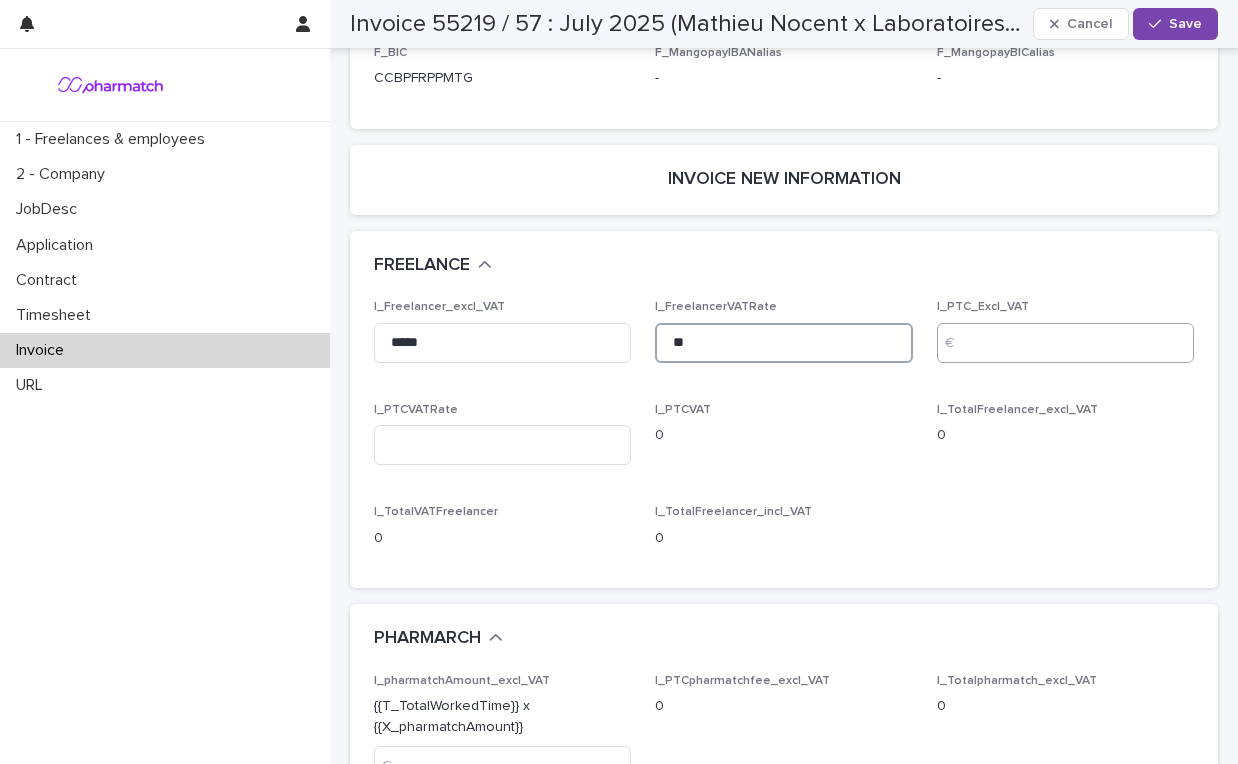 type on "**" 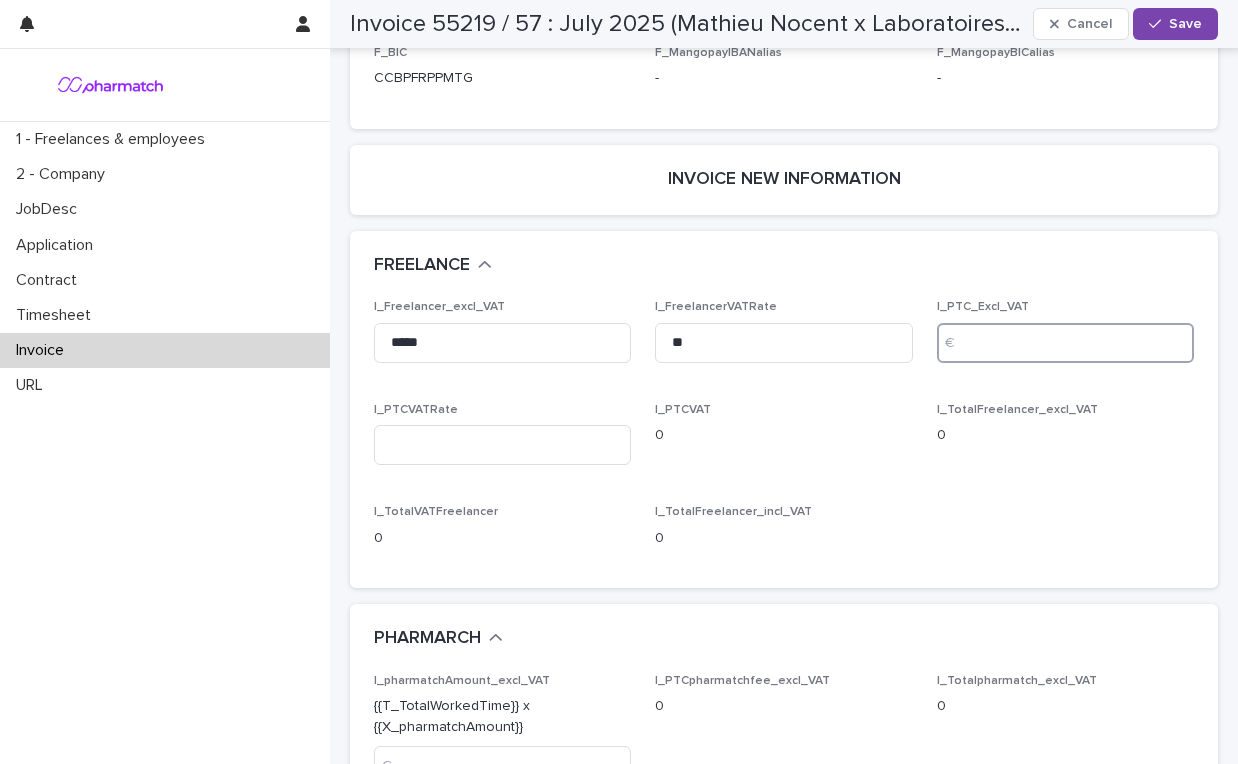 click at bounding box center (1065, 343) 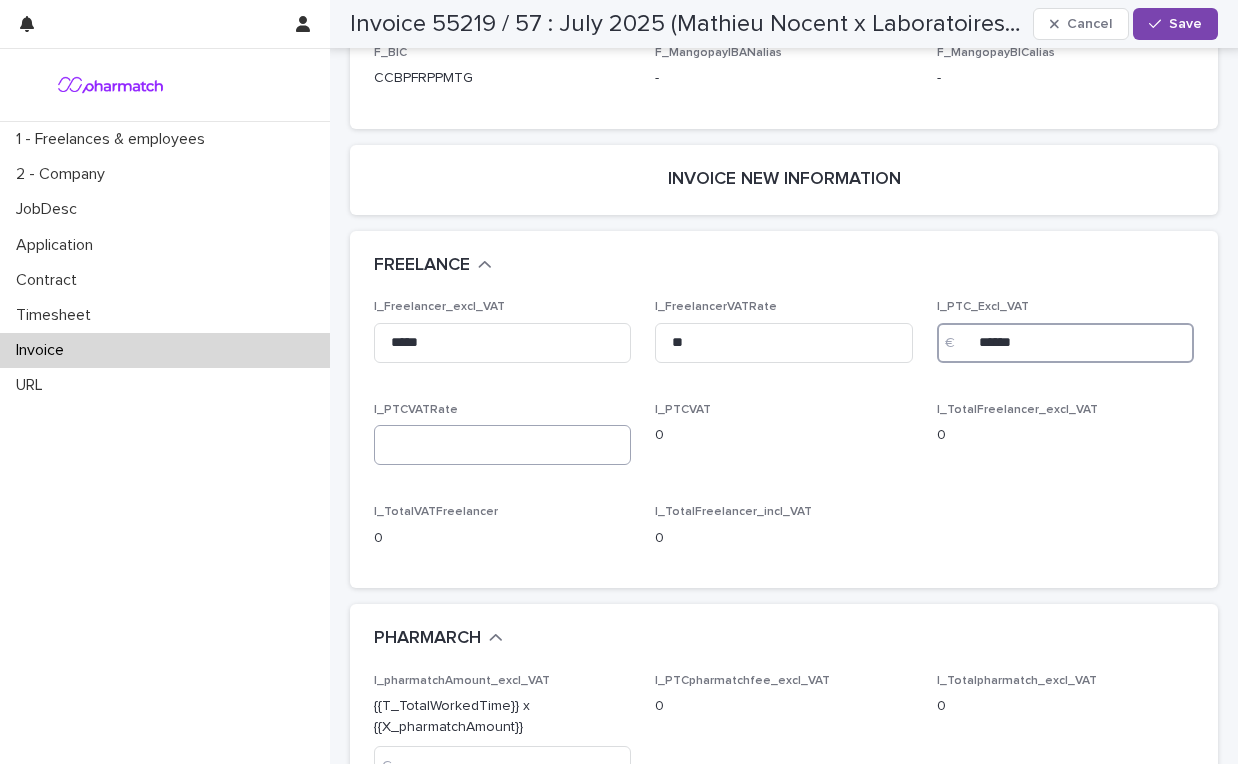 type on "******" 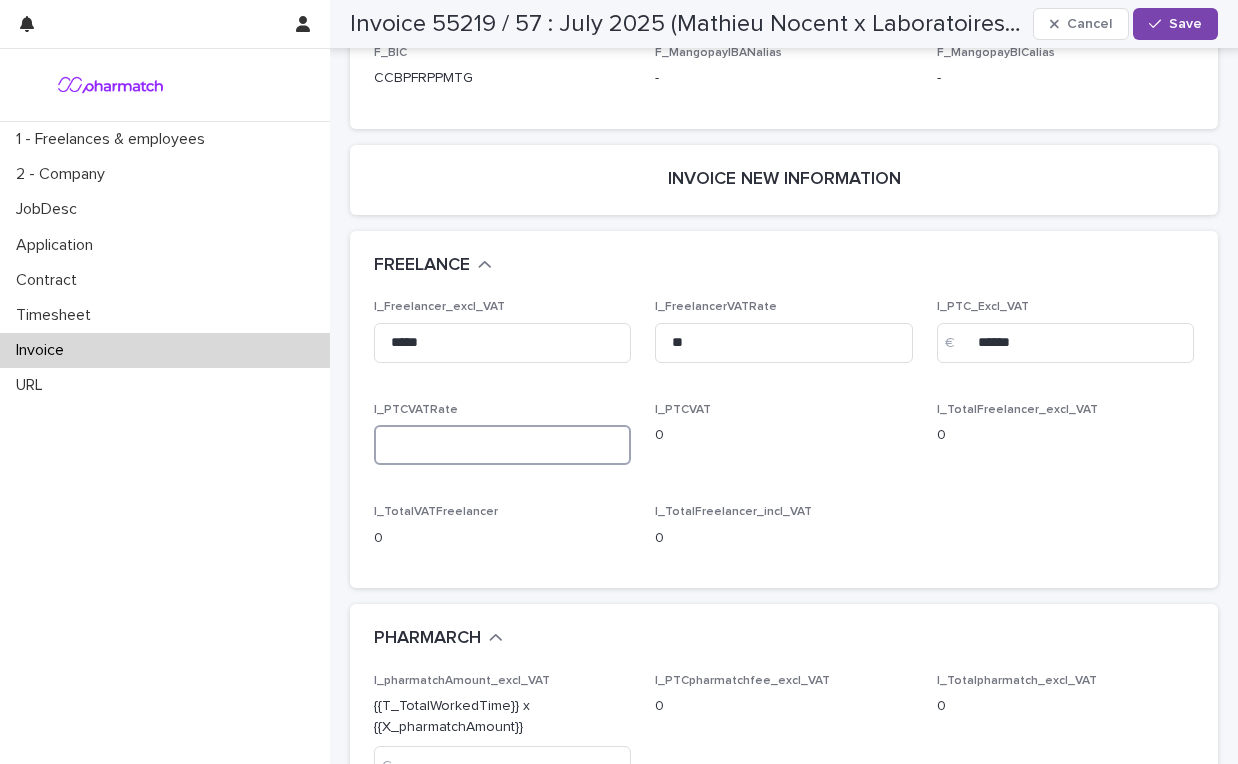 click at bounding box center [502, 445] 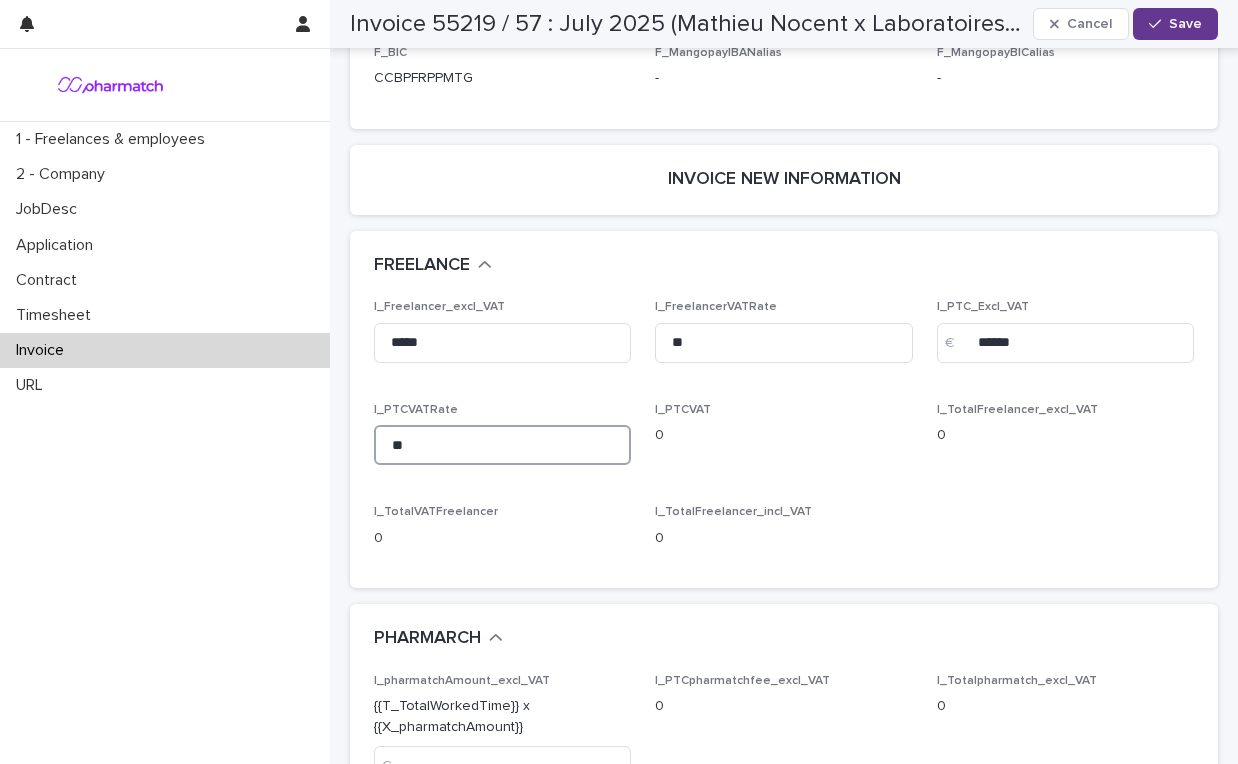 type on "**" 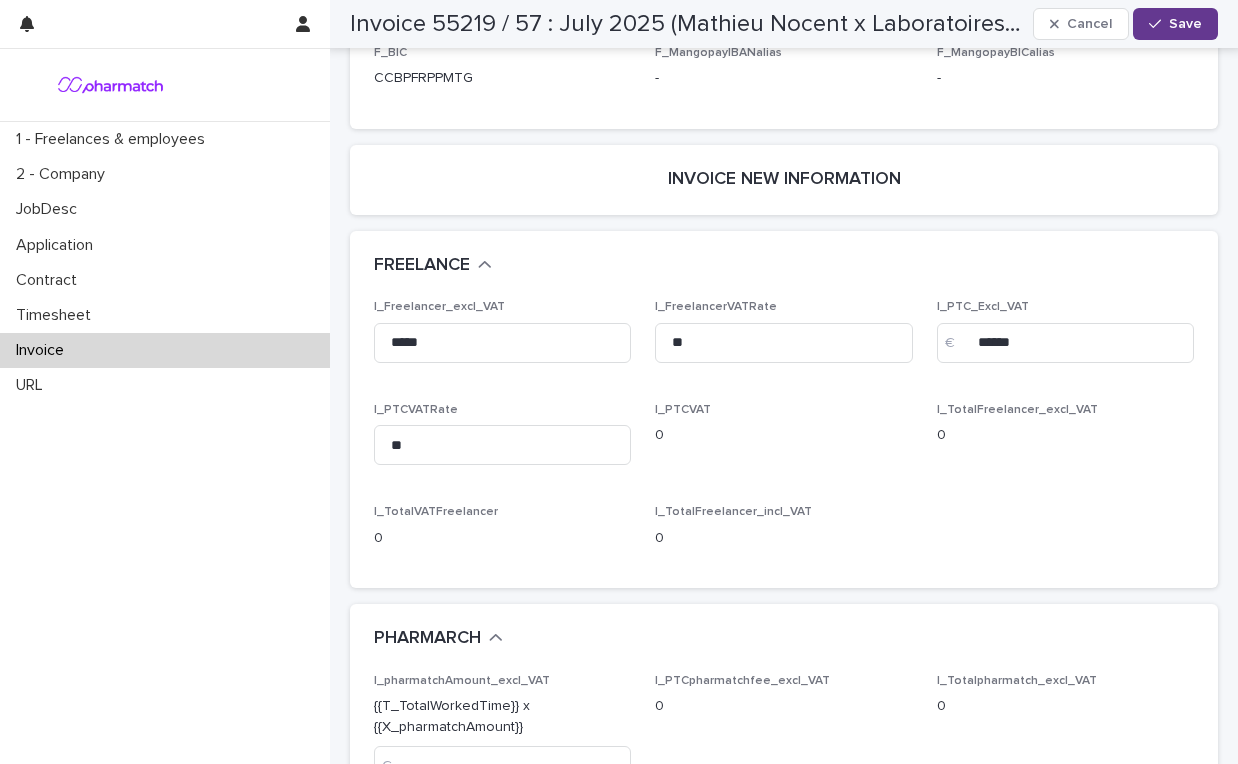 click on "Save" at bounding box center (1185, 24) 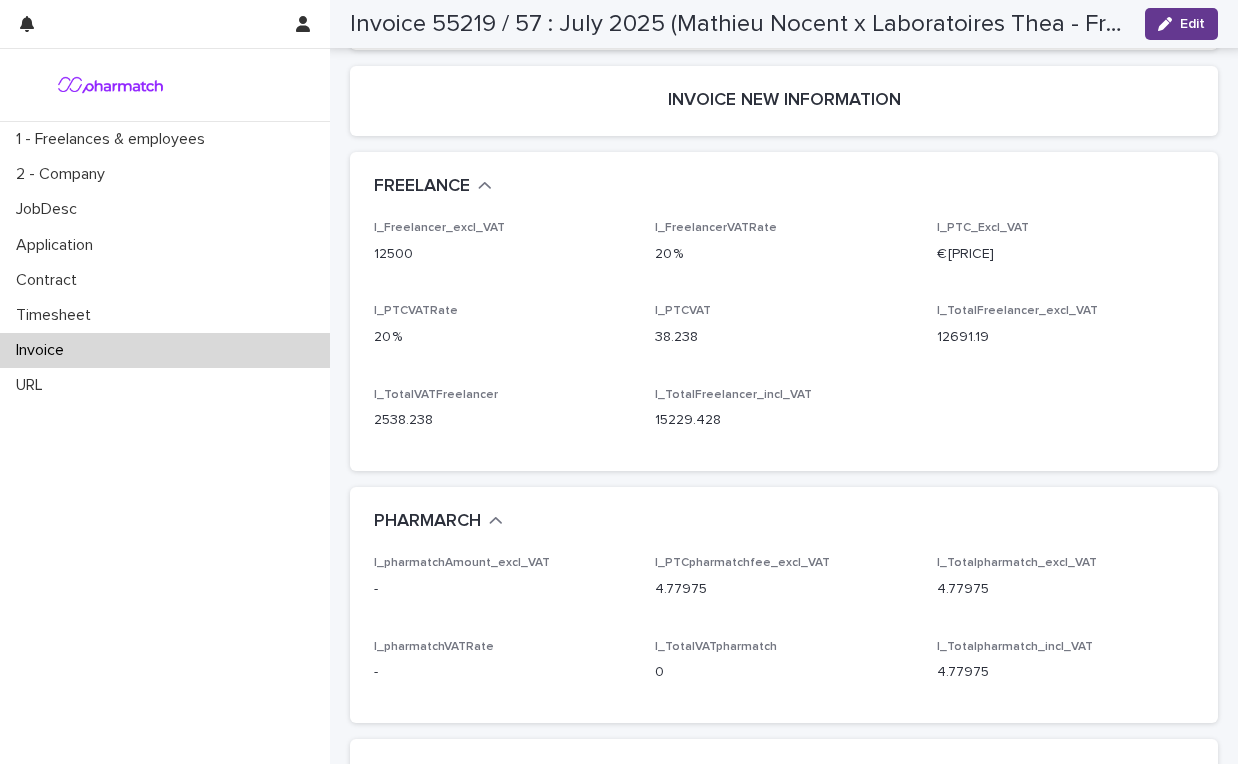click at bounding box center [1169, 24] 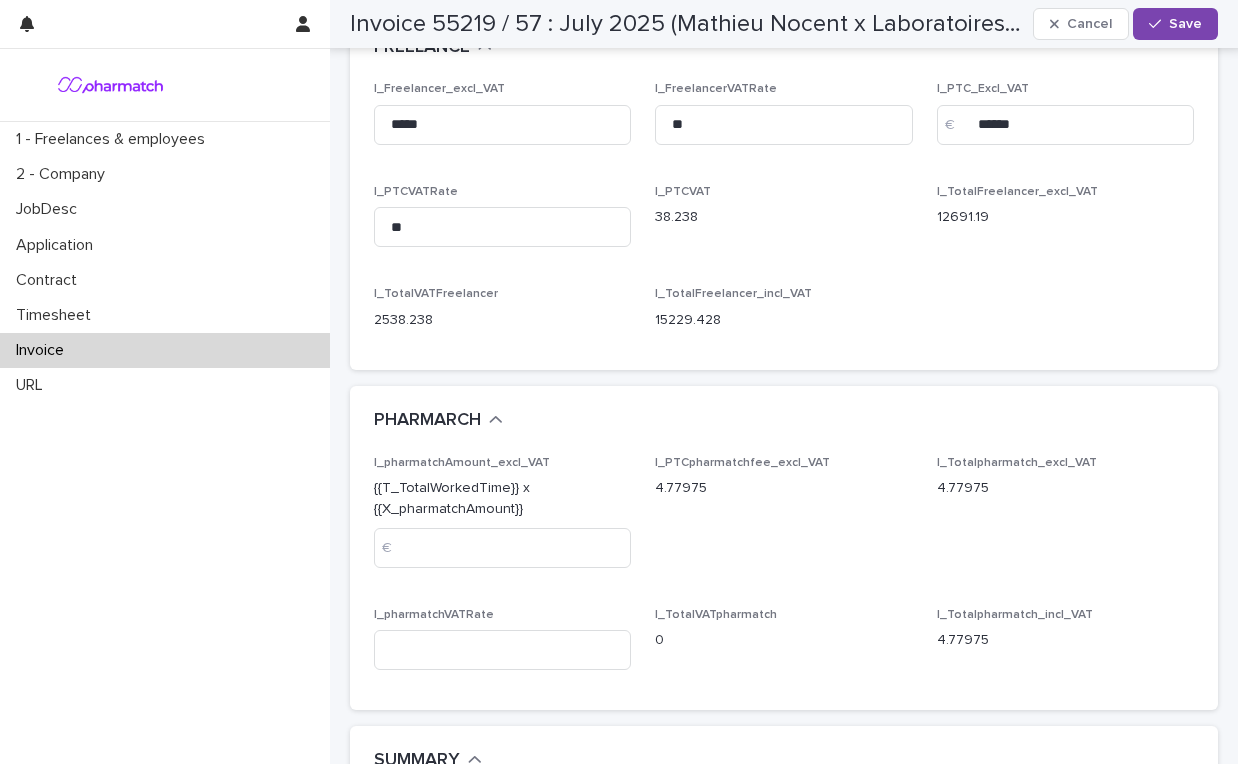 scroll, scrollTop: 4321, scrollLeft: 0, axis: vertical 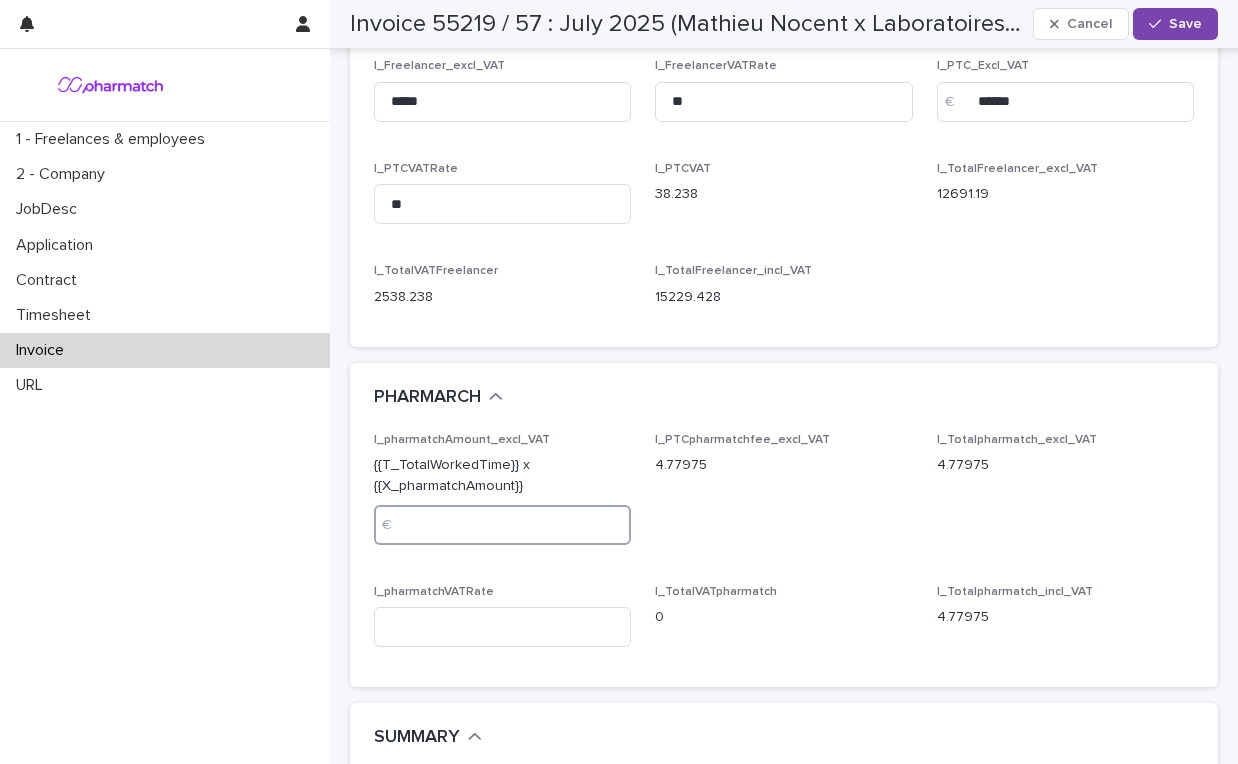 click at bounding box center [502, 525] 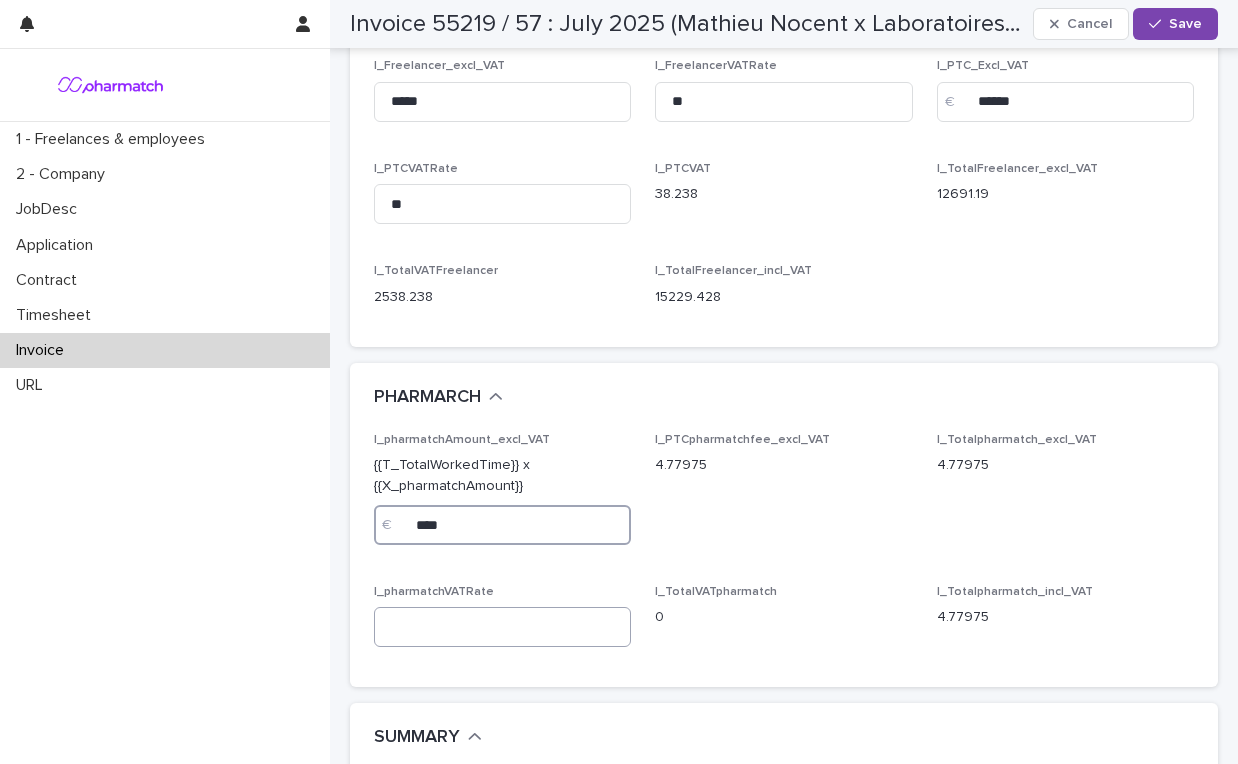 type on "****" 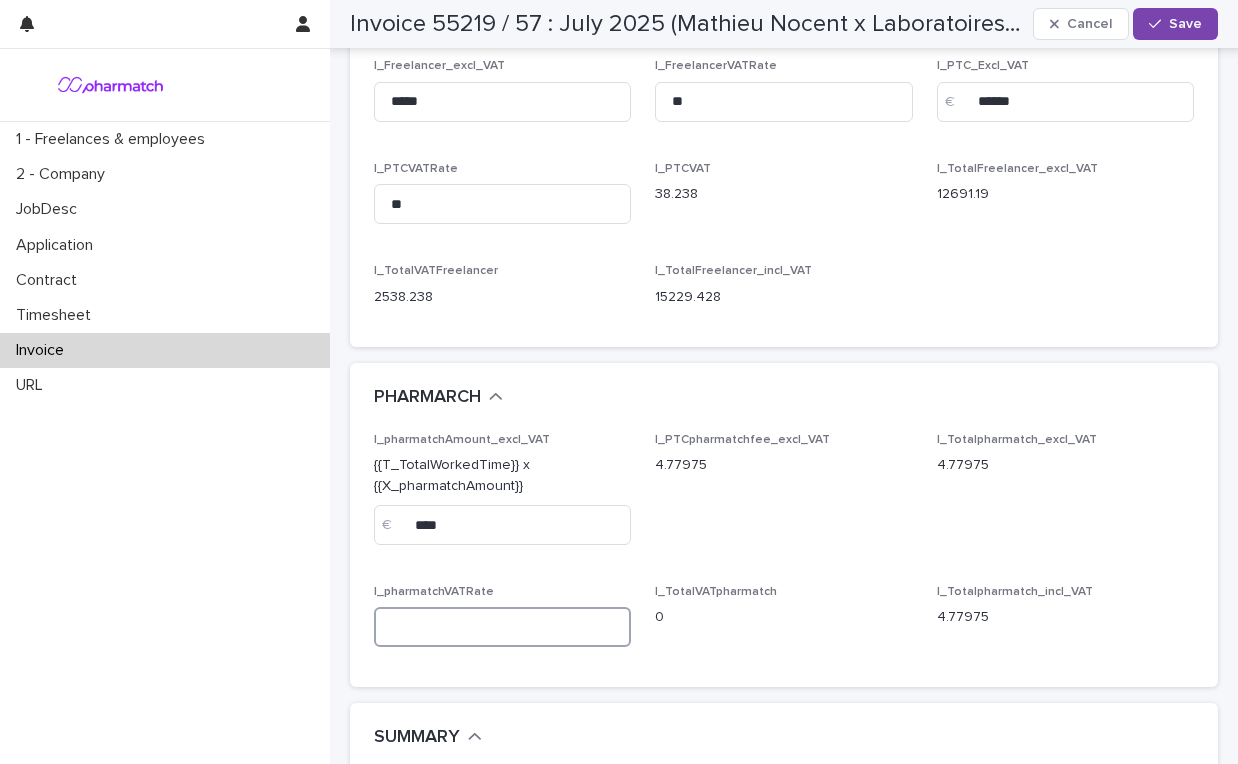 click at bounding box center [502, 627] 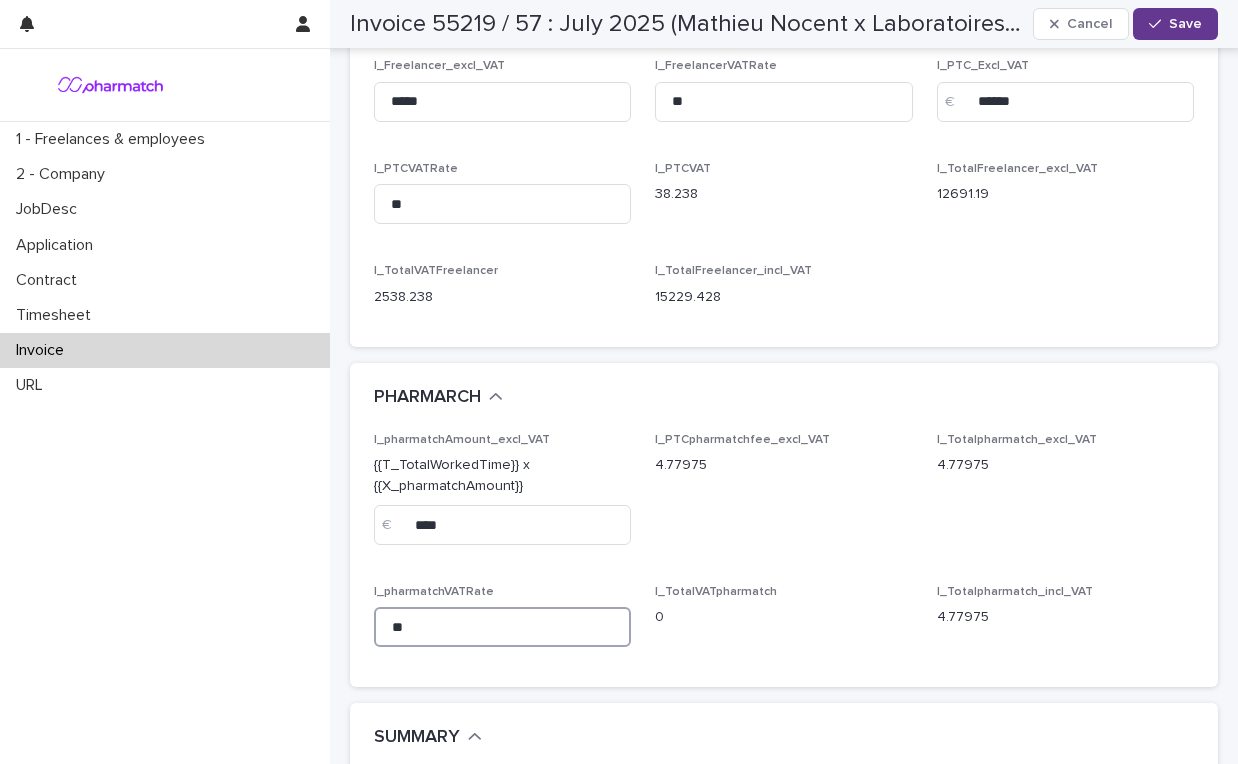 type on "**" 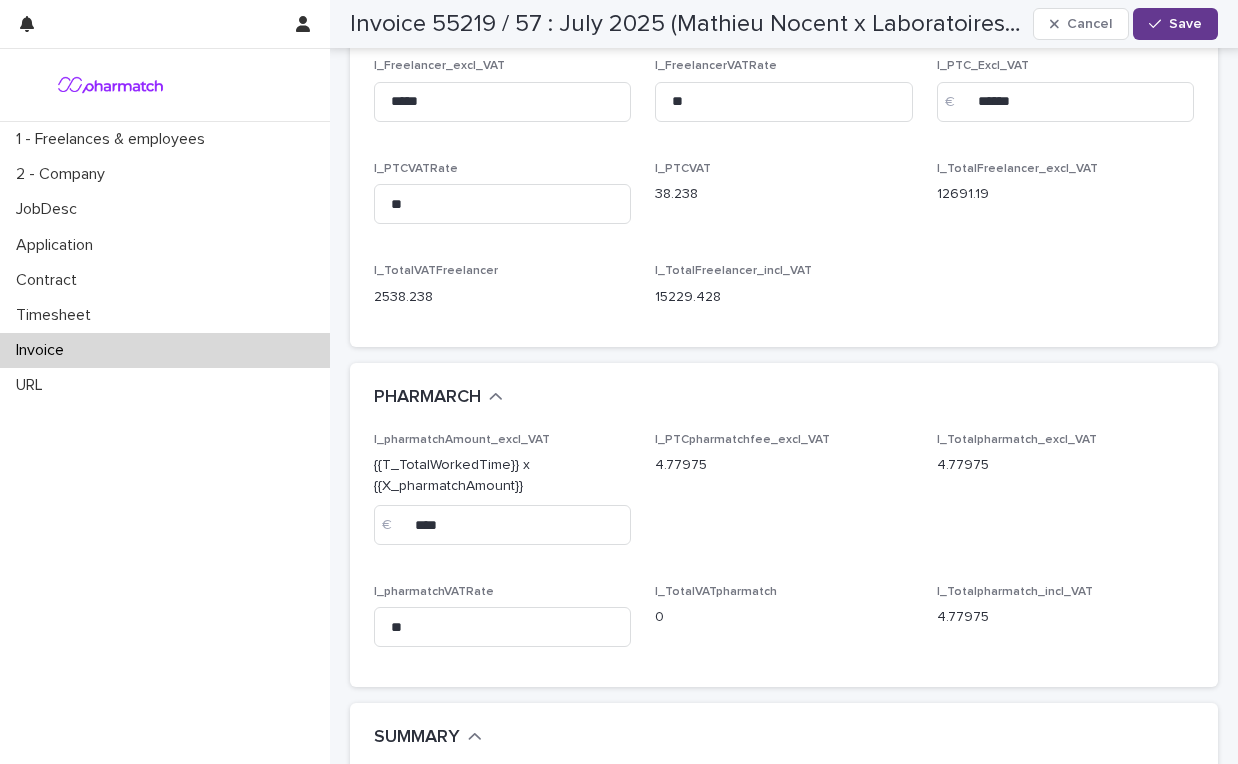 click on "Save" at bounding box center [1175, 24] 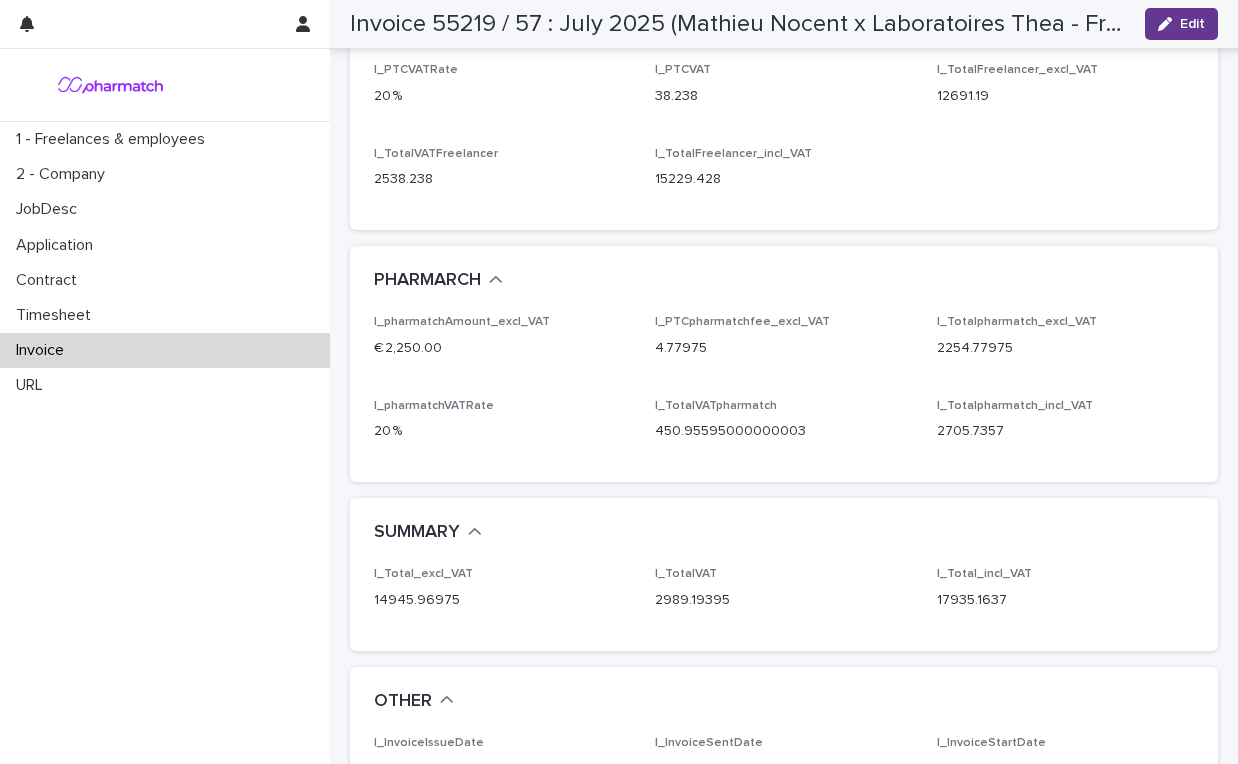 click at bounding box center (1169, 24) 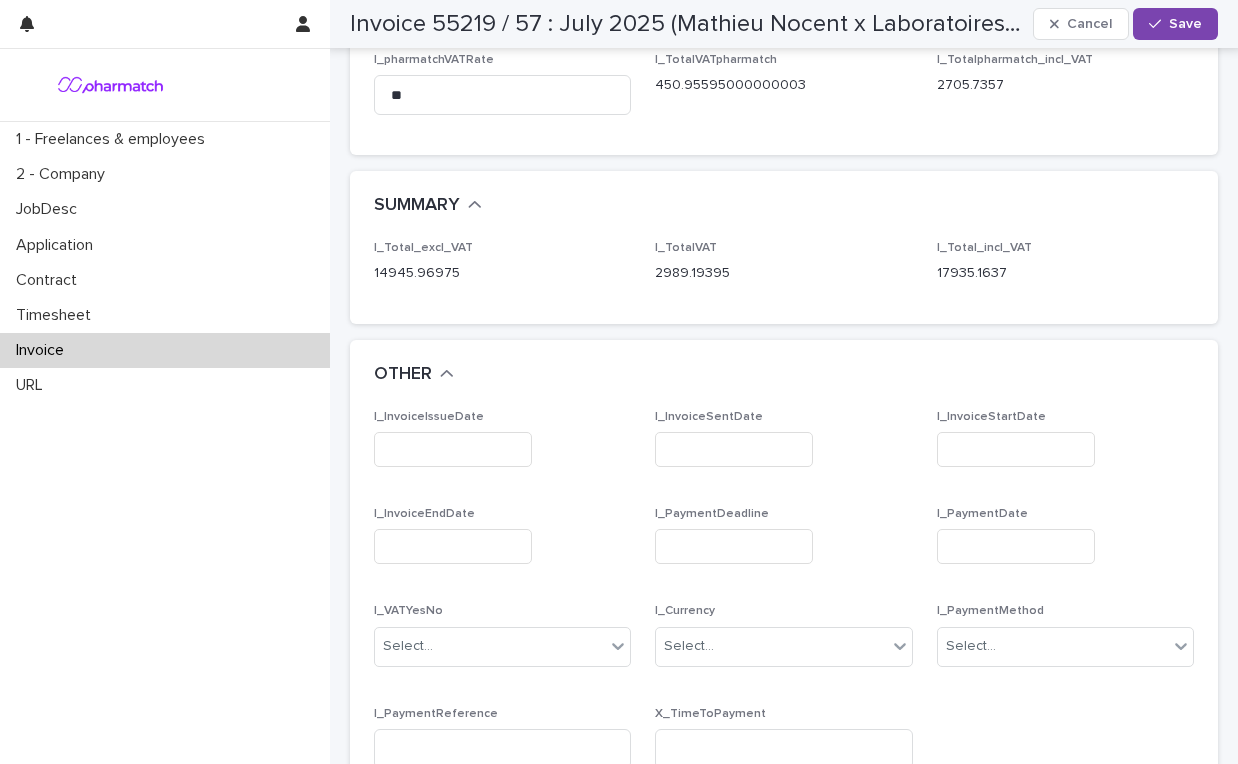 scroll, scrollTop: 4855, scrollLeft: 0, axis: vertical 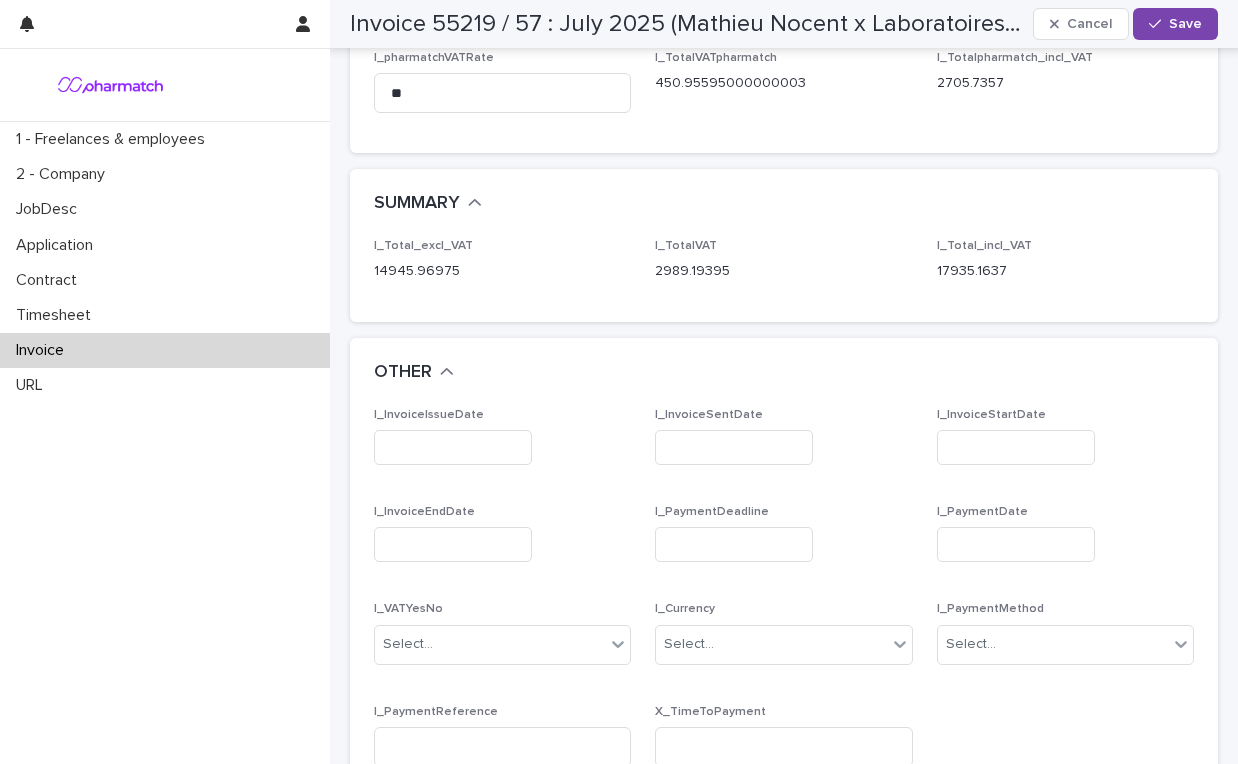 click at bounding box center [453, 447] 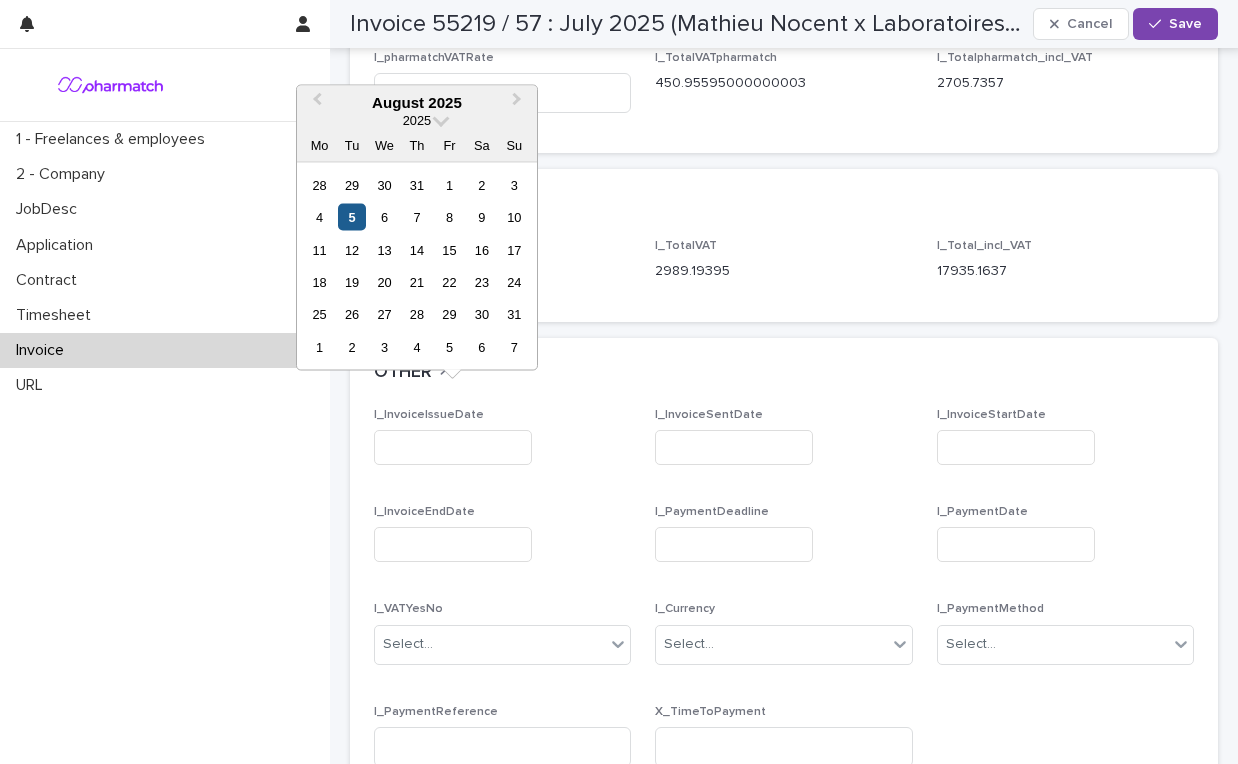 click on "5" at bounding box center [351, 217] 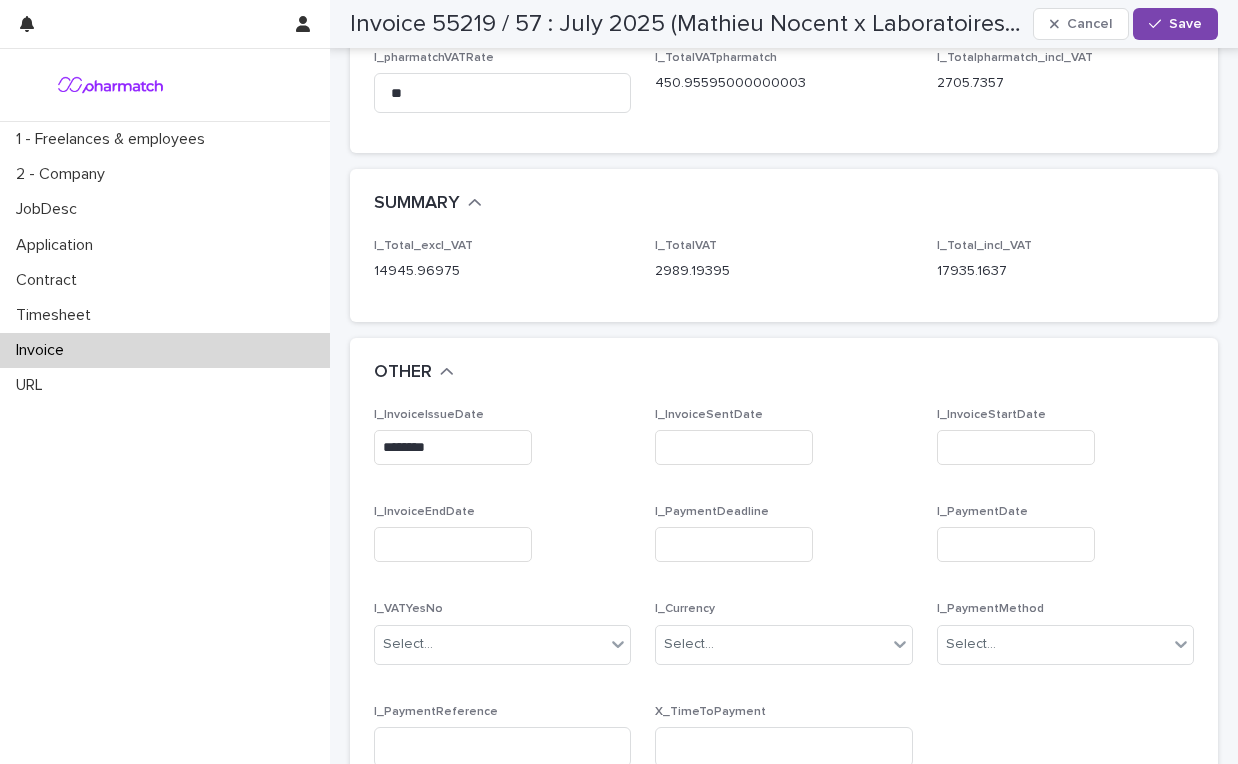 click at bounding box center [734, 447] 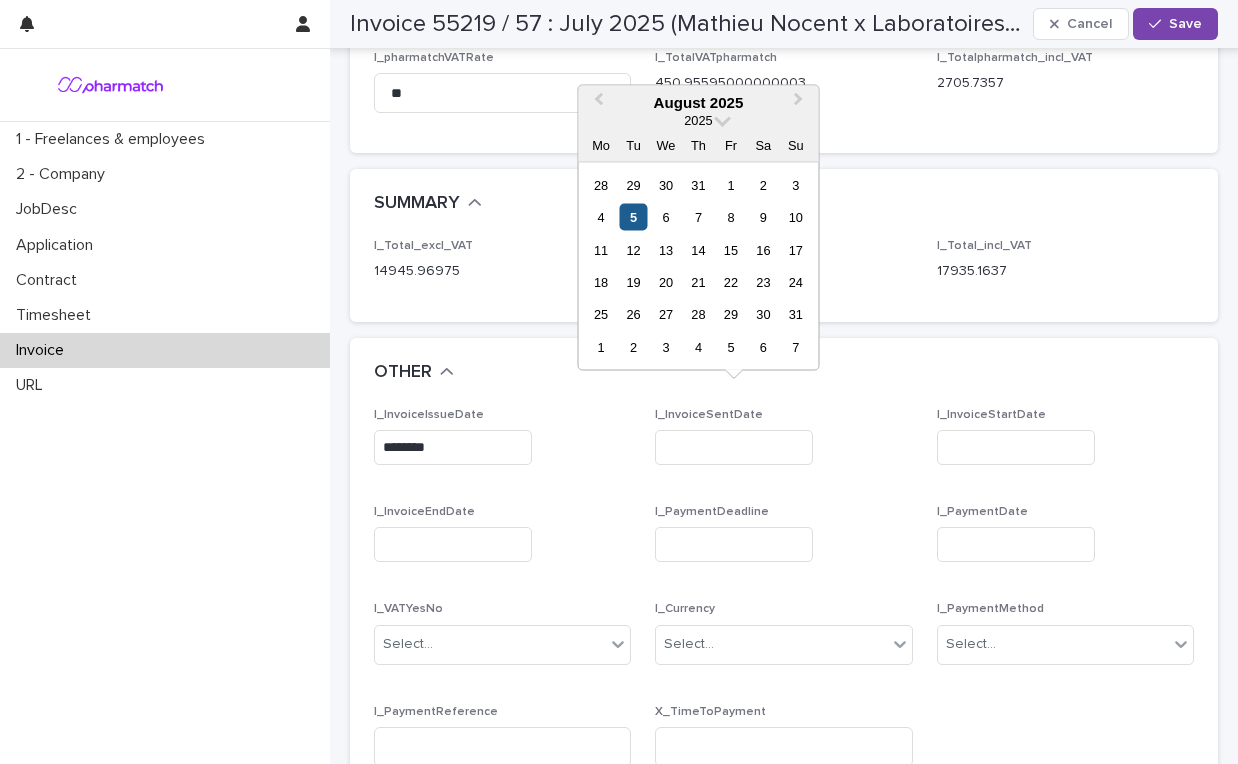 click on "5" at bounding box center (633, 217) 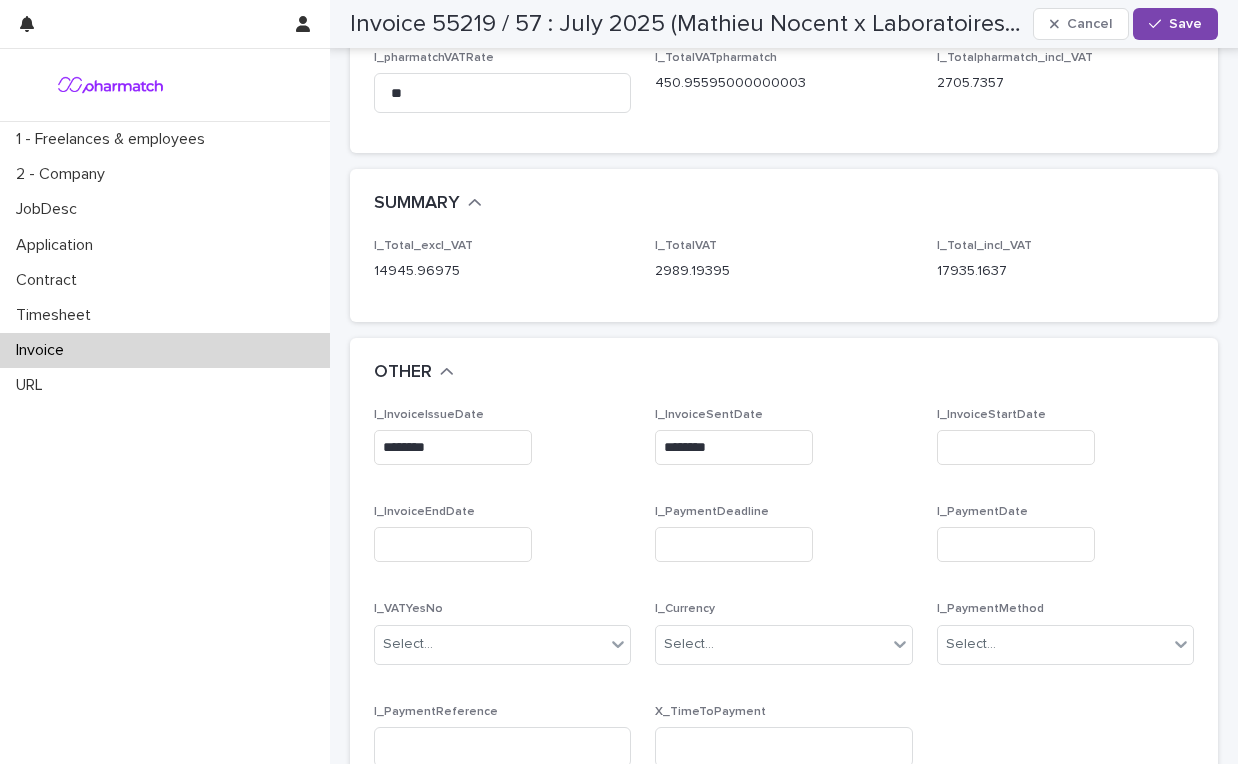 click at bounding box center (1016, 447) 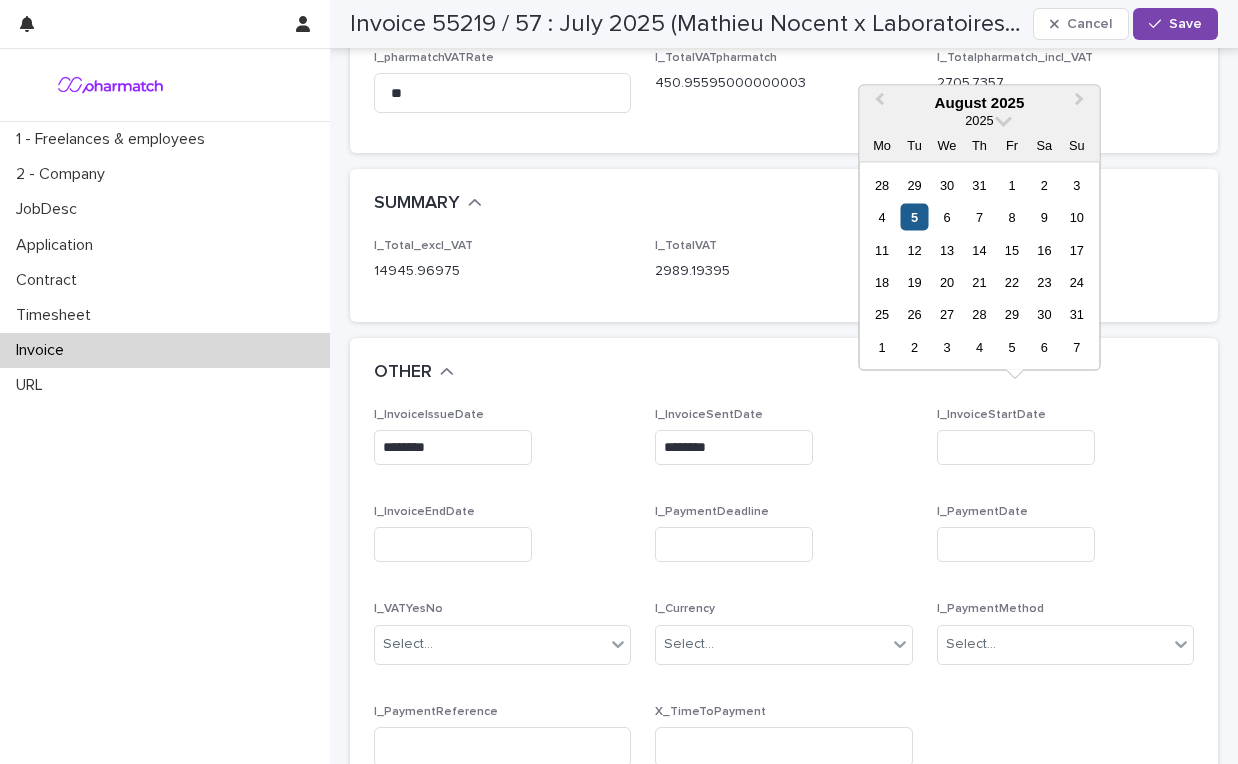 click on "5" at bounding box center [914, 217] 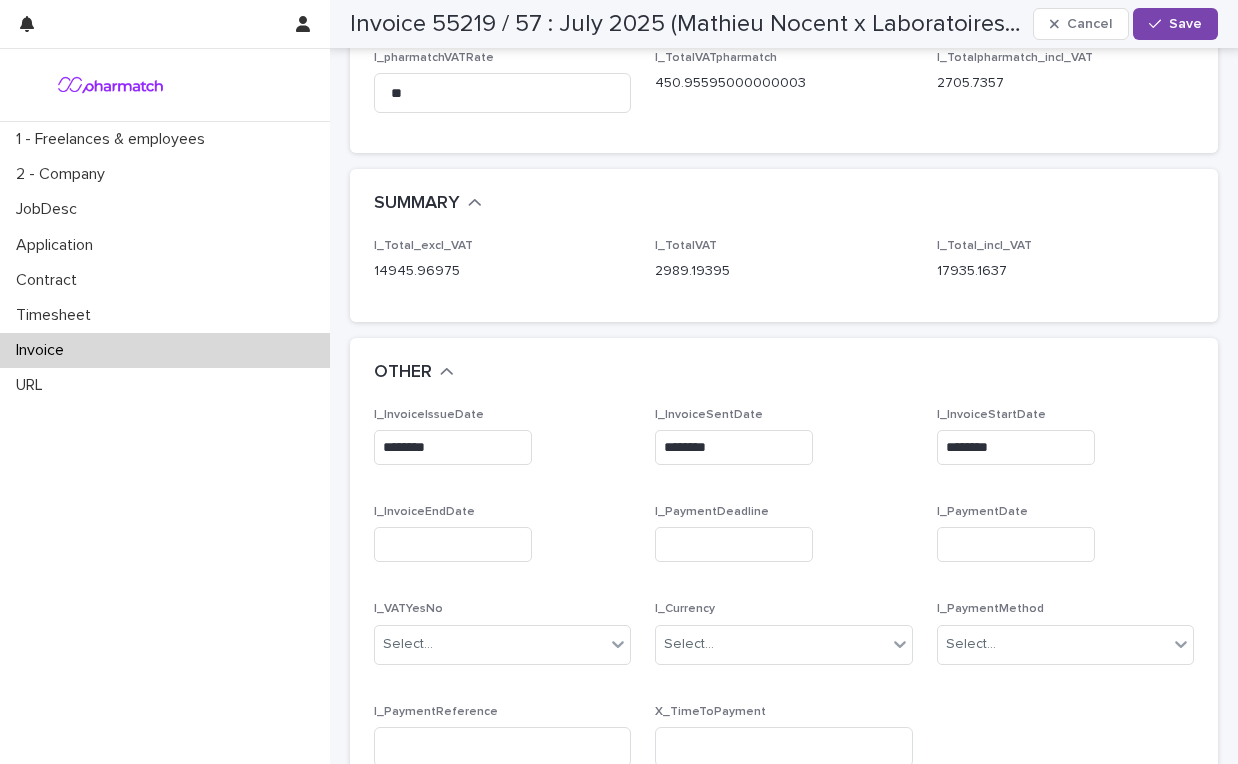 click at bounding box center (453, 544) 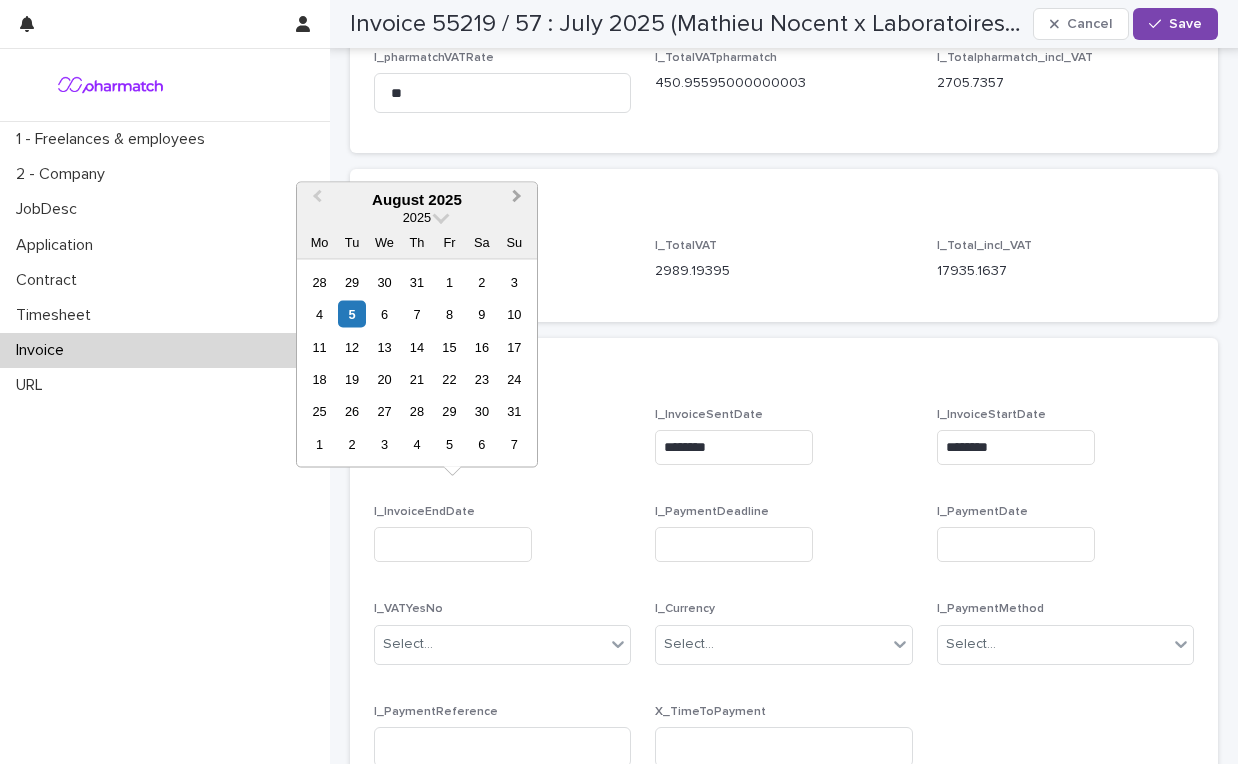 click on "Next Month" at bounding box center [517, 198] 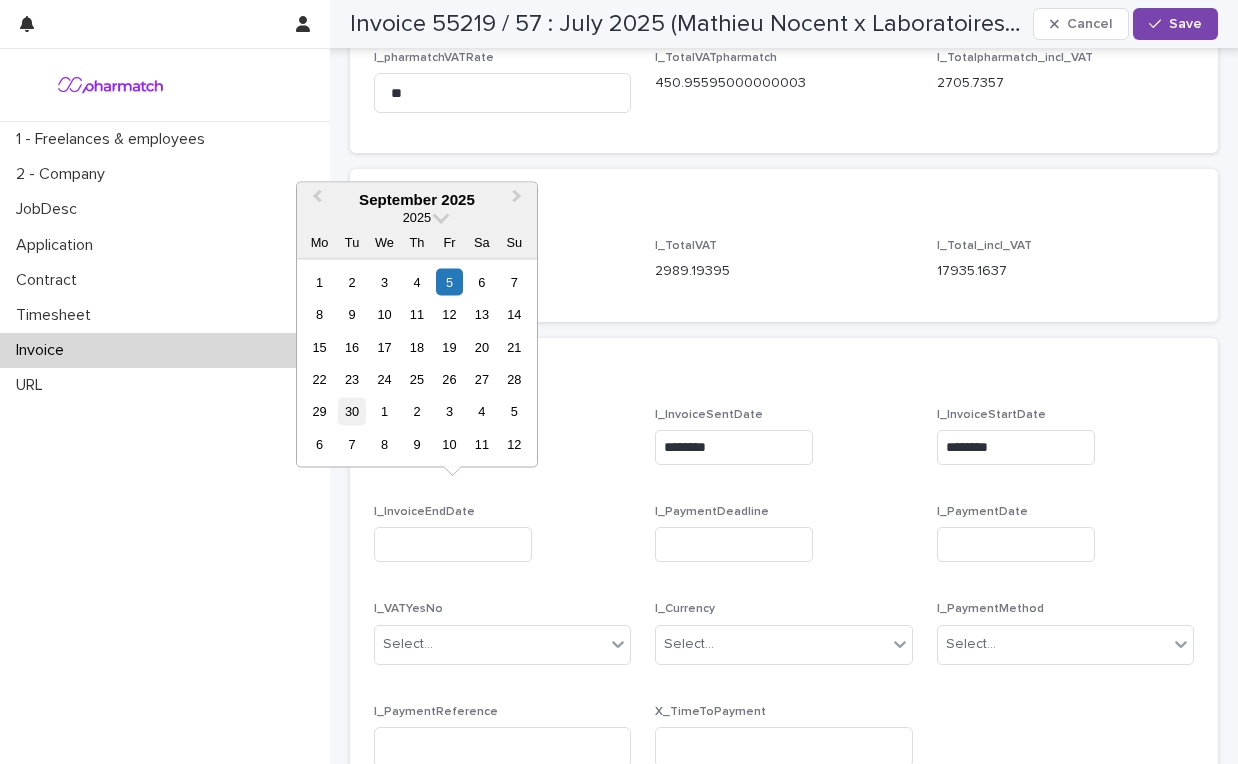click on "30" at bounding box center (351, 411) 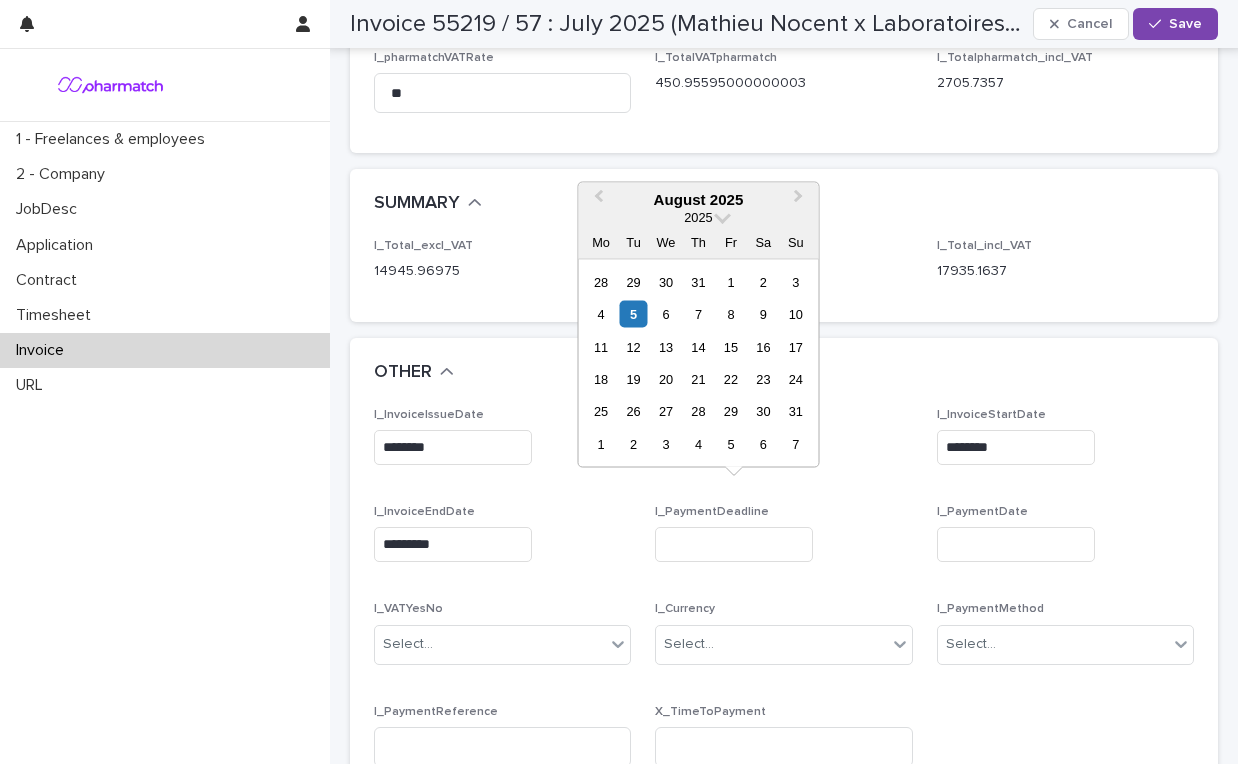 click at bounding box center (734, 544) 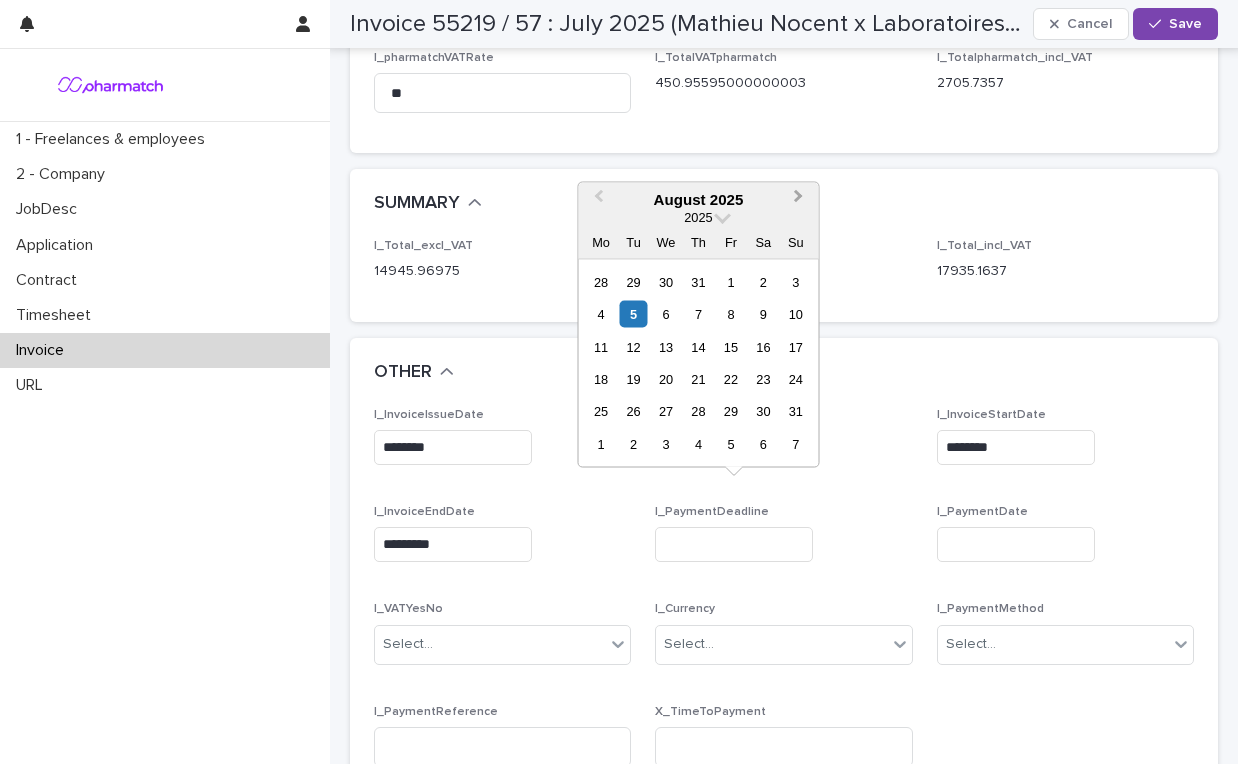 click on "Next Month" at bounding box center (801, 200) 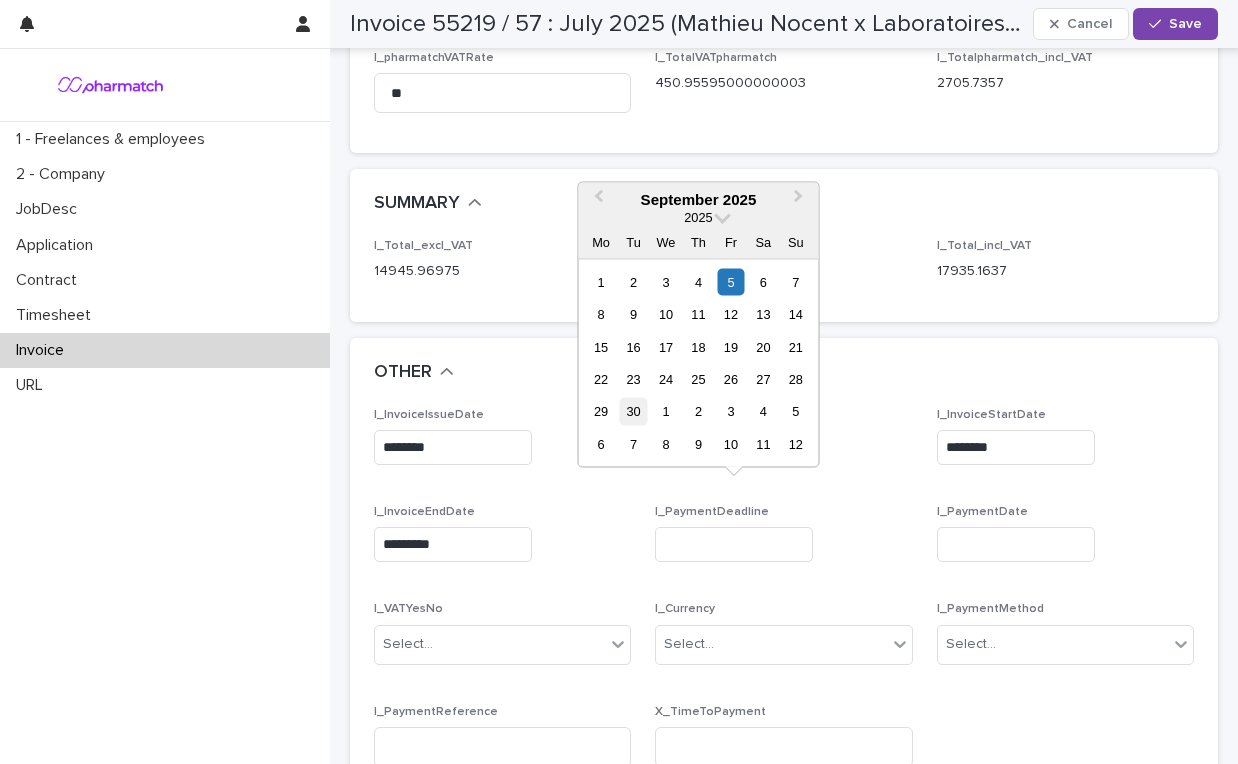 click on "30" at bounding box center [633, 411] 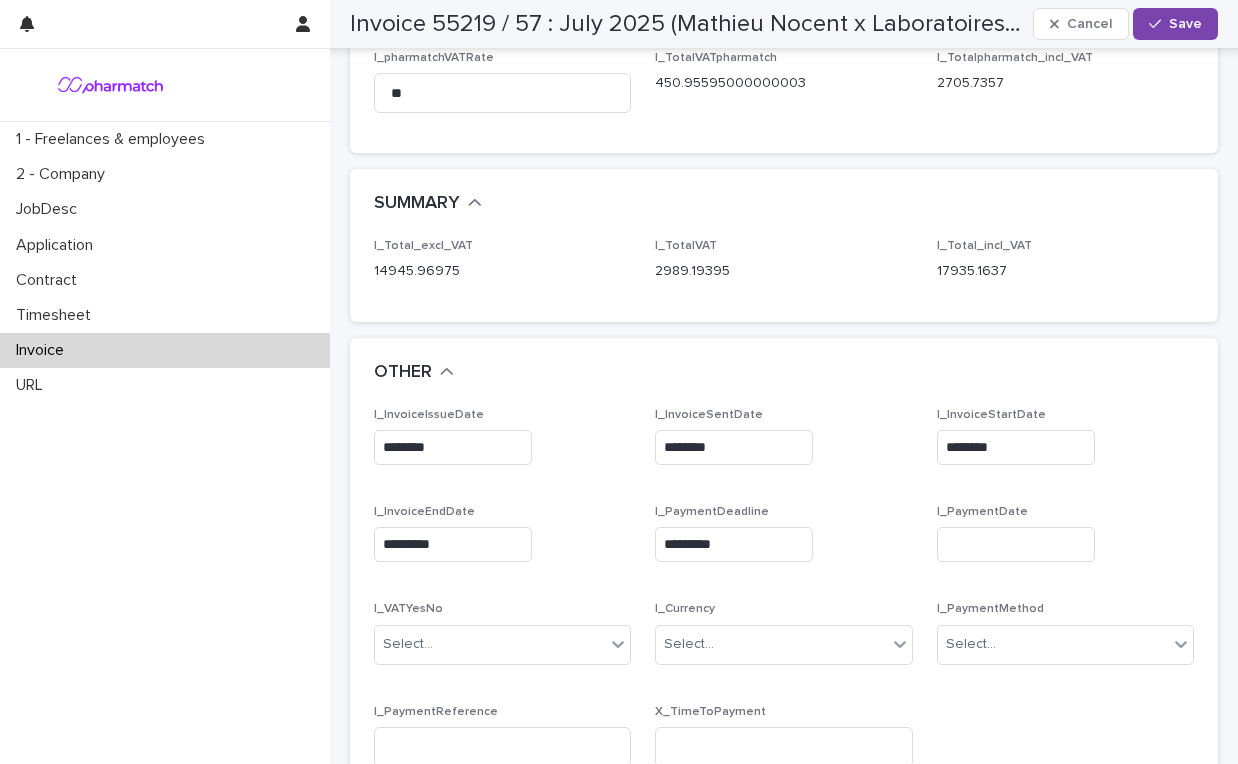 click at bounding box center (1016, 544) 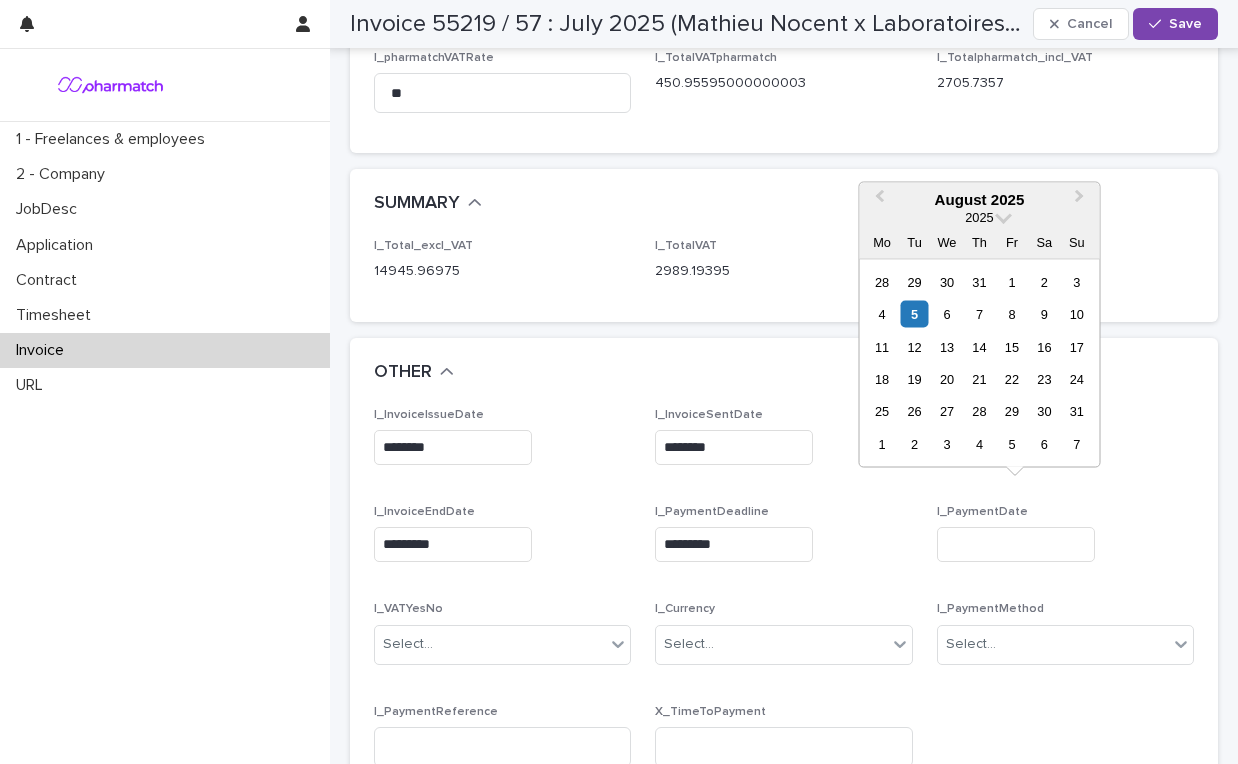 click on "August 2025 2025 Mo Tu We Th Fr Sa Su" at bounding box center [979, 220] 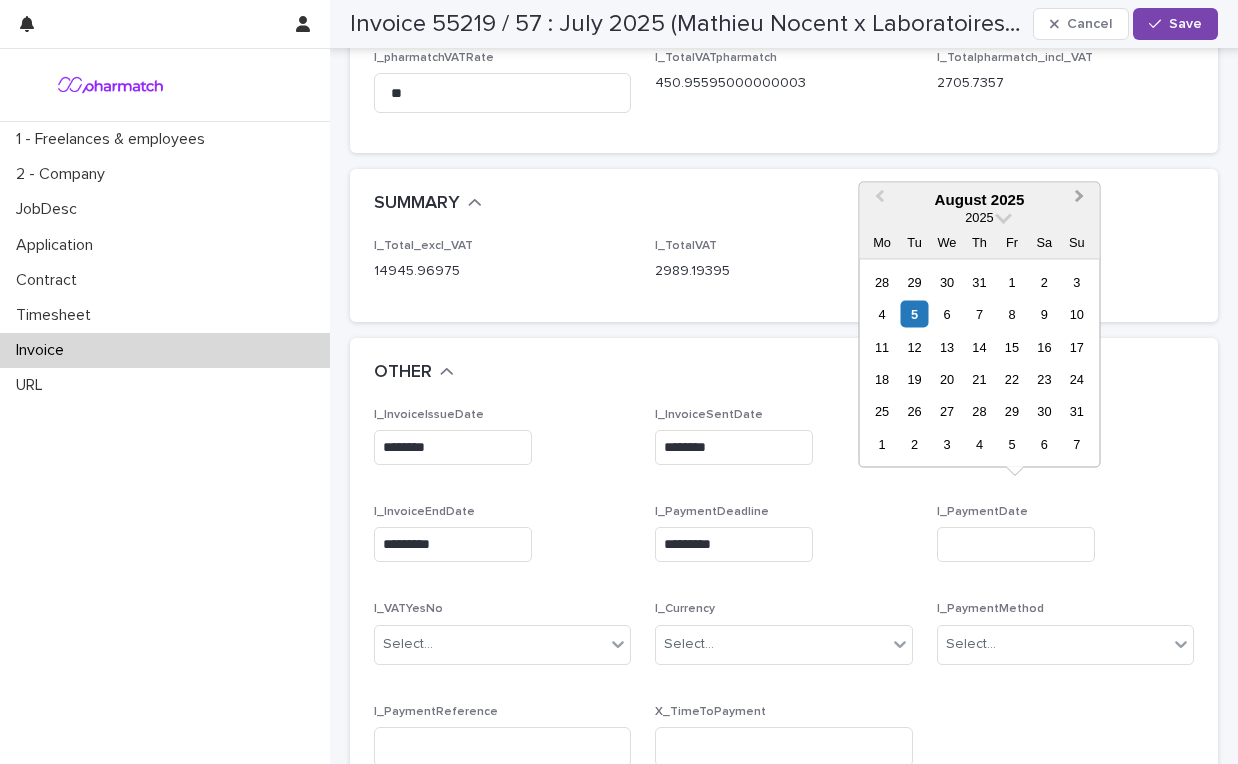 click on "Next Month" at bounding box center [1082, 200] 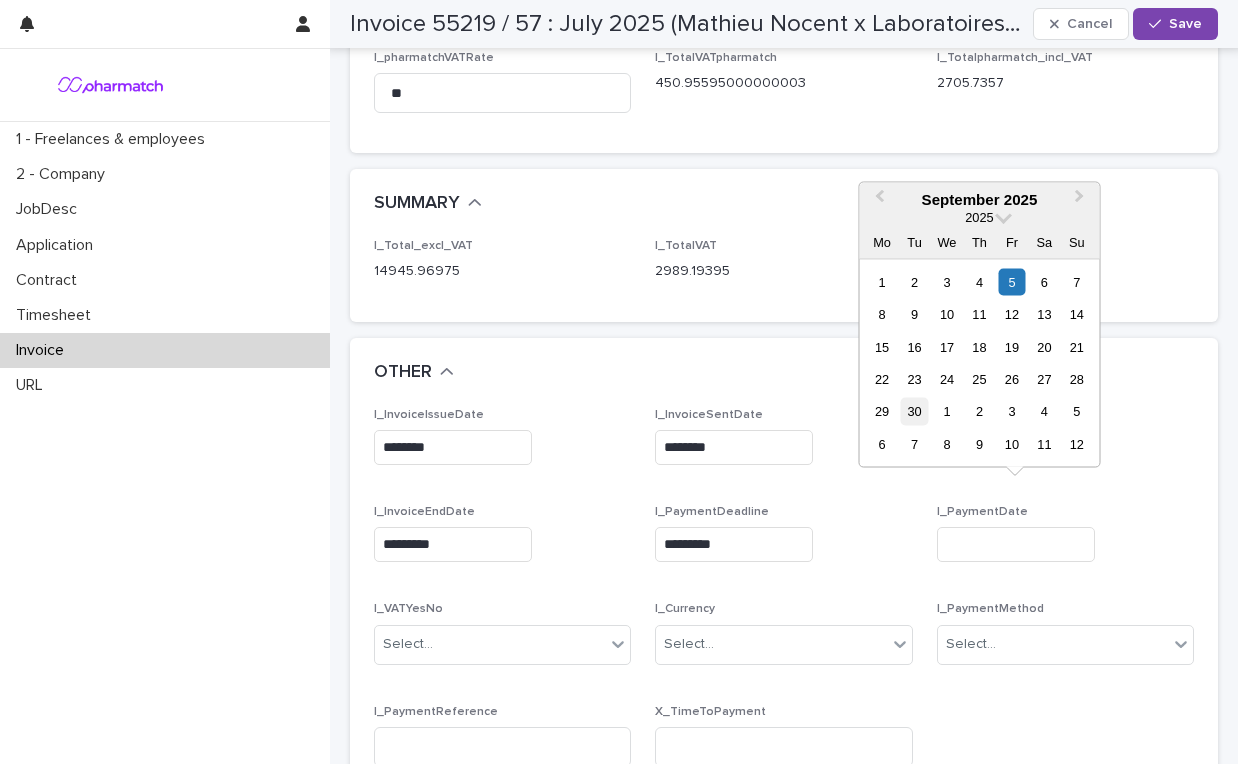 click on "30" at bounding box center (914, 411) 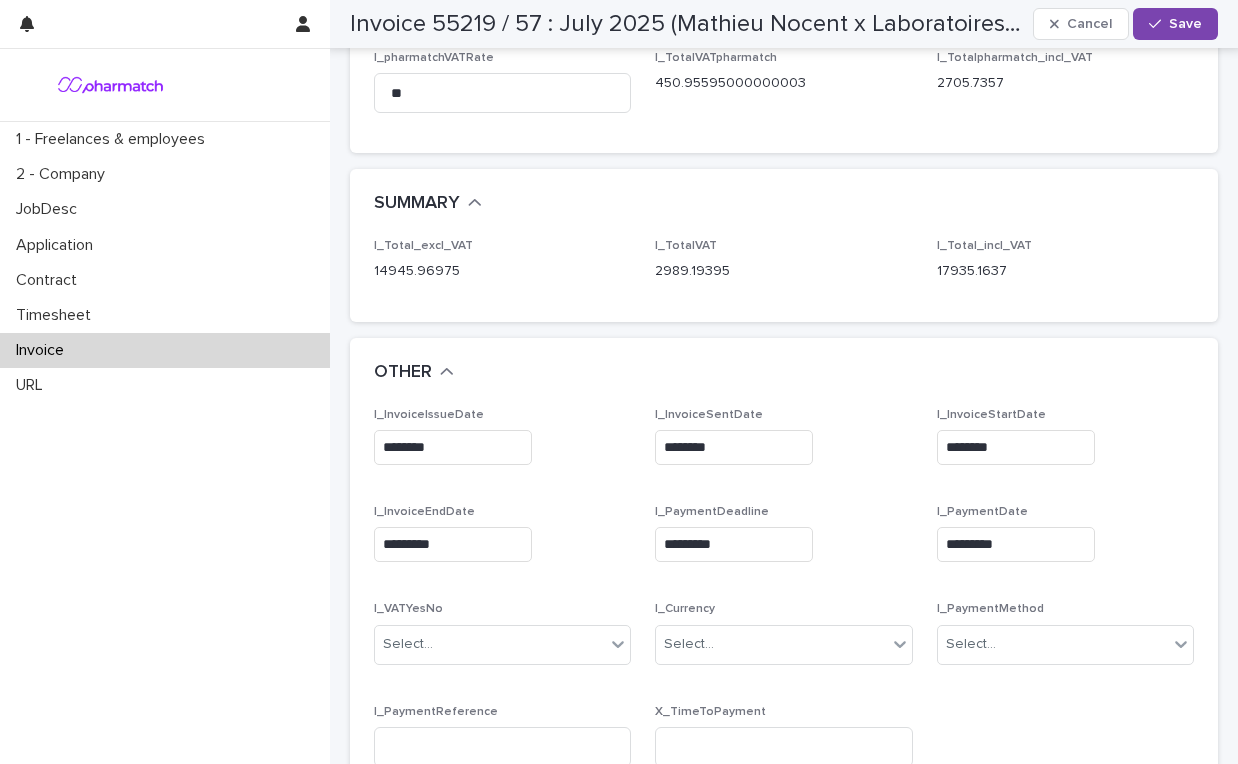 scroll, scrollTop: 4961, scrollLeft: 0, axis: vertical 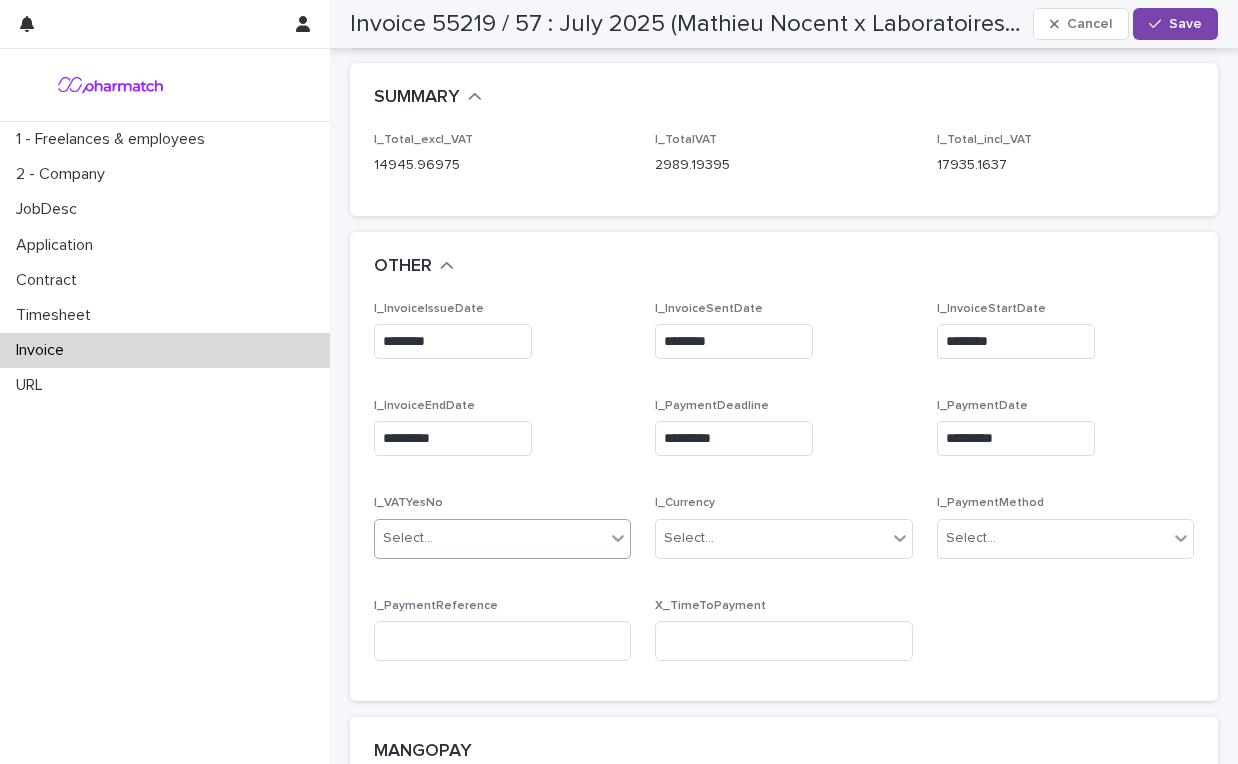 click at bounding box center (618, 538) 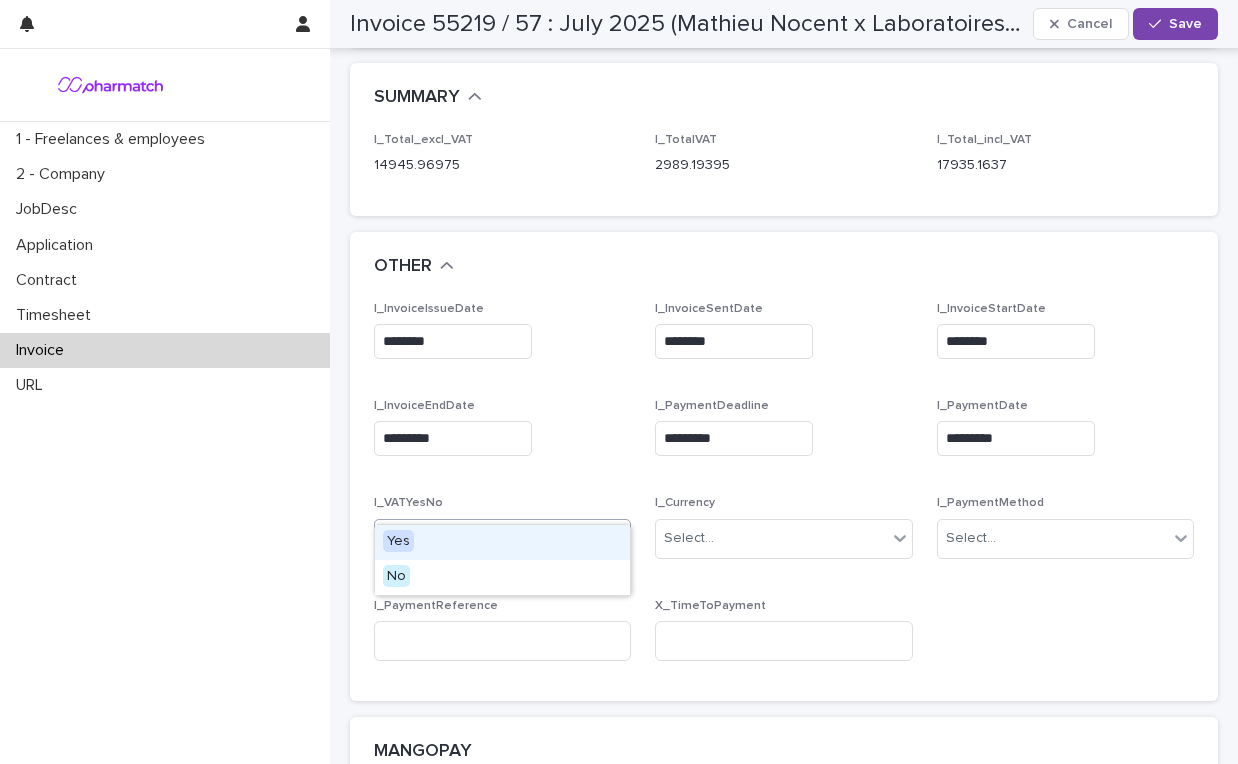 click on "Yes" at bounding box center (502, 542) 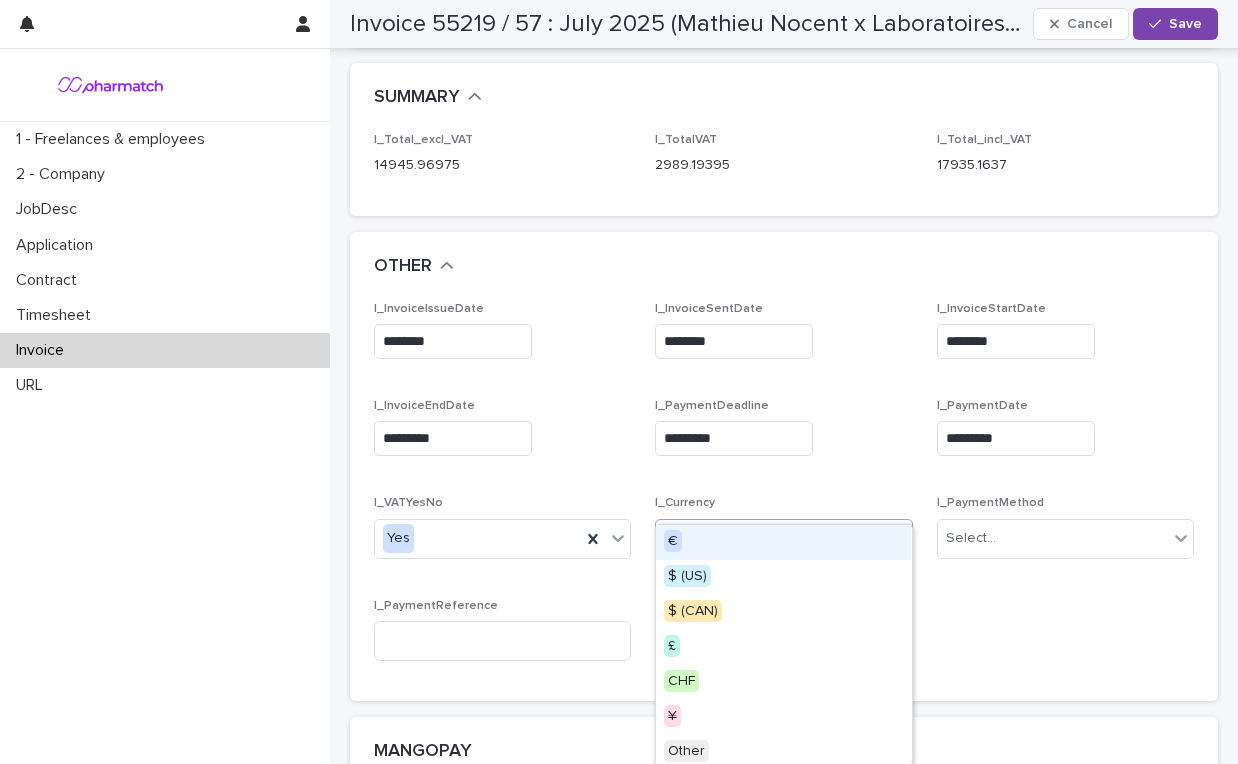 click on "Select..." at bounding box center [771, 538] 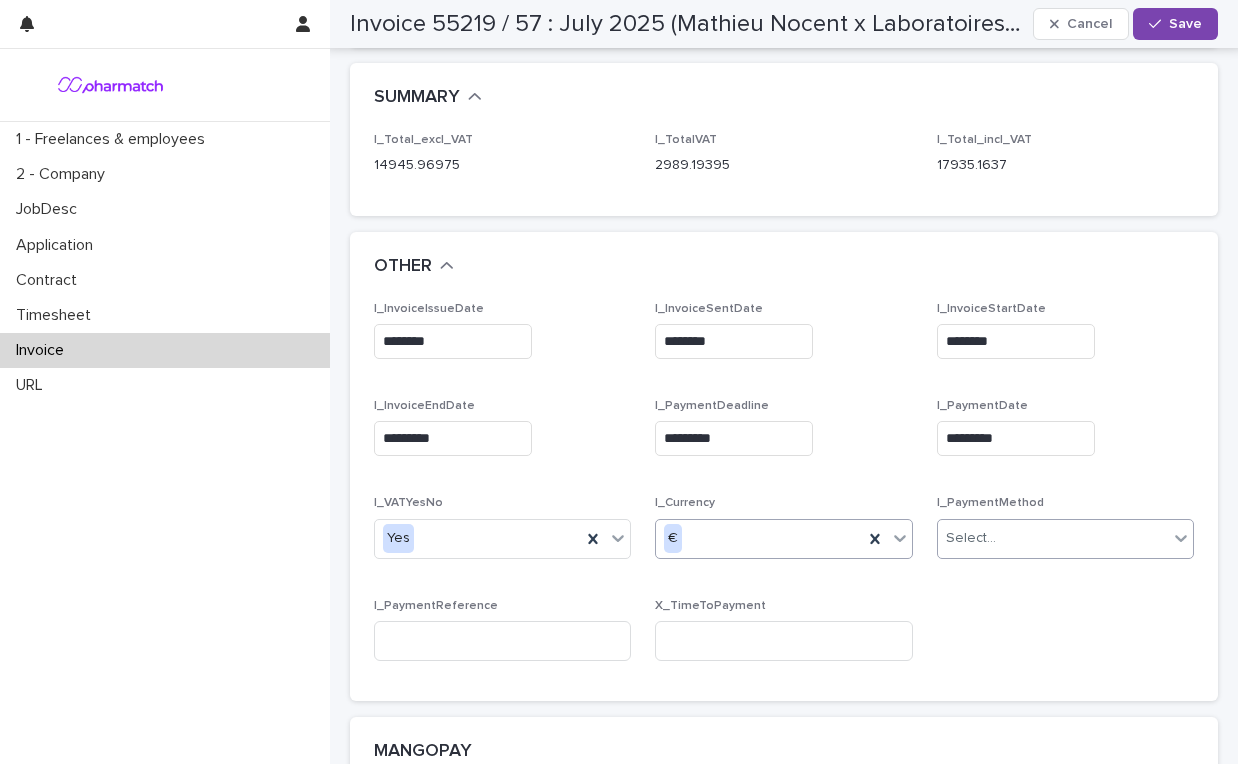 click on "Select..." at bounding box center (1053, 538) 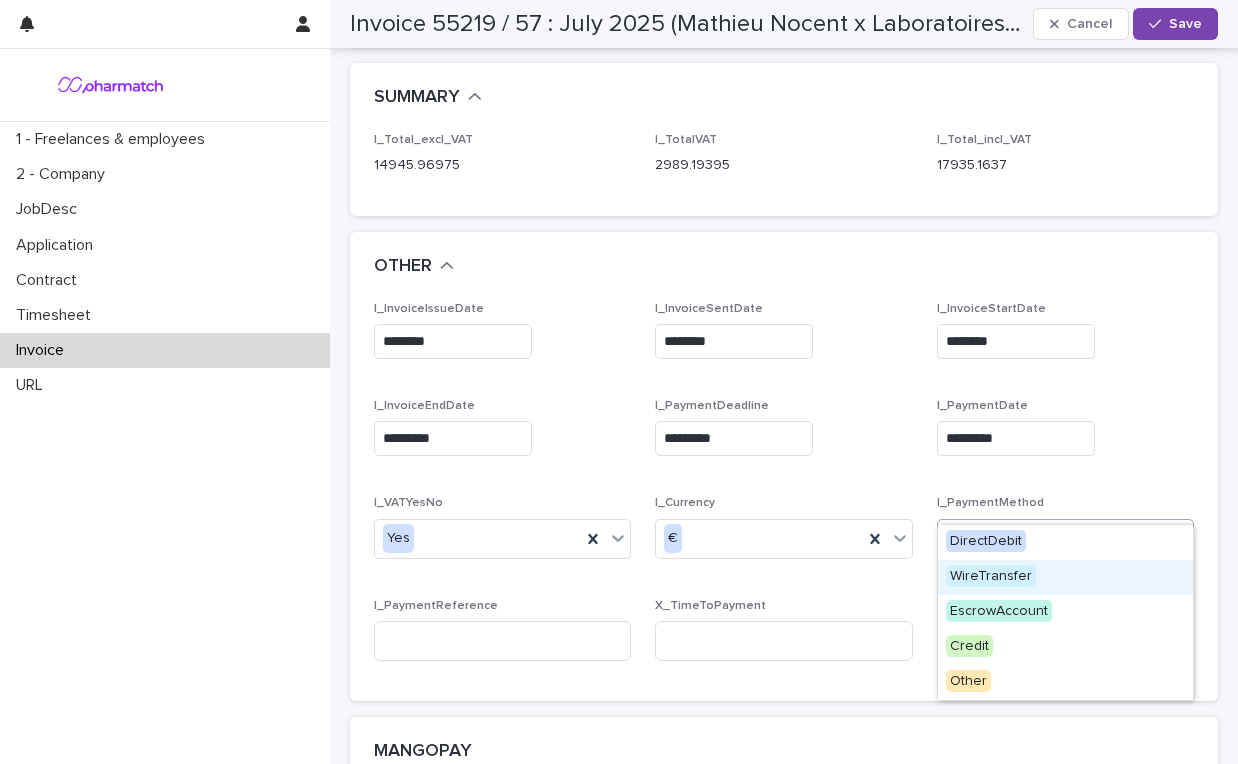 click on "WireTransfer" at bounding box center [991, 576] 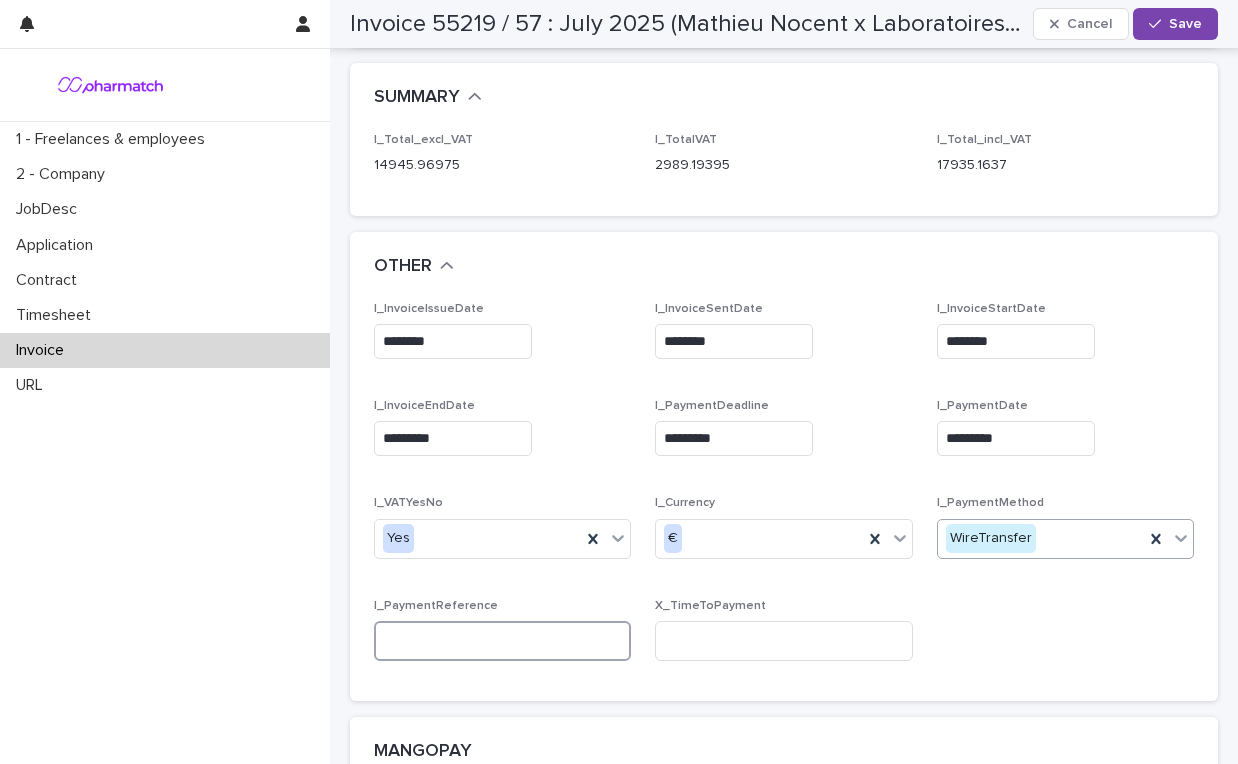 click at bounding box center (502, 641) 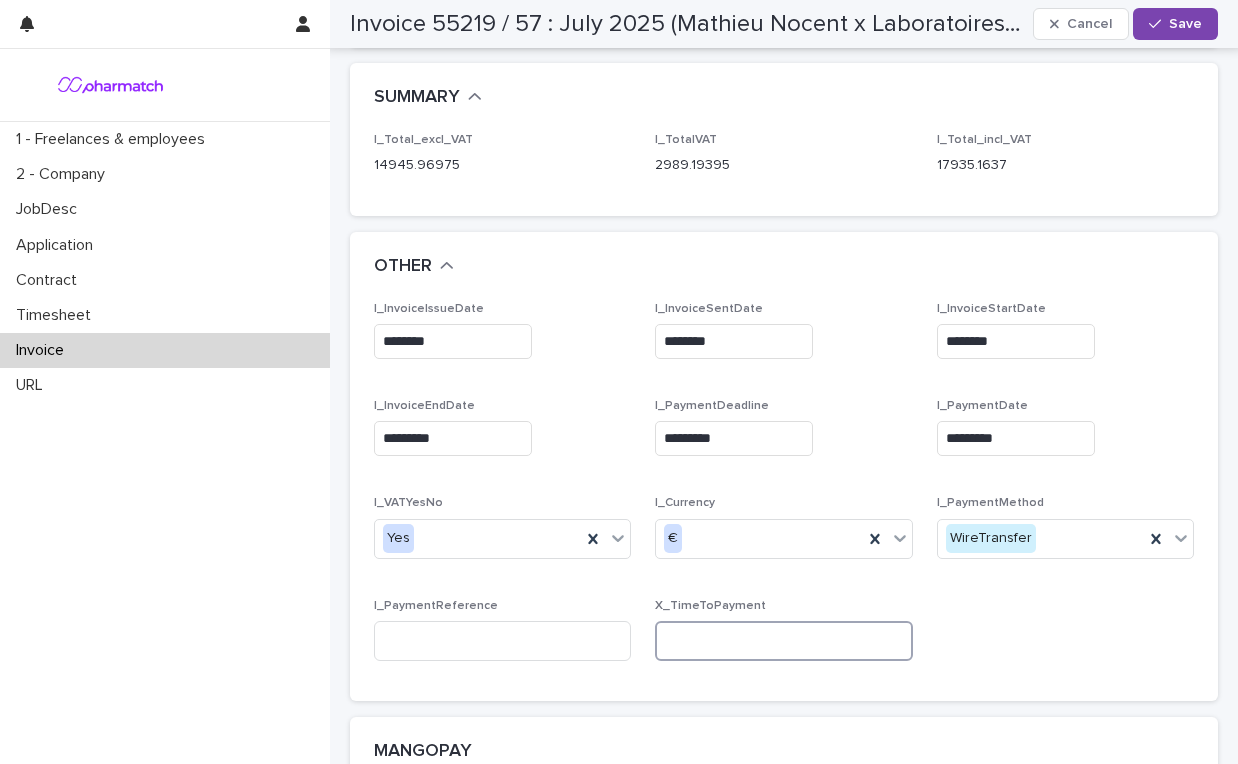 click at bounding box center [783, 641] 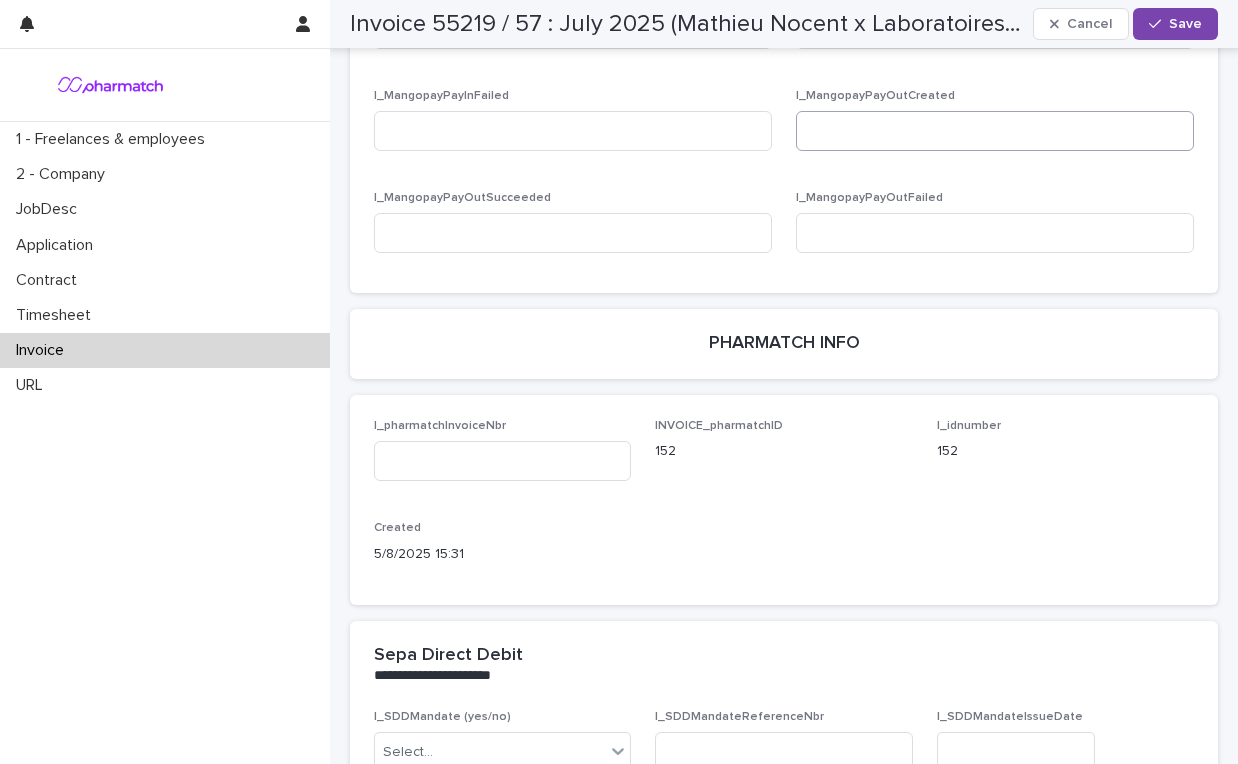 scroll, scrollTop: 6037, scrollLeft: 0, axis: vertical 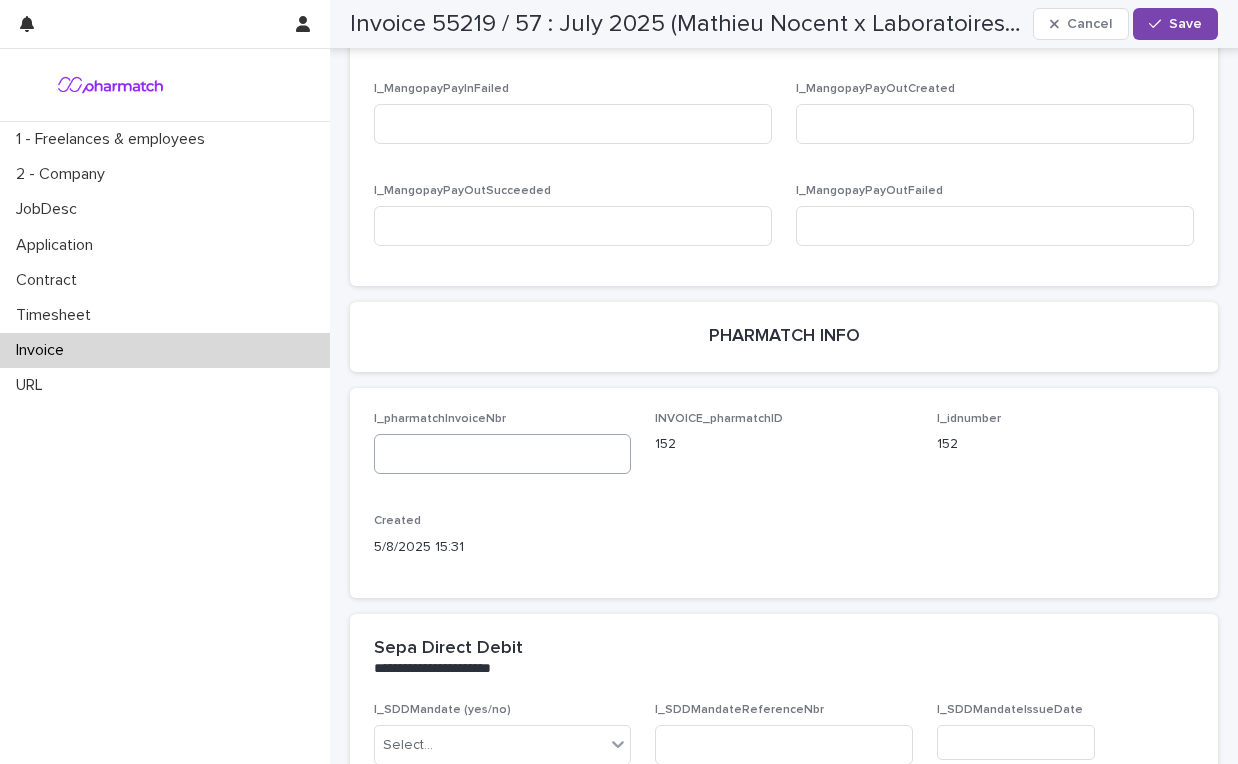 type on "*******" 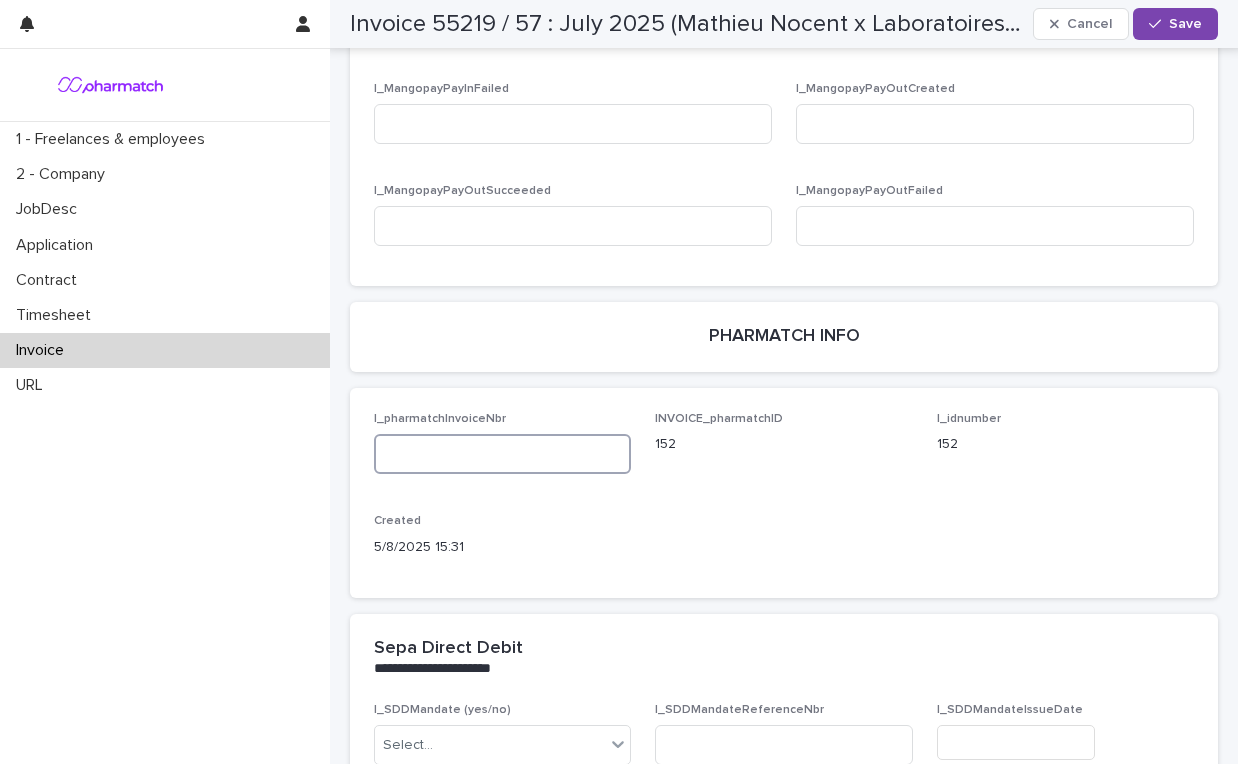 click at bounding box center [502, 454] 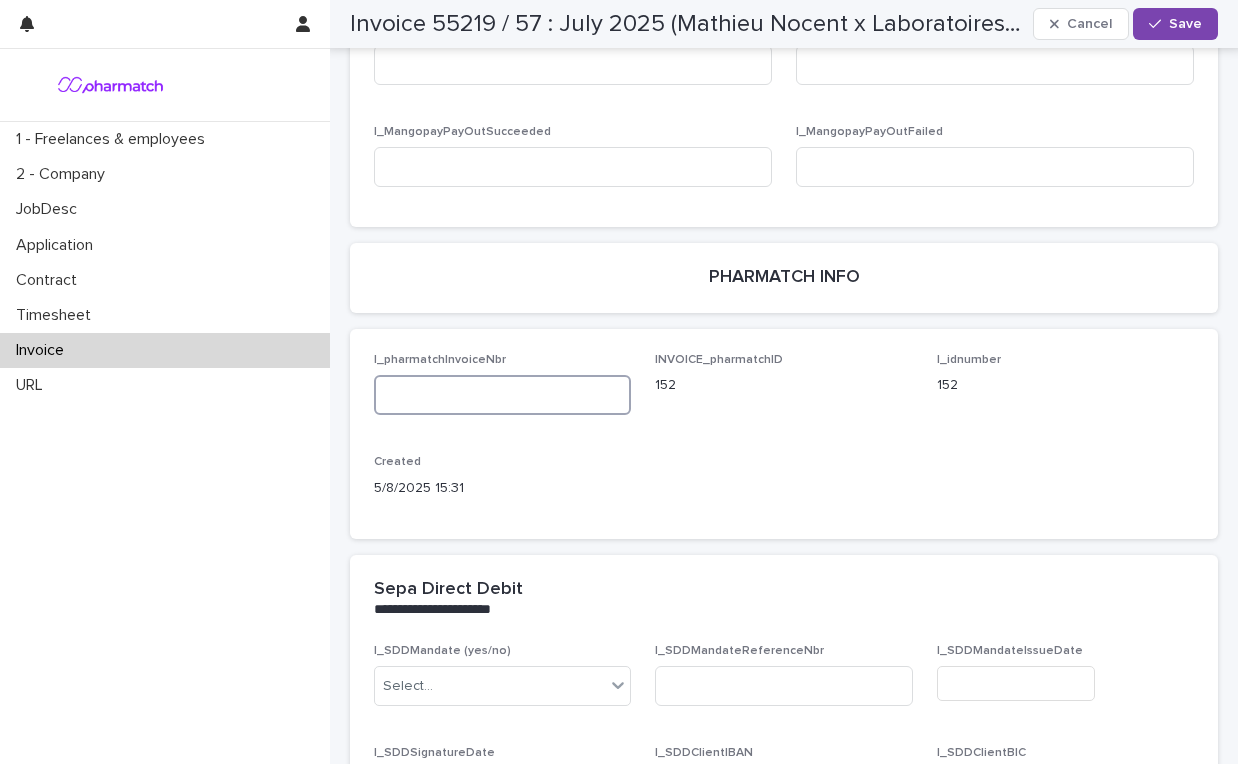 scroll, scrollTop: 6098, scrollLeft: 0, axis: vertical 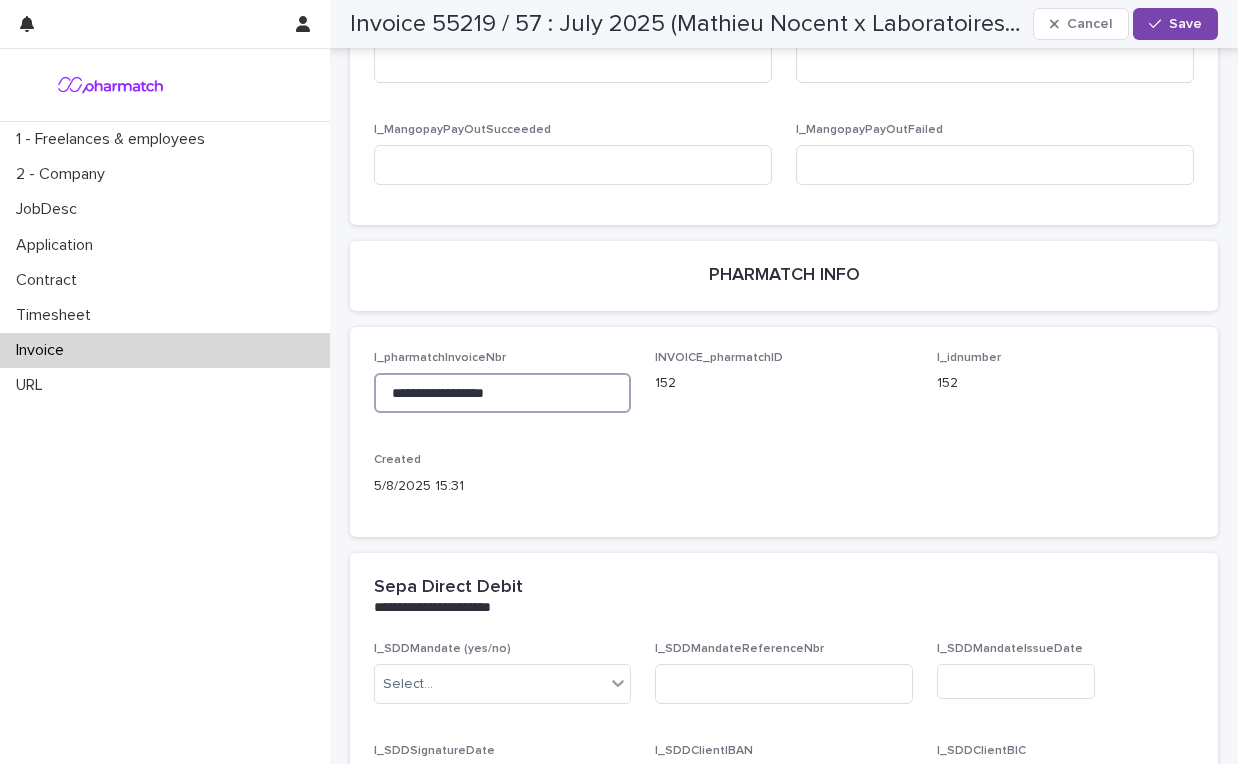 type on "**********" 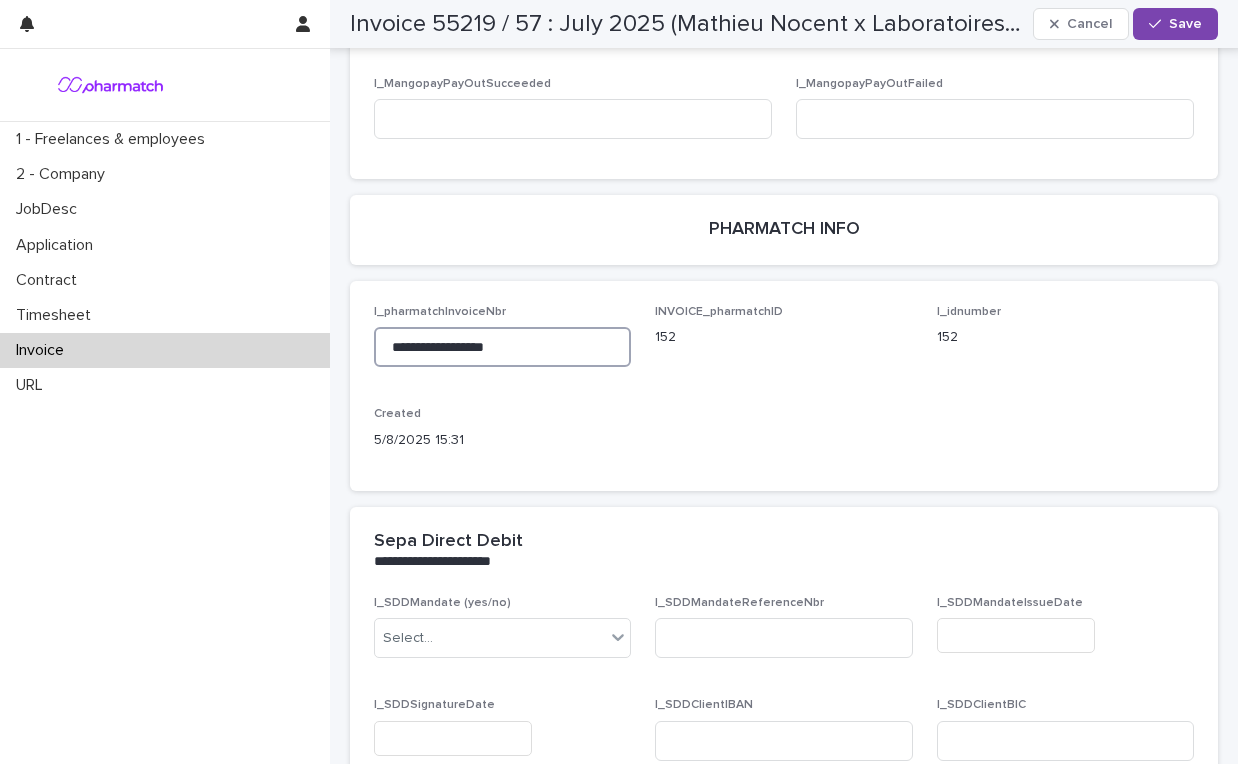 scroll, scrollTop: 6481, scrollLeft: 0, axis: vertical 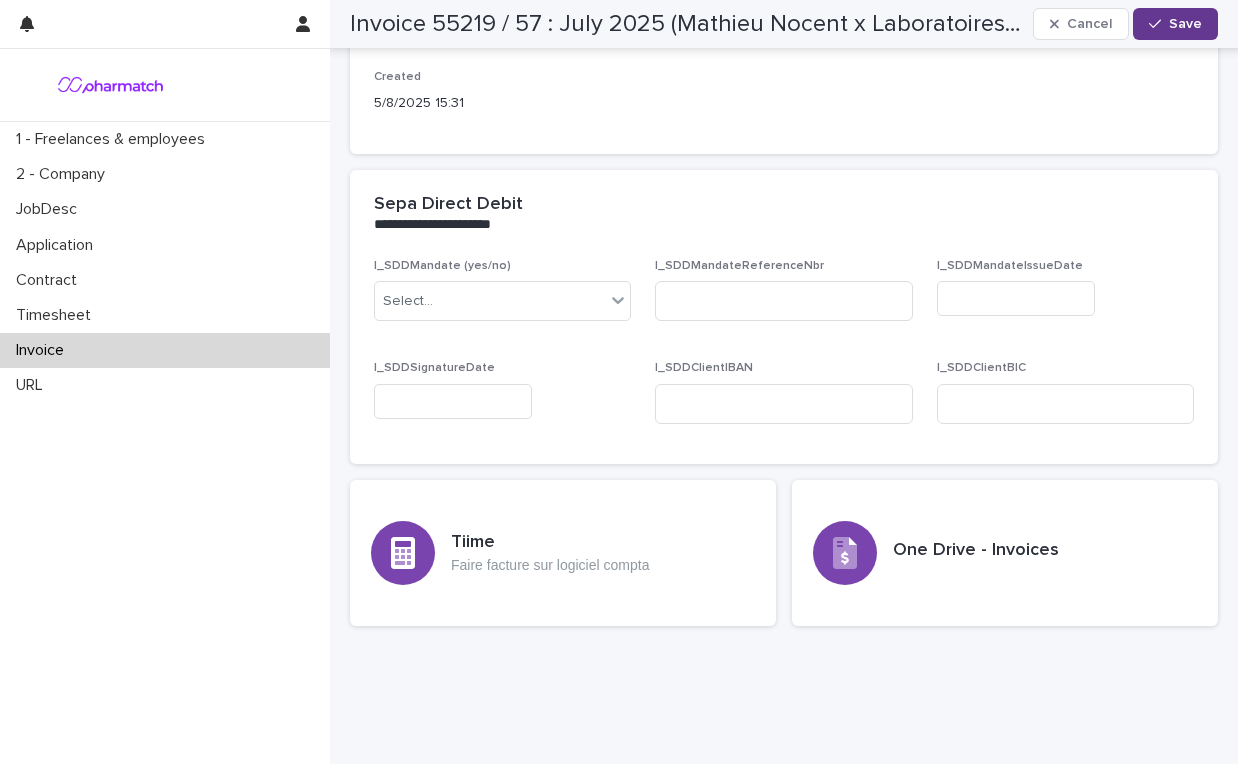 click on "Save" at bounding box center [1185, 24] 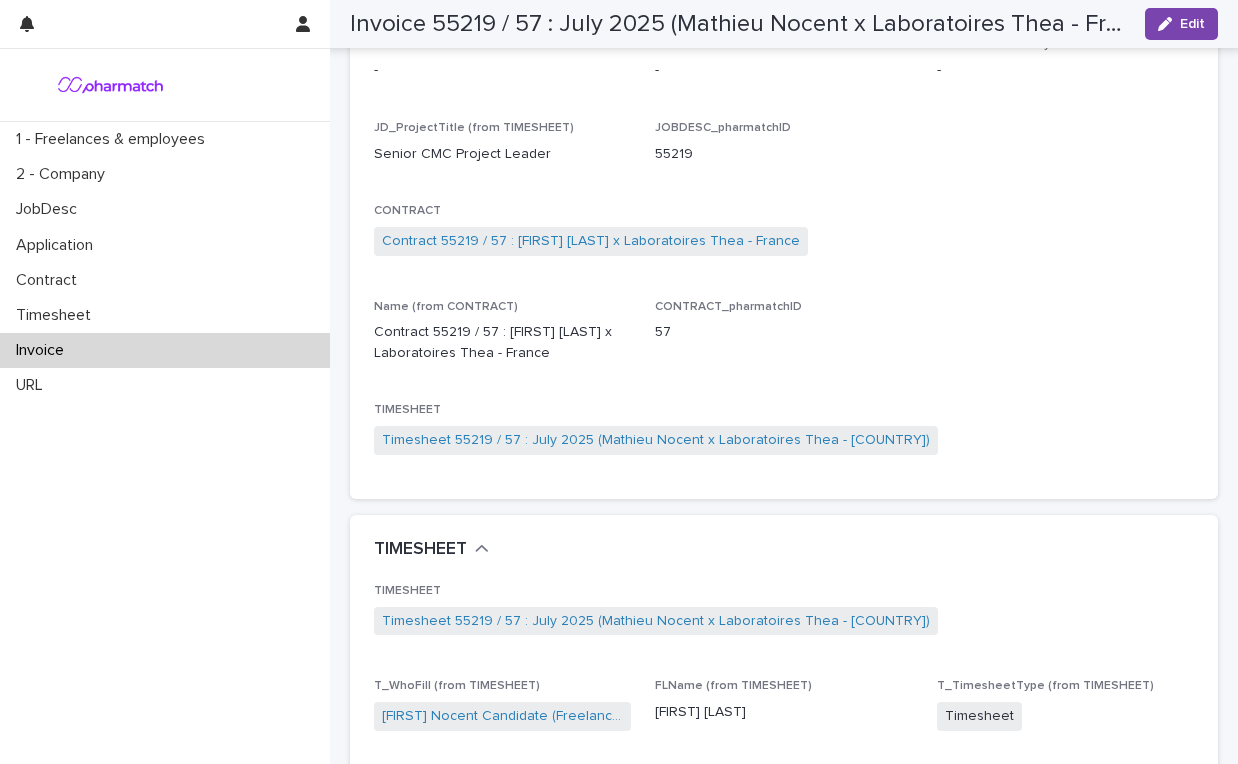 scroll, scrollTop: 0, scrollLeft: 0, axis: both 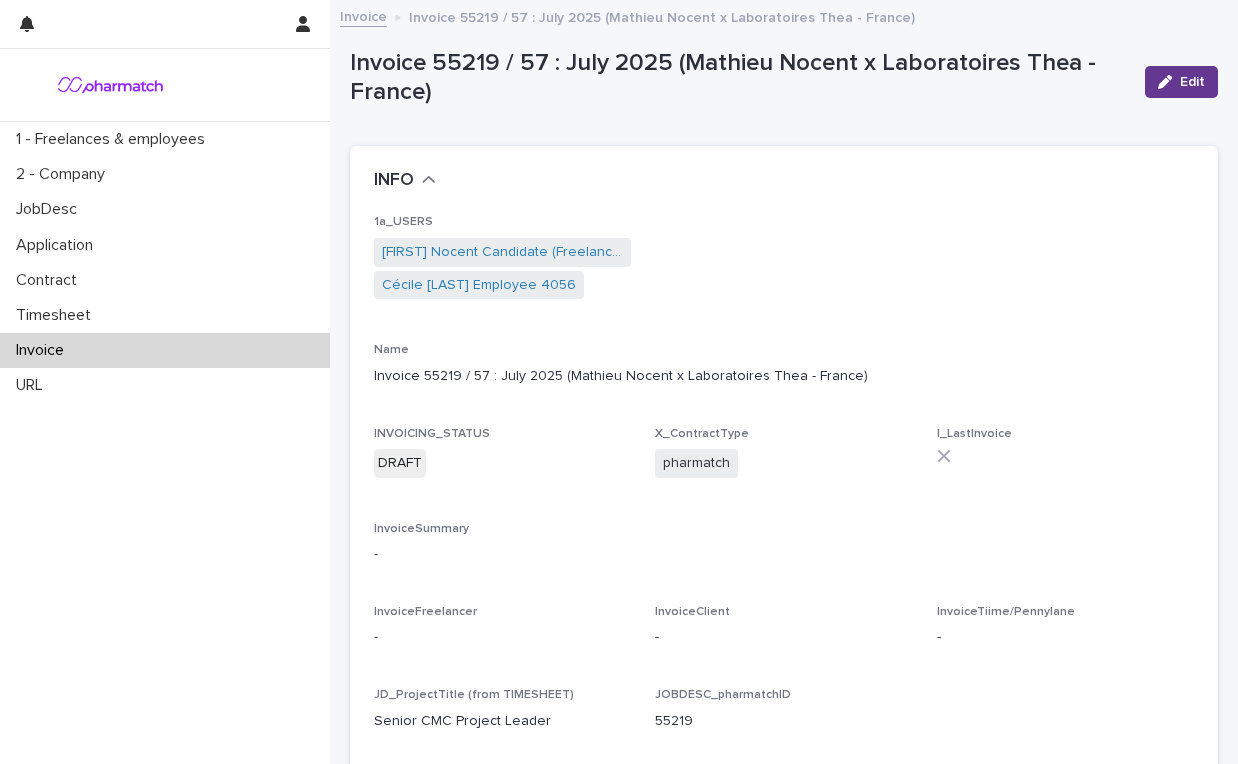 click on "Edit" at bounding box center (1192, 82) 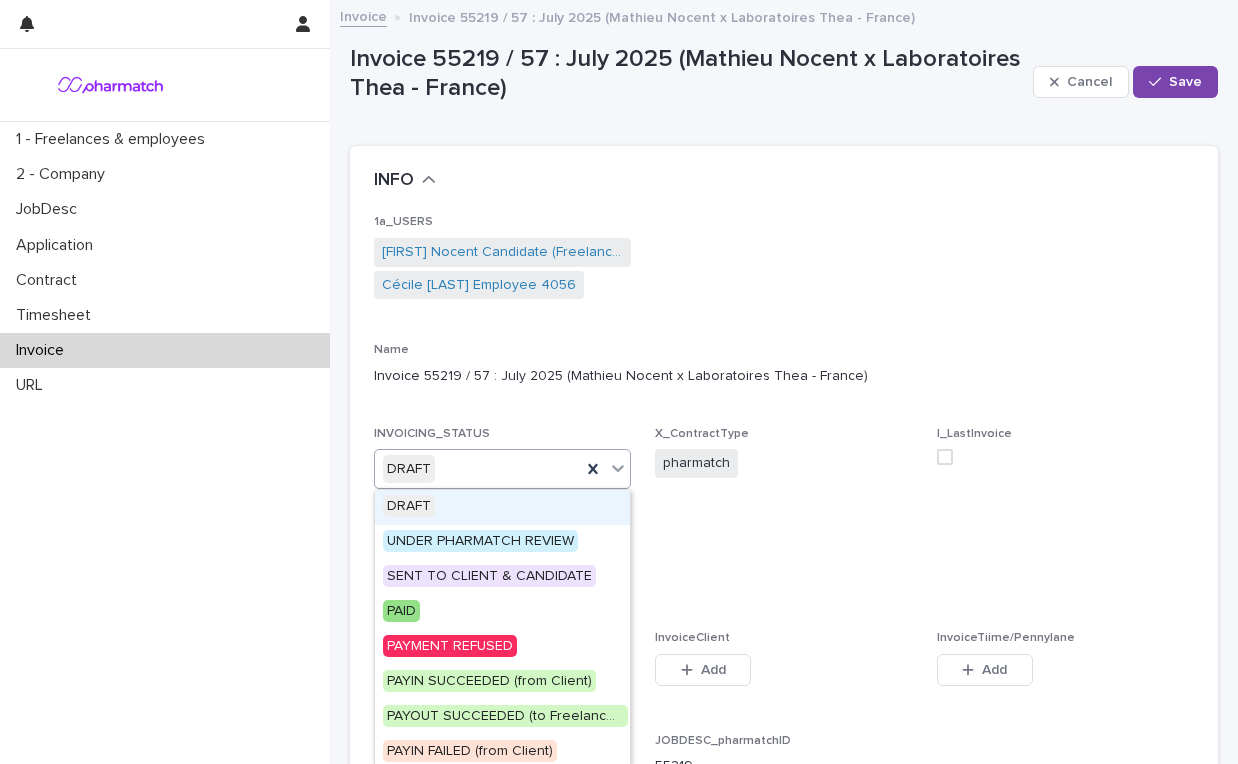 click 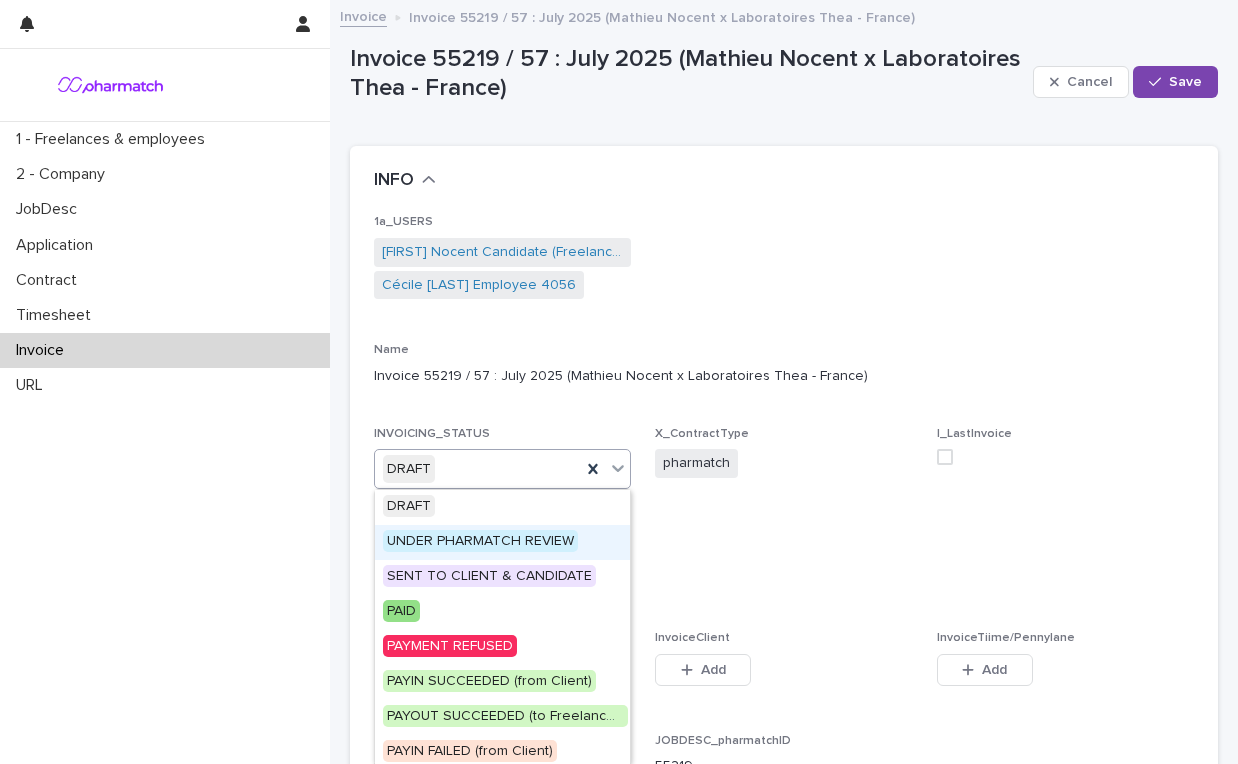 click on "UNDER PHARMATCH REVIEW" at bounding box center (480, 541) 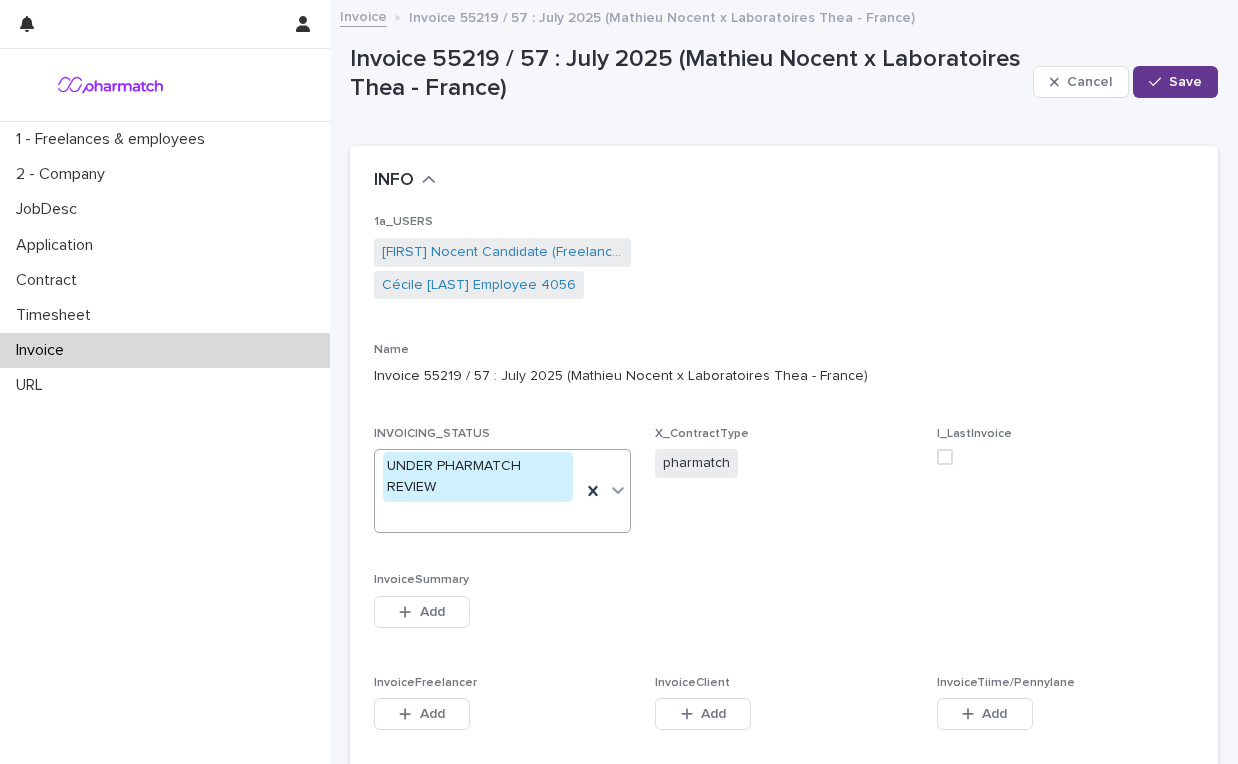 click on "Save" at bounding box center [1185, 82] 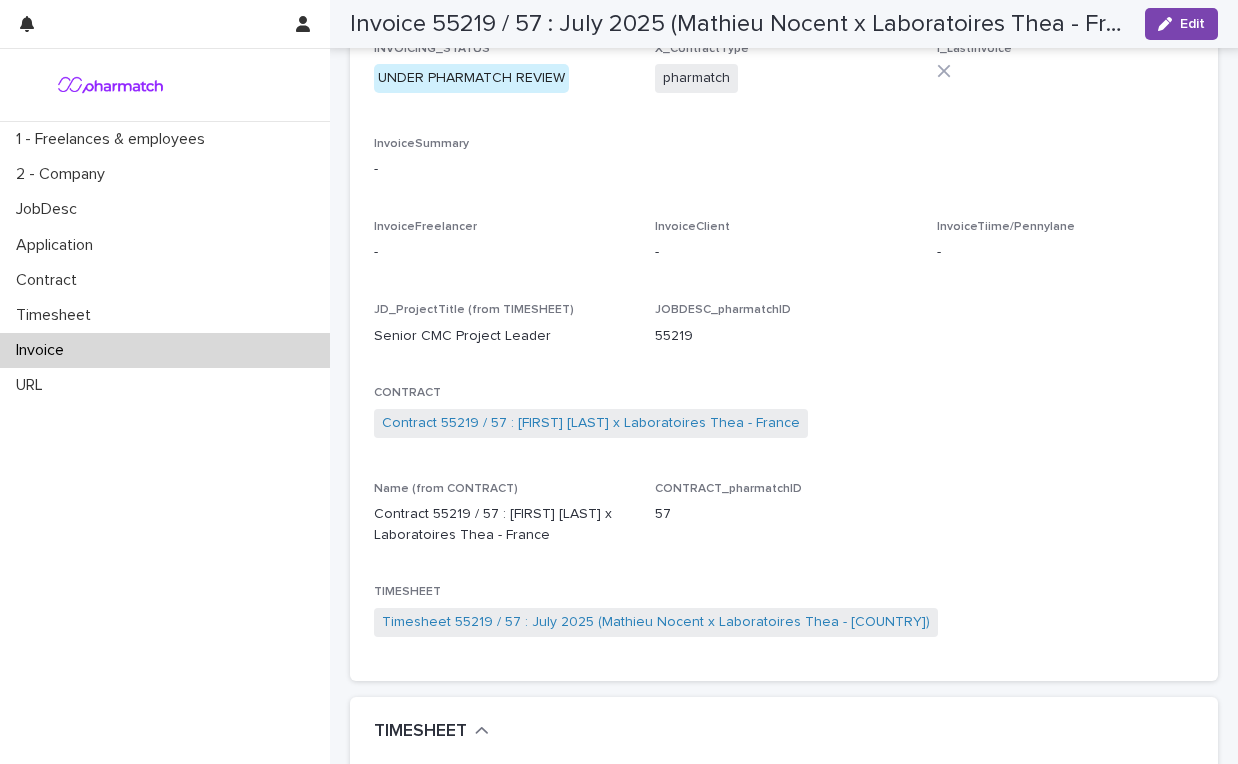 scroll, scrollTop: 0, scrollLeft: 0, axis: both 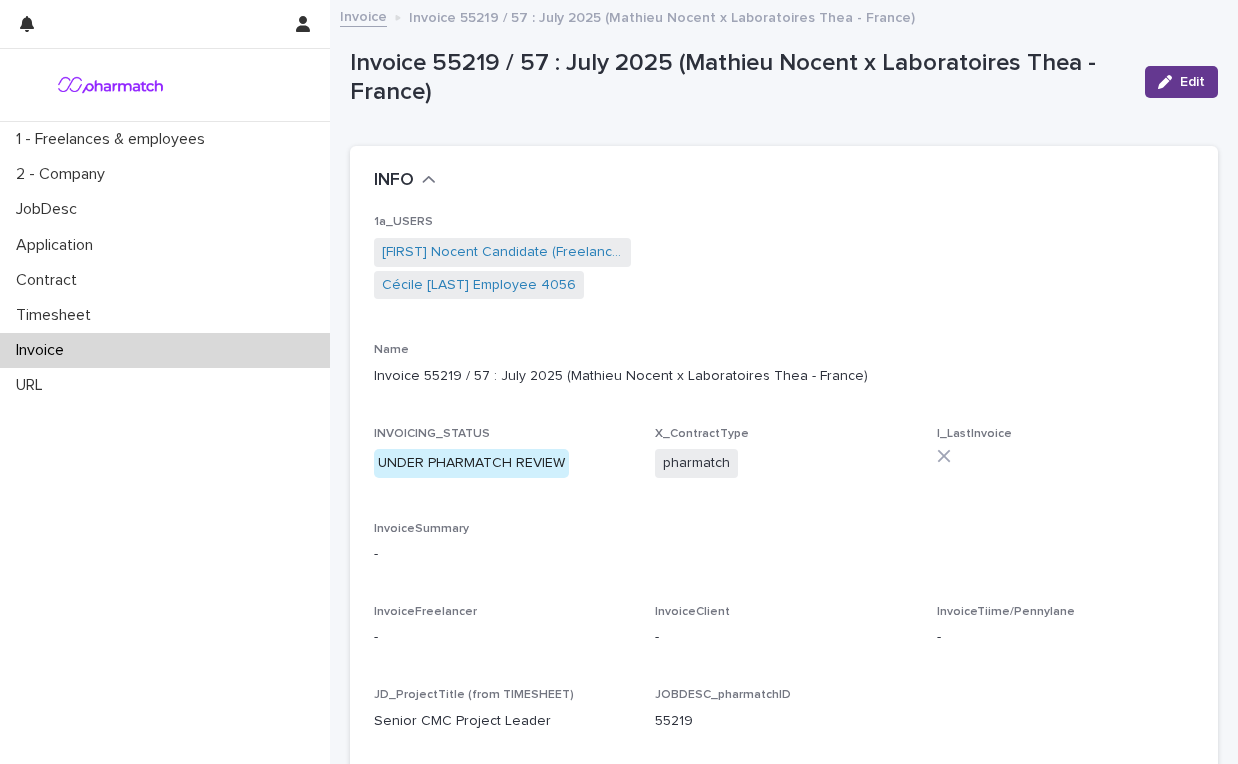 click on "Edit" at bounding box center (1181, 82) 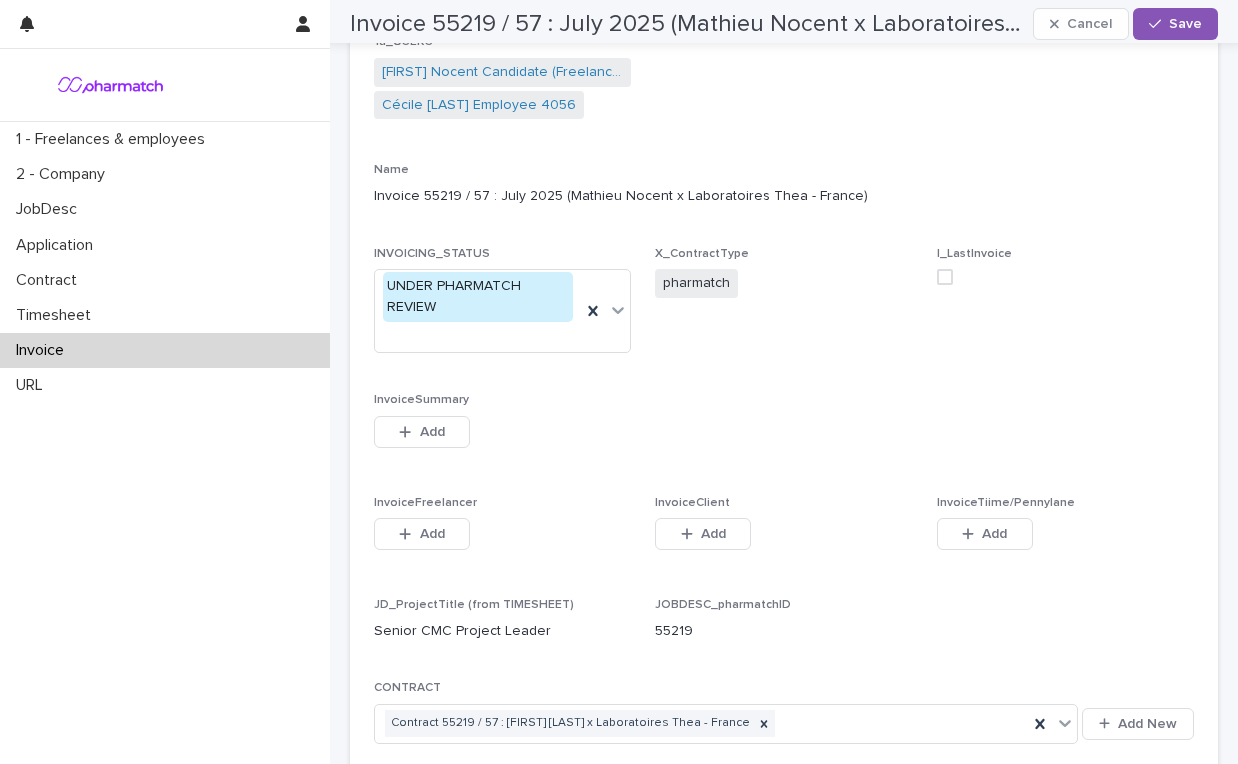 scroll, scrollTop: 191, scrollLeft: 0, axis: vertical 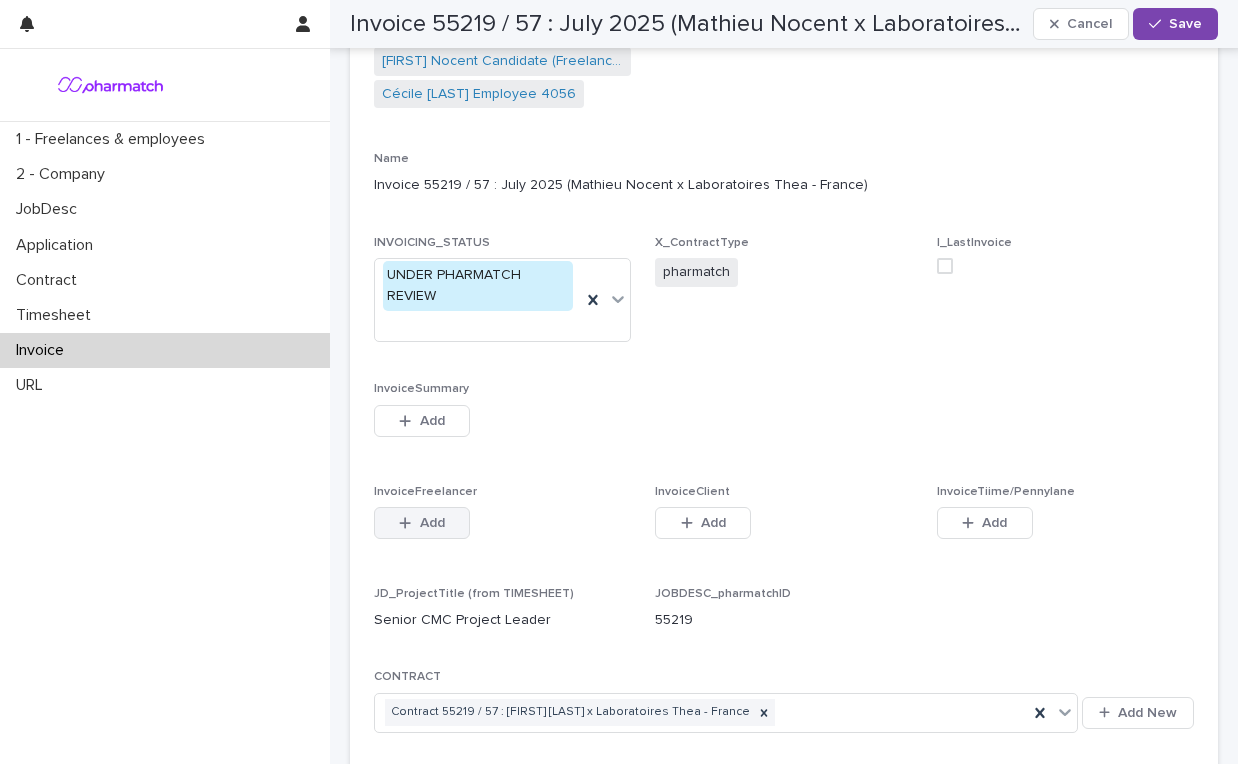 click on "Add" at bounding box center (422, 523) 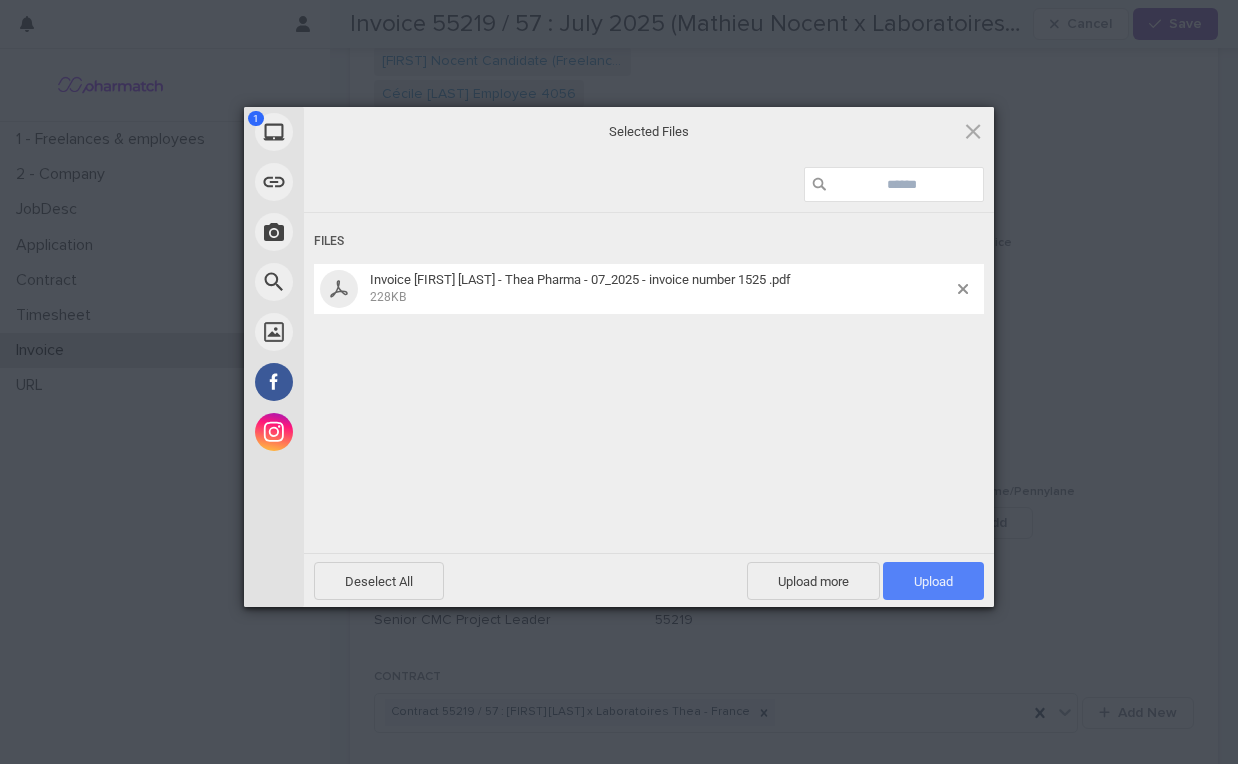 click on "Upload
1" at bounding box center (933, 581) 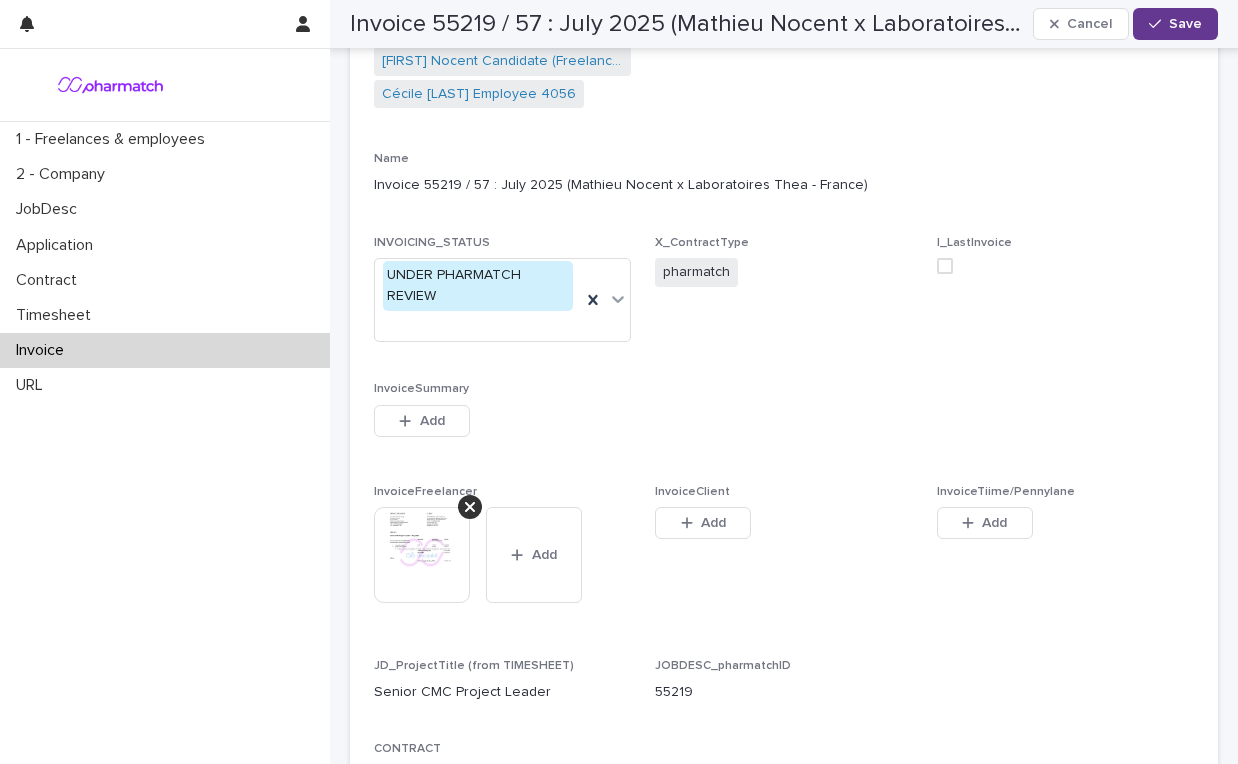 click 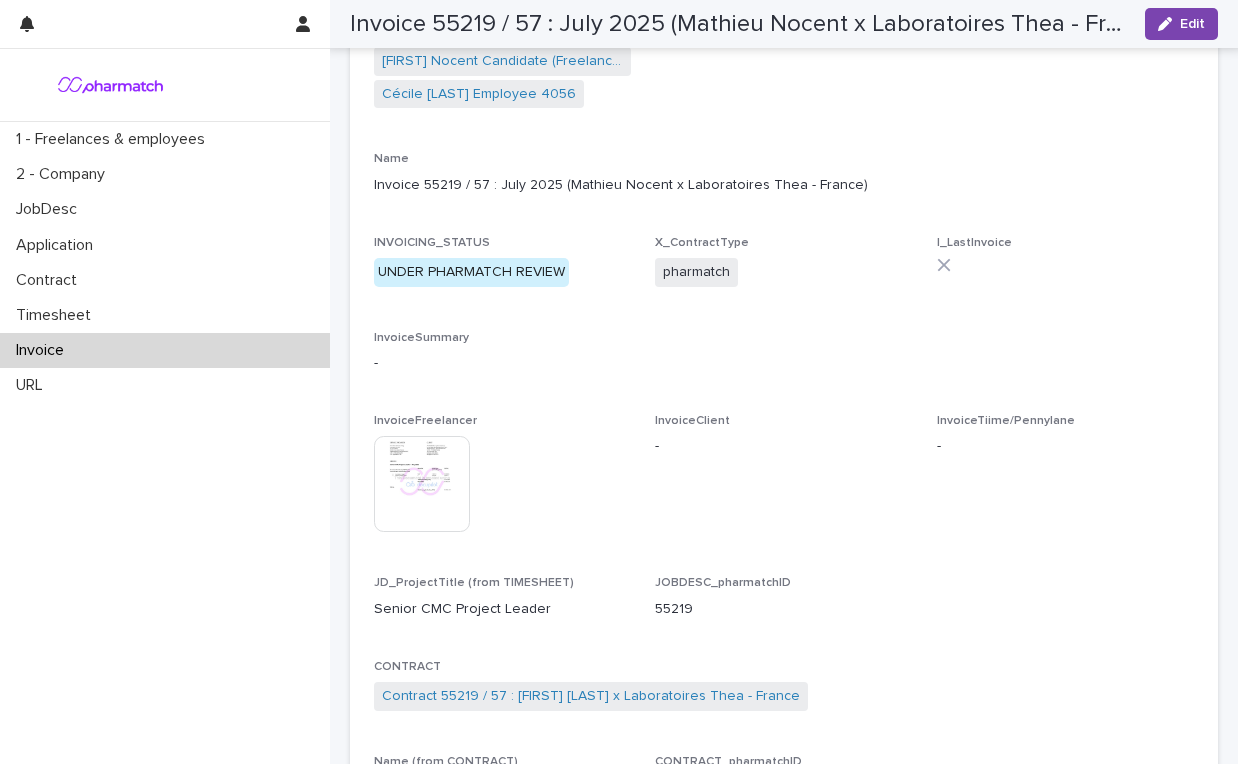 click at bounding box center [422, 484] 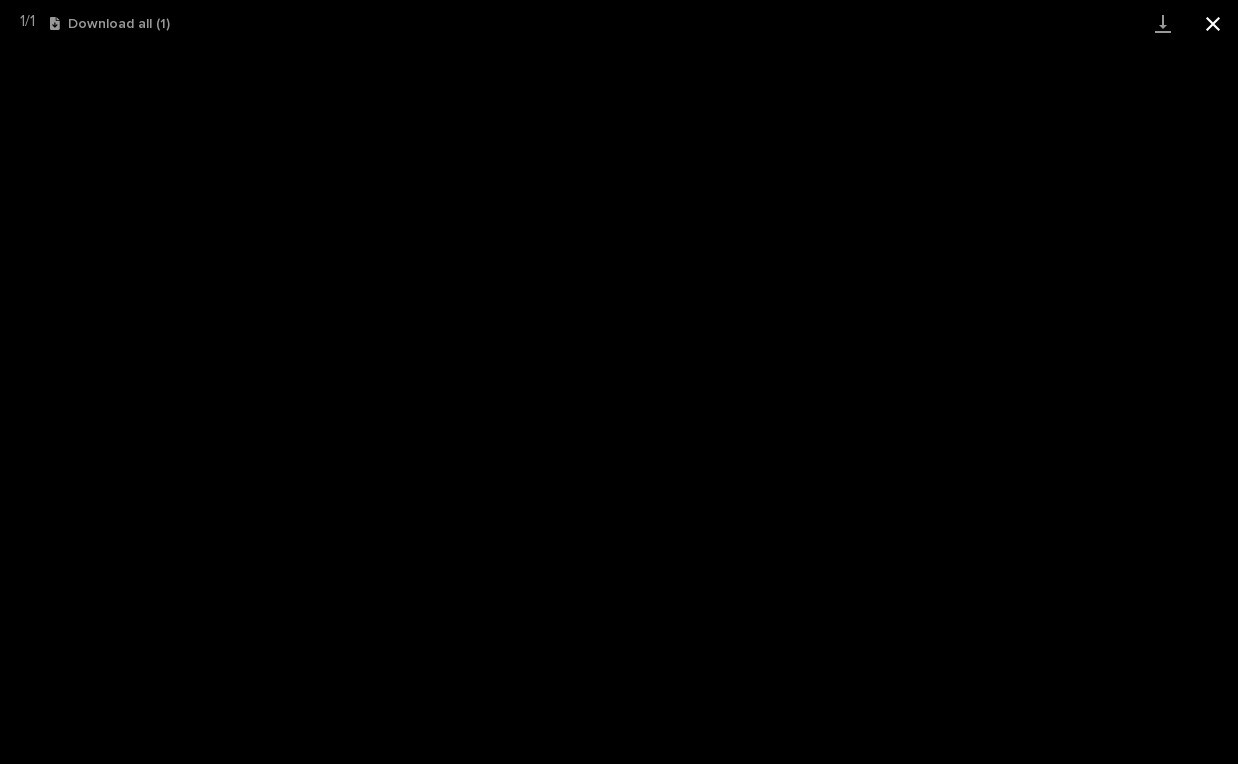 click at bounding box center [1213, 23] 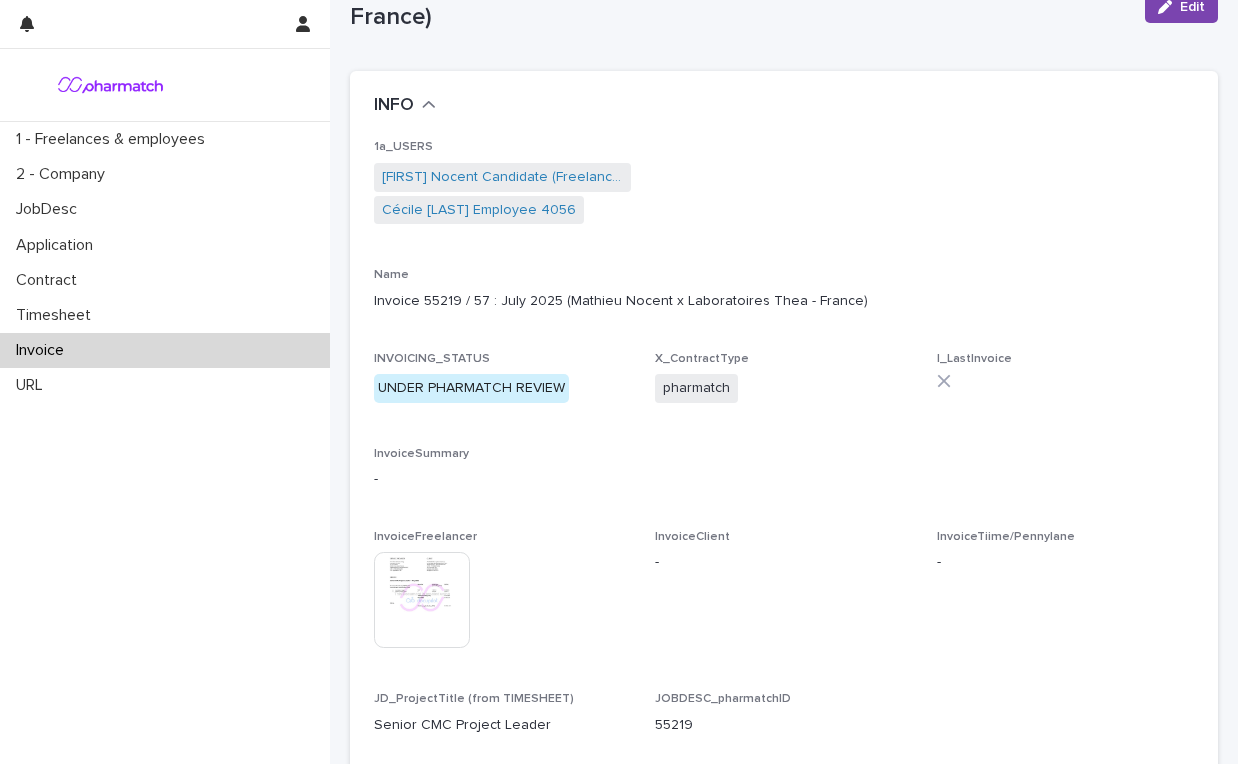 scroll, scrollTop: 79, scrollLeft: 0, axis: vertical 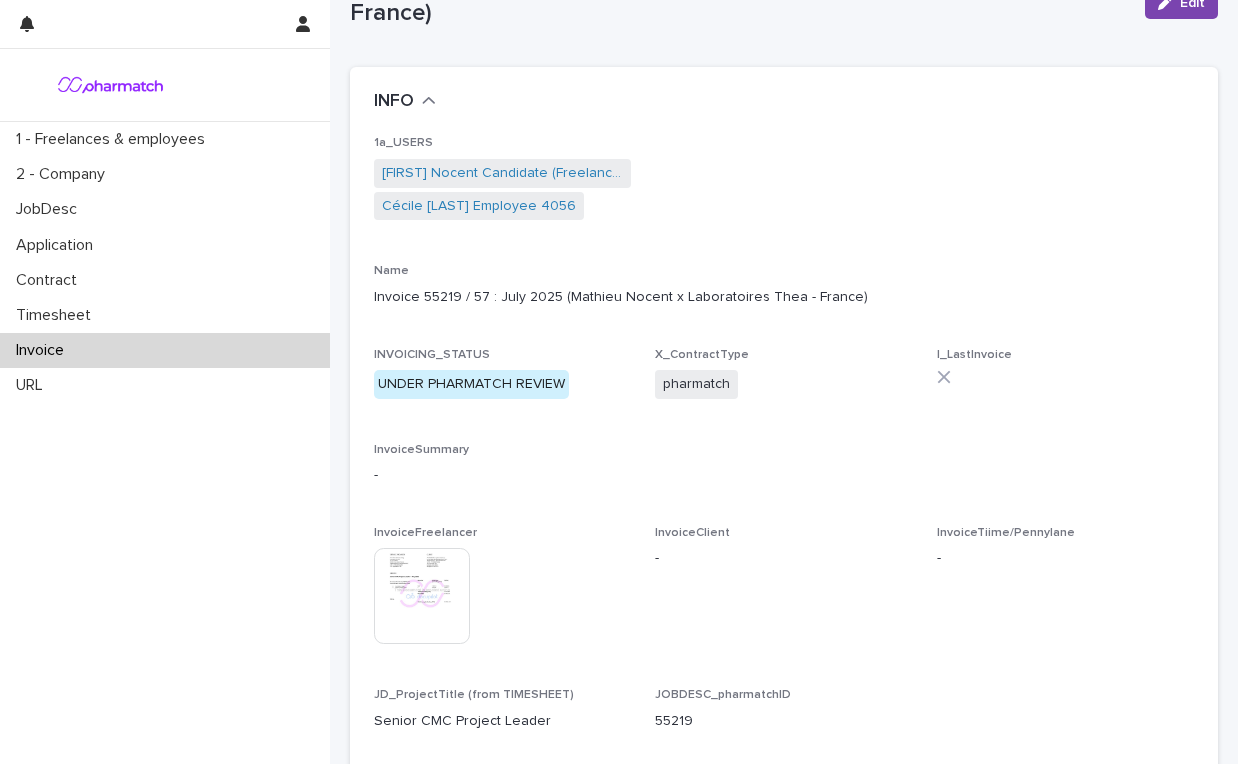 click at bounding box center [422, 596] 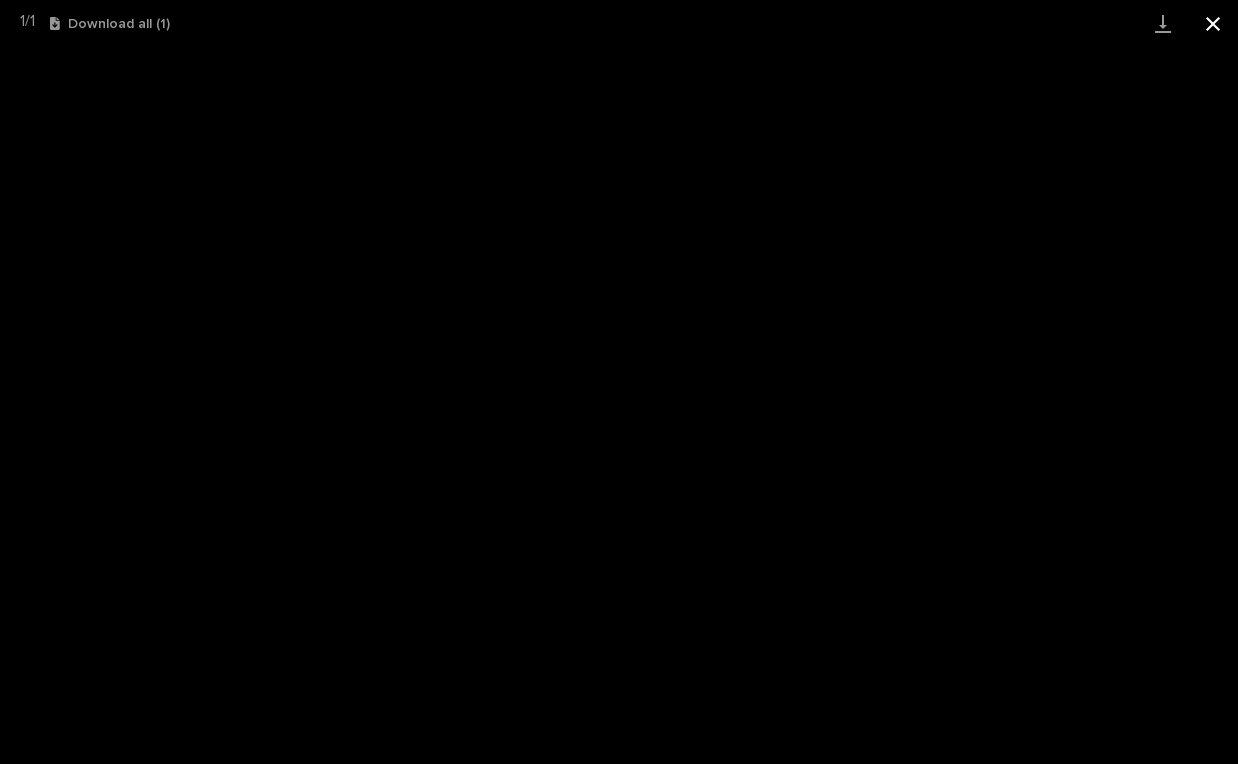 click at bounding box center (1213, 23) 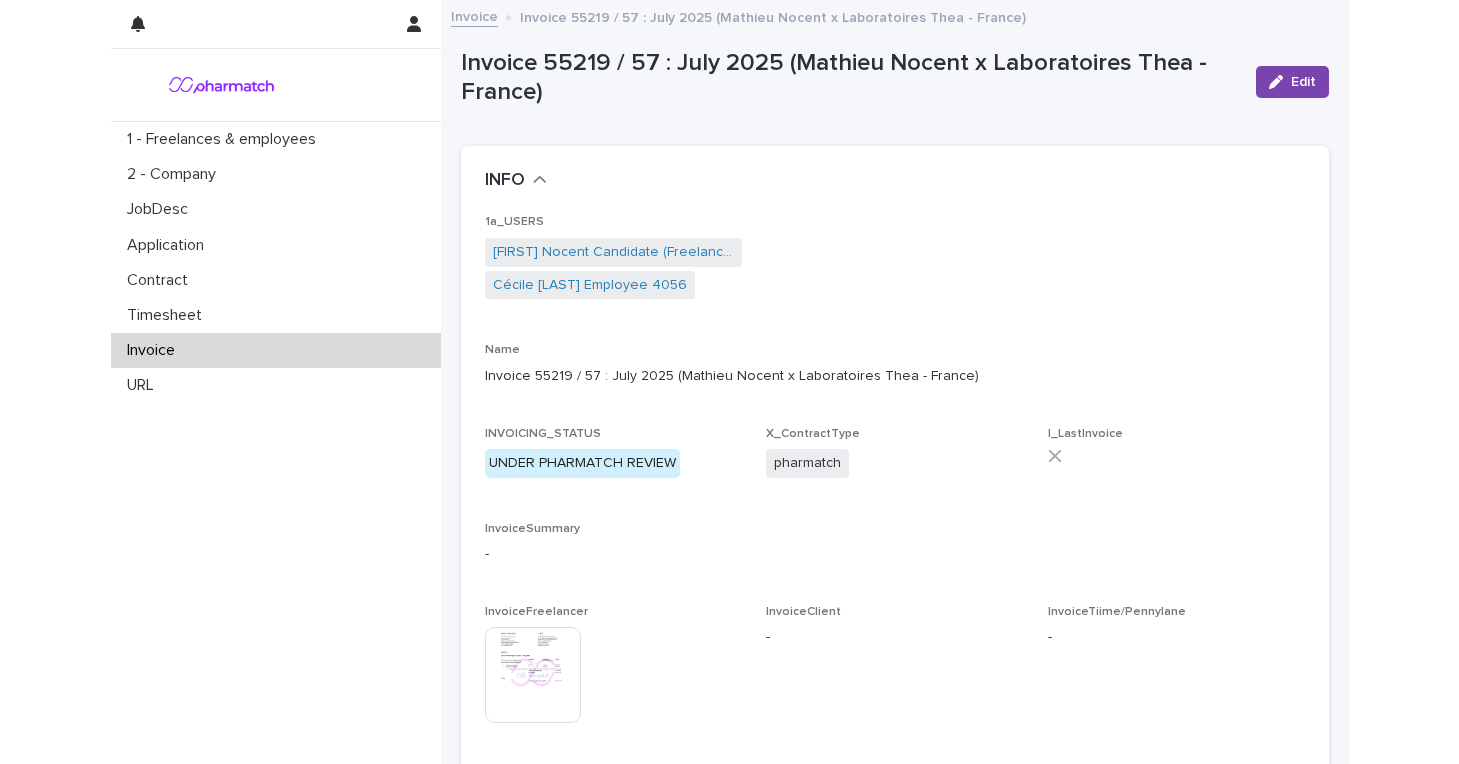 scroll, scrollTop: 75, scrollLeft: 0, axis: vertical 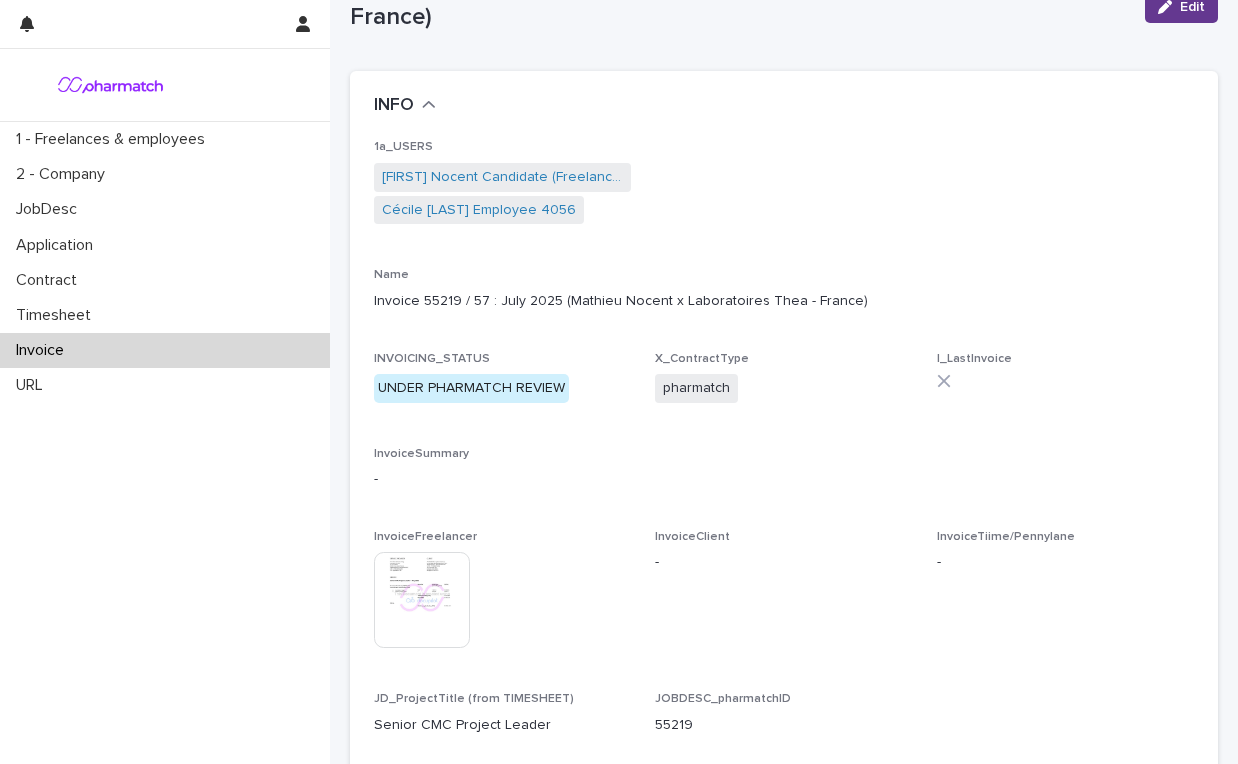 click on "Edit" at bounding box center [1192, 7] 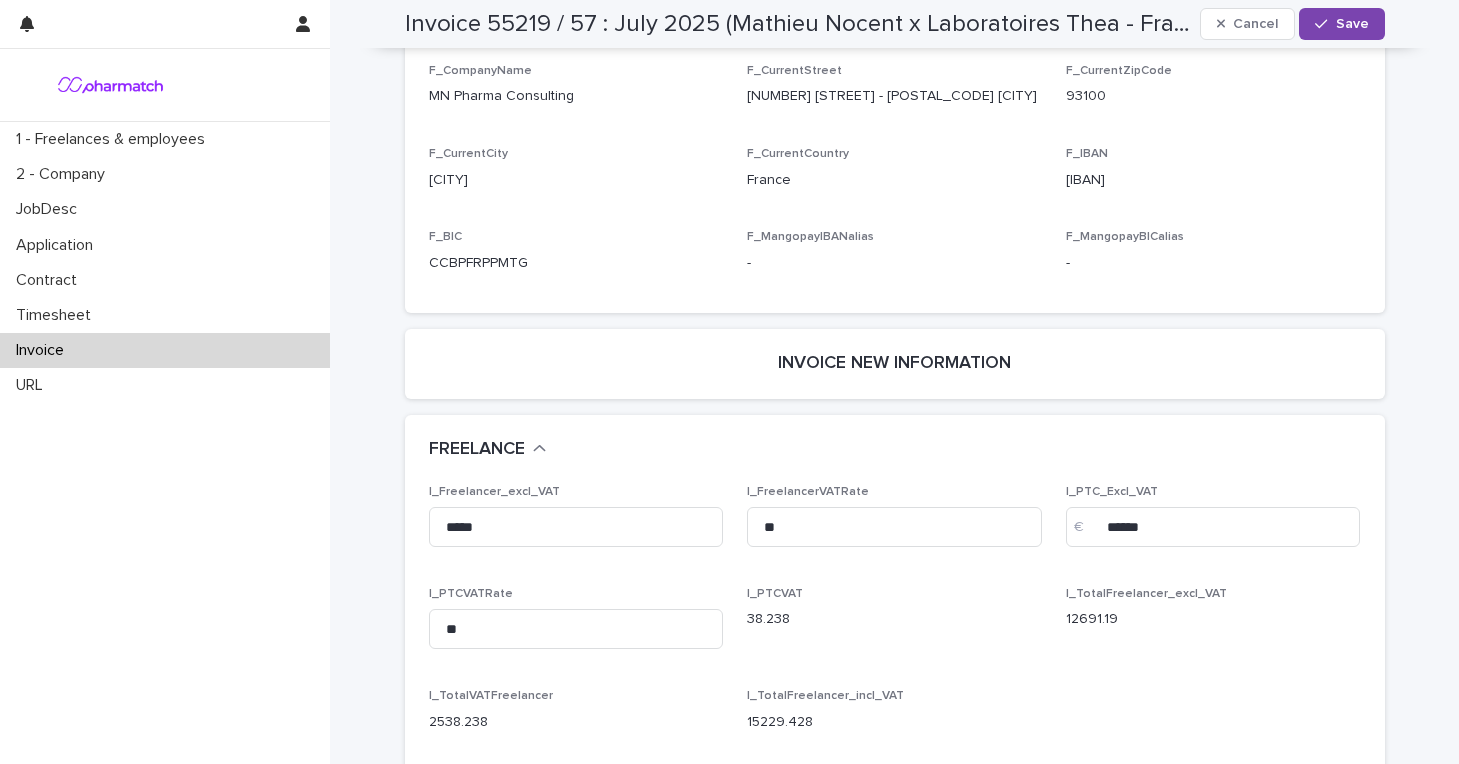 scroll, scrollTop: 3633, scrollLeft: 0, axis: vertical 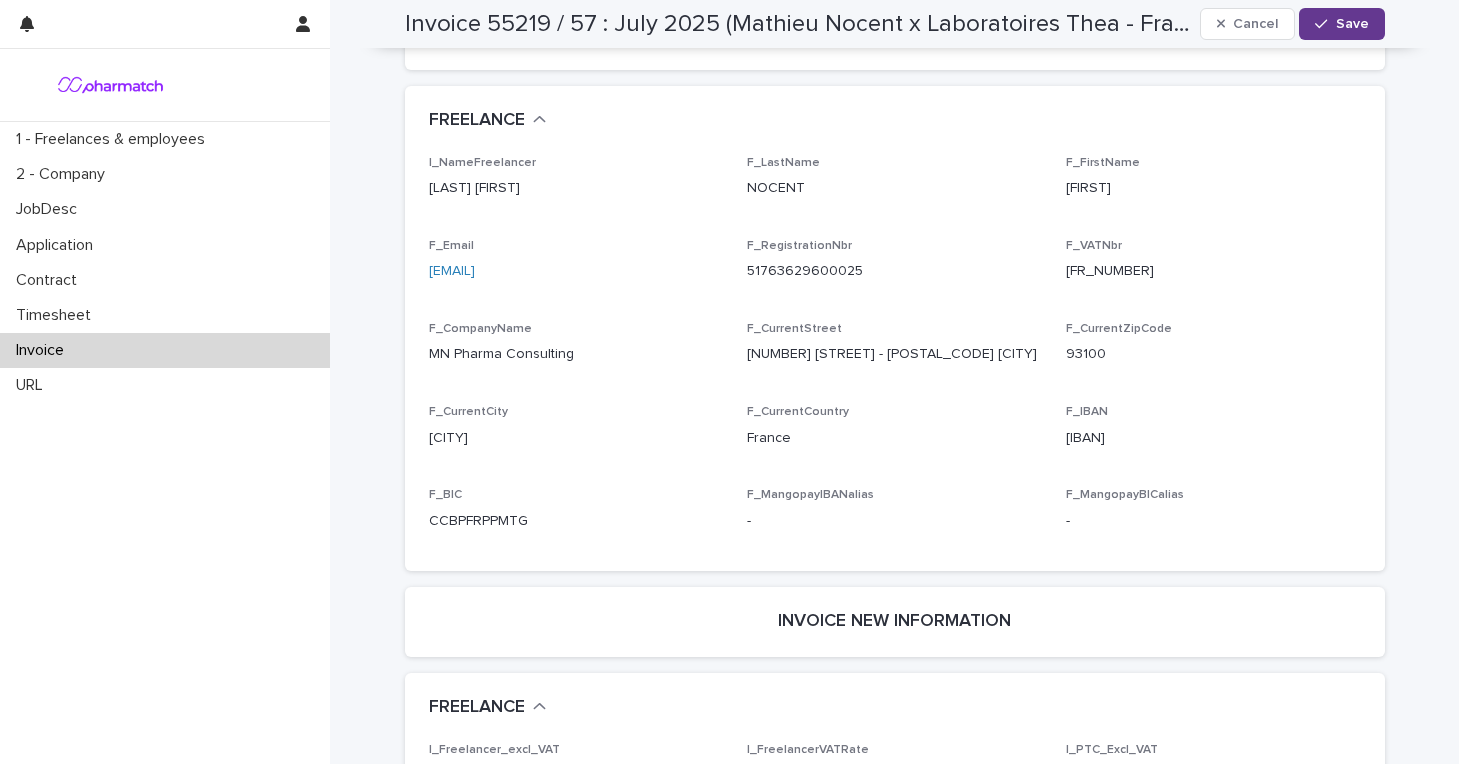 click on "Save" at bounding box center [1352, 24] 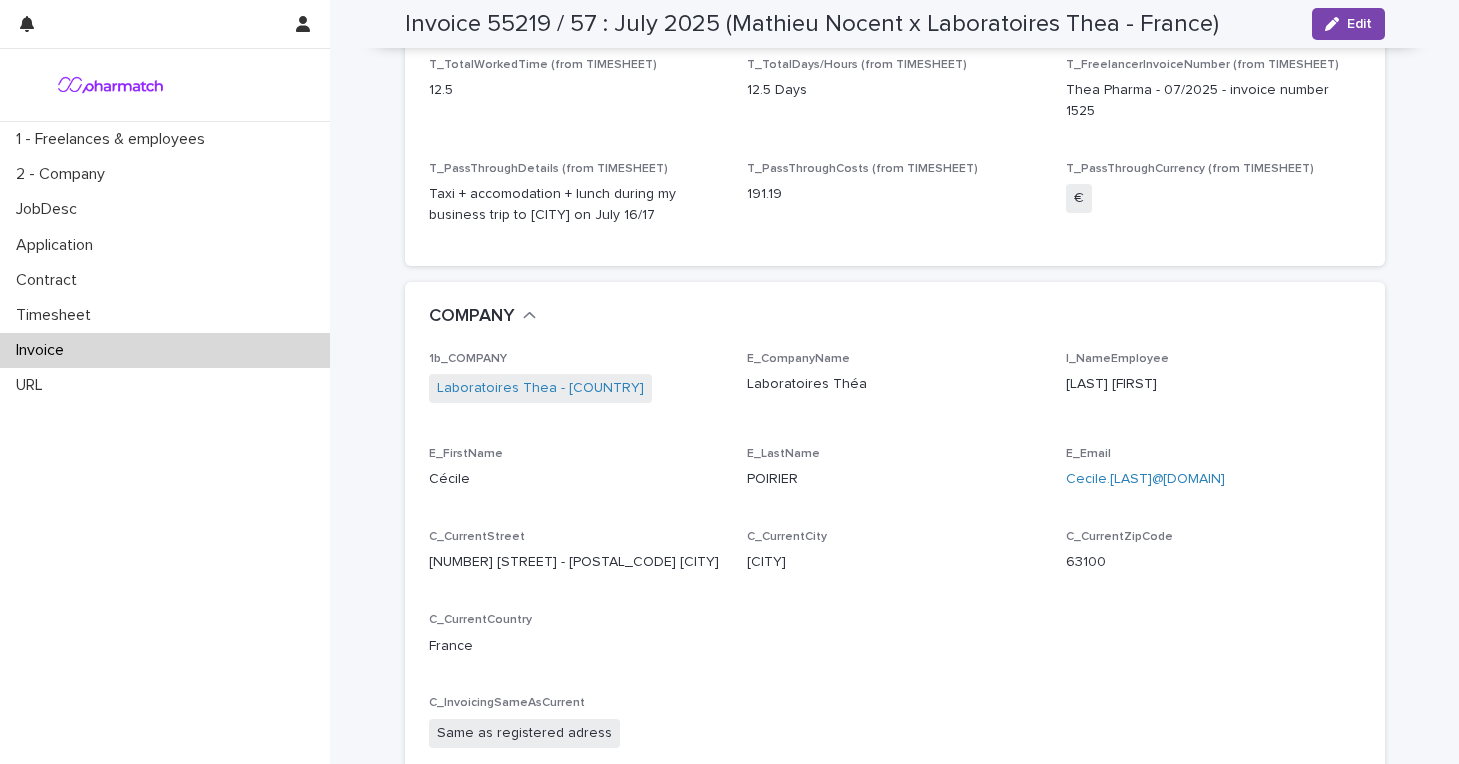 scroll, scrollTop: 0, scrollLeft: 0, axis: both 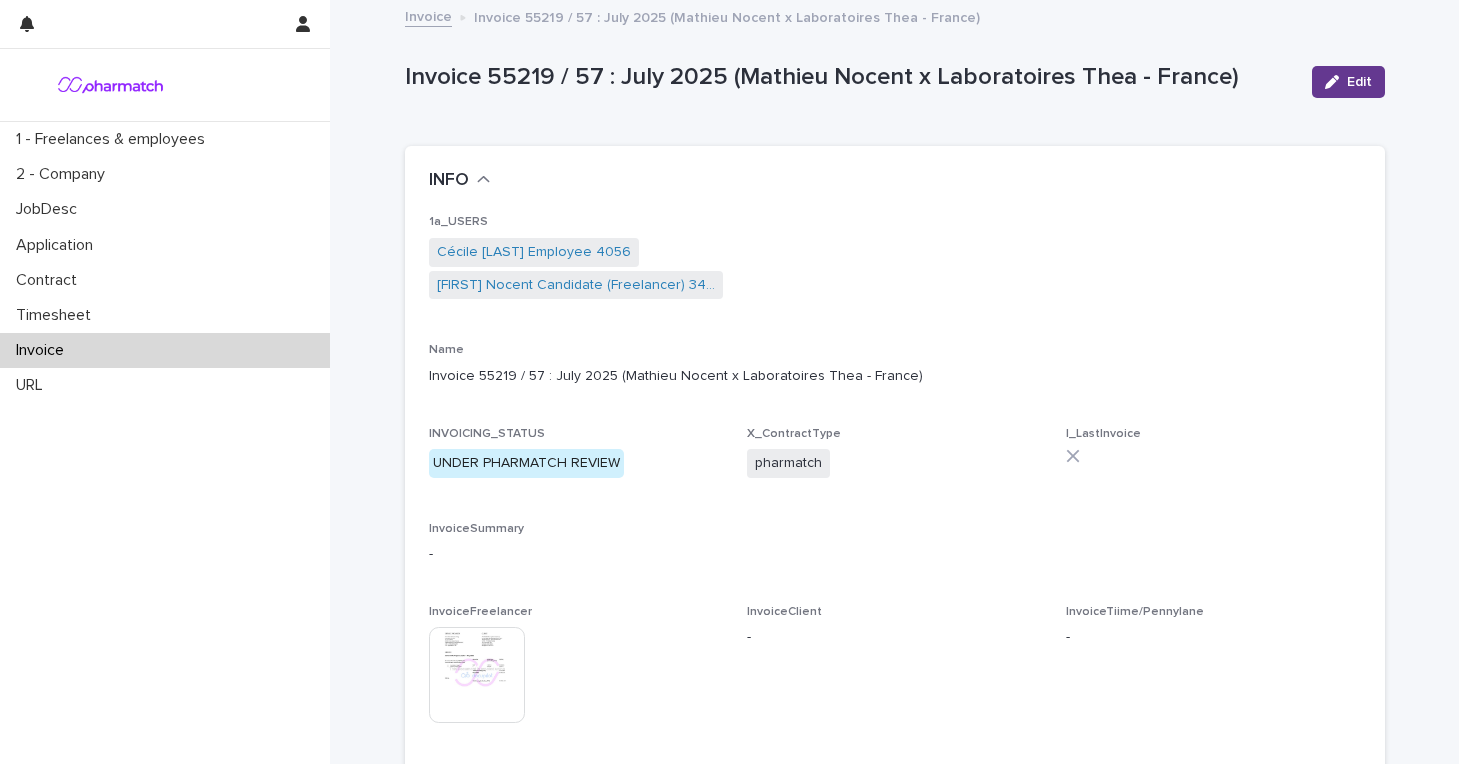 click on "Edit" at bounding box center [1359, 82] 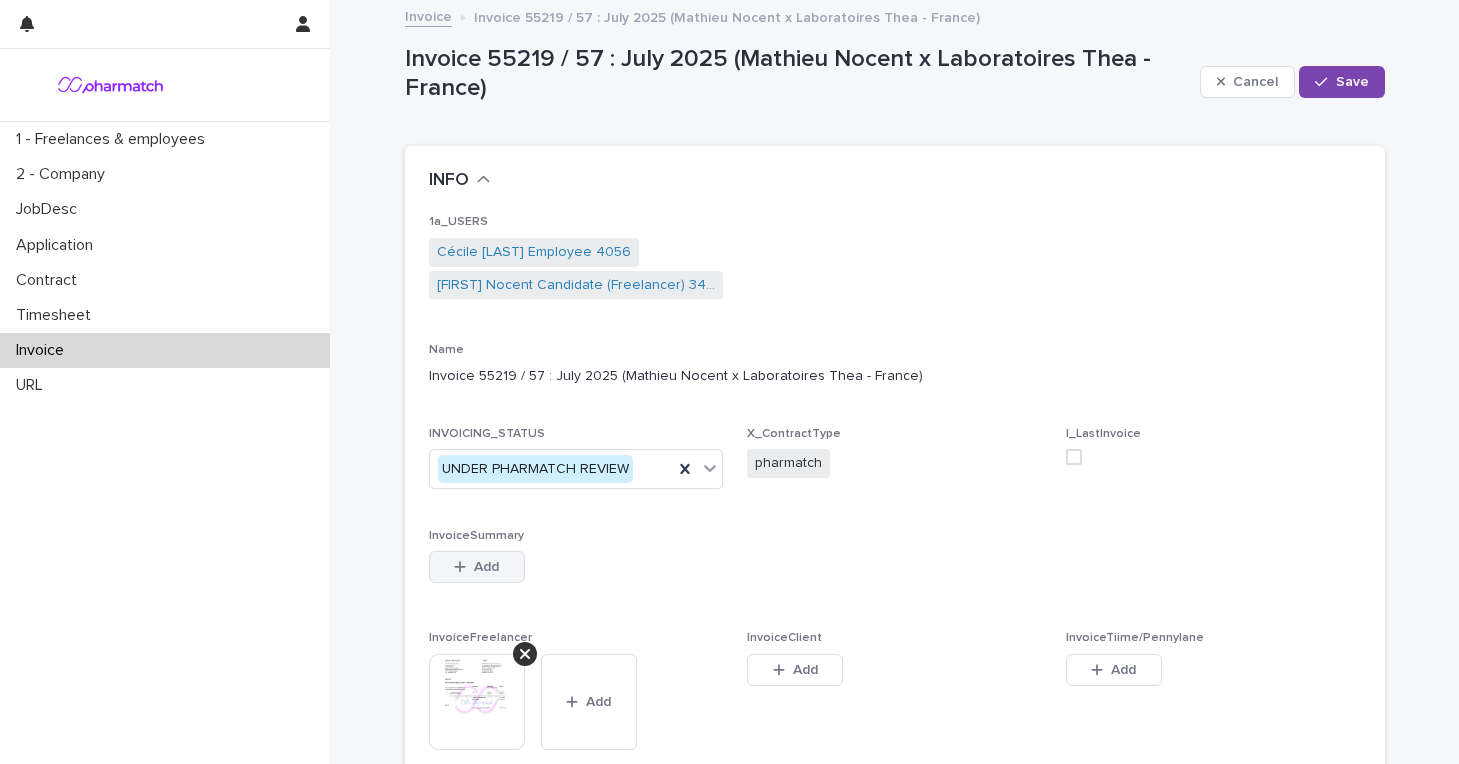 click on "Add" at bounding box center (486, 567) 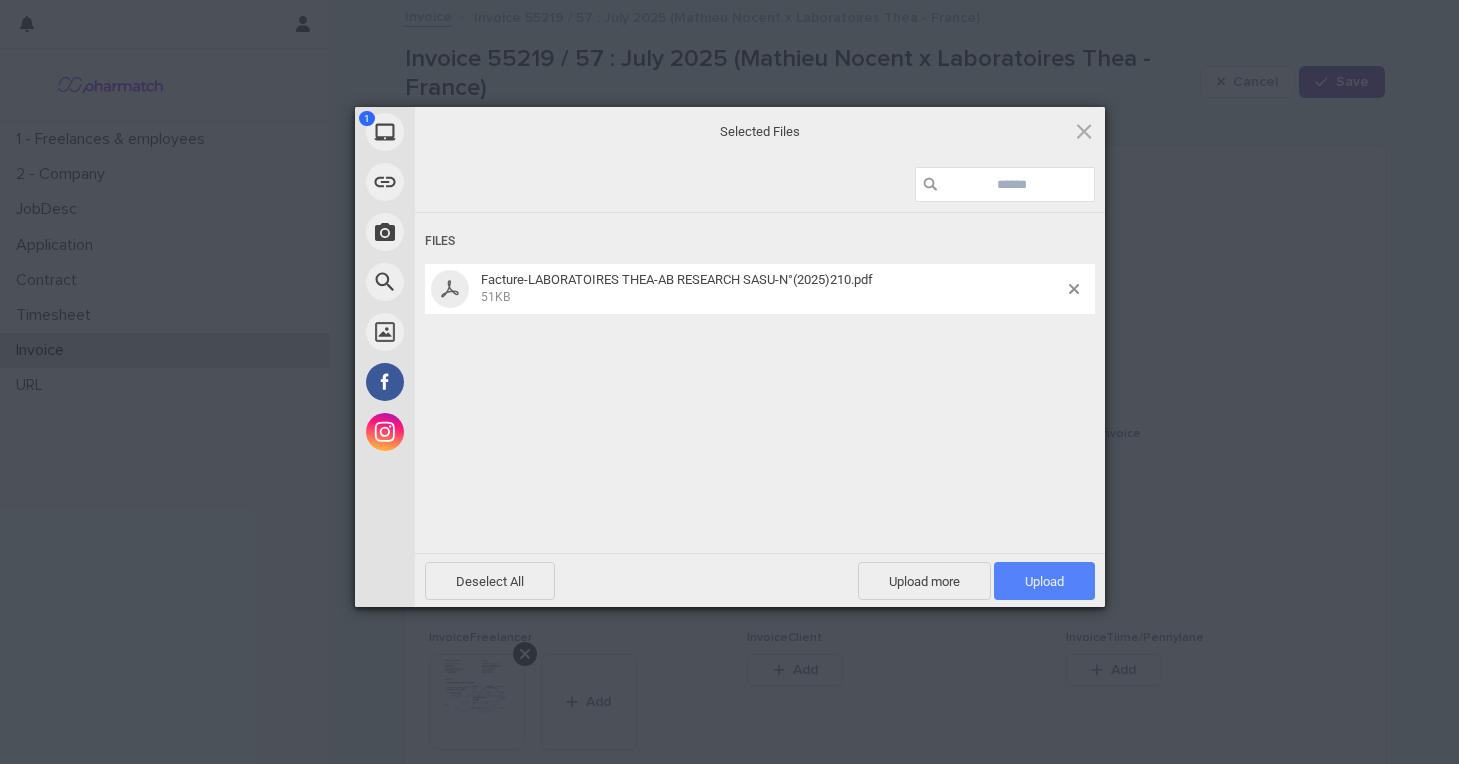 click on "Upload
1" at bounding box center (1044, 581) 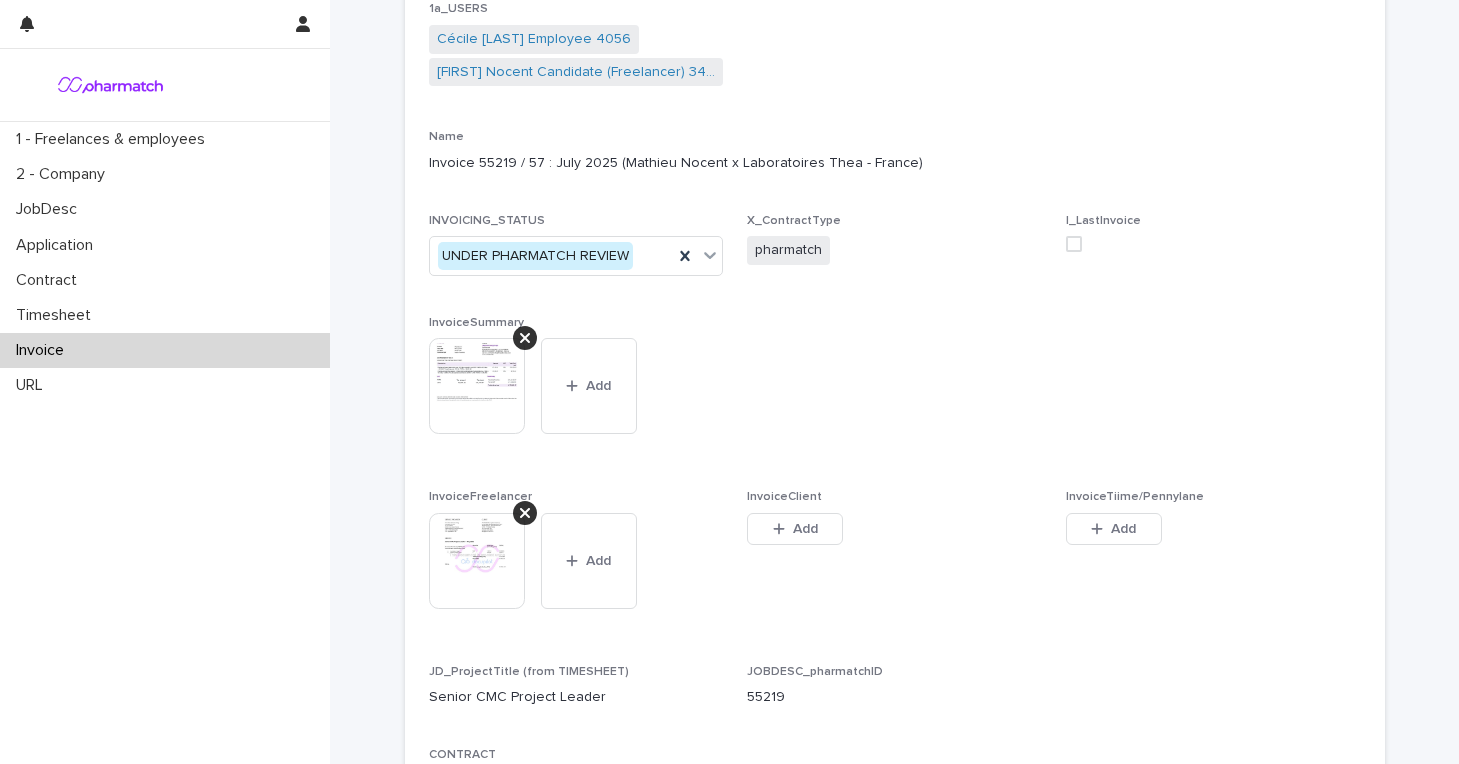 scroll, scrollTop: 214, scrollLeft: 0, axis: vertical 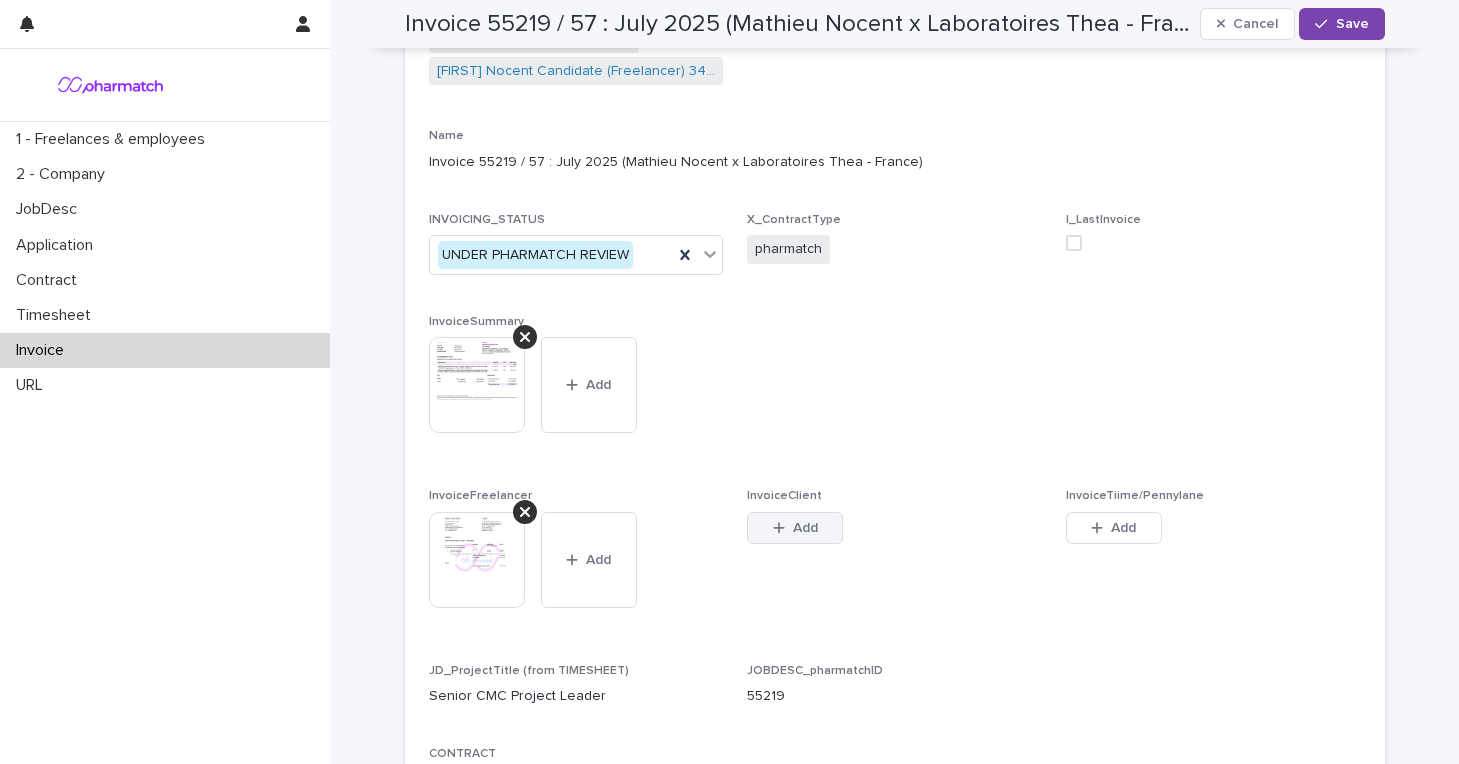 click on "Add" at bounding box center [805, 528] 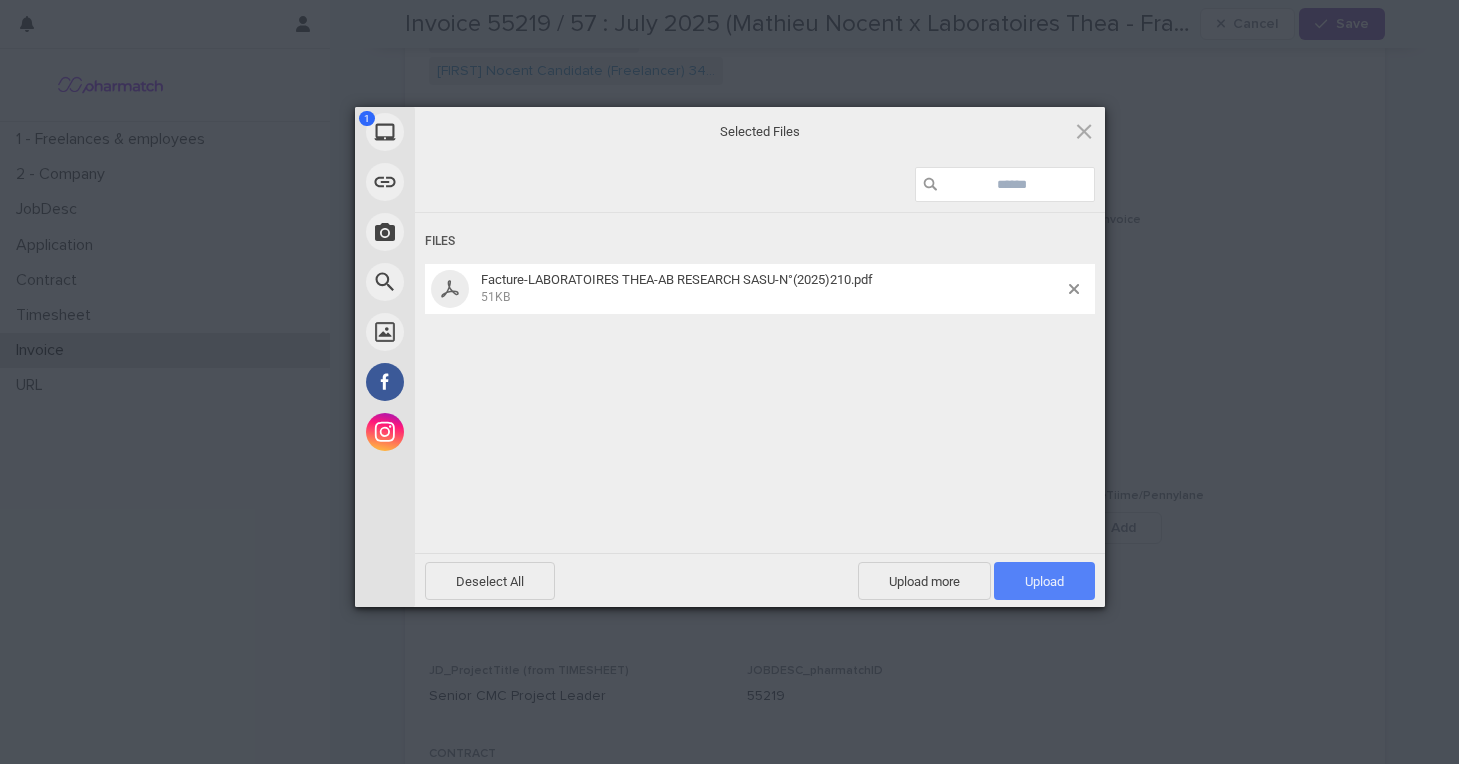 click on "Upload
1" at bounding box center [1044, 581] 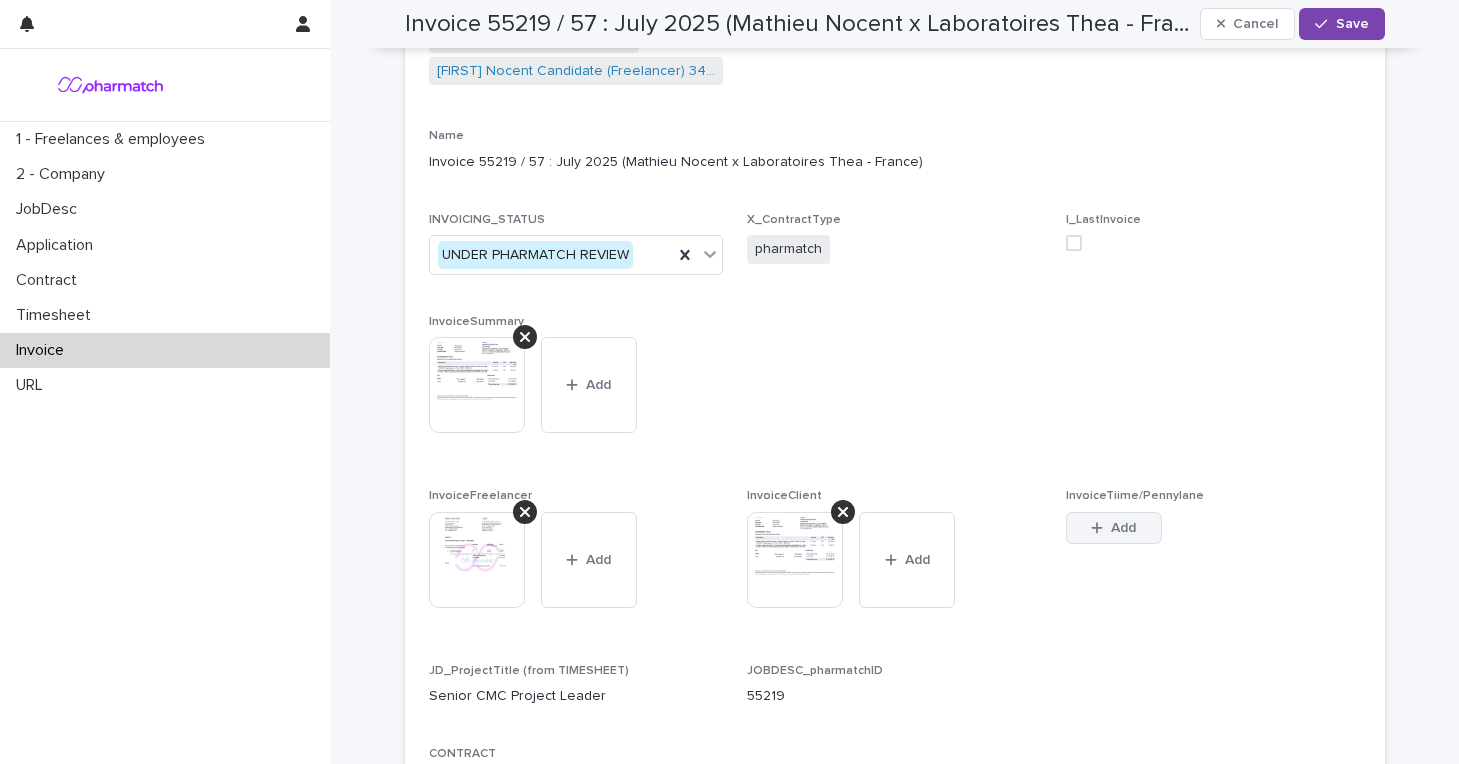 click 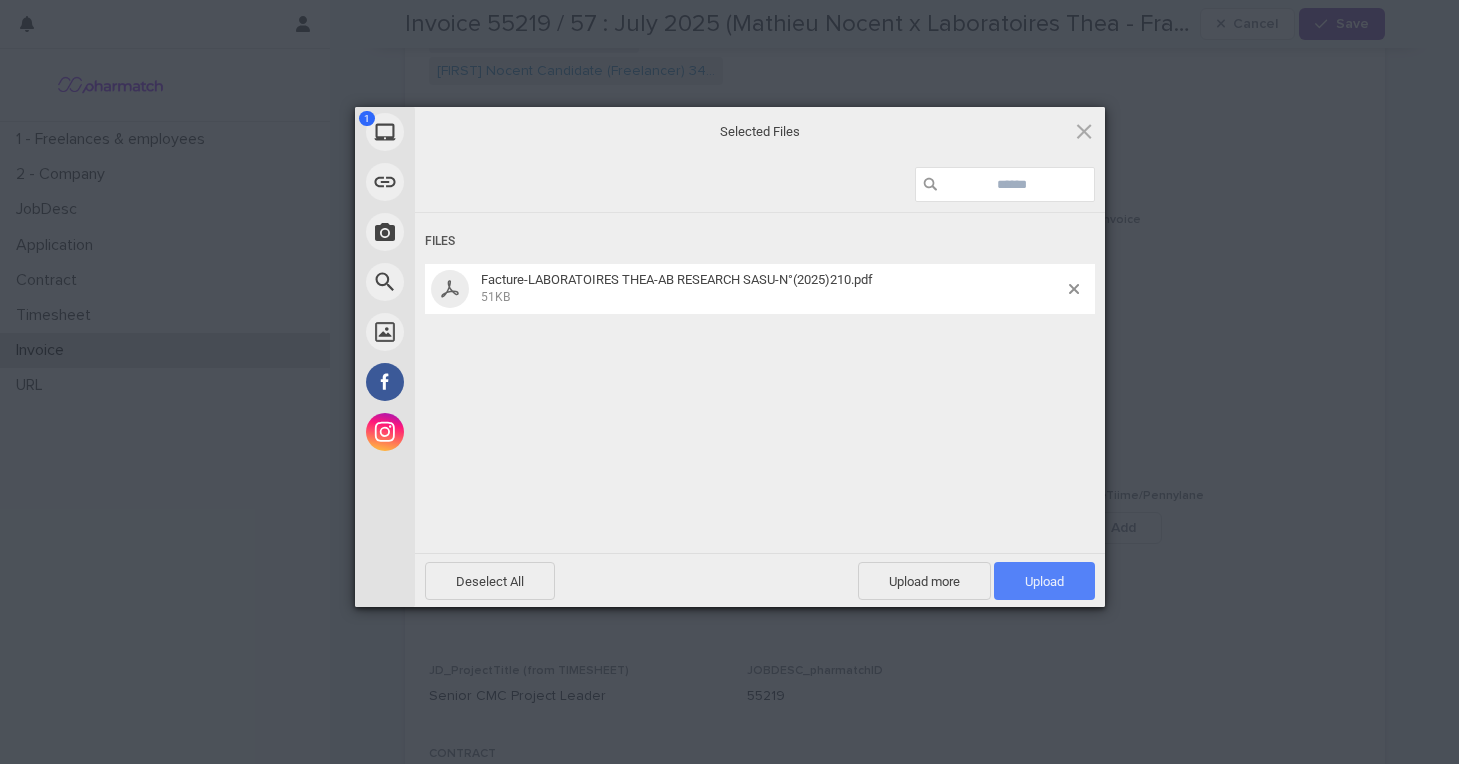 click on "Upload
1" at bounding box center [1044, 581] 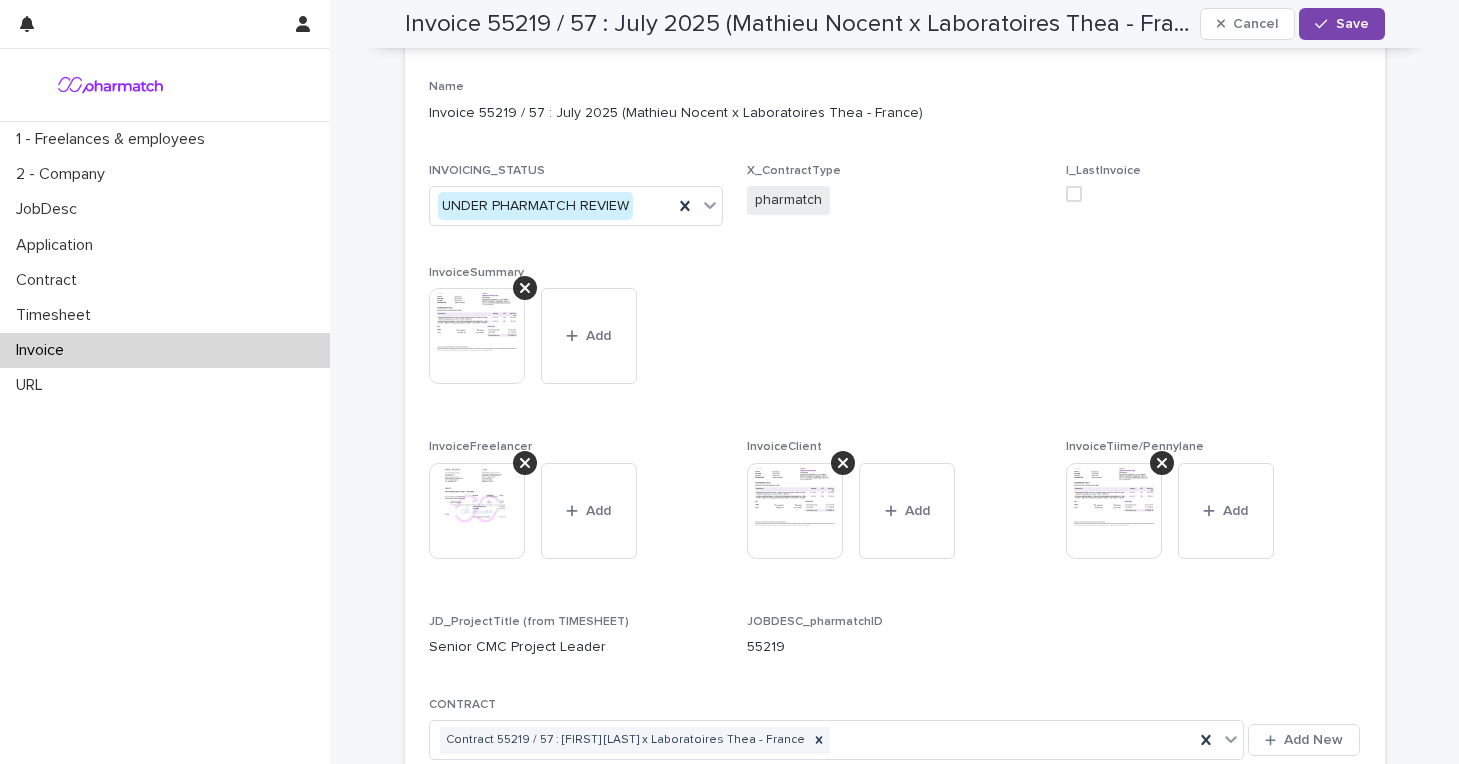 scroll, scrollTop: 265, scrollLeft: 0, axis: vertical 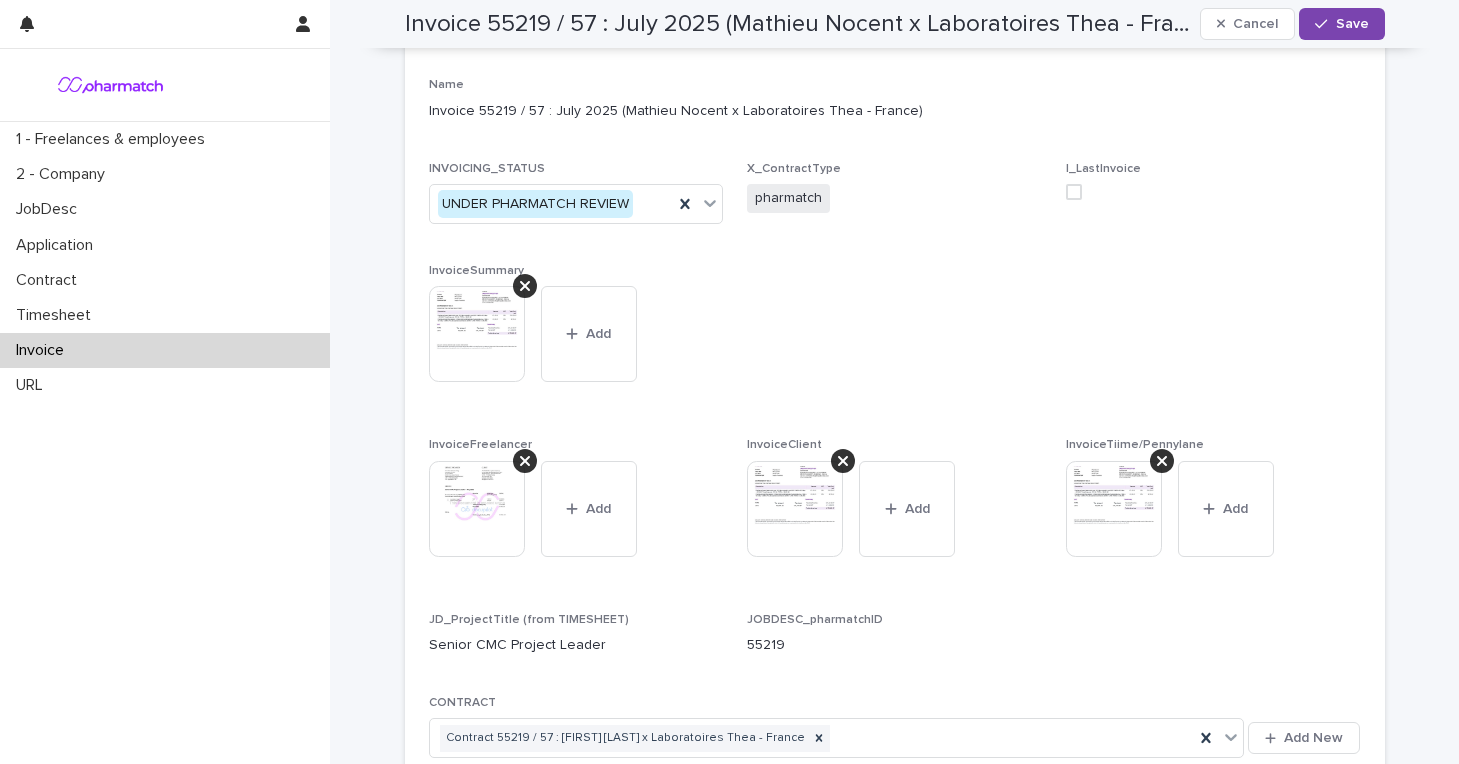 click at bounding box center [477, 334] 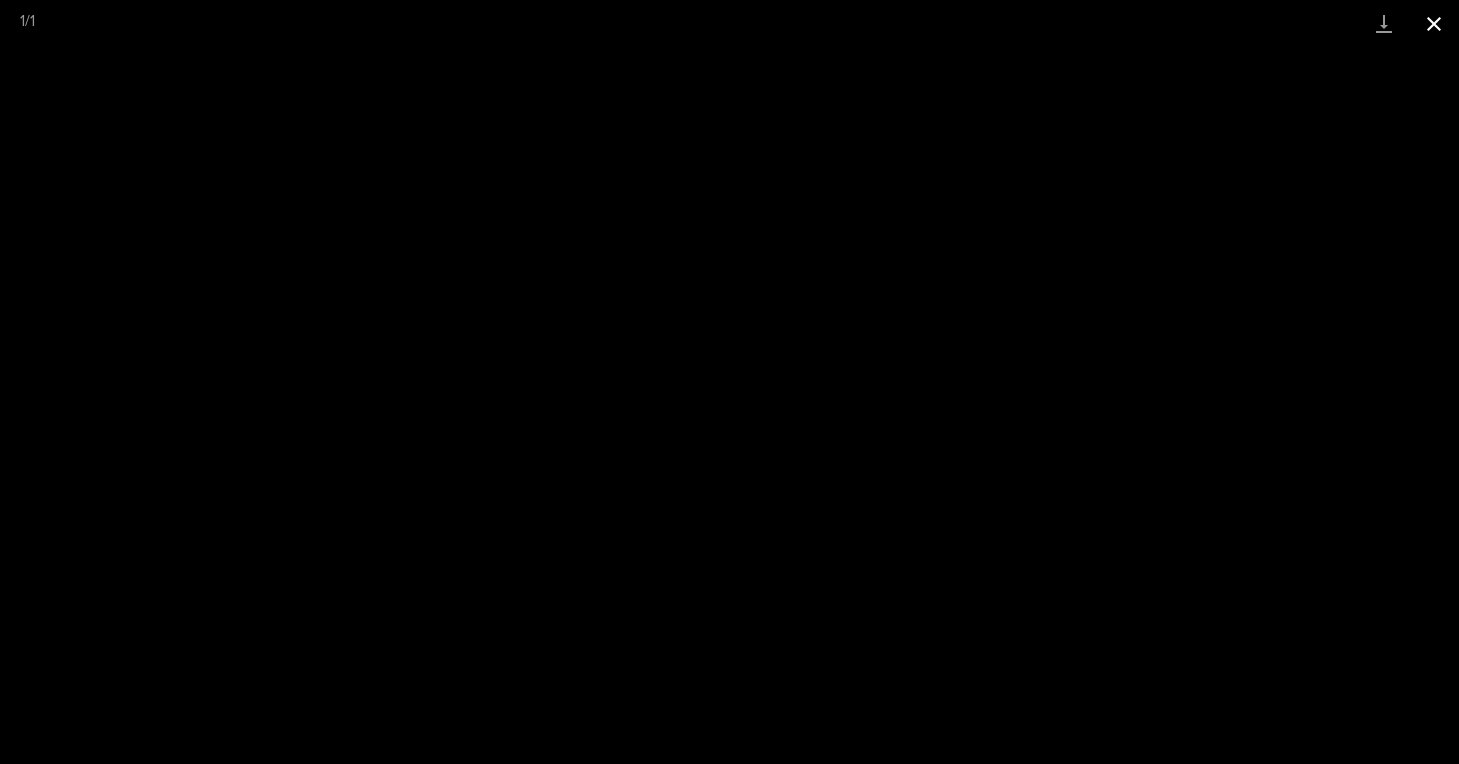 click at bounding box center (1434, 23) 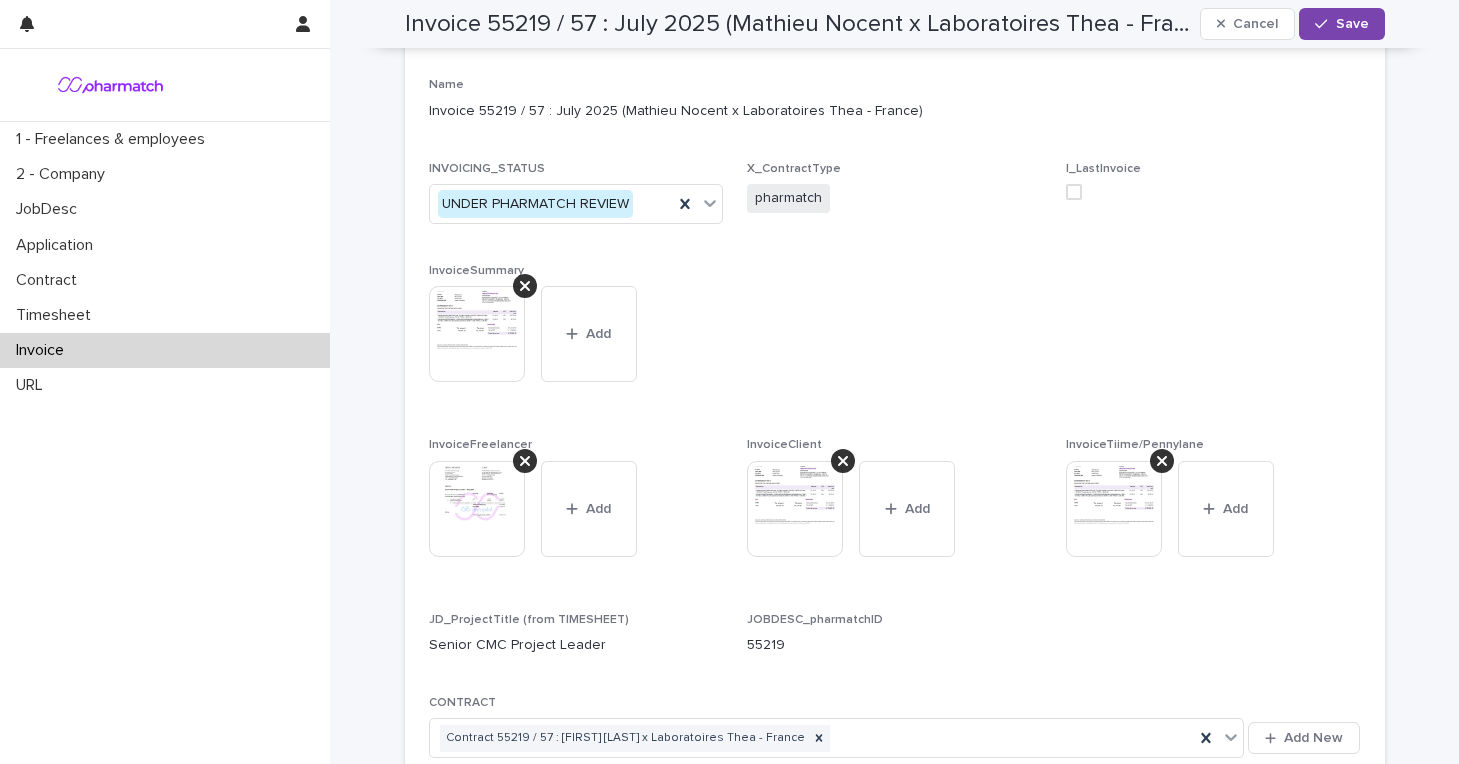 click at bounding box center [795, 509] 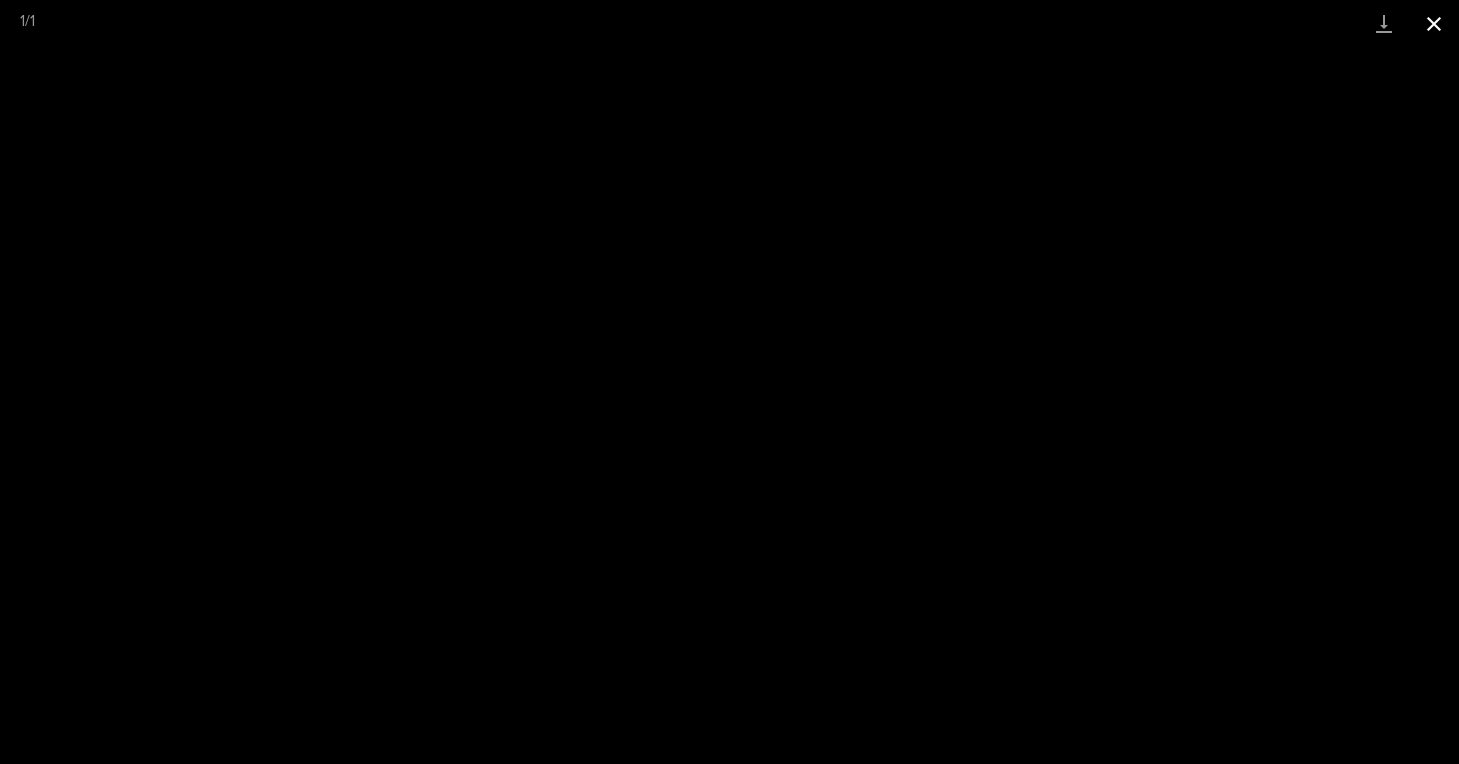 click at bounding box center [1434, 23] 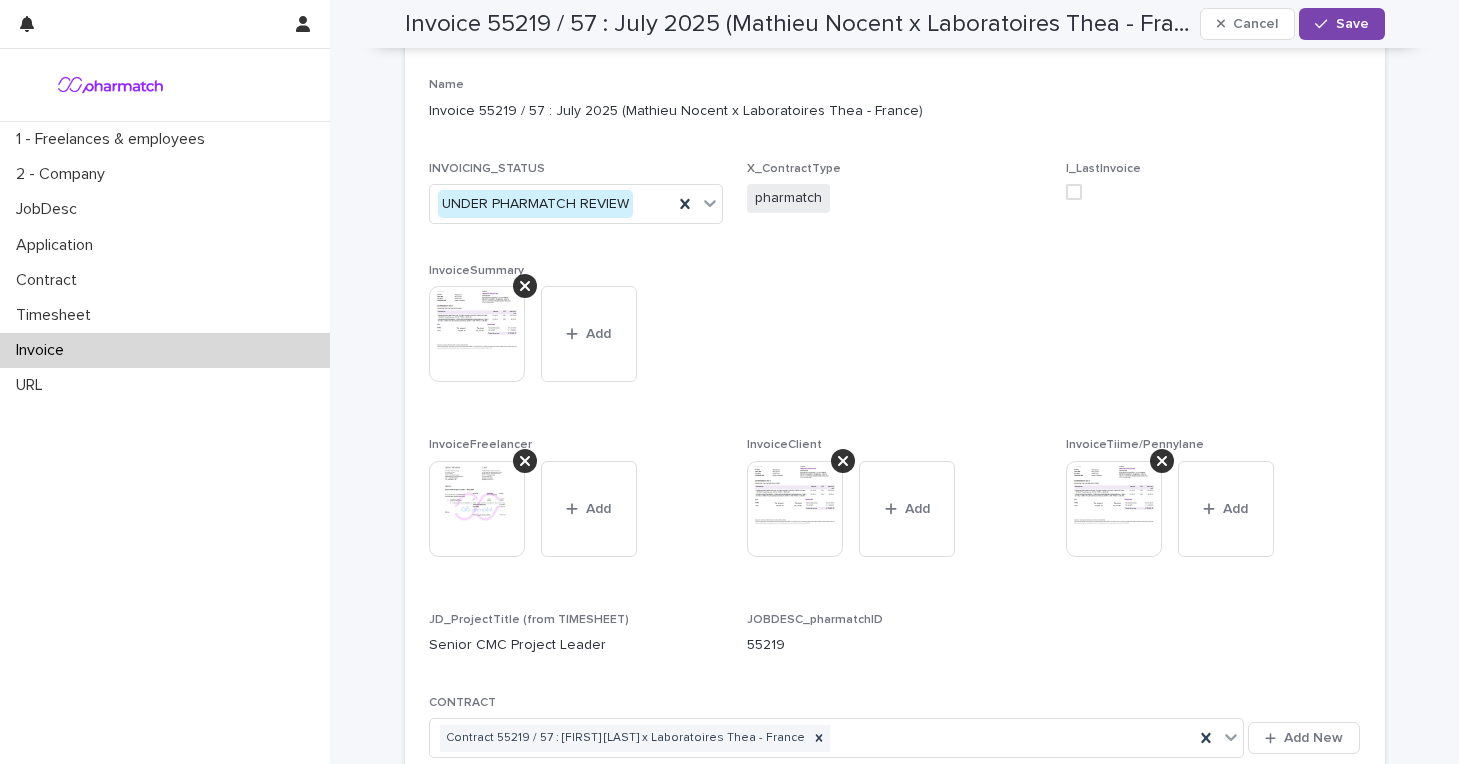 click at bounding box center (1114, 509) 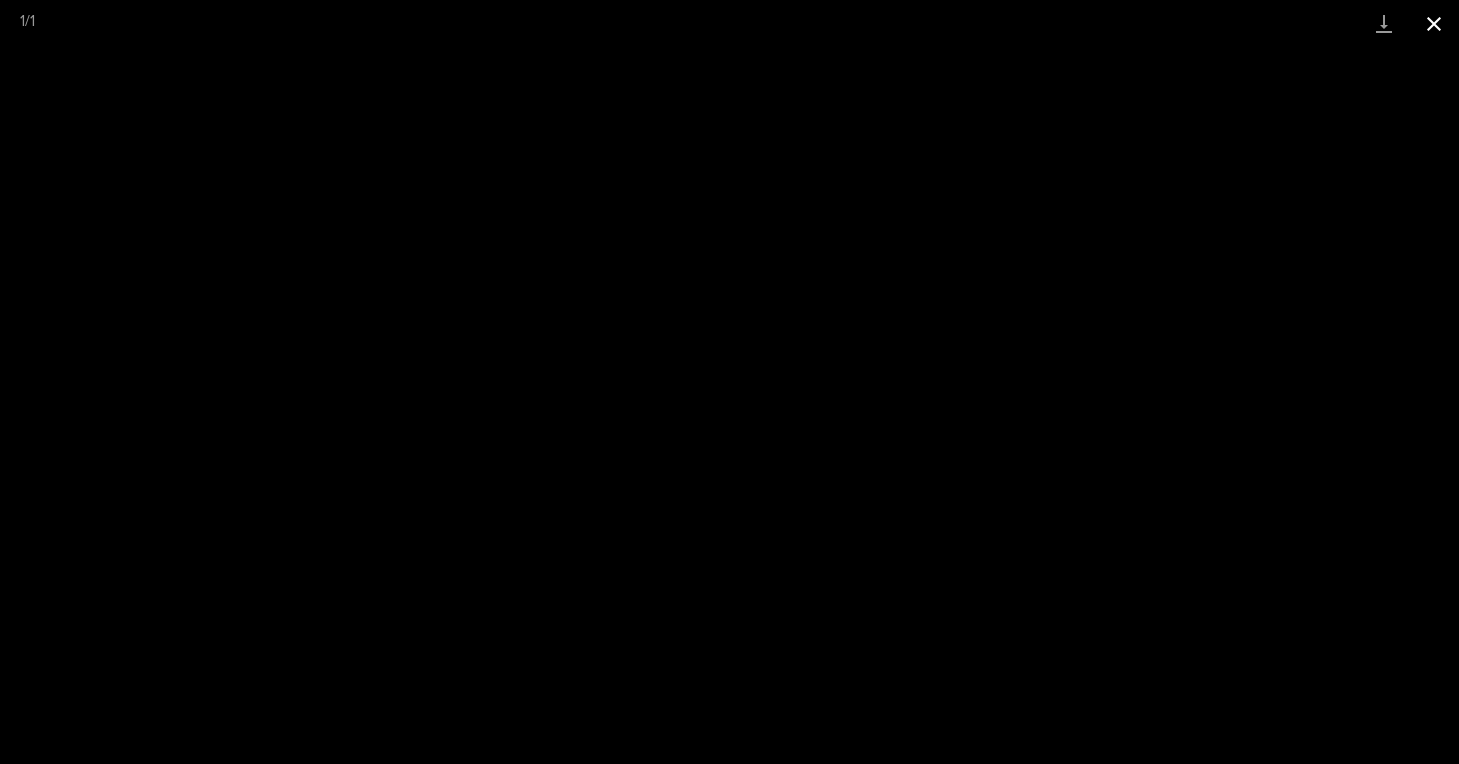 click at bounding box center [1434, 23] 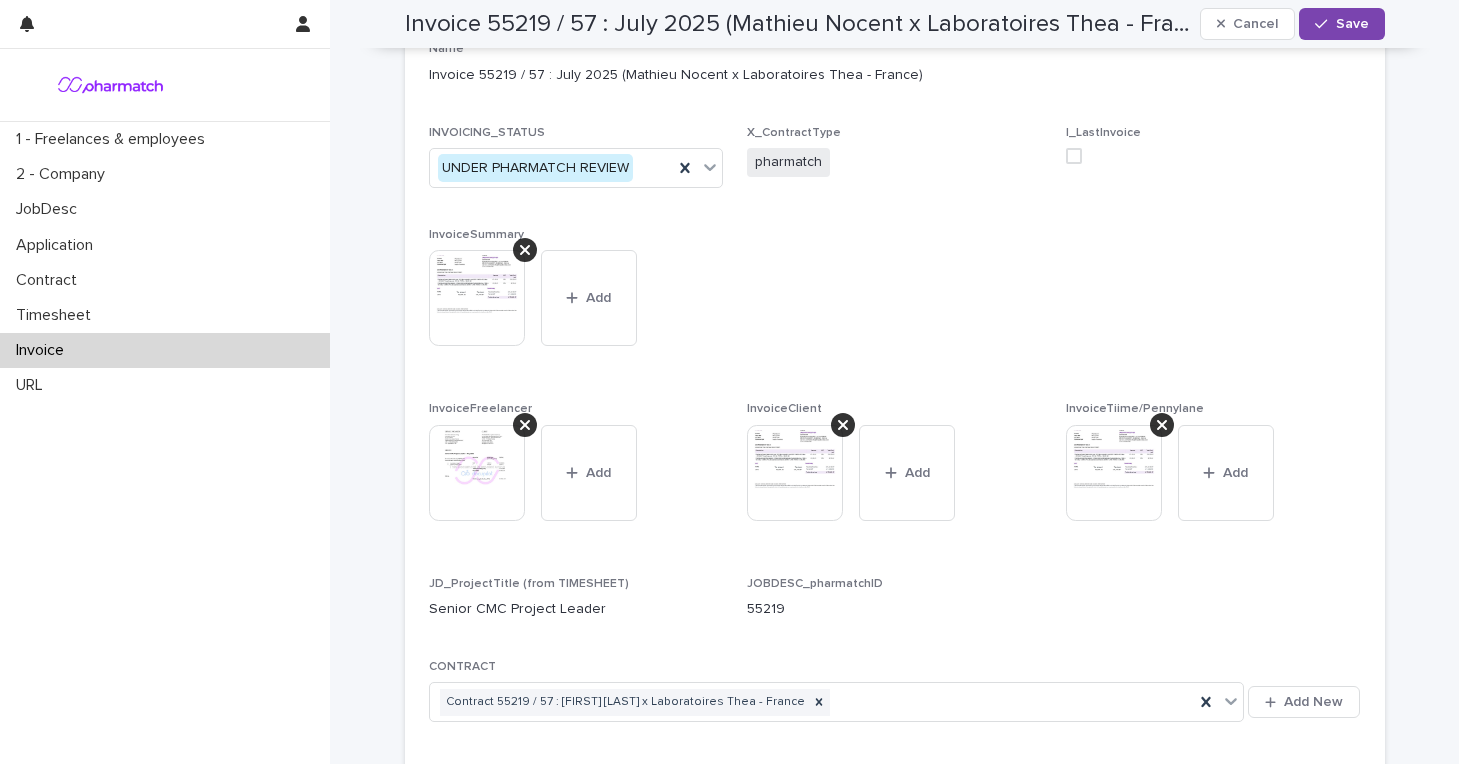 scroll, scrollTop: 305, scrollLeft: 0, axis: vertical 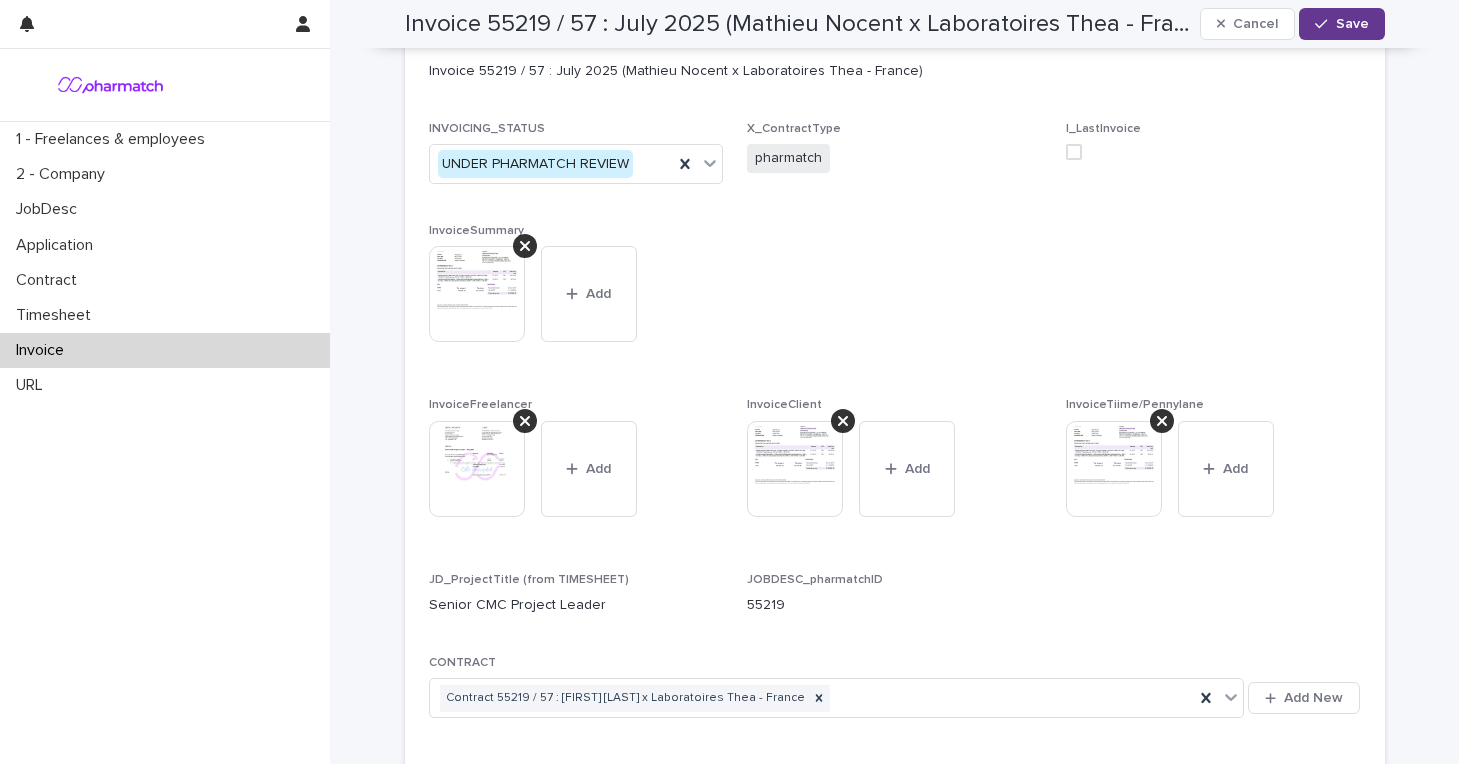 click on "Save" at bounding box center (1352, 24) 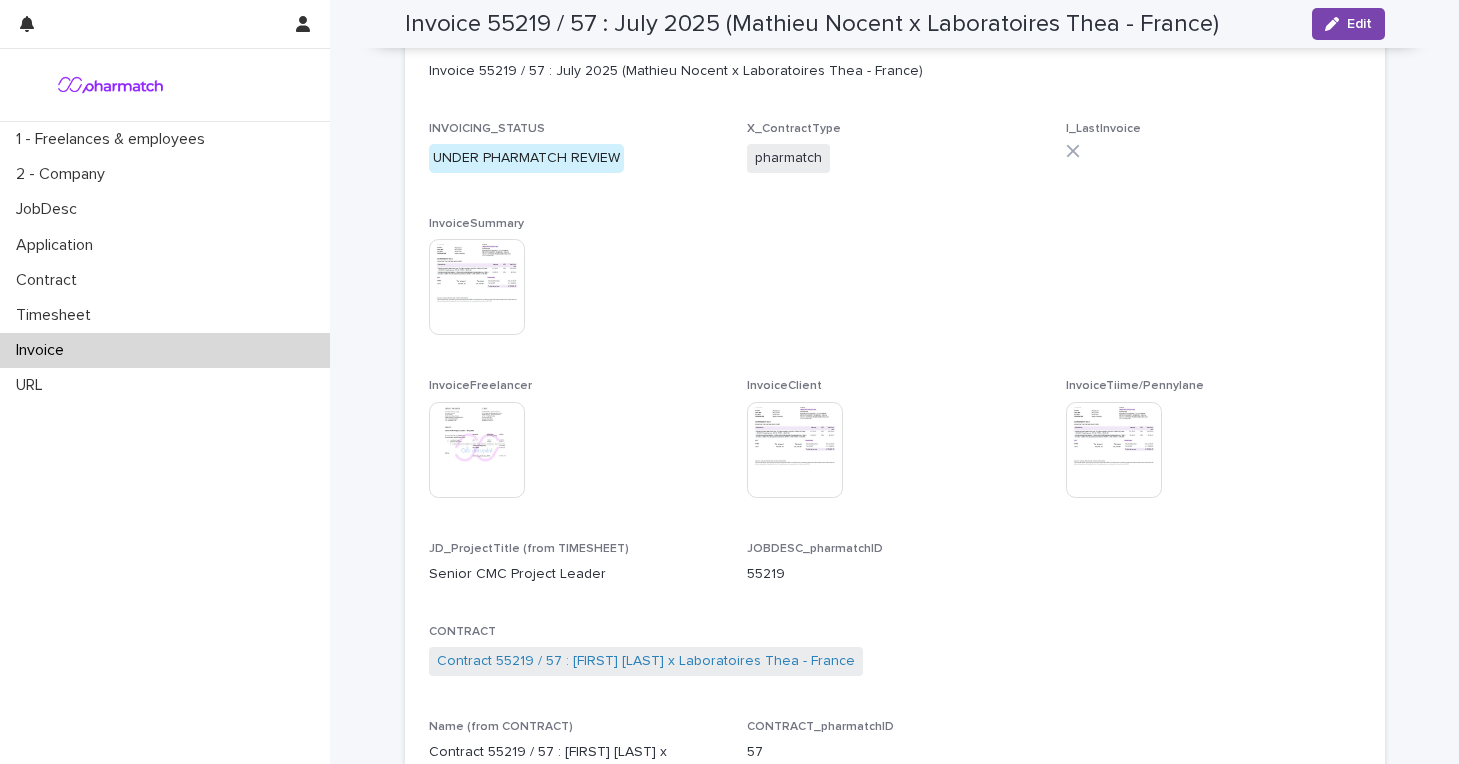 click at bounding box center [477, 450] 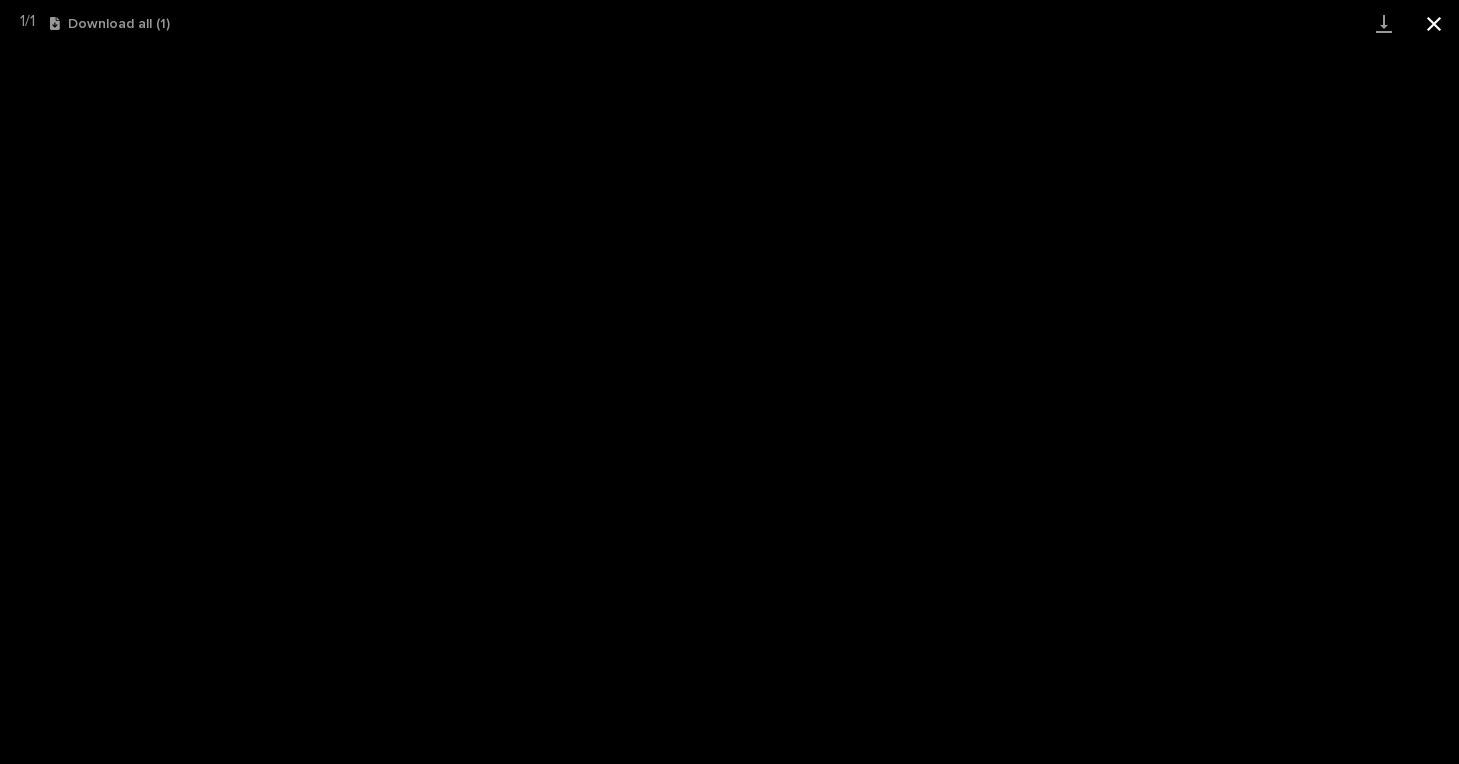 click at bounding box center (1434, 23) 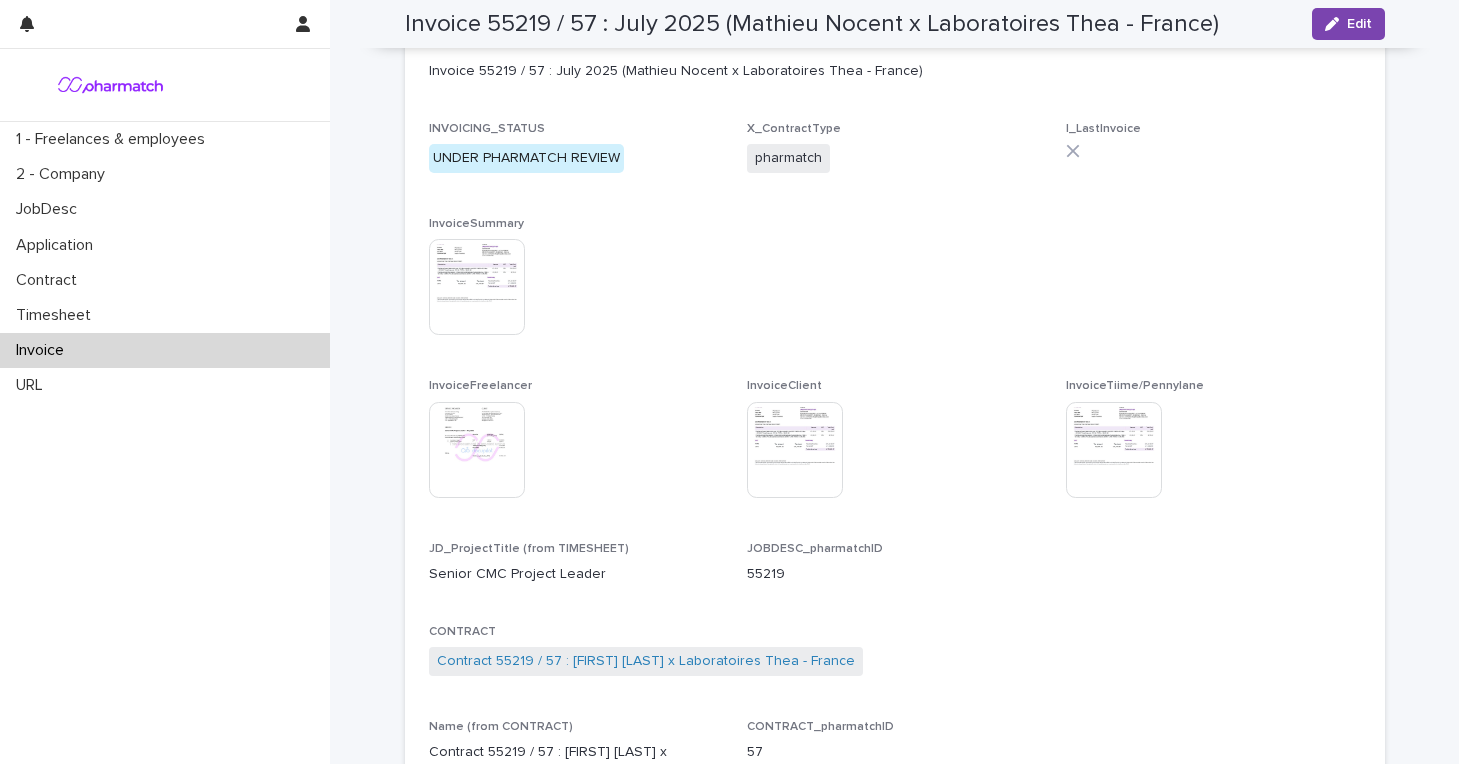 click at bounding box center (477, 287) 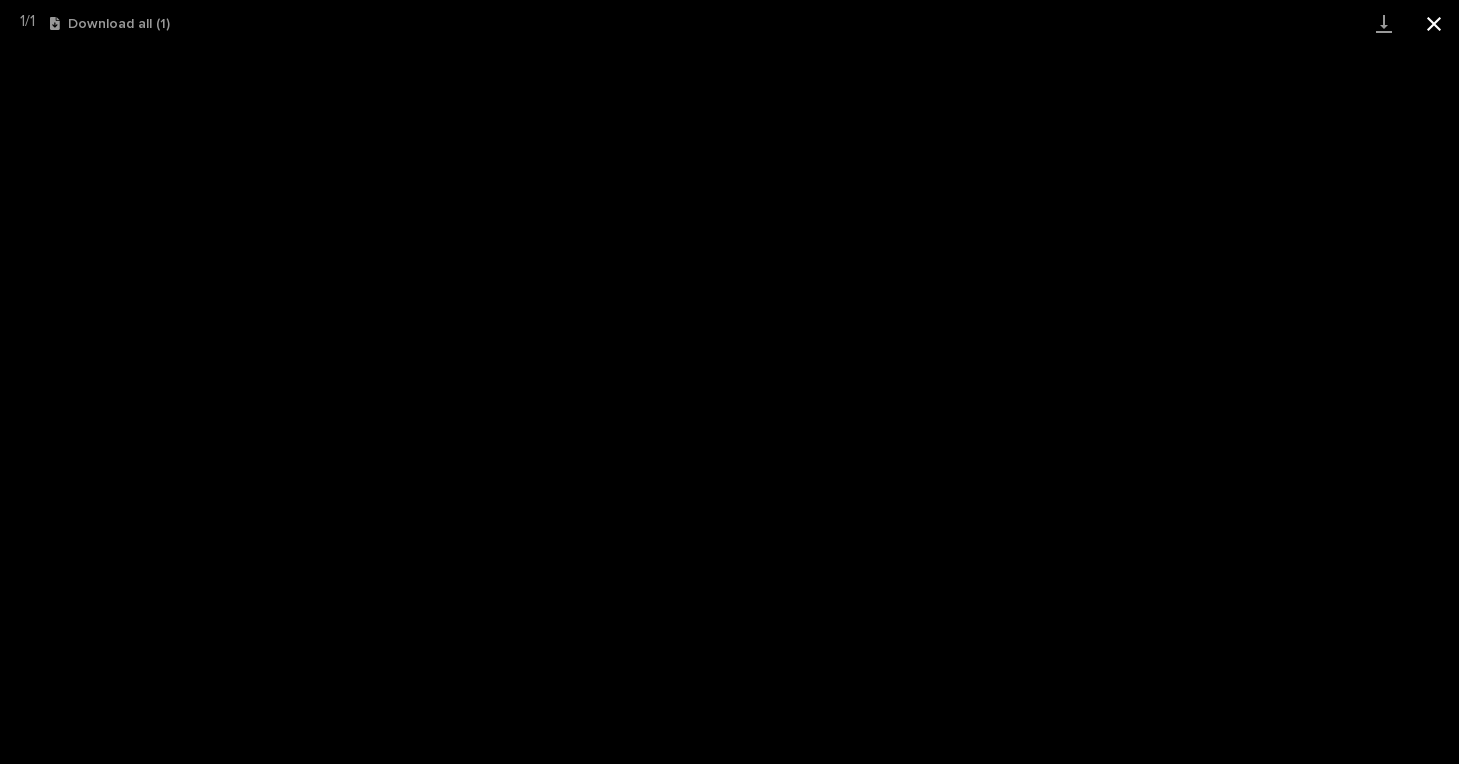 click at bounding box center [1434, 23] 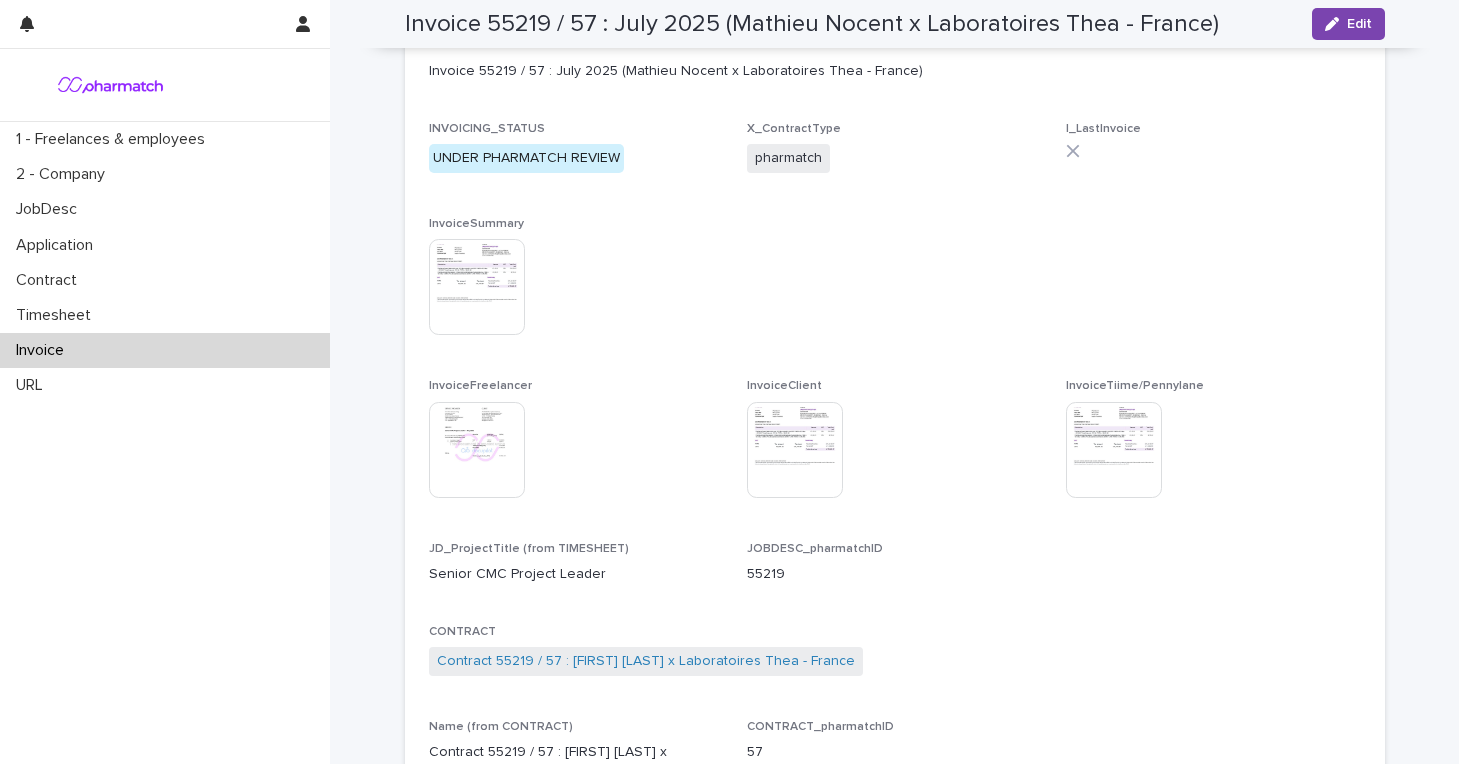 scroll, scrollTop: 0, scrollLeft: 0, axis: both 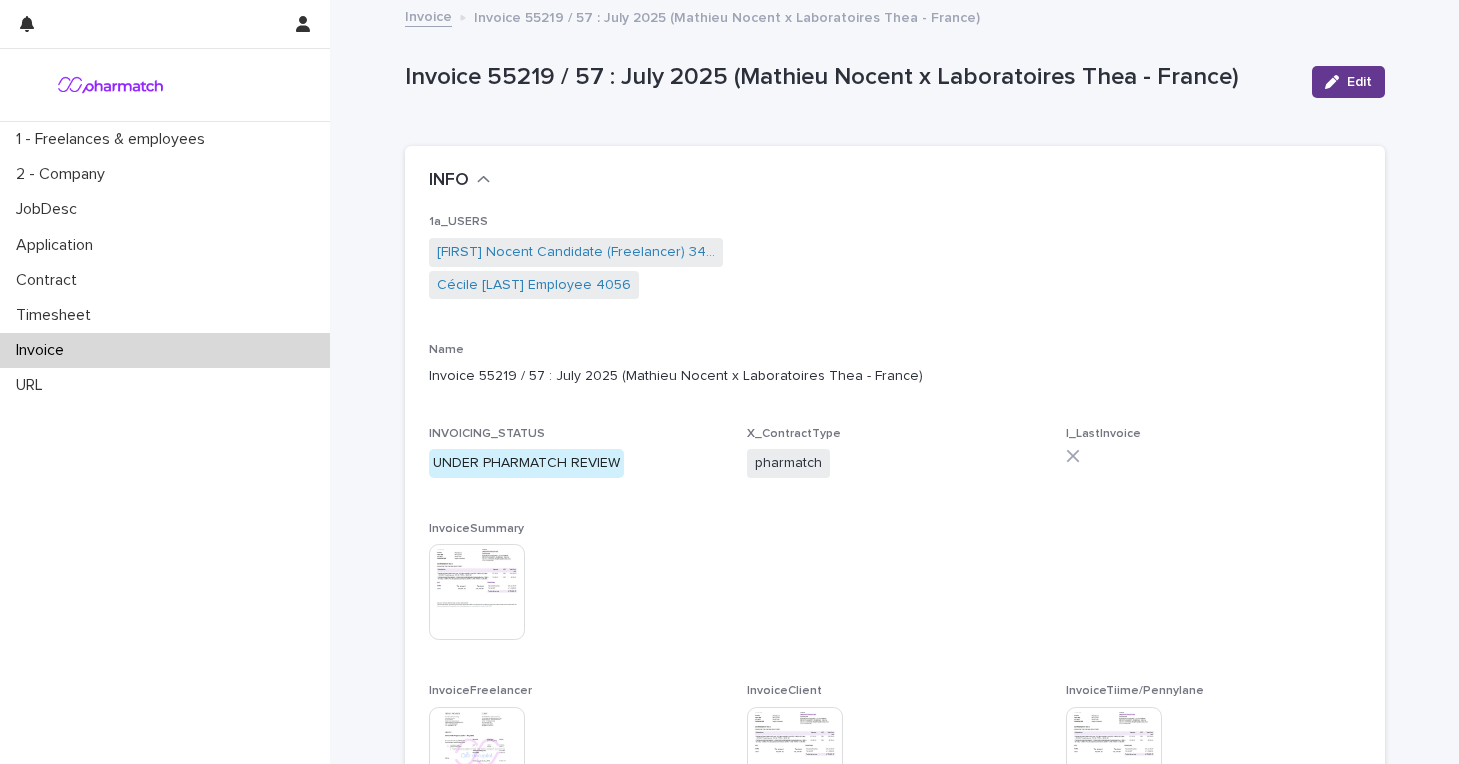 click on "Edit" at bounding box center (1348, 82) 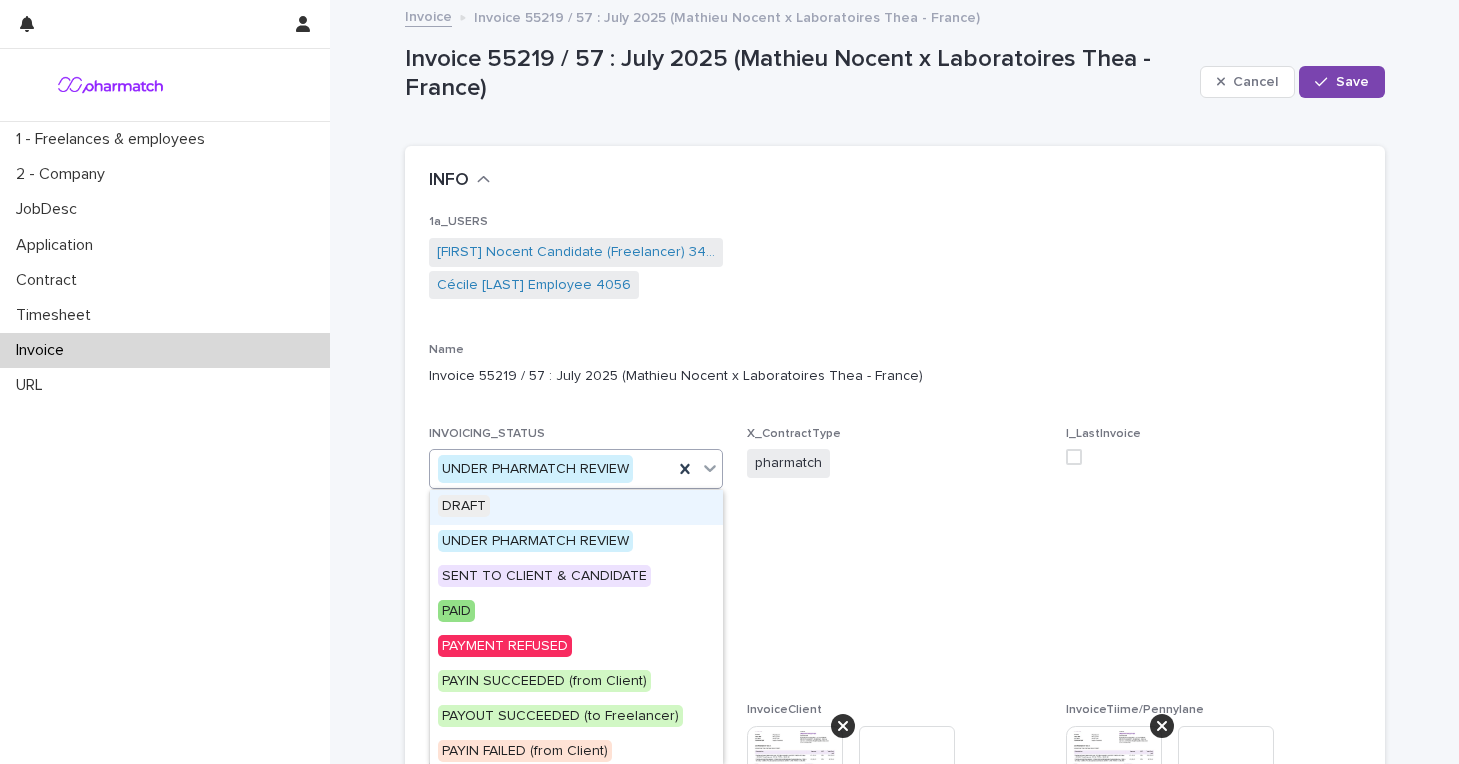 click 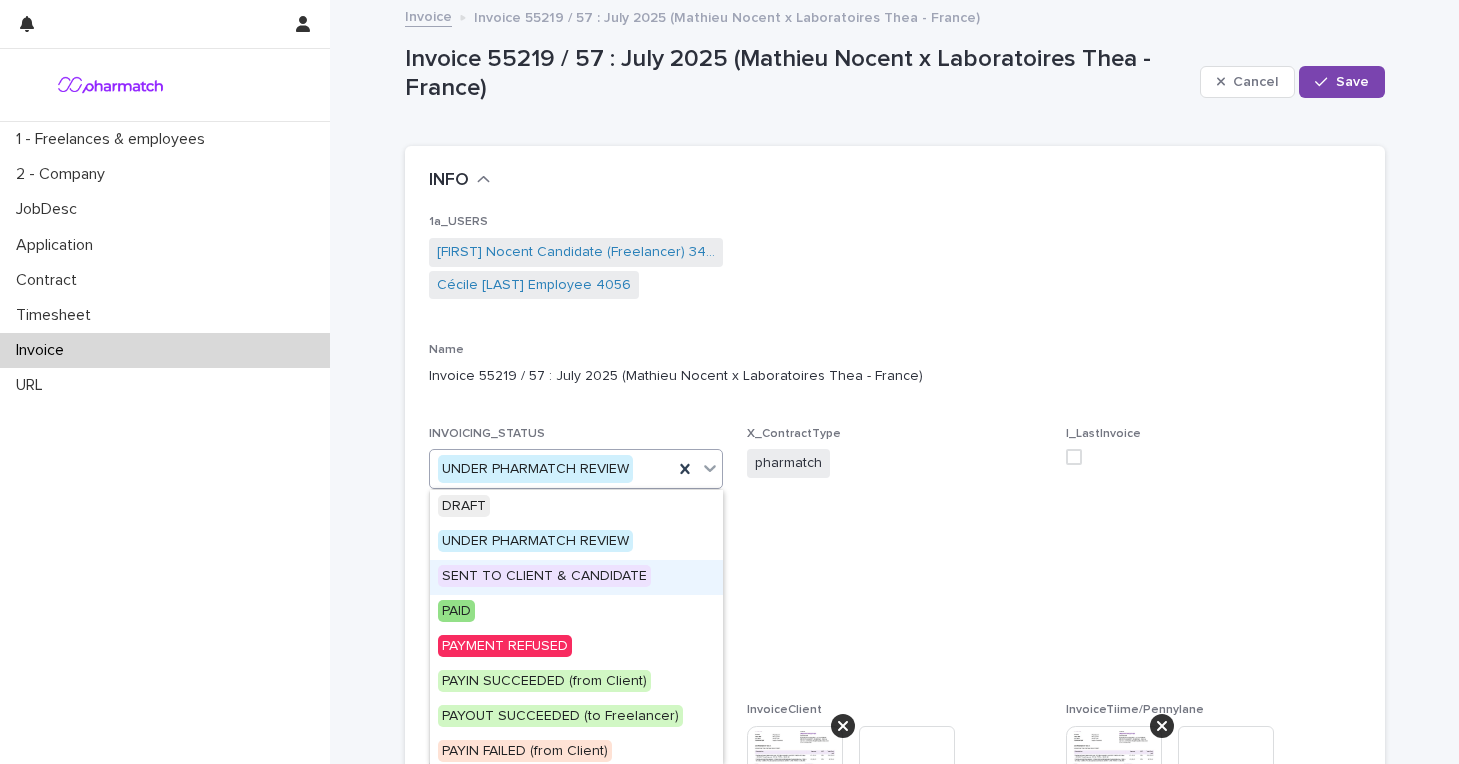 click on "SENT TO CLIENT & CANDIDATE" at bounding box center [544, 576] 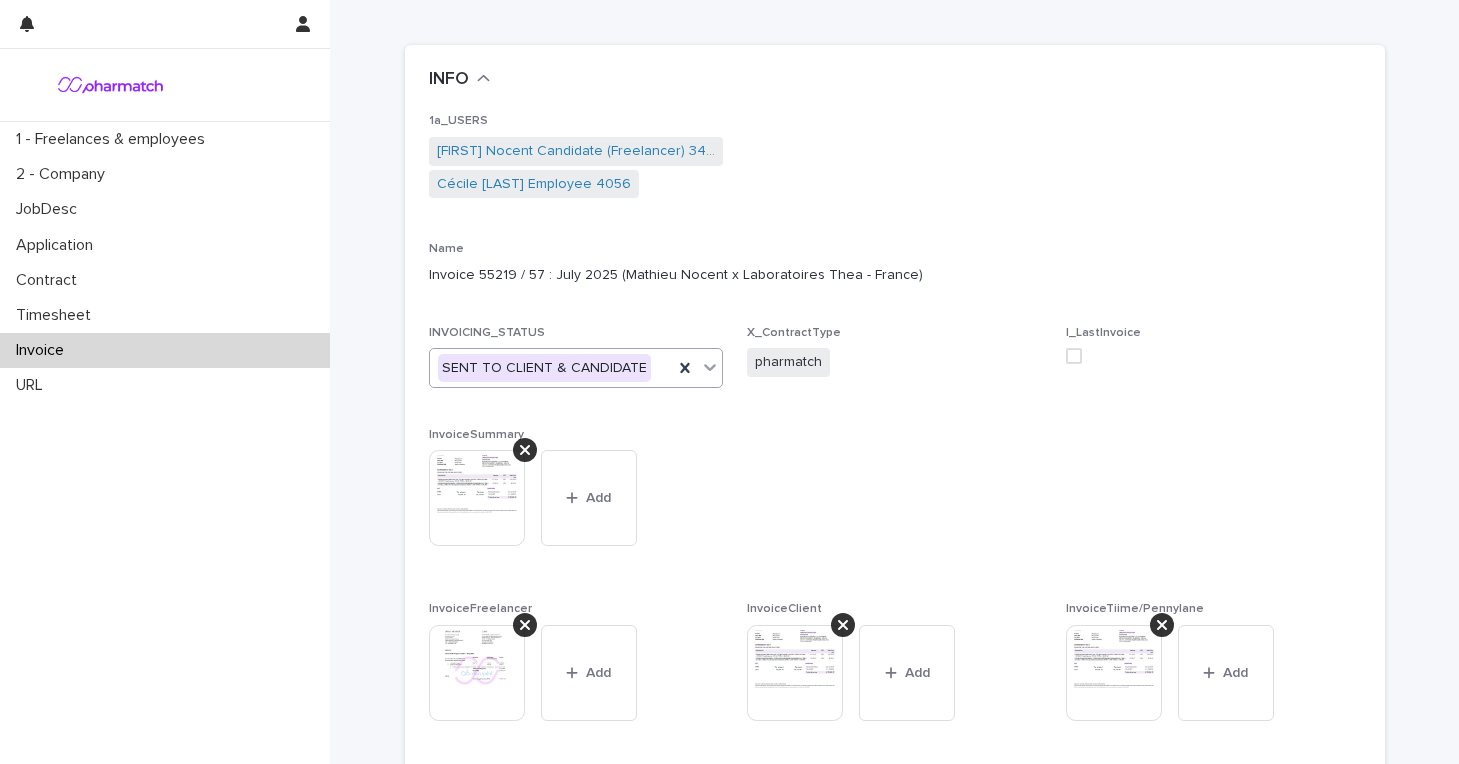 scroll, scrollTop: 0, scrollLeft: 0, axis: both 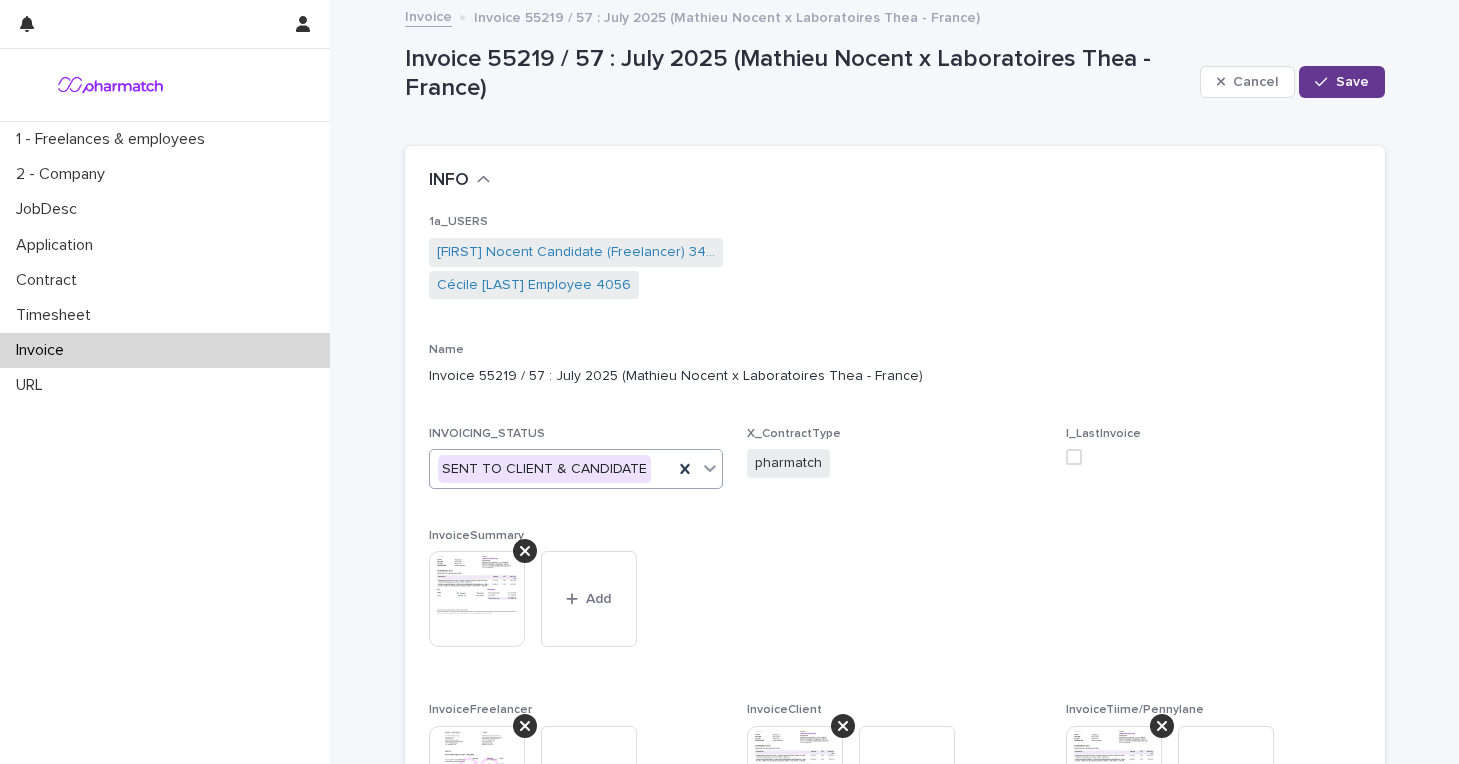 click on "Save" at bounding box center [1352, 82] 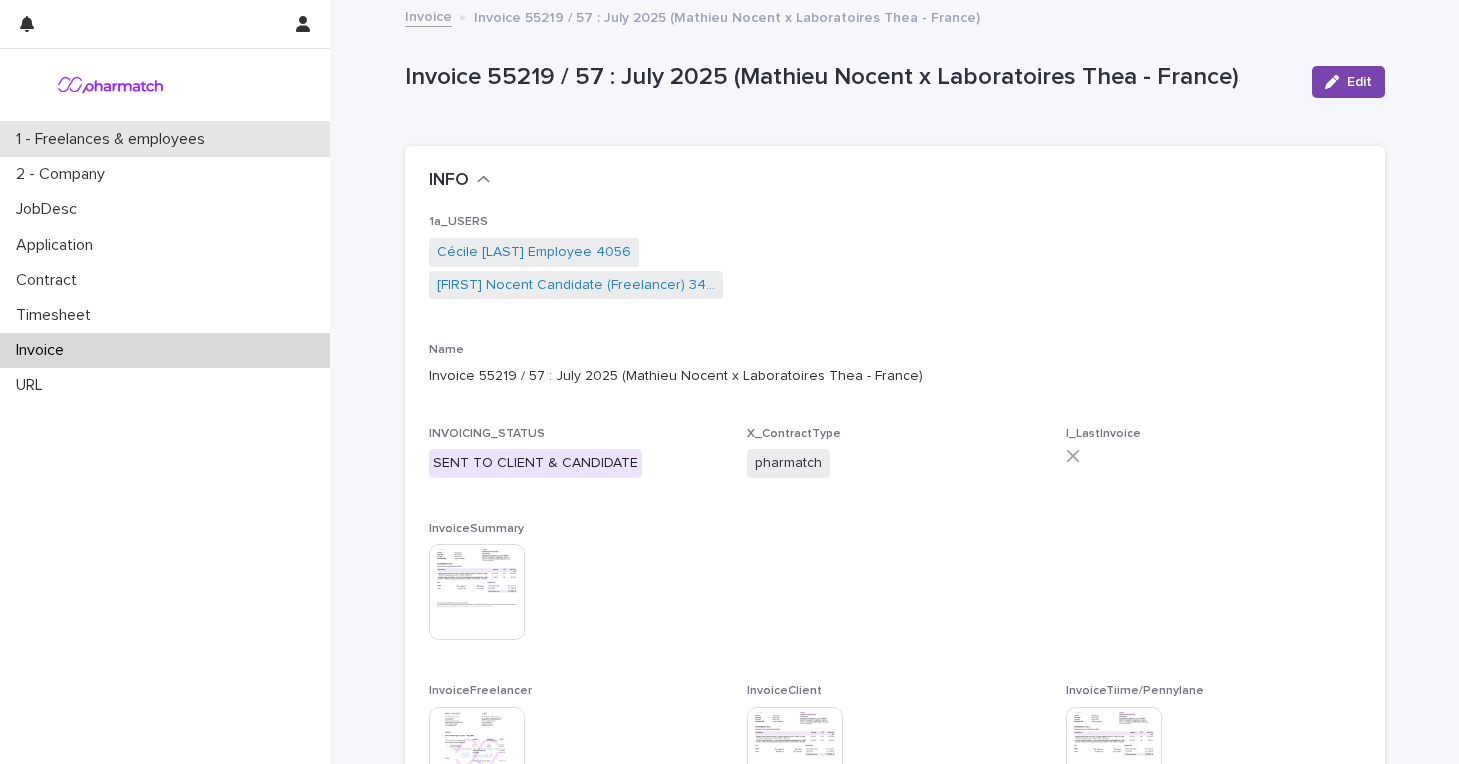 click on "1 - Freelances & employees" at bounding box center (114, 139) 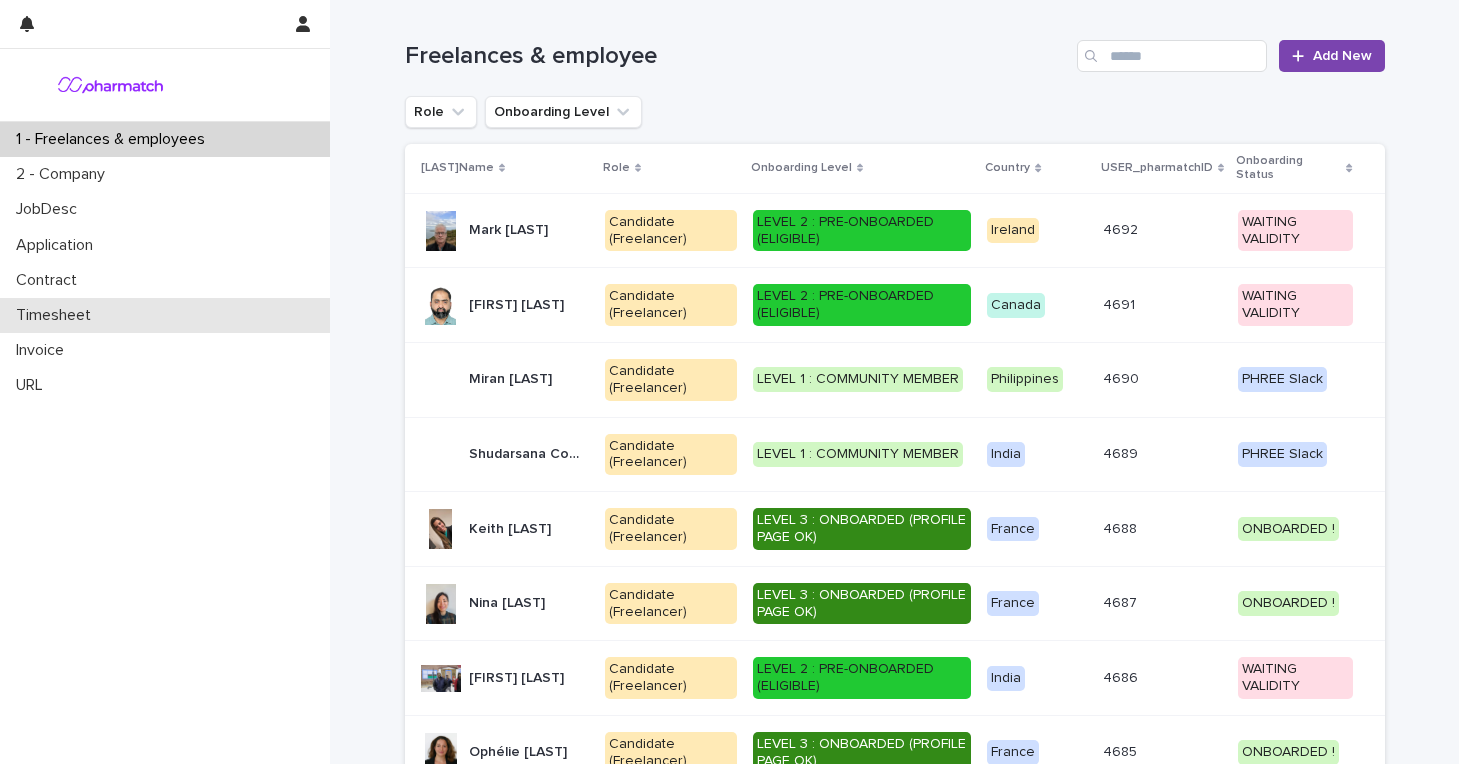click on "Timesheet" at bounding box center [165, 315] 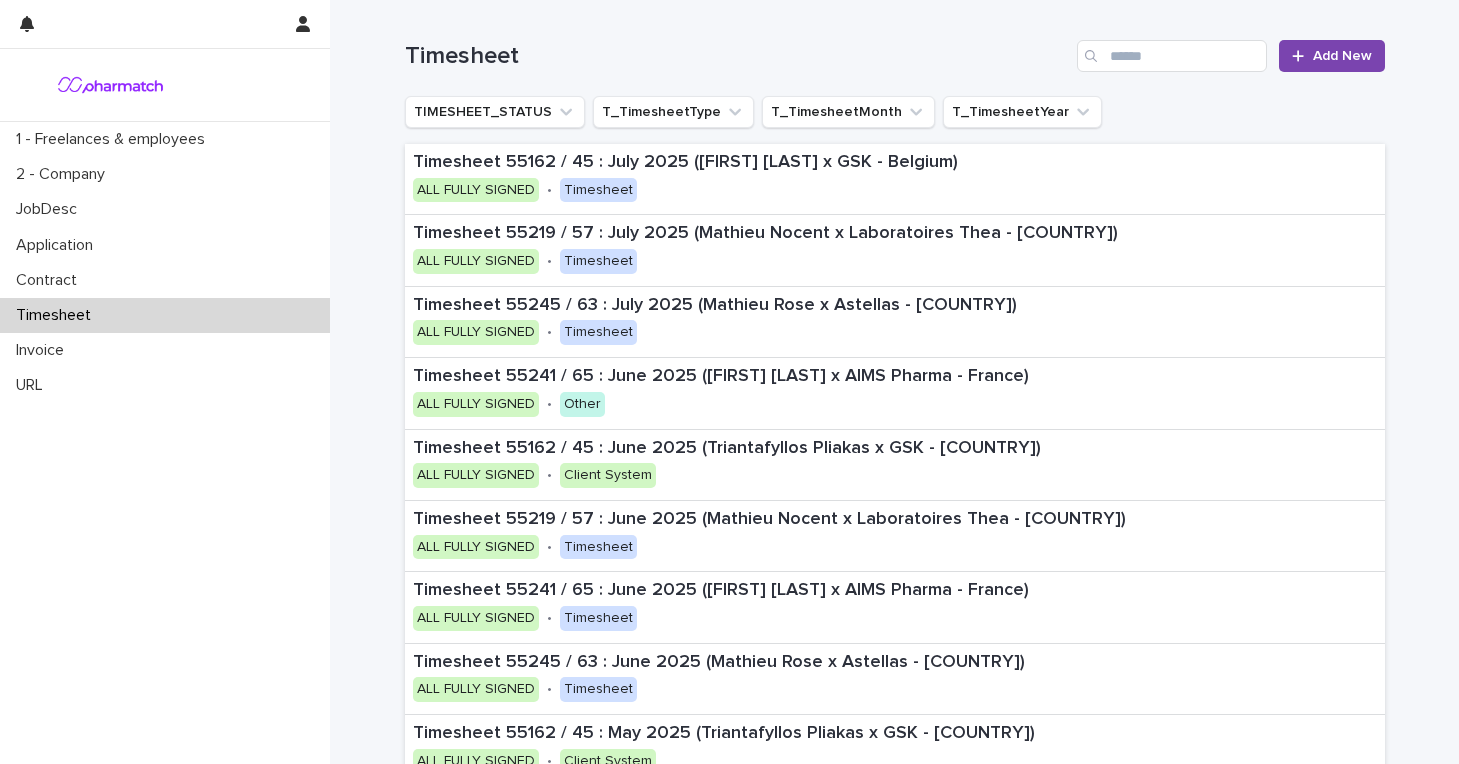 click on "Timesheet" at bounding box center (165, 315) 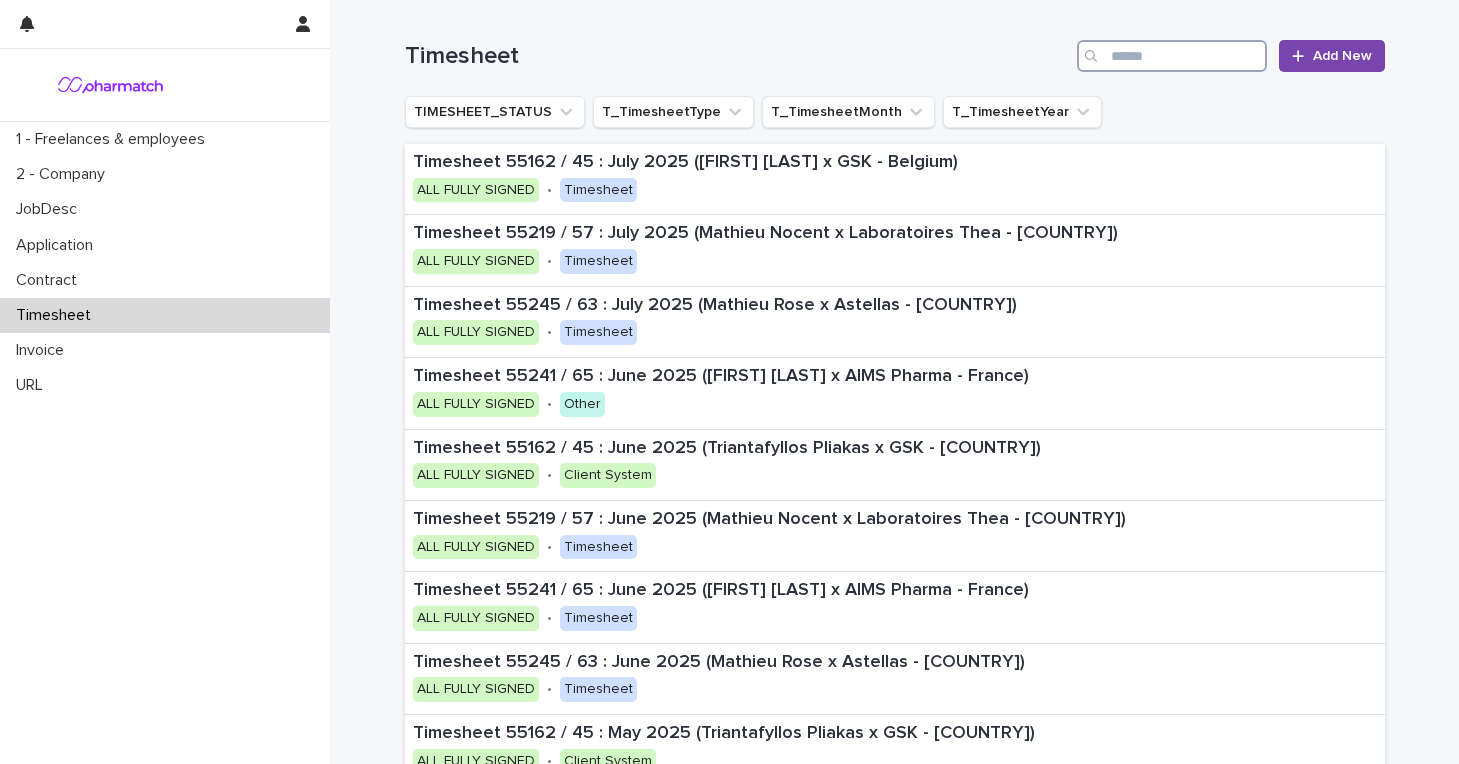 click at bounding box center (1172, 56) 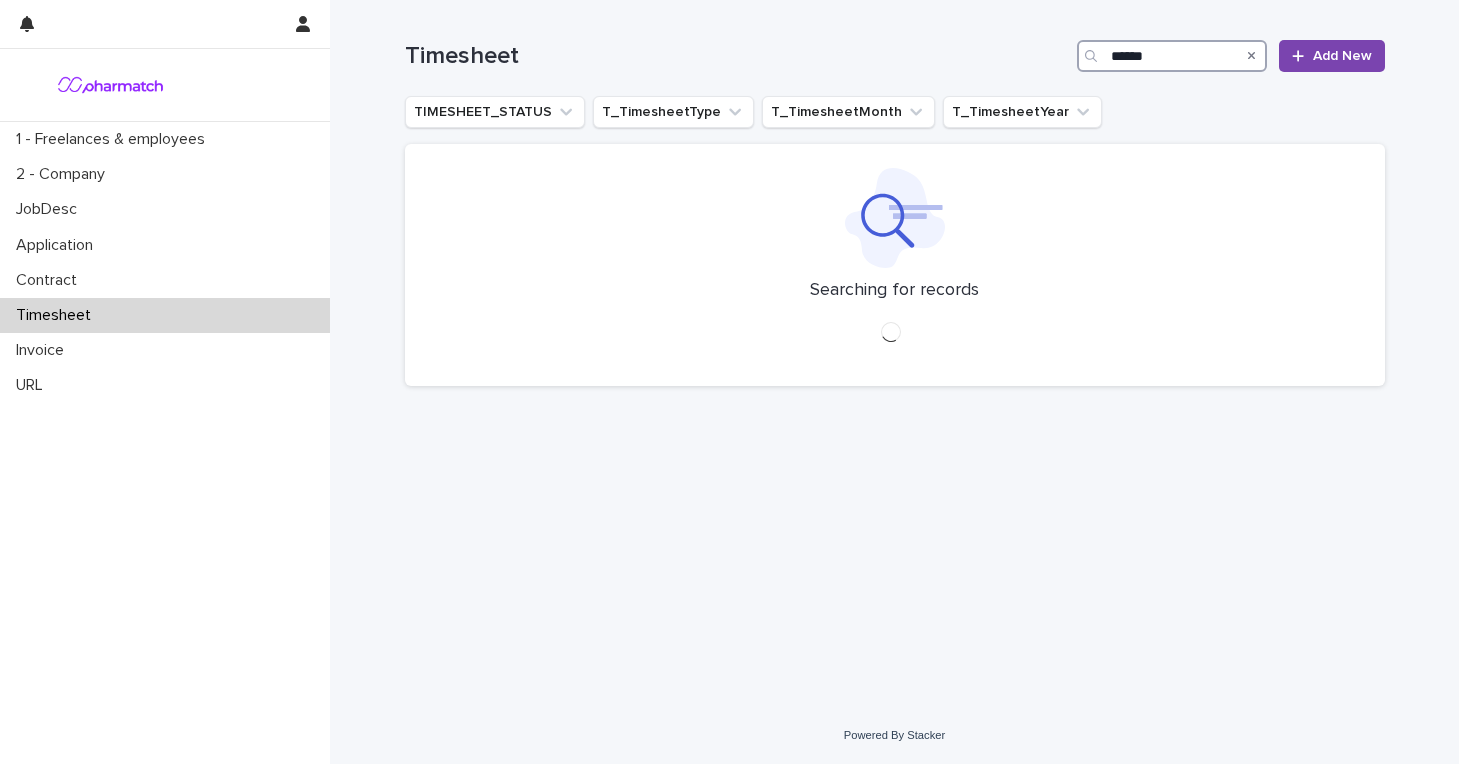 type on "******" 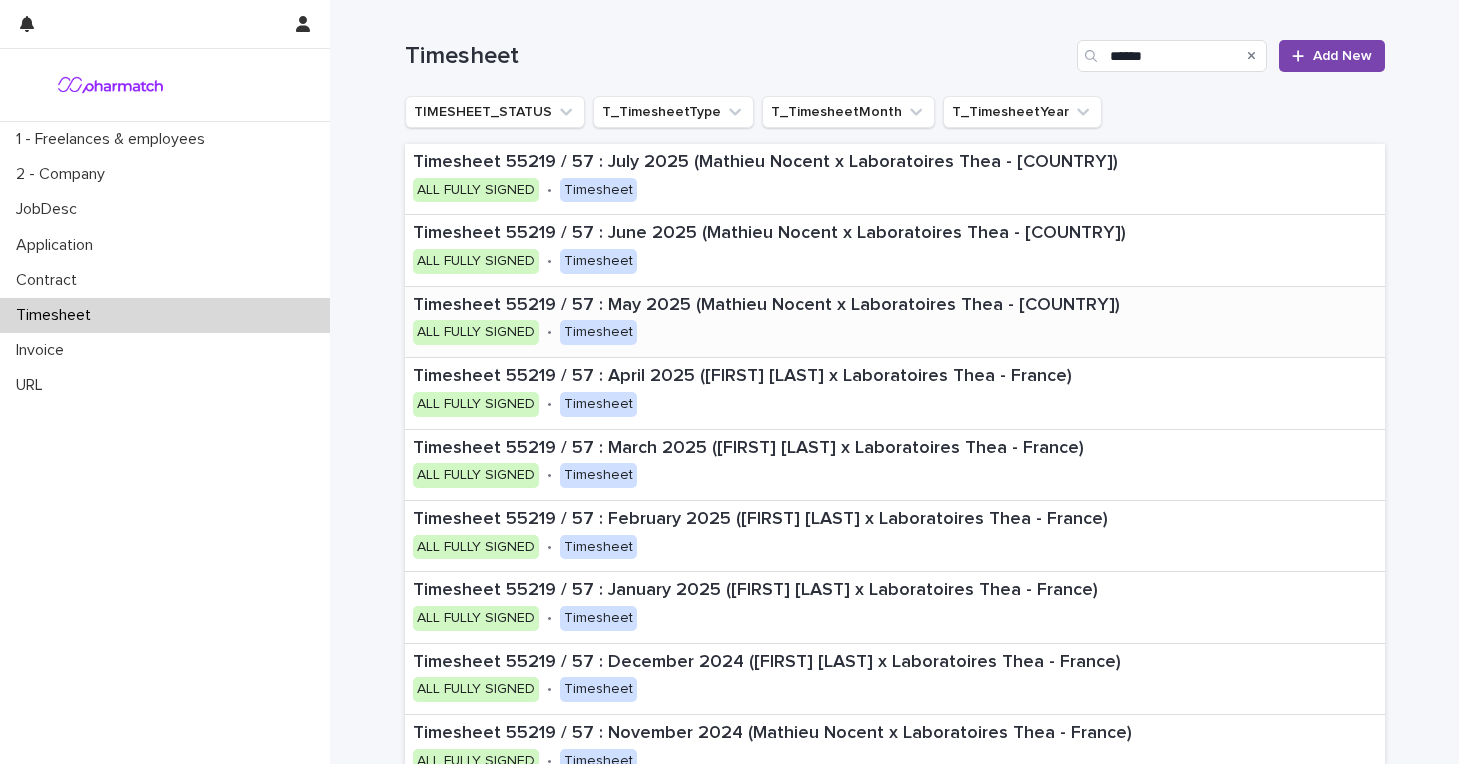 click on "Timesheet 55219 / 57 : May 2025 ([FIRST] [LAST] x Laboratoires Thea - France) ALL FULLY SIGNED • Timesheet" at bounding box center (878, 322) 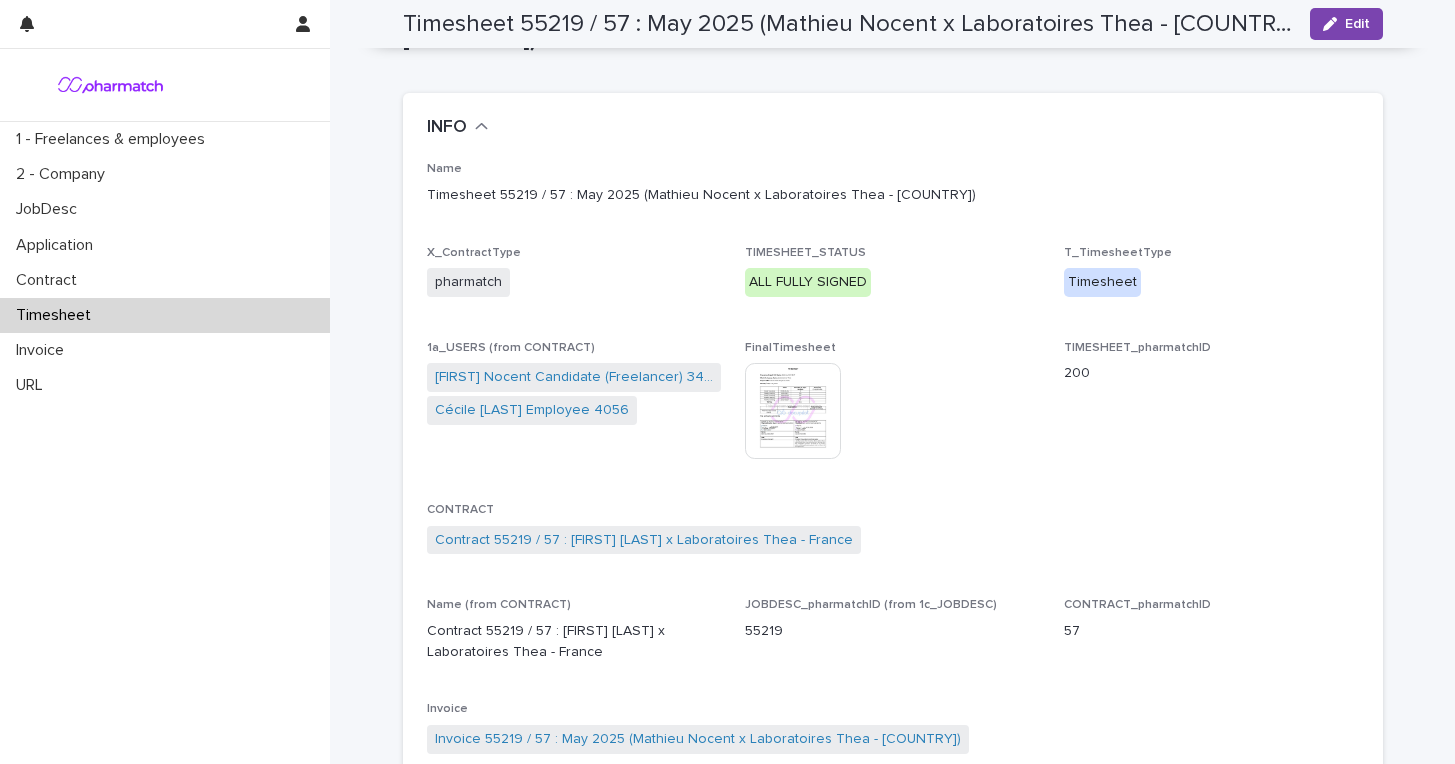 scroll, scrollTop: 0, scrollLeft: 0, axis: both 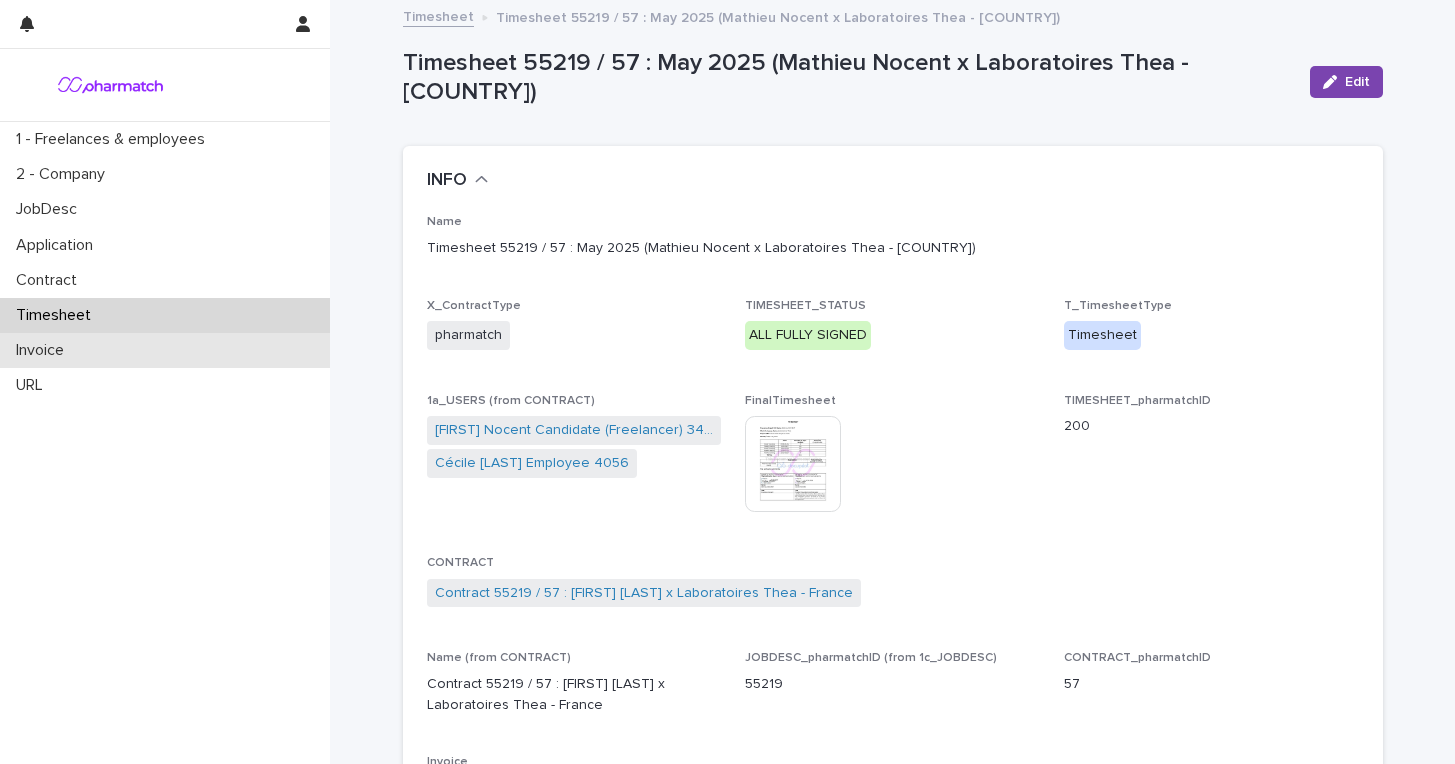 click on "Invoice" at bounding box center [165, 350] 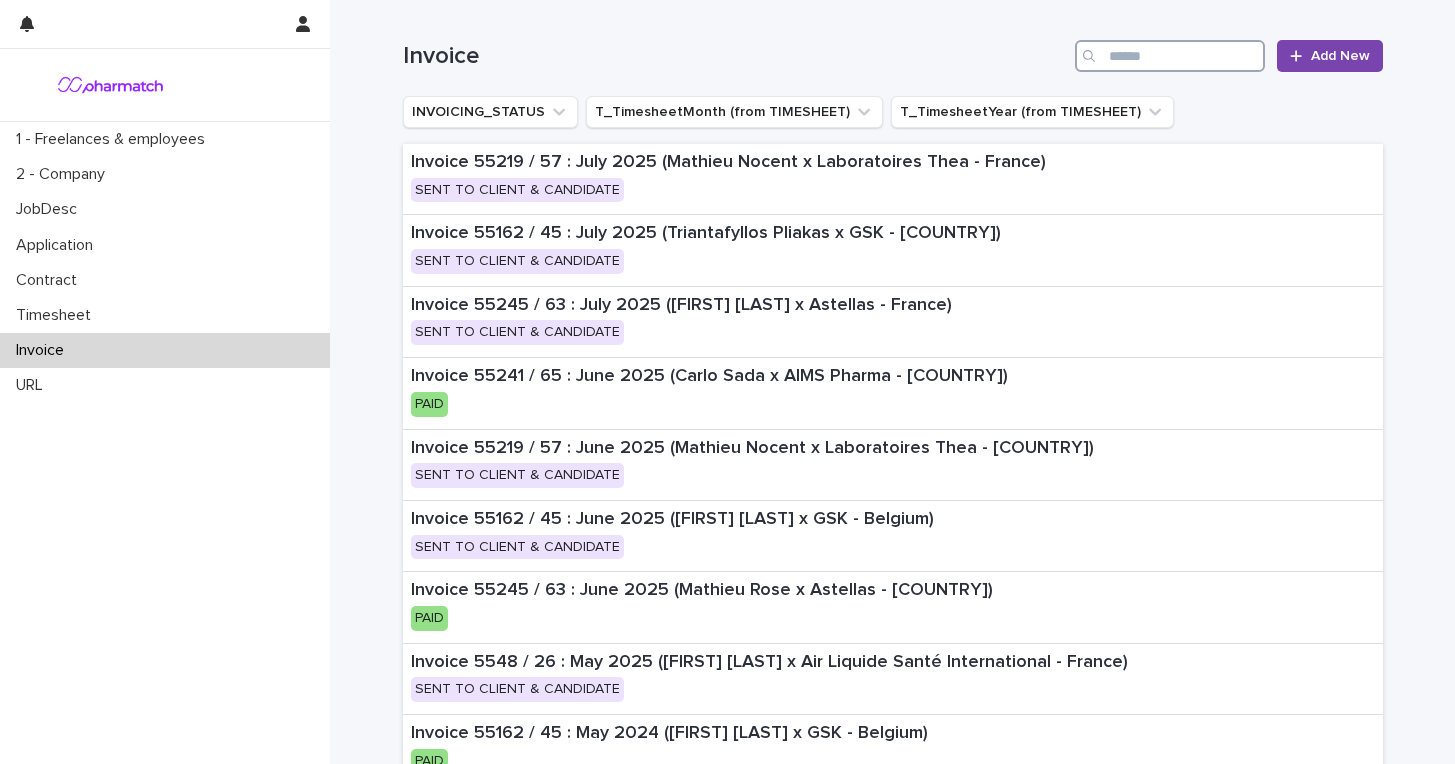 click at bounding box center (1170, 56) 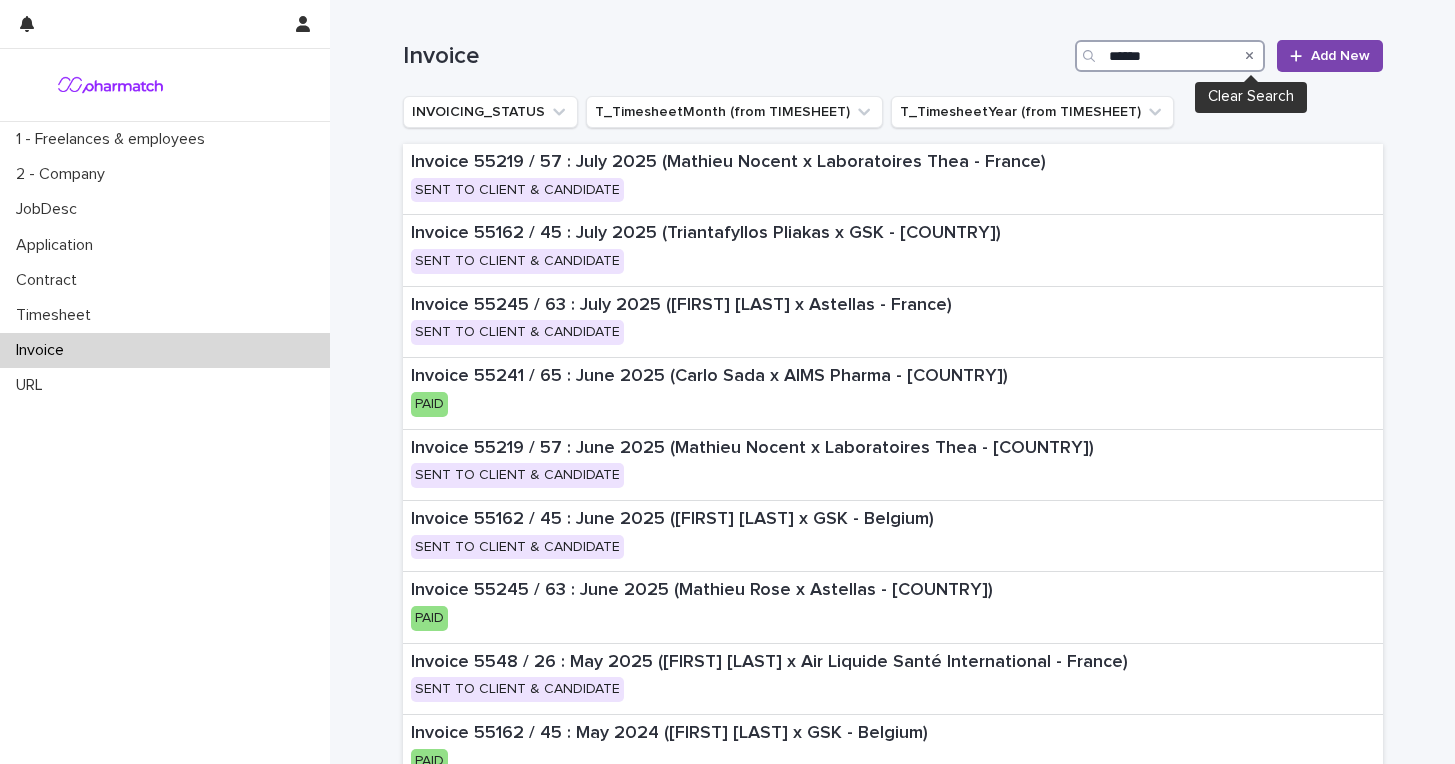 type on "******" 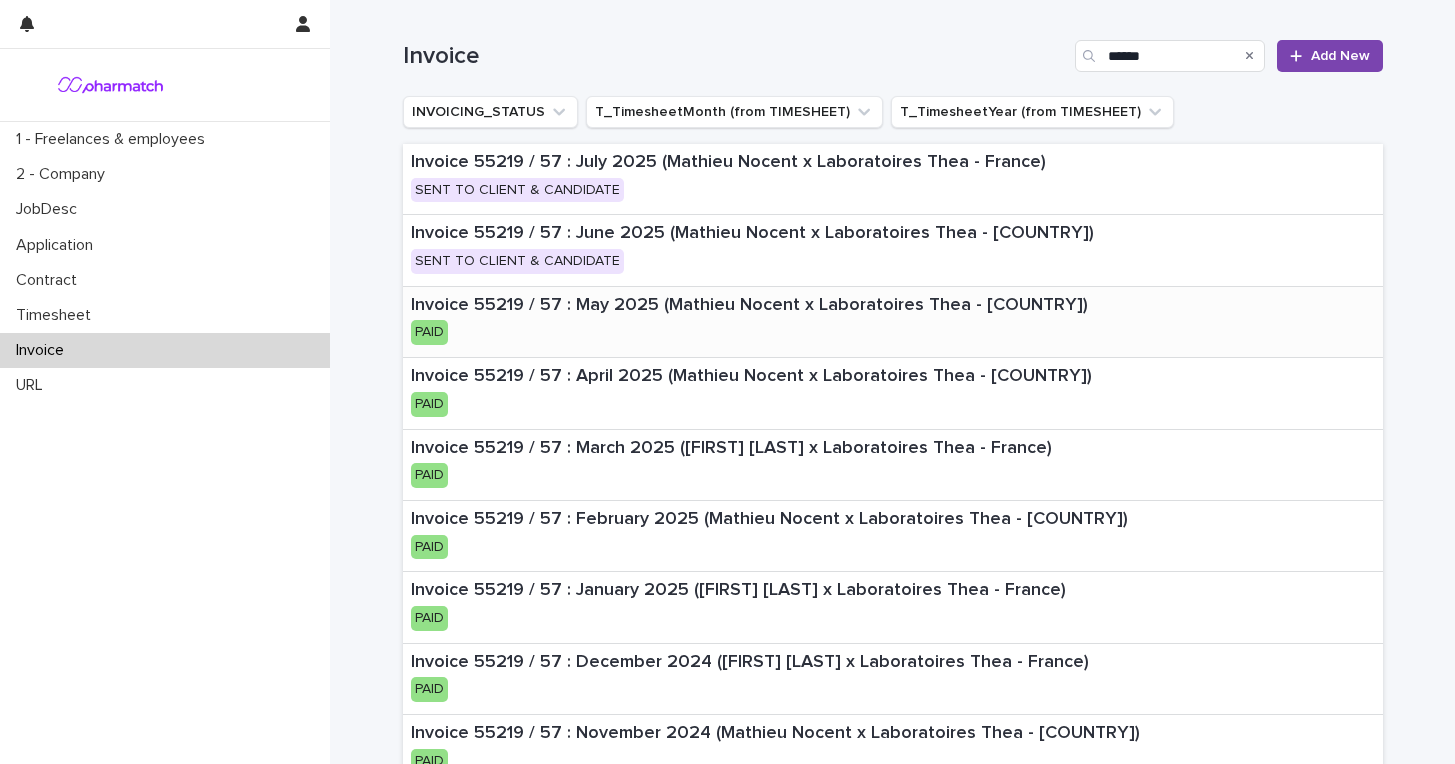 click on "Invoice 55219 / 57 : May 2025 (Mathieu Nocent x Laboratoires Thea - [COUNTRY]) PAID" at bounding box center (768, 322) 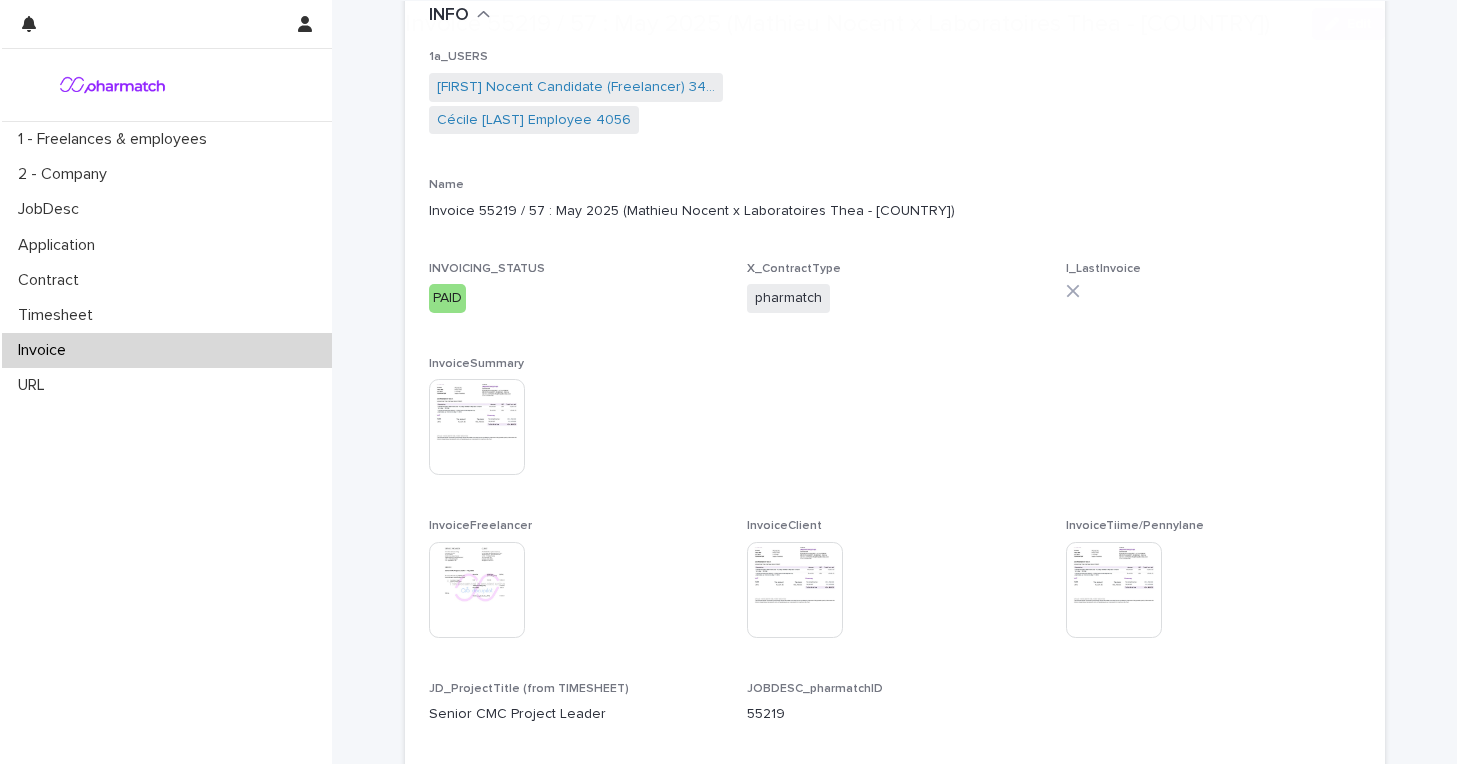 scroll, scrollTop: 167, scrollLeft: 0, axis: vertical 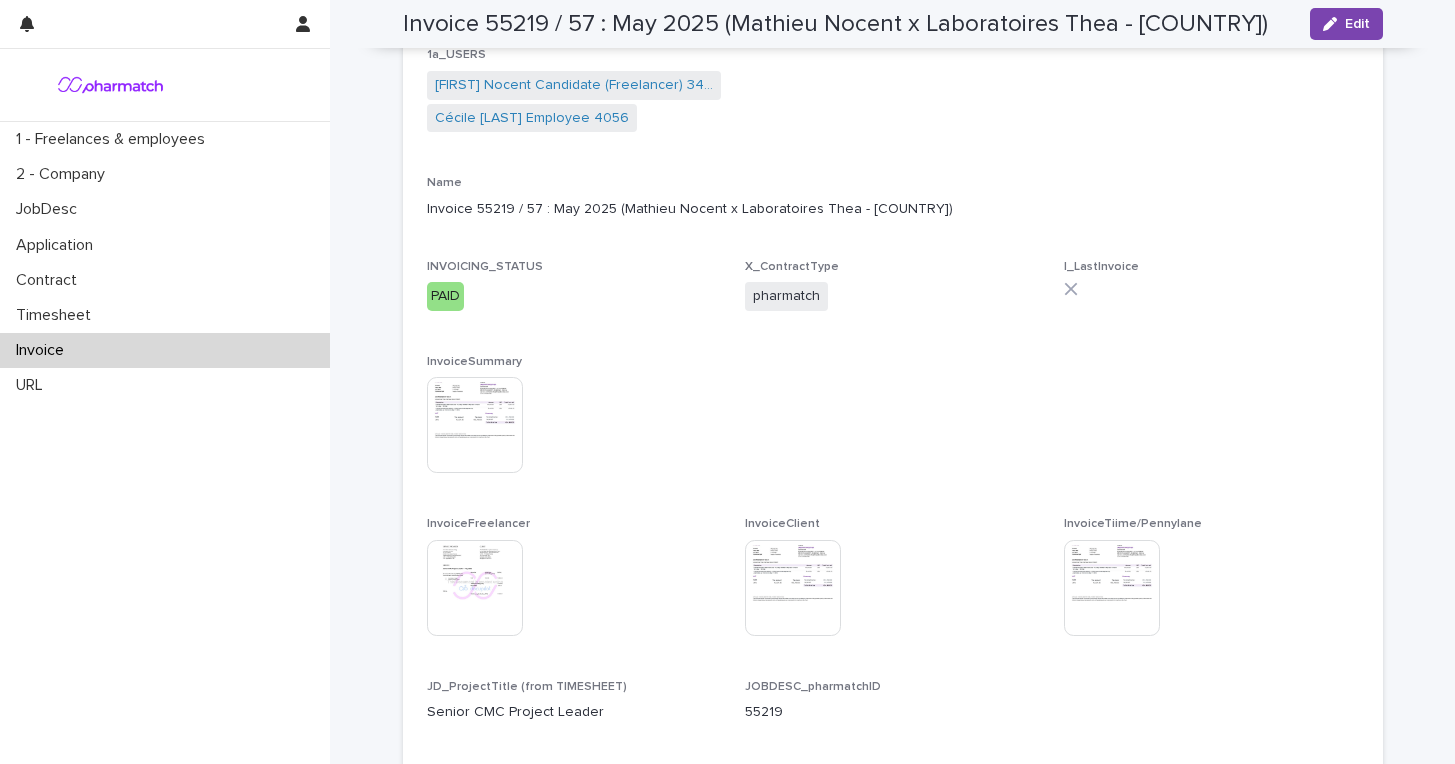 click at bounding box center (475, 425) 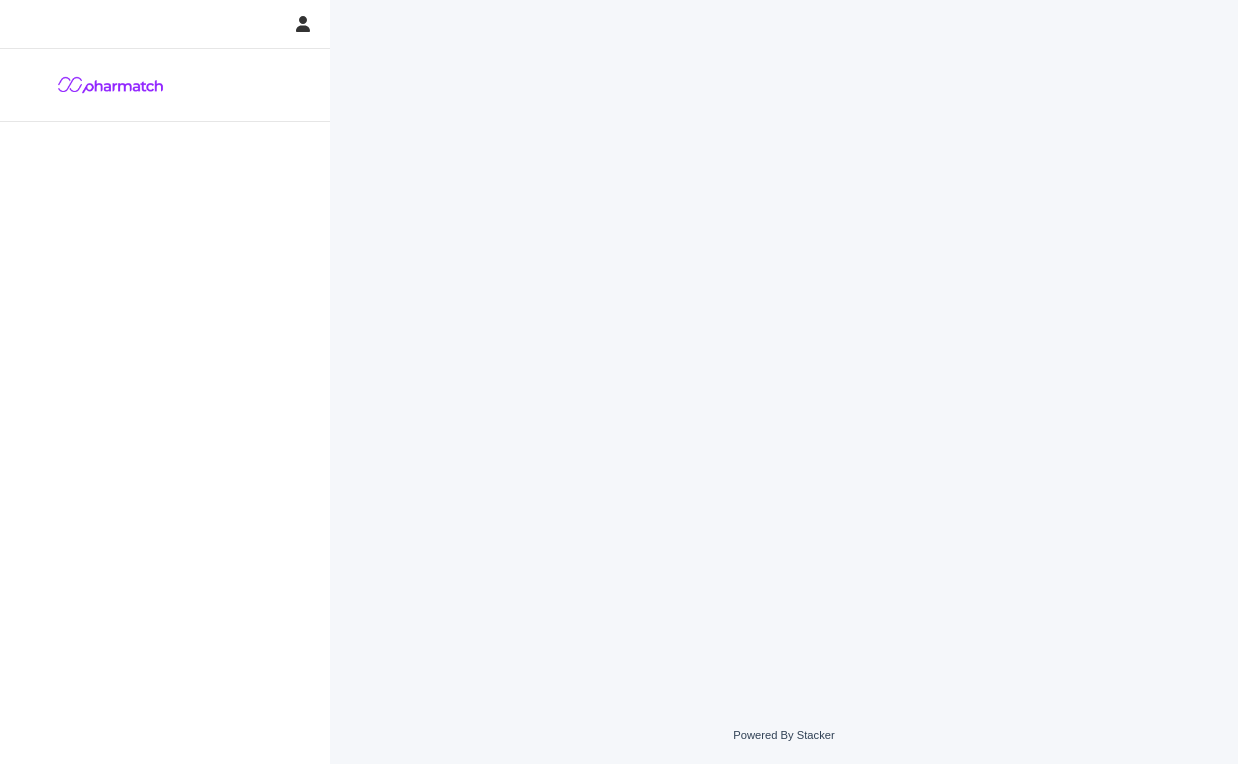 scroll, scrollTop: 0, scrollLeft: 0, axis: both 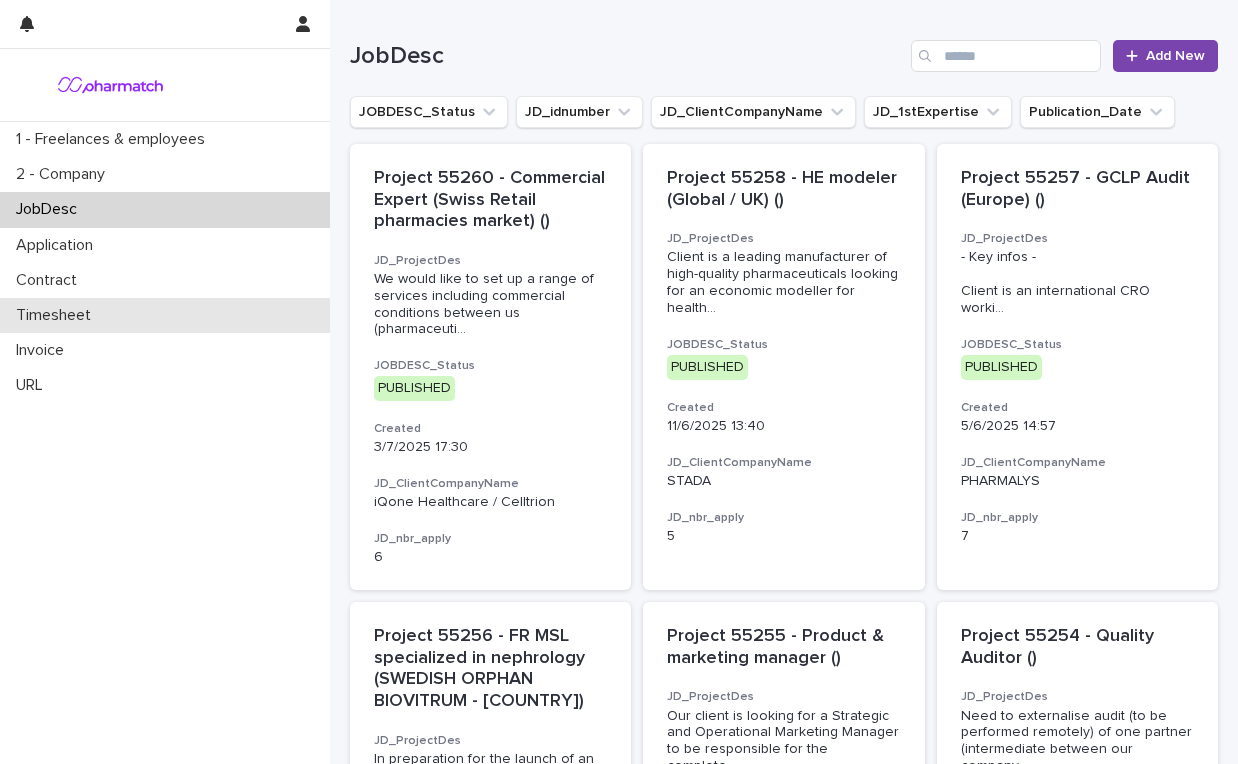 click on "Timesheet" at bounding box center [57, 315] 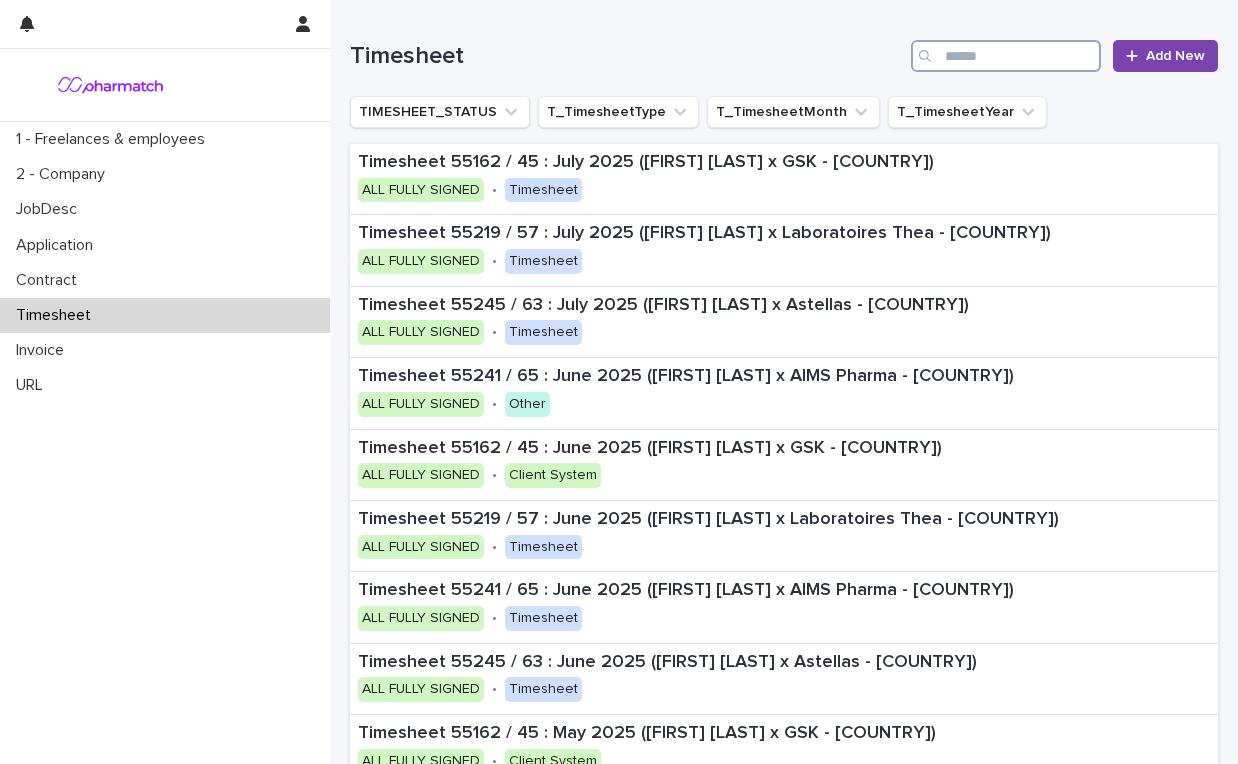 click at bounding box center (1006, 56) 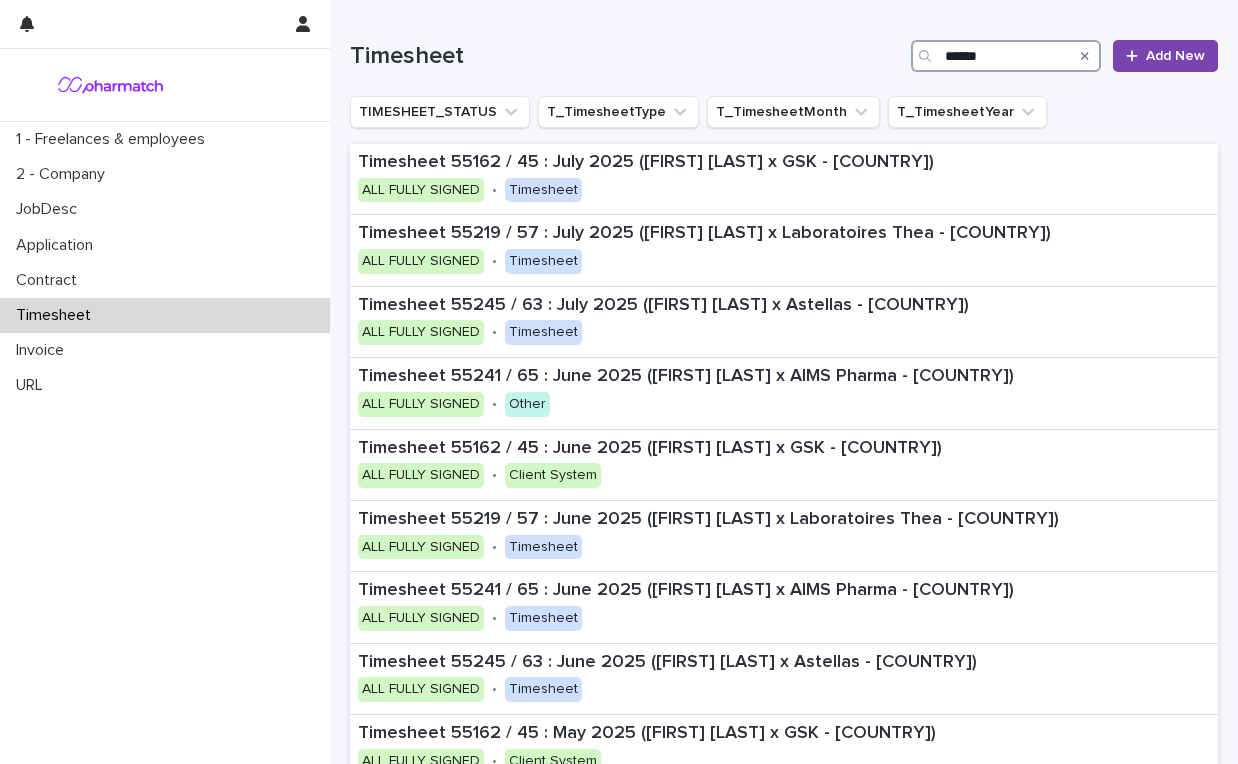 type on "******" 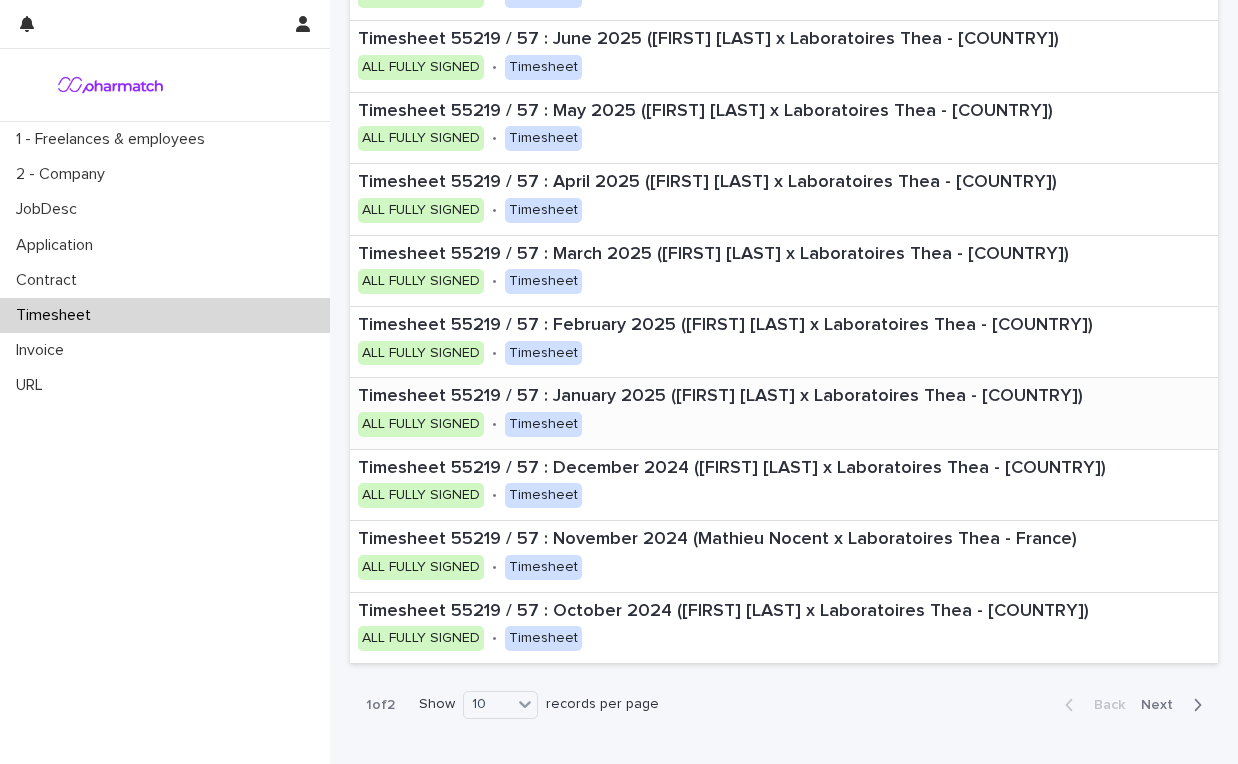 scroll, scrollTop: 199, scrollLeft: 0, axis: vertical 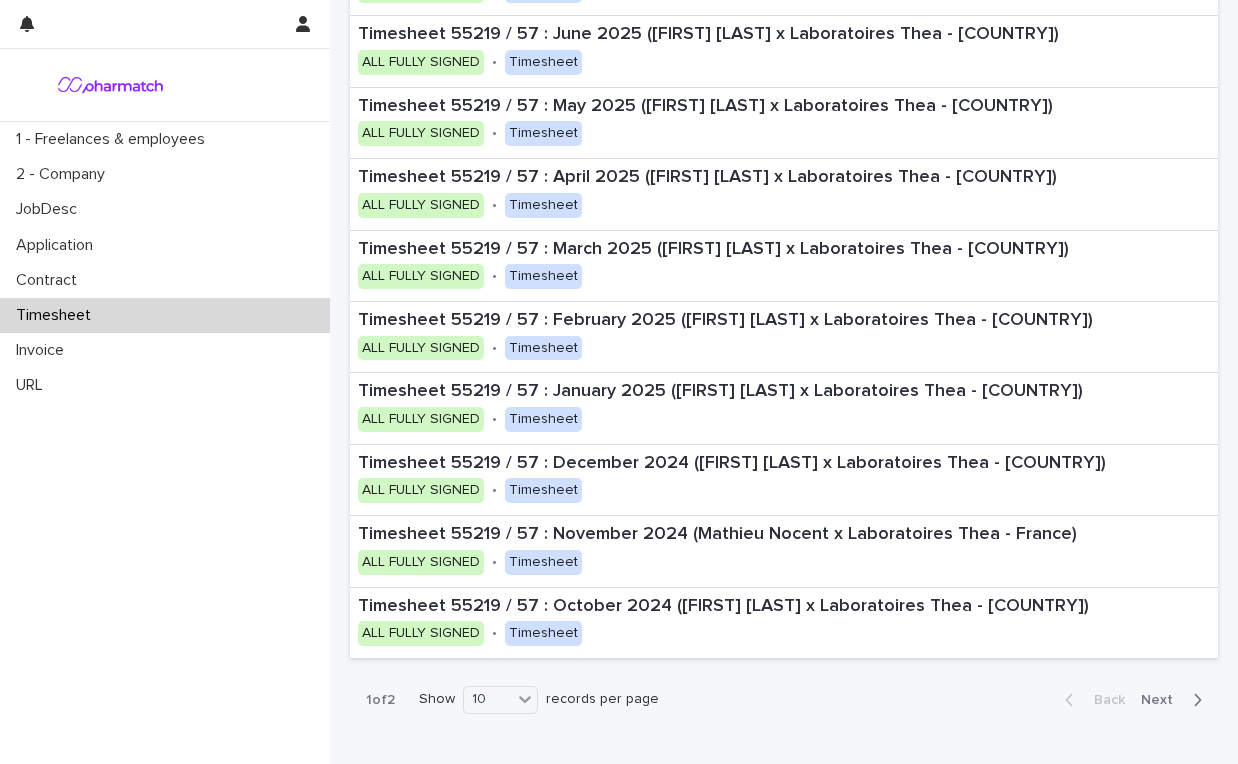 click on "Next" at bounding box center [1163, 700] 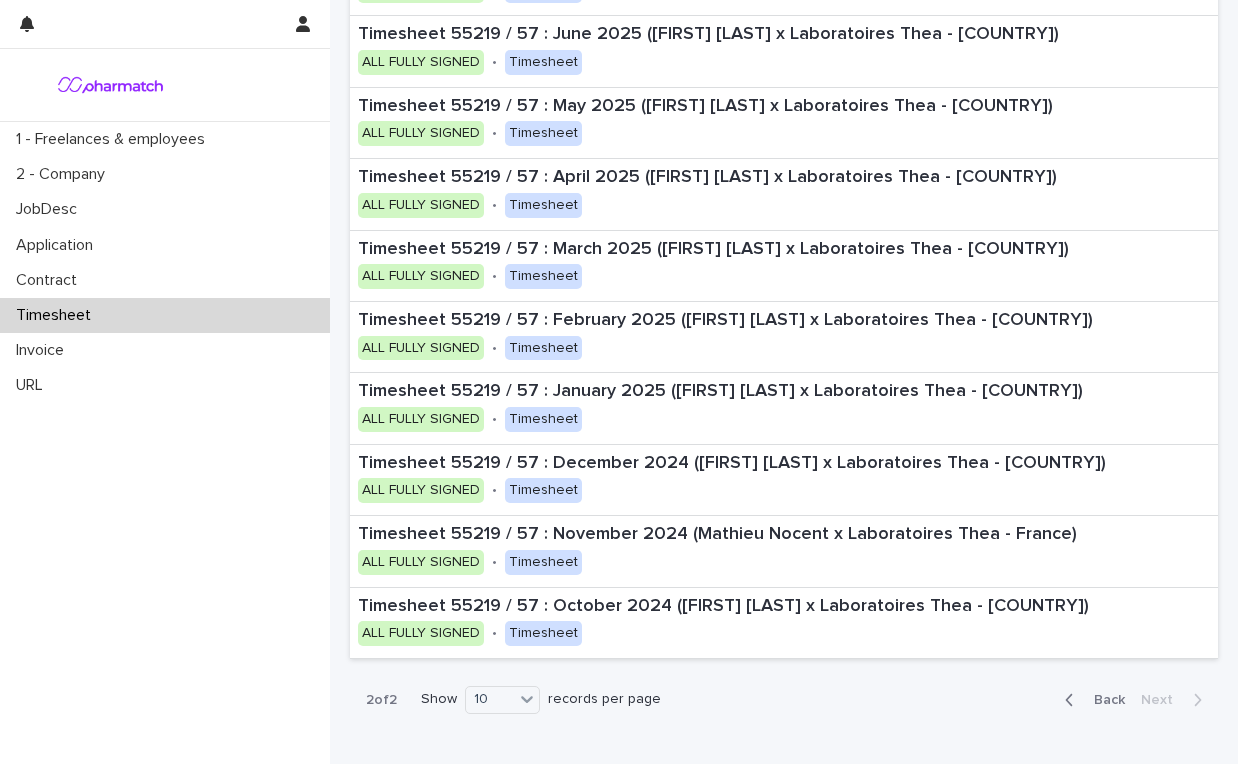 scroll, scrollTop: 0, scrollLeft: 0, axis: both 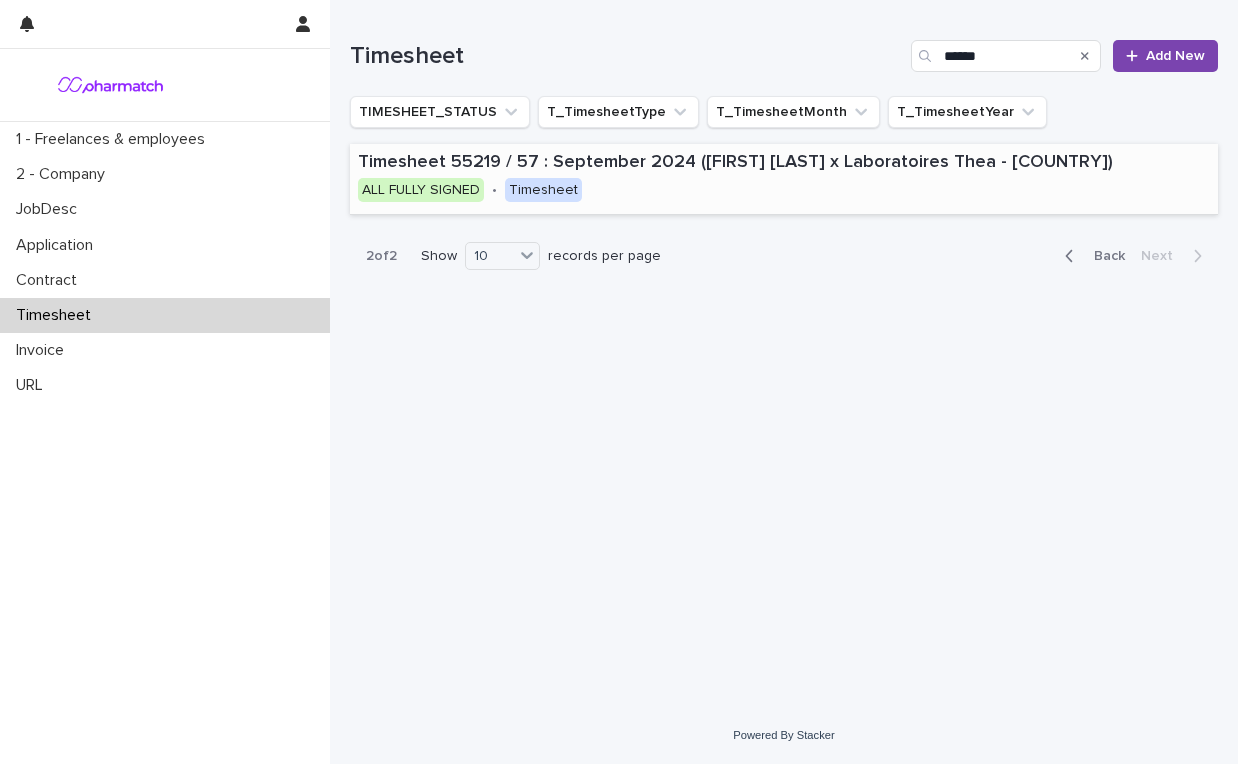 click on "Timesheet 55219 / 57 : September 2024 (Mathieu Nocent x Laboratoires Thea - France) ALL FULLY SIGNED • Timesheet" at bounding box center (784, 179) 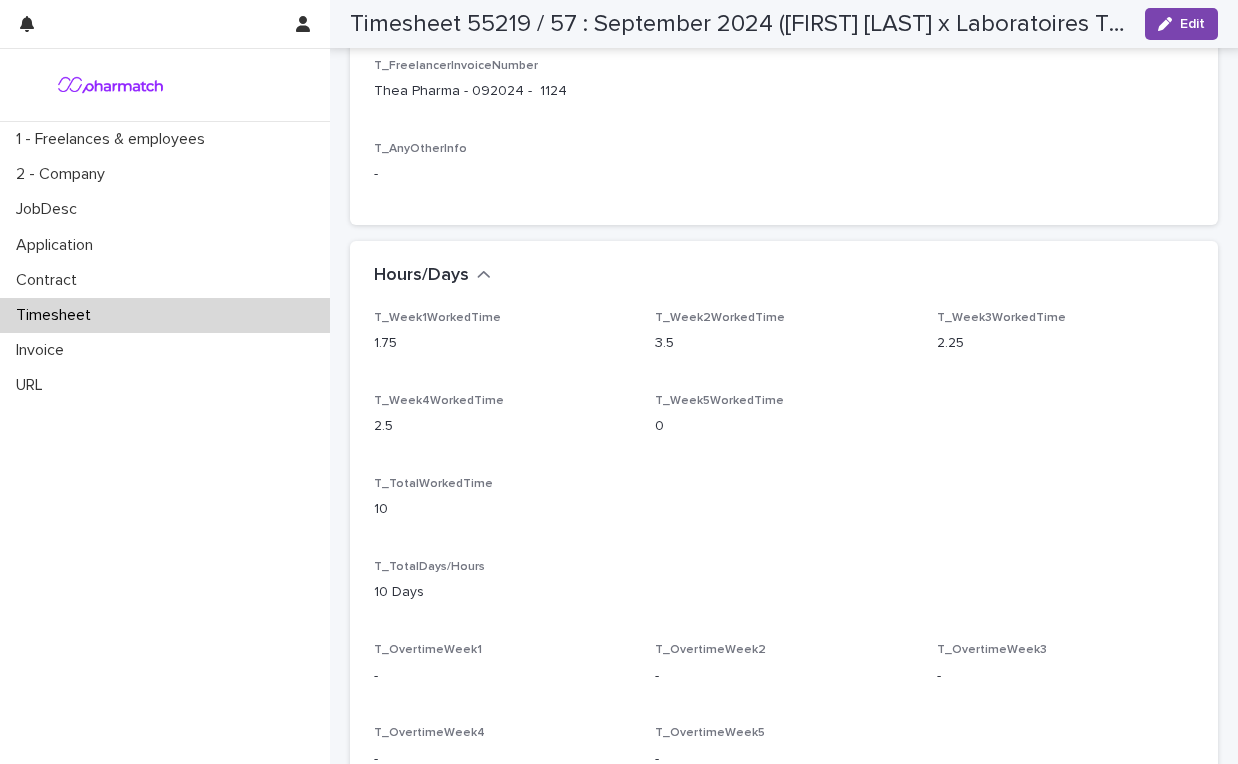 scroll, scrollTop: 2112, scrollLeft: 0, axis: vertical 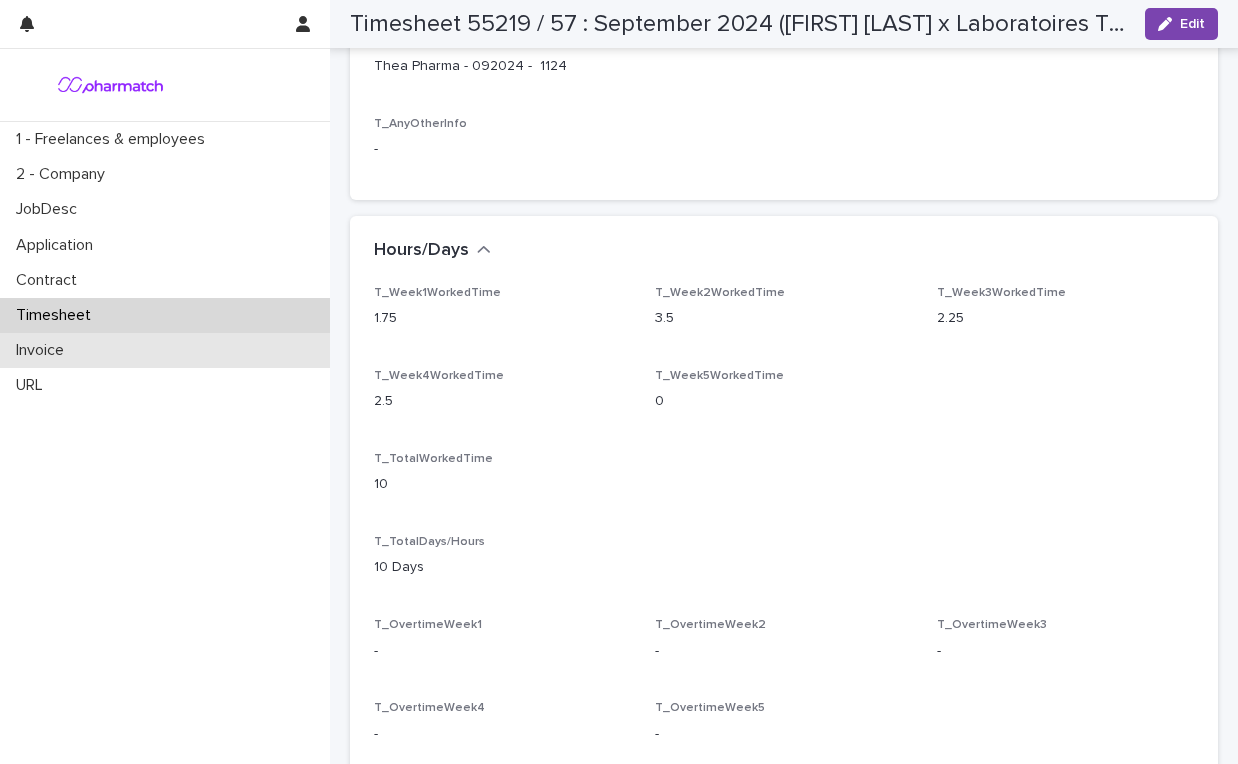click on "Invoice" at bounding box center (44, 350) 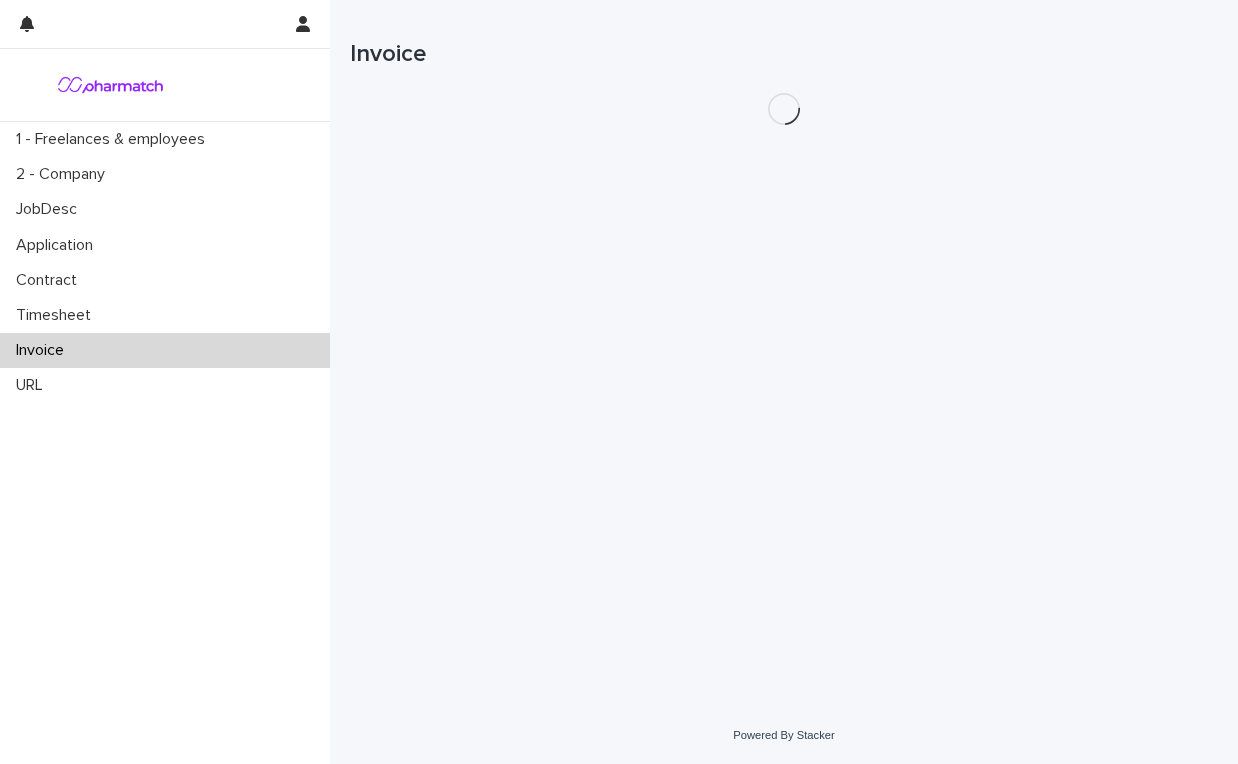scroll, scrollTop: 0, scrollLeft: 0, axis: both 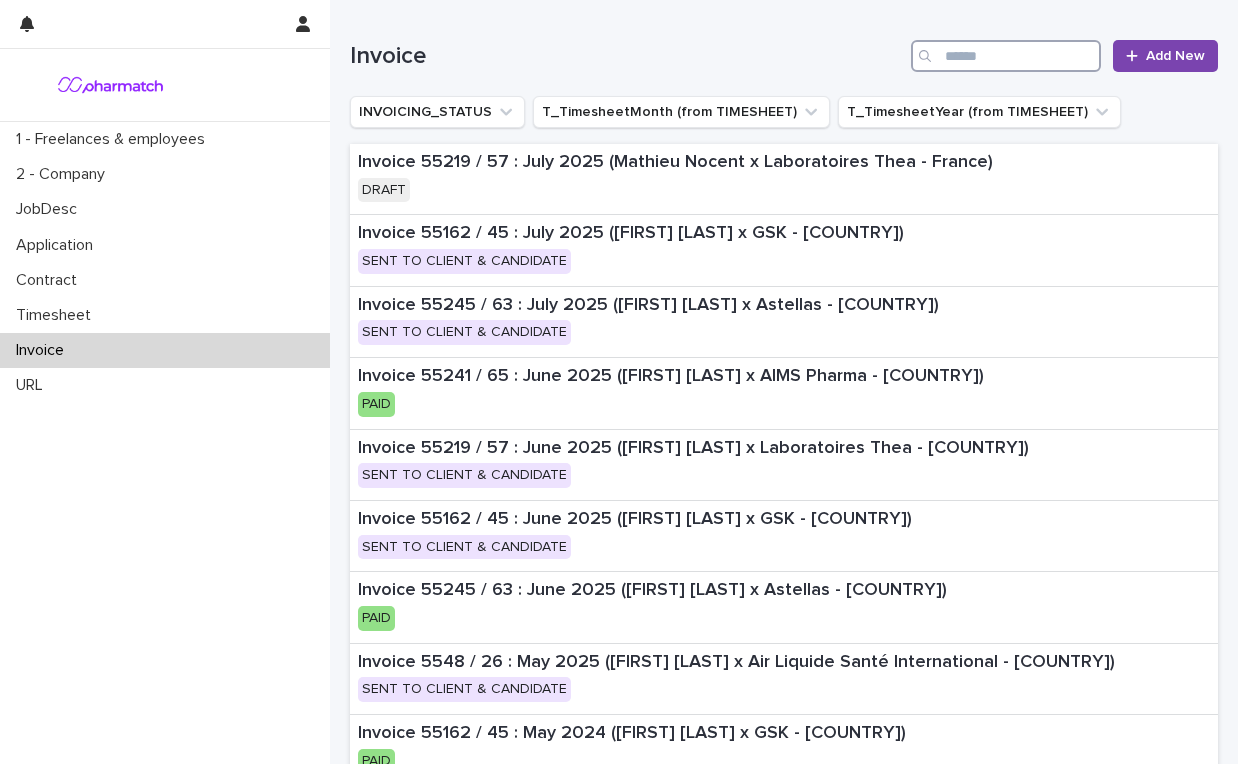 click at bounding box center (1006, 56) 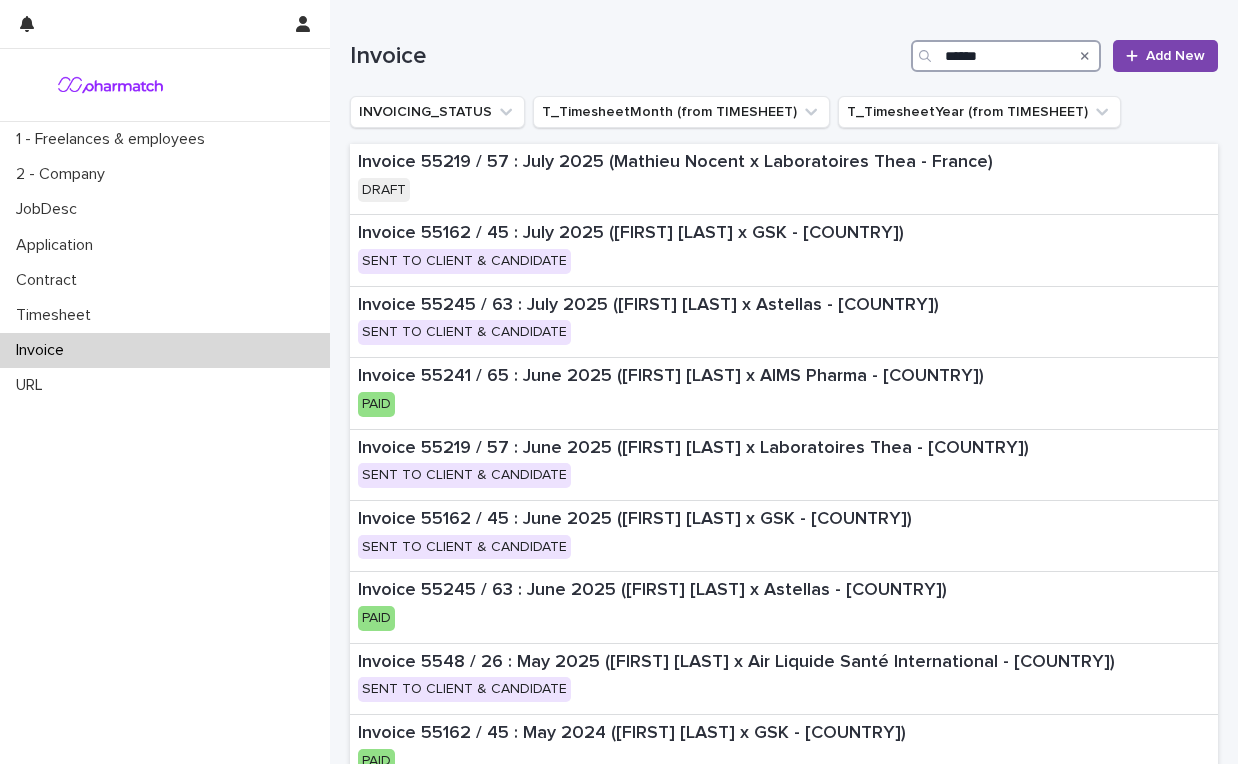 type on "******" 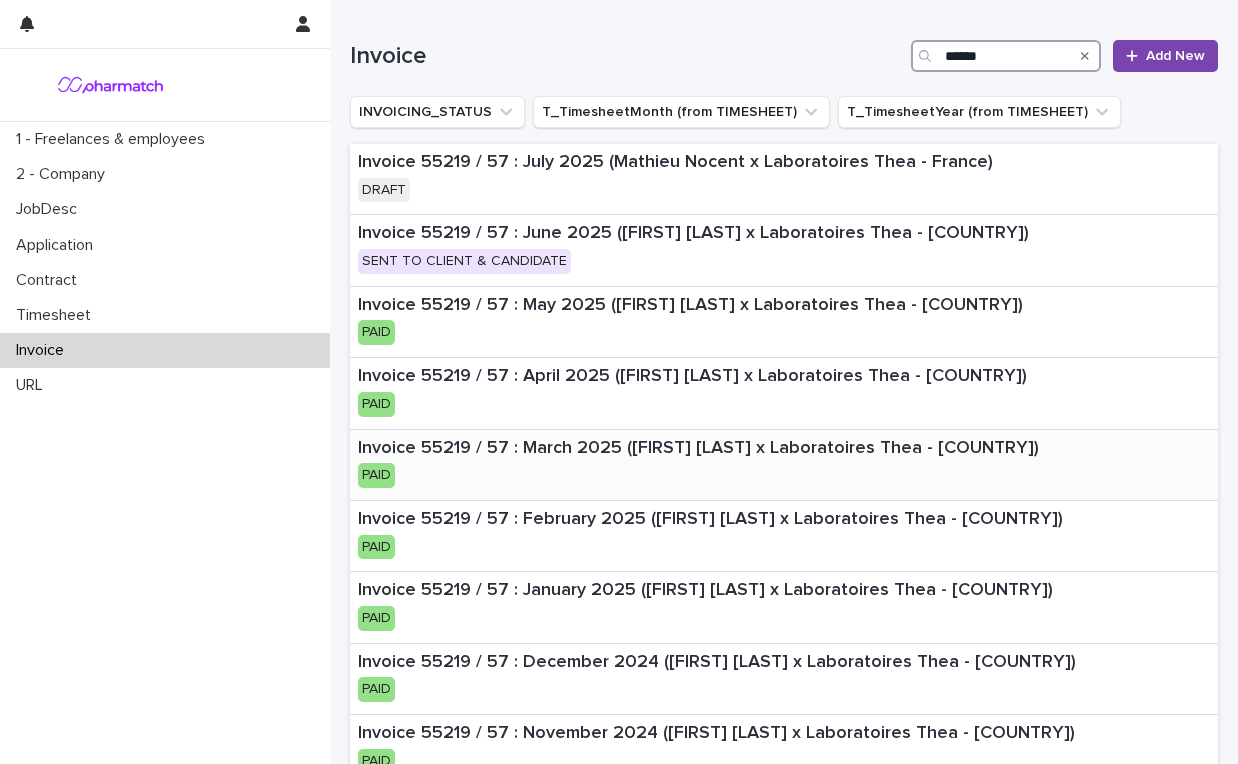 scroll, scrollTop: 317, scrollLeft: 0, axis: vertical 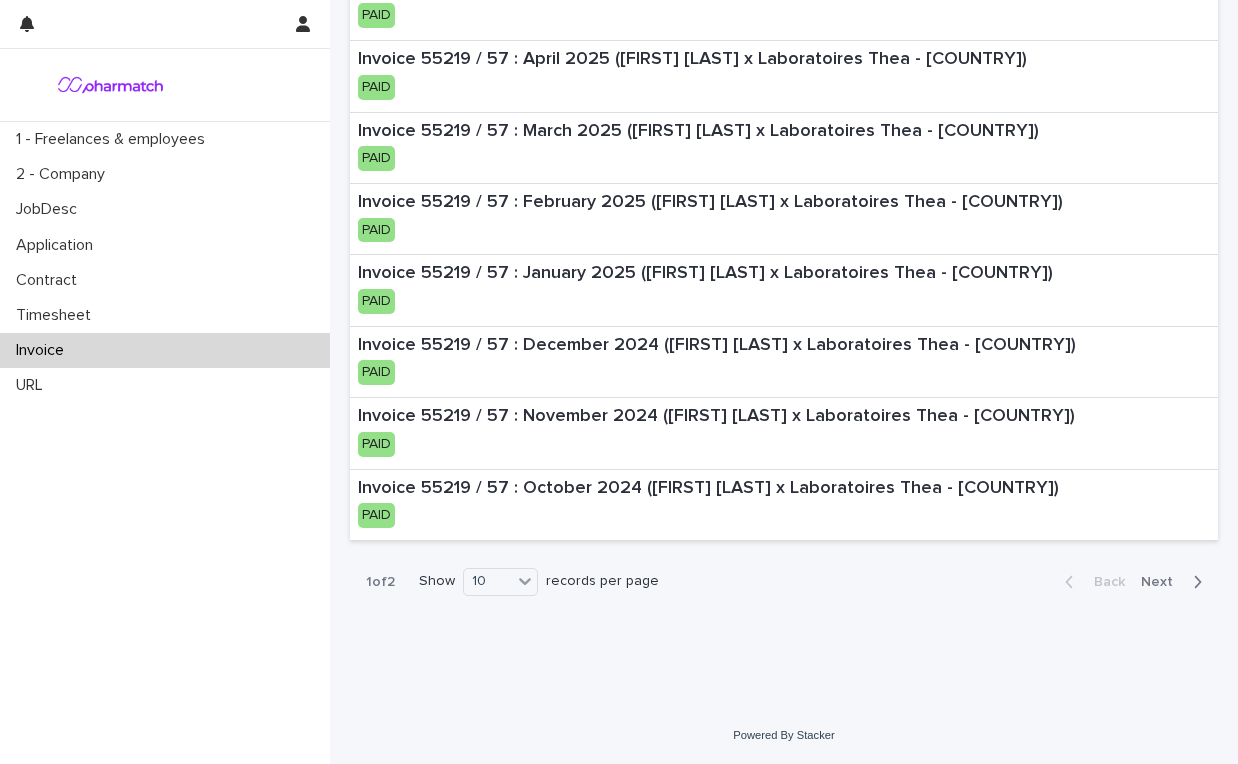 click on "Next" at bounding box center (1163, 582) 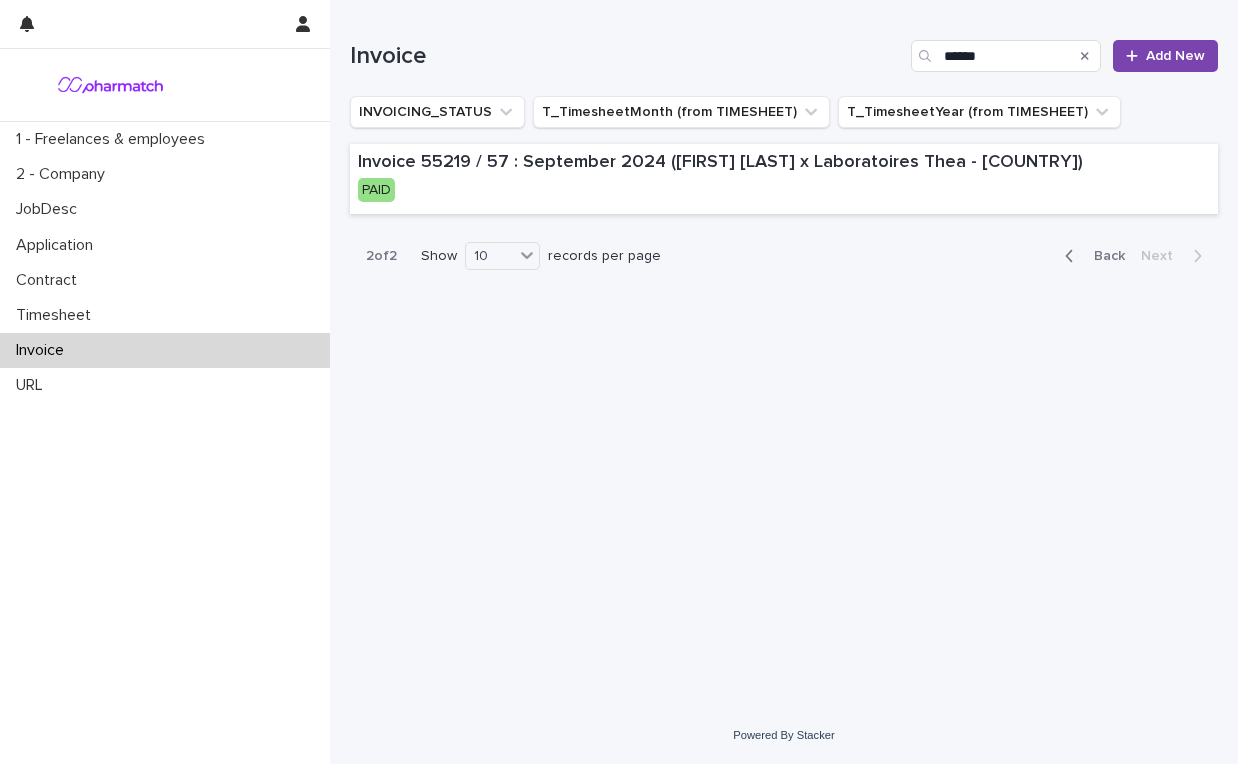 scroll, scrollTop: 0, scrollLeft: 0, axis: both 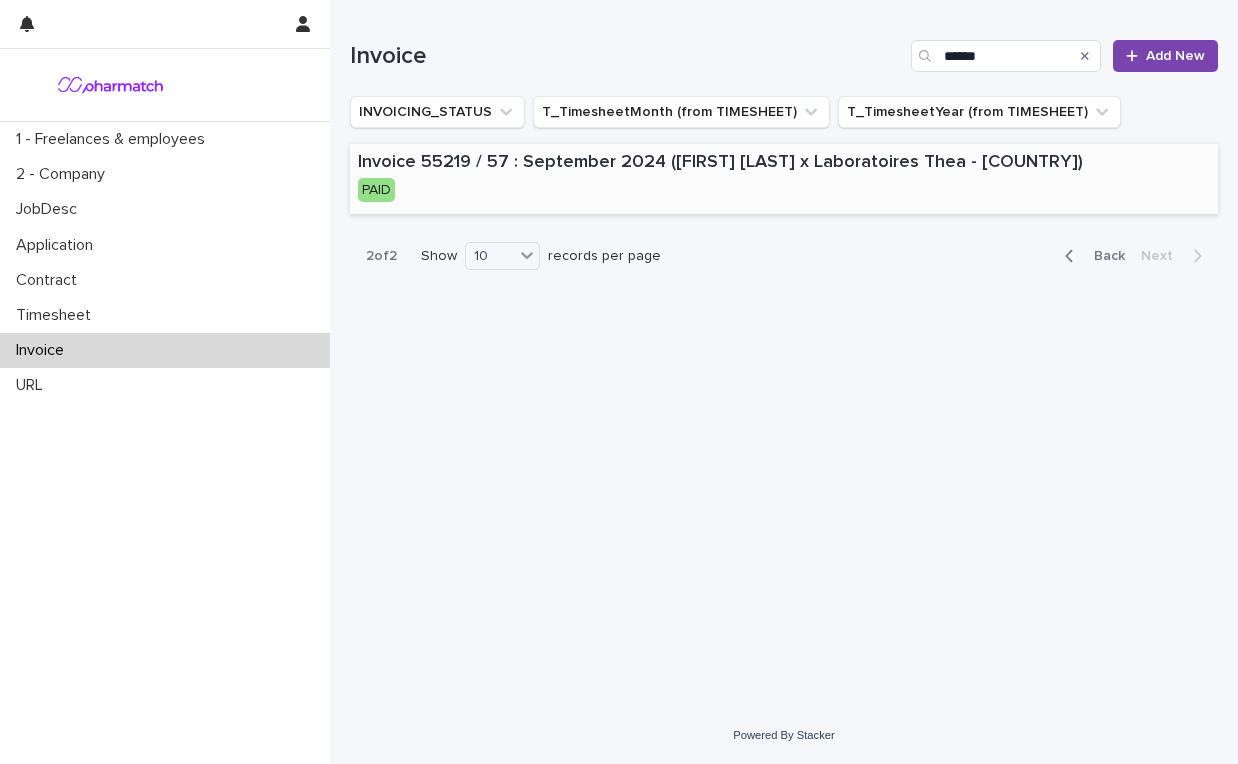 click on "Invoice 55219 / 57 : September 2024 ([FIRST] [LAST] x Laboratoires Thea - France) PAID" at bounding box center (739, 179) 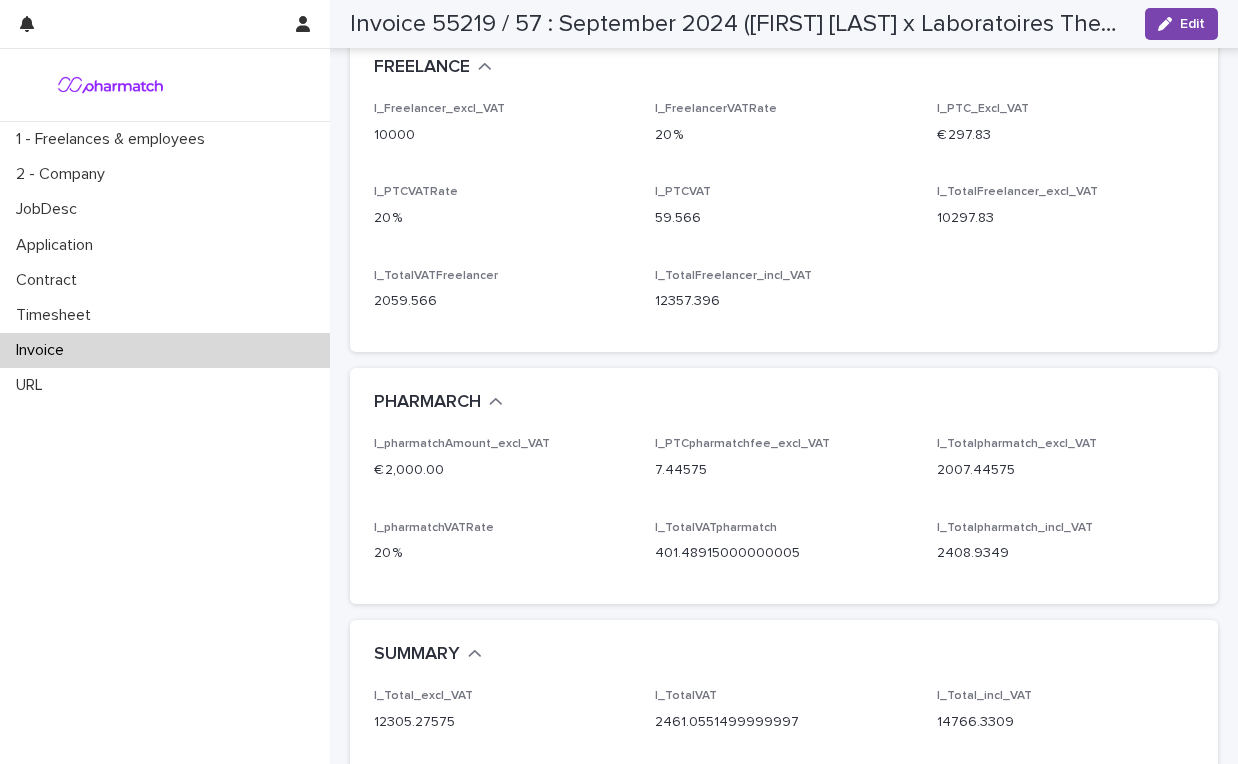 scroll, scrollTop: 4286, scrollLeft: 0, axis: vertical 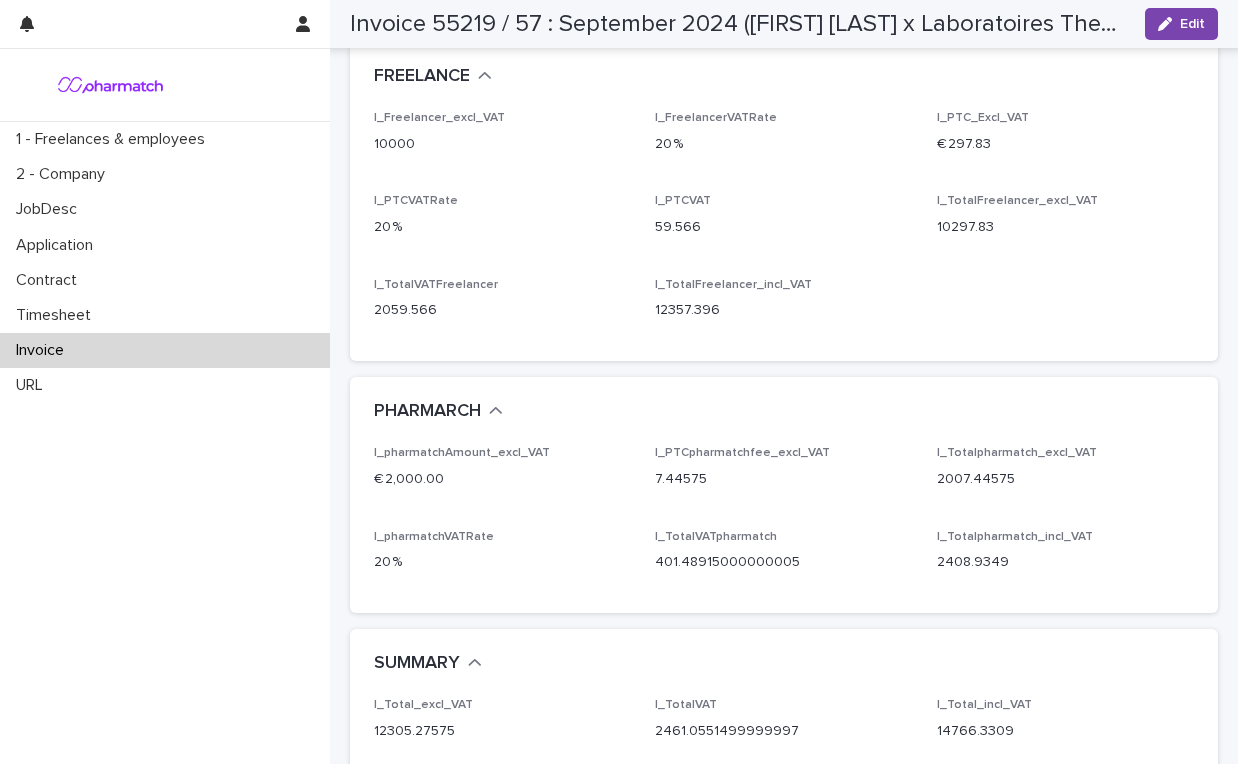 click on "Invoice" at bounding box center [165, 350] 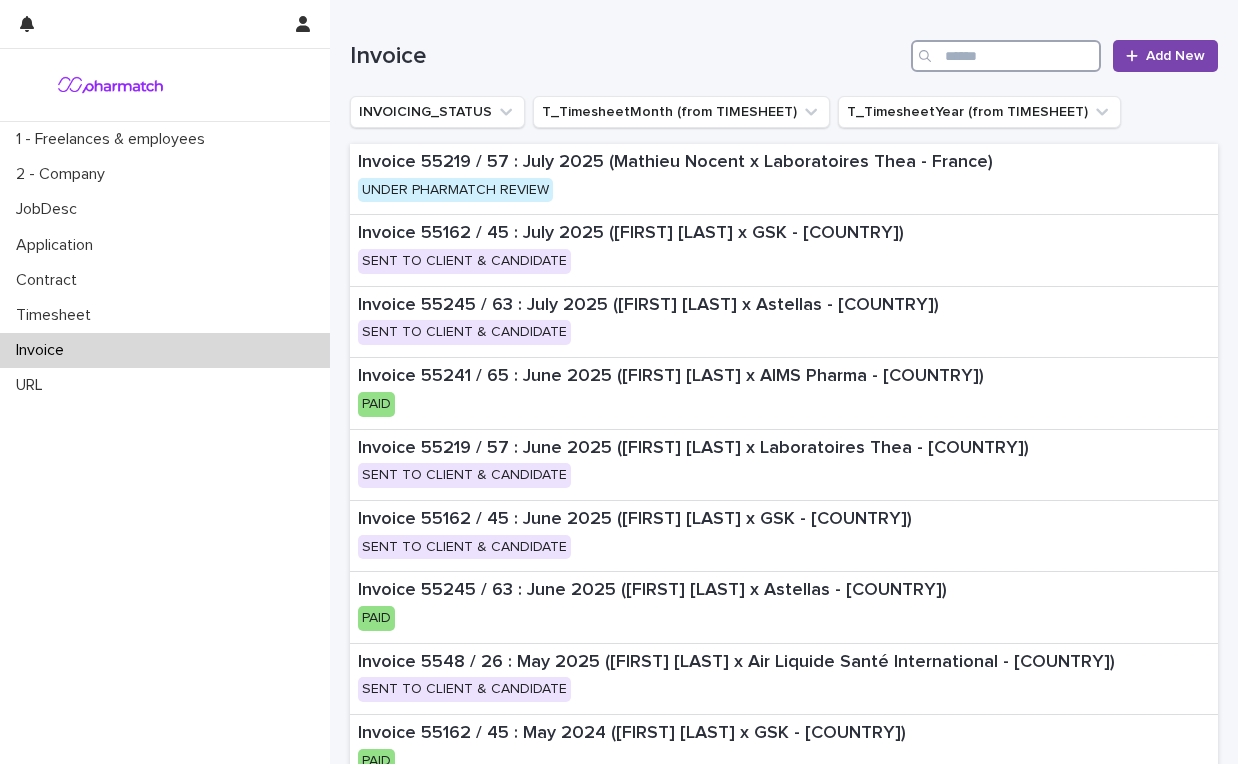 click at bounding box center [1006, 56] 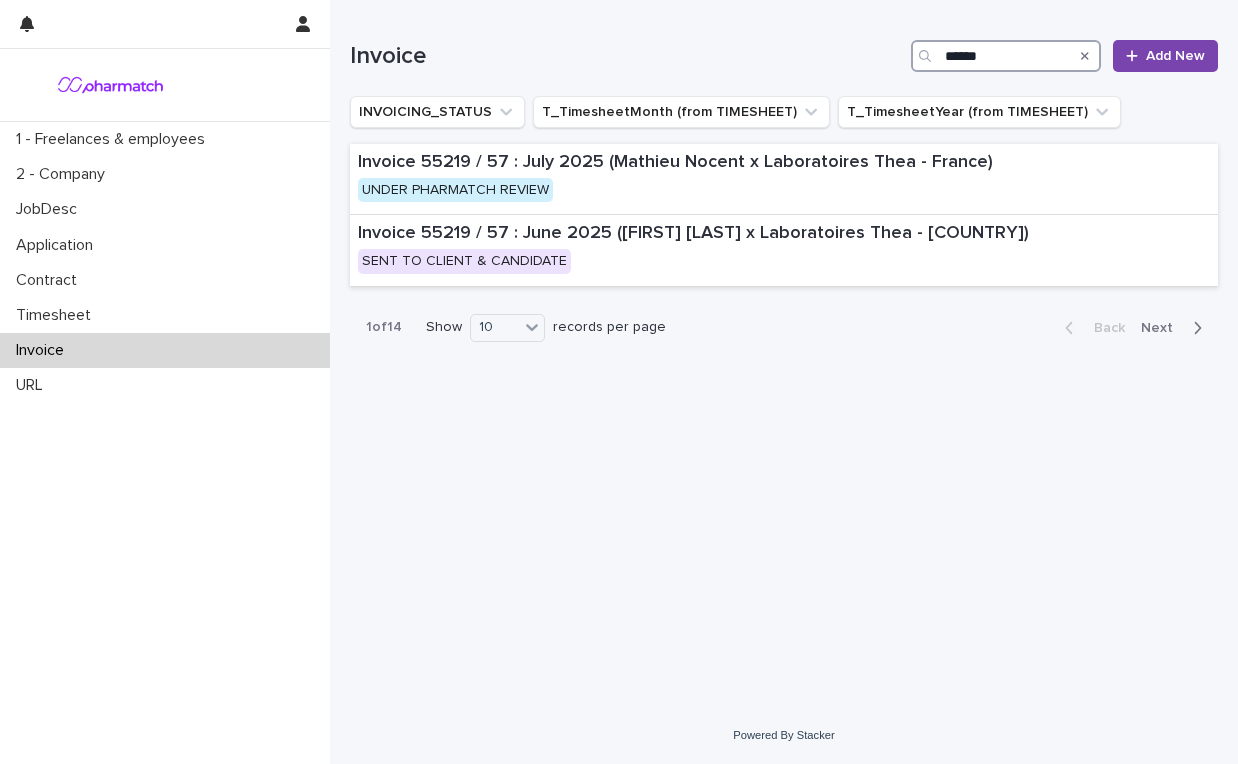 type on "******" 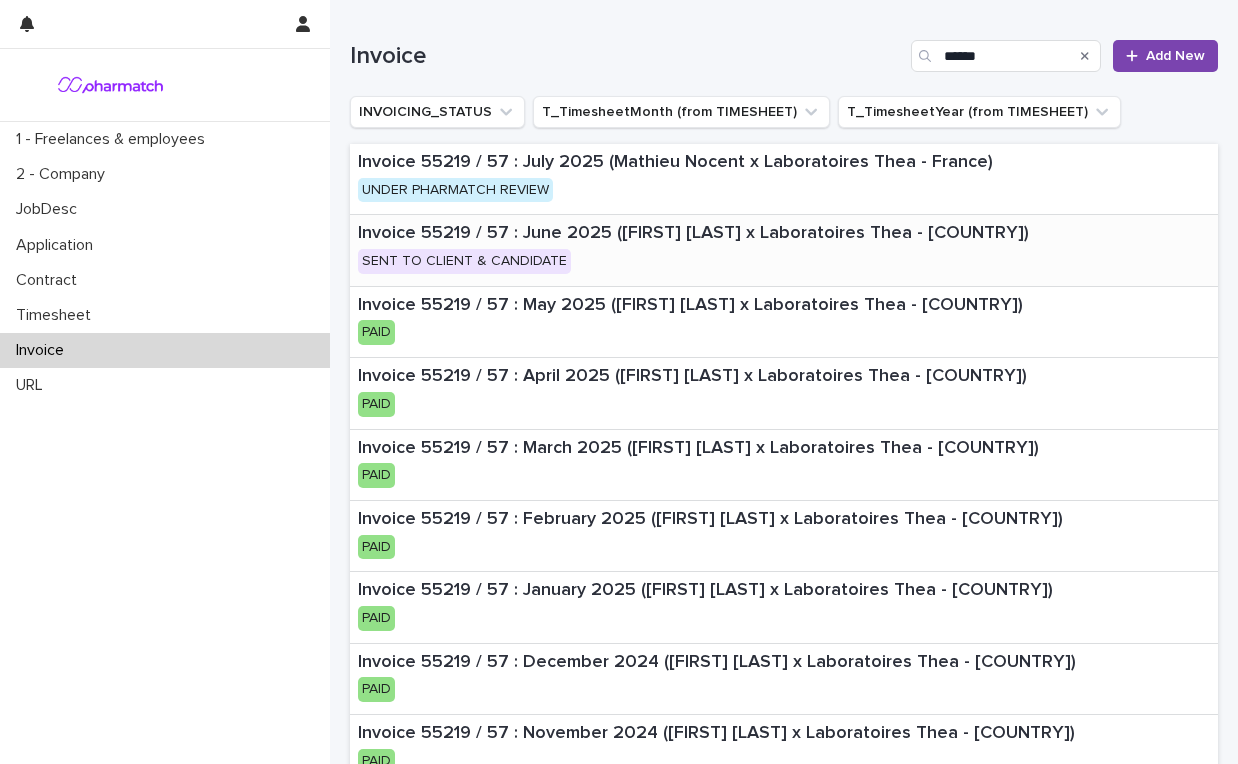 click on "Invoice 55219 / 57 : June 2025 (Mathieu Nocent x Laboratoires Thea - [COUNTRY])" at bounding box center [784, 234] 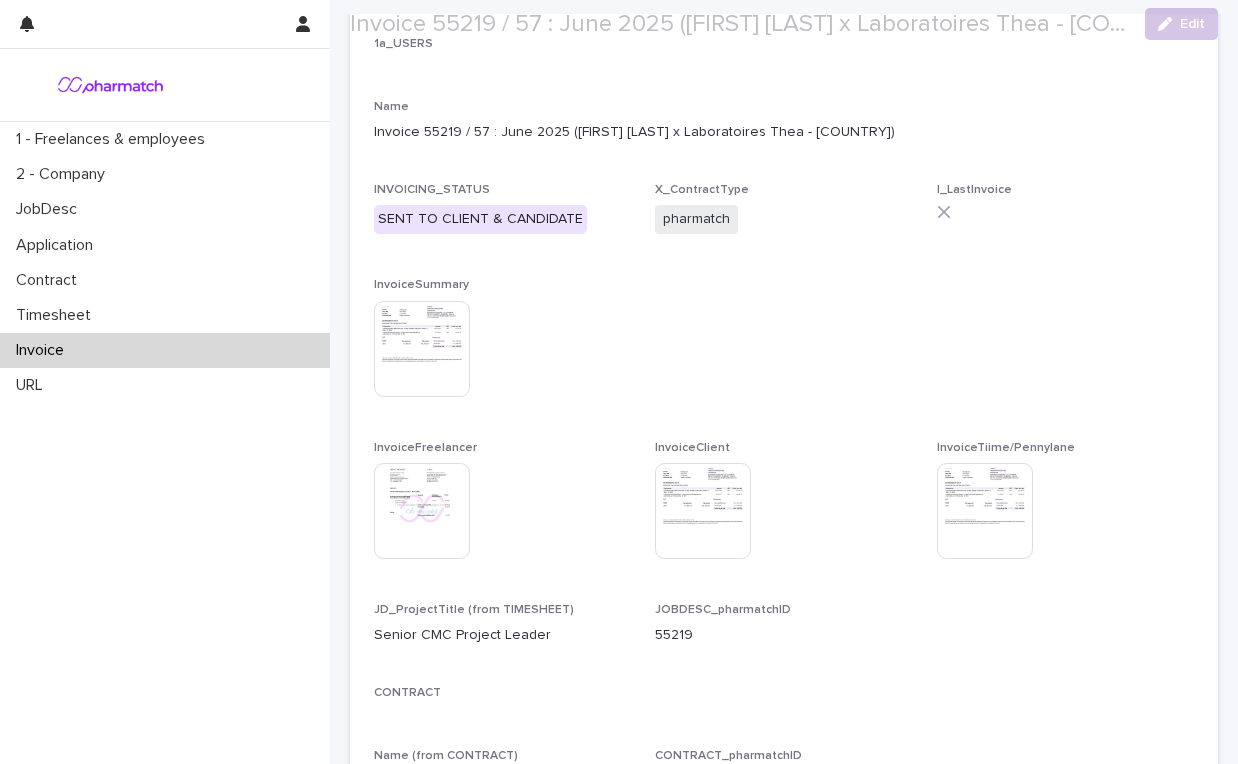 scroll, scrollTop: 179, scrollLeft: 0, axis: vertical 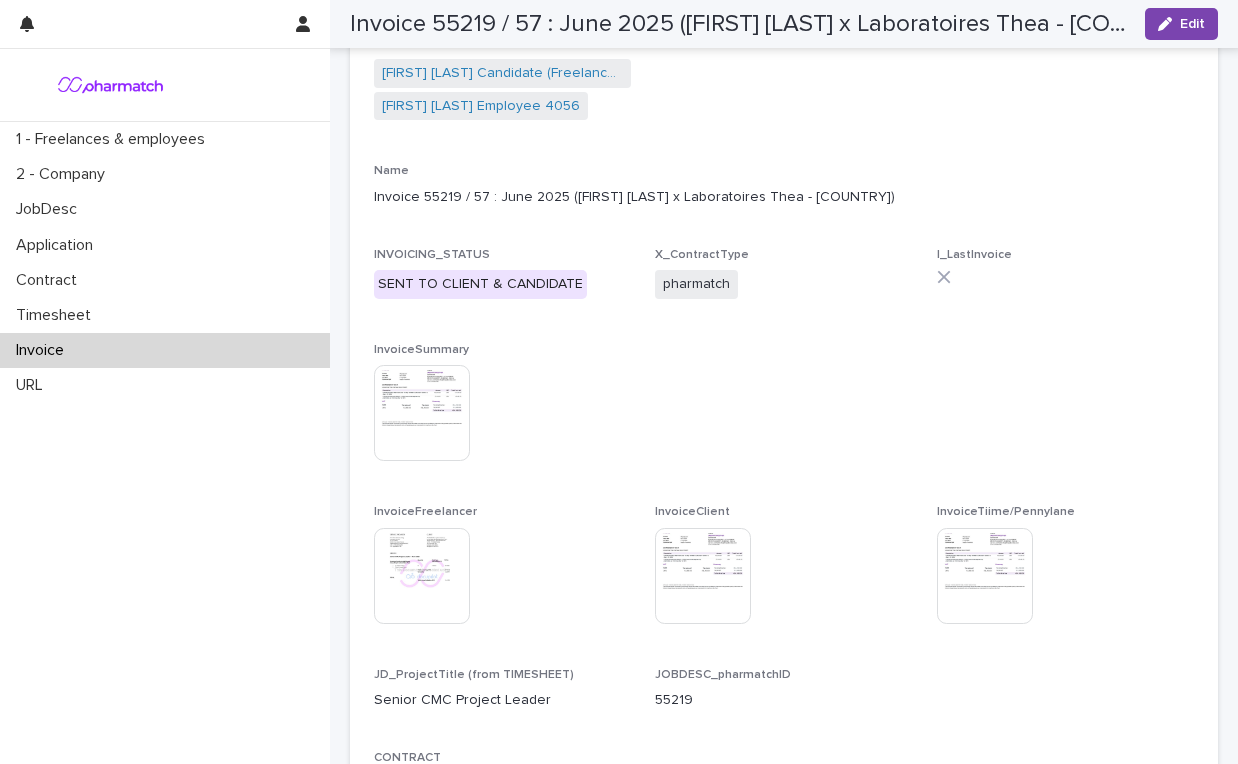 click at bounding box center (422, 413) 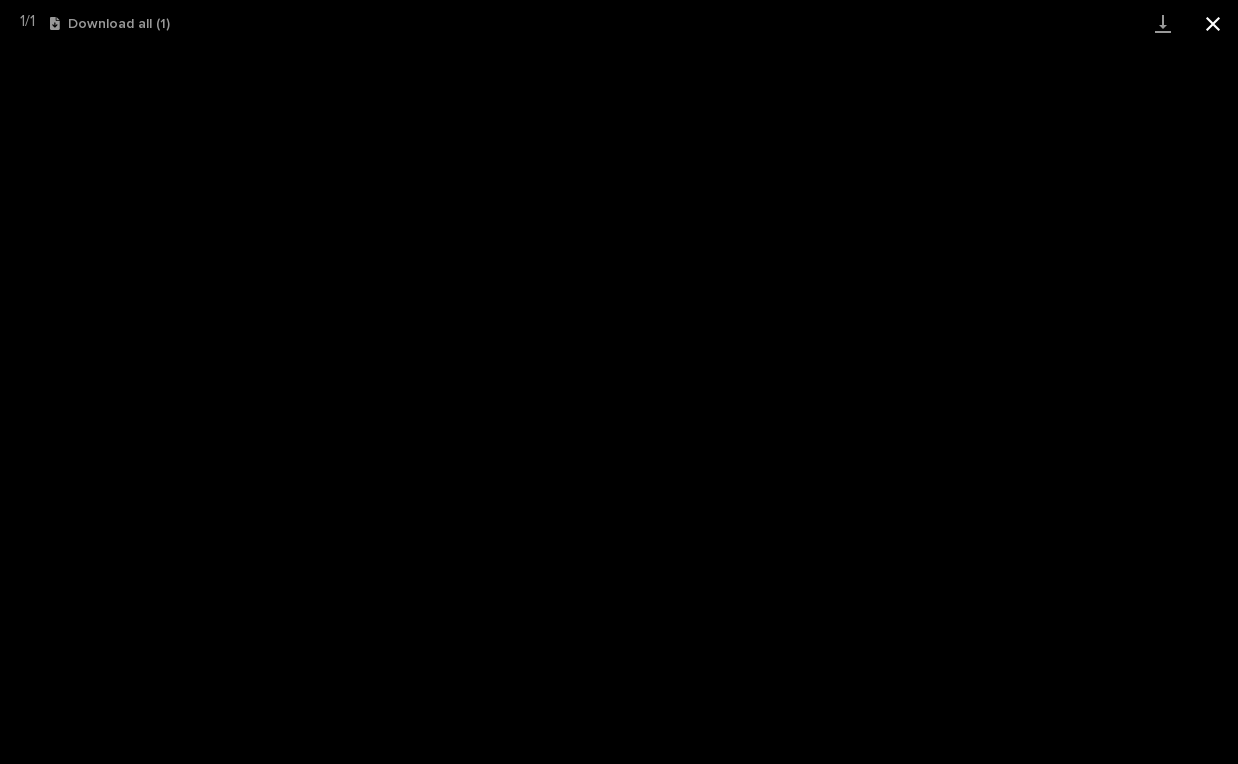 click at bounding box center (1213, 23) 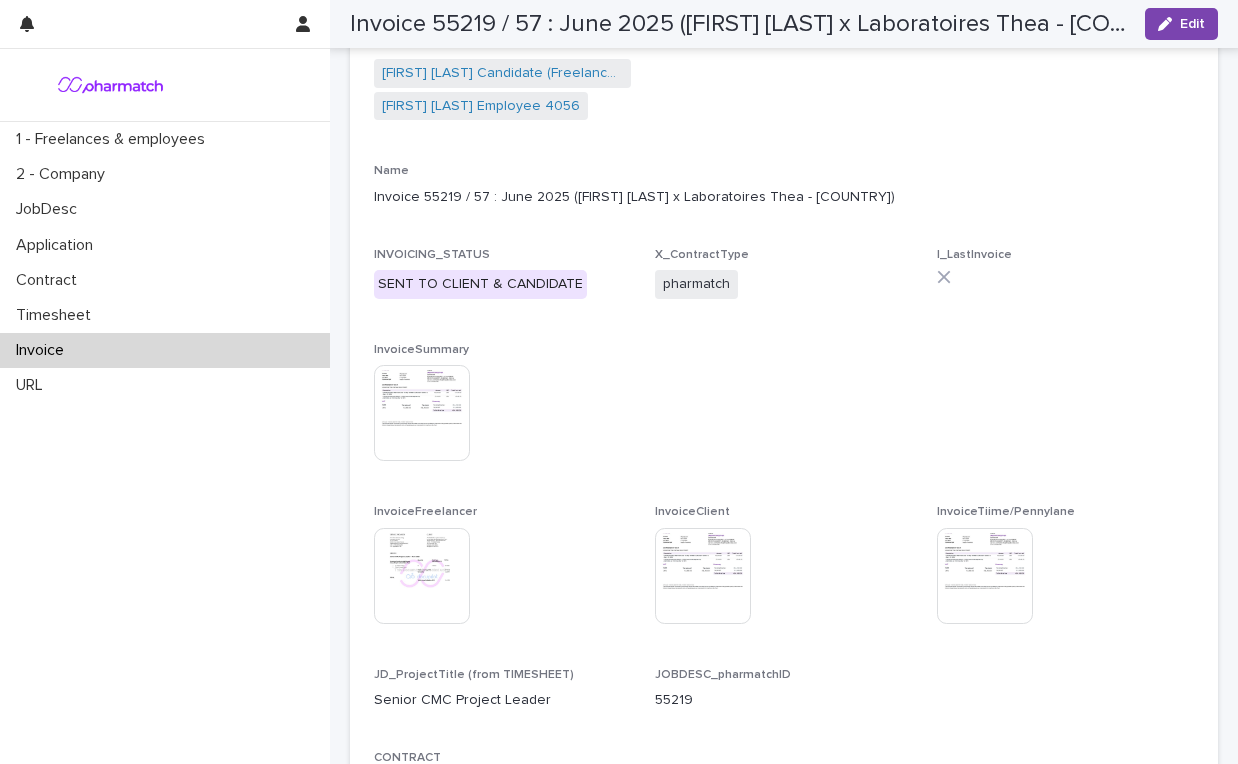 click at bounding box center [422, 576] 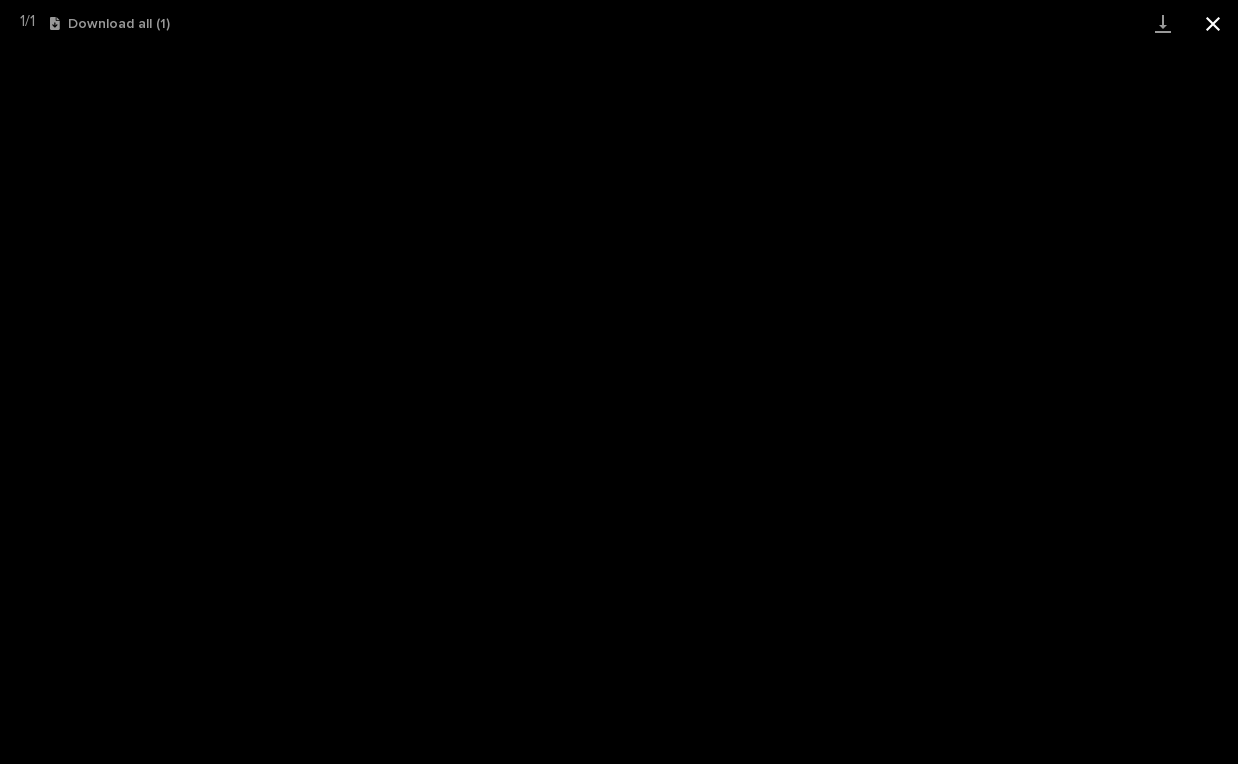 click at bounding box center [1213, 23] 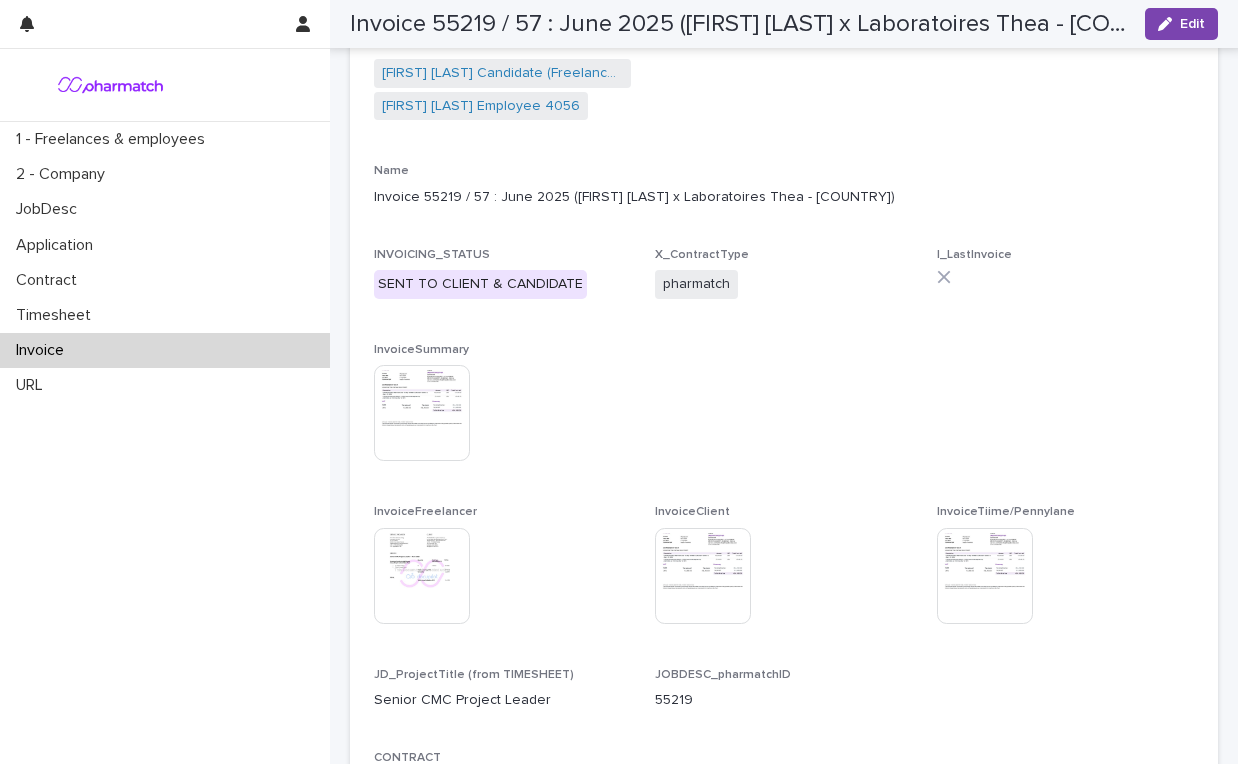click on "Invoice" at bounding box center (165, 350) 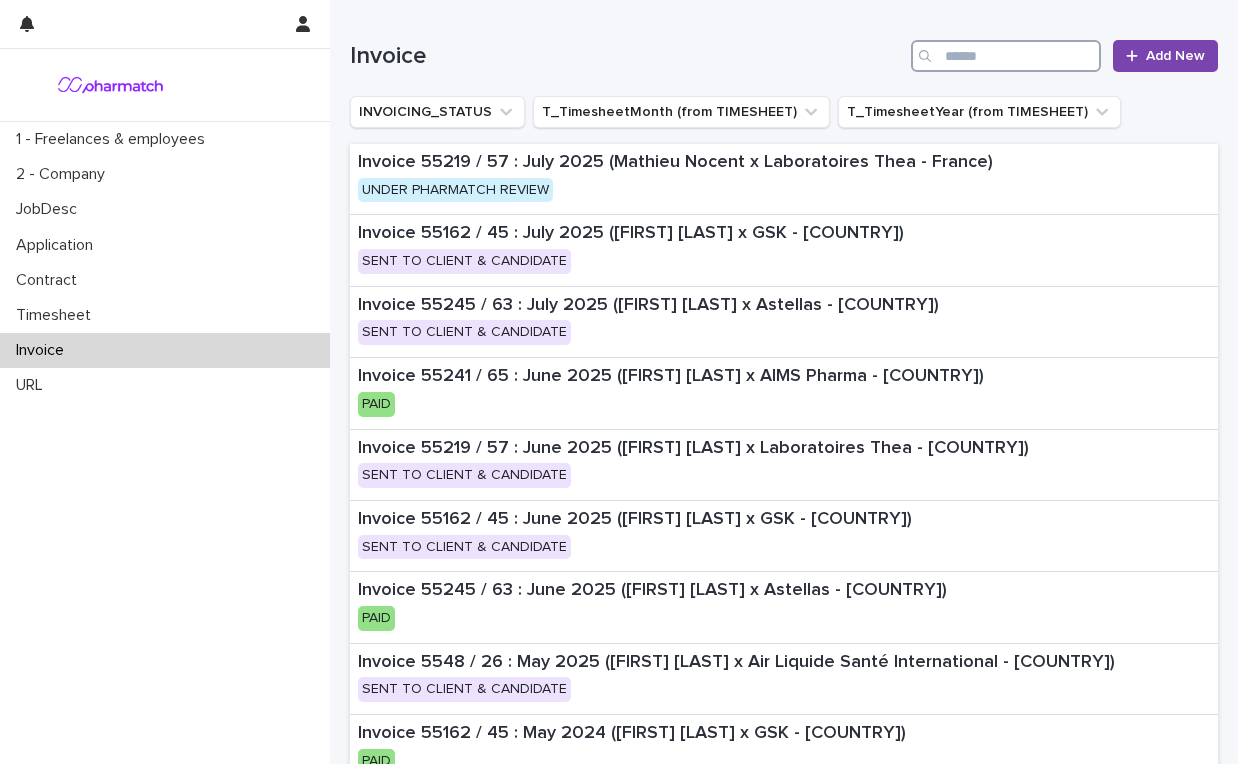 click at bounding box center (1006, 56) 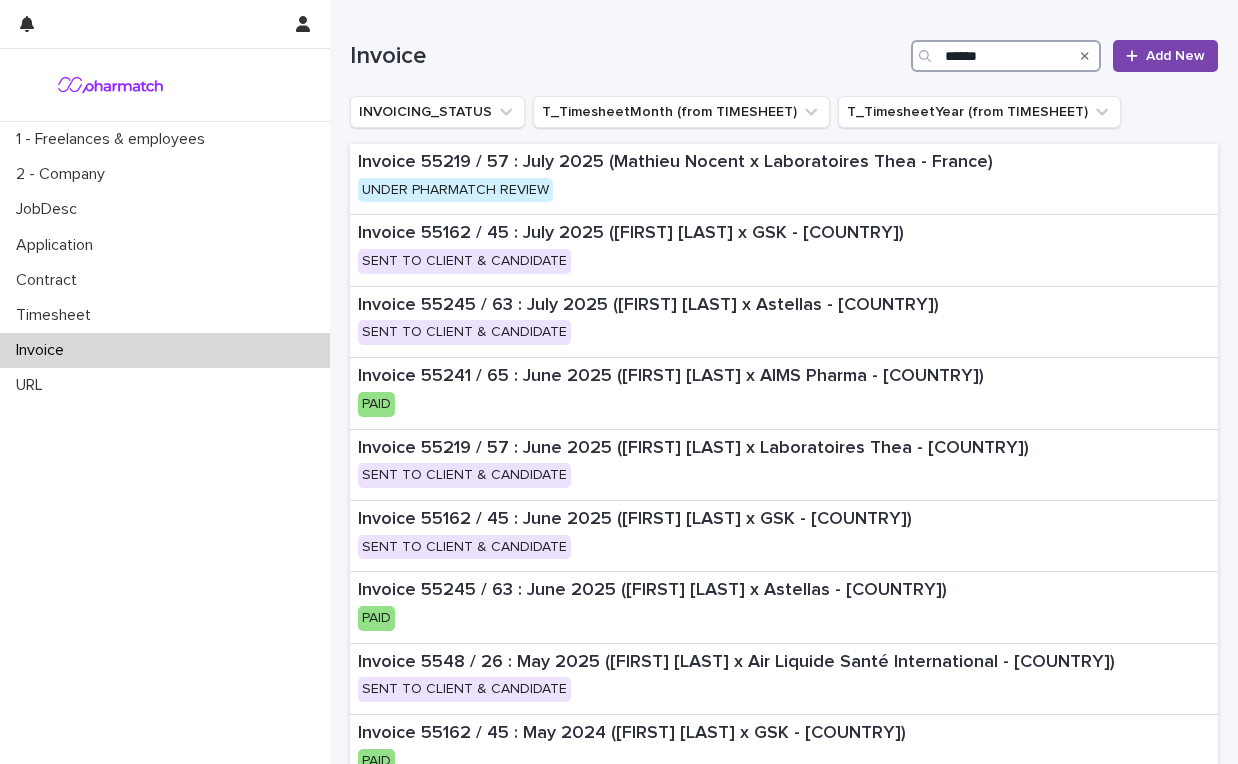type on "******" 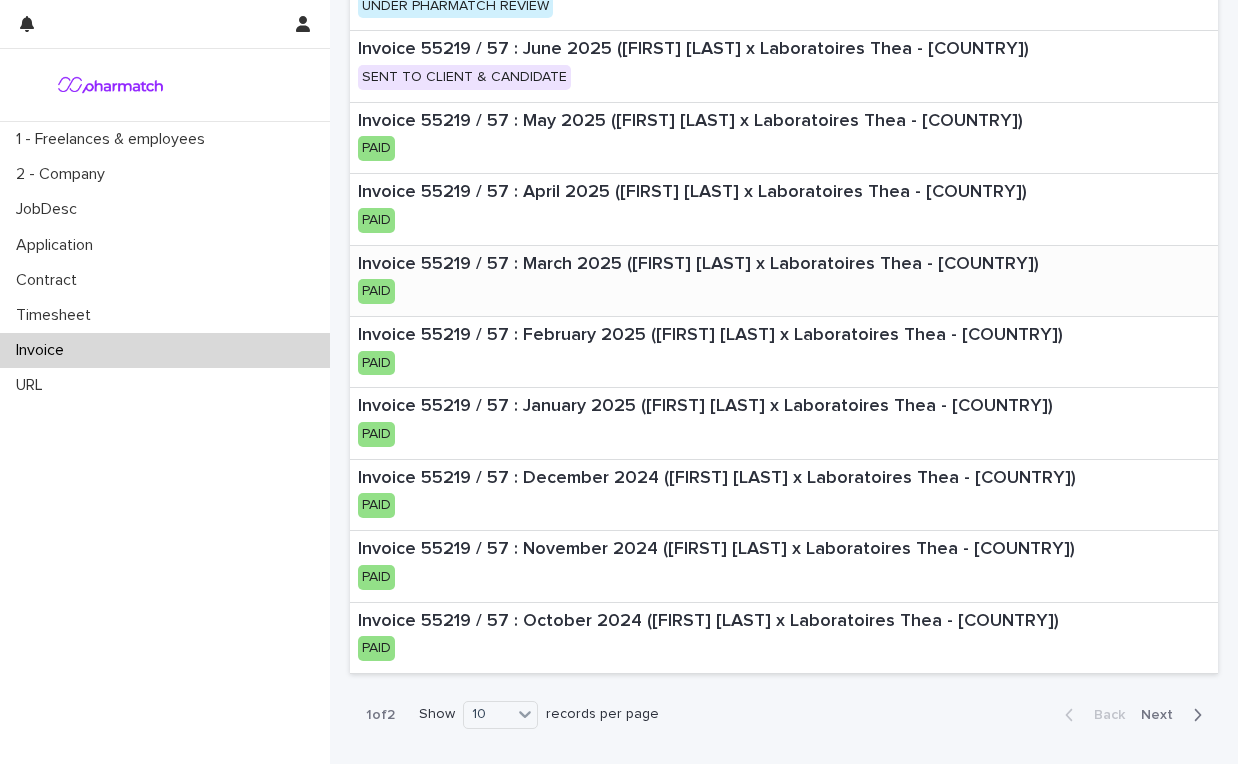 scroll, scrollTop: 317, scrollLeft: 0, axis: vertical 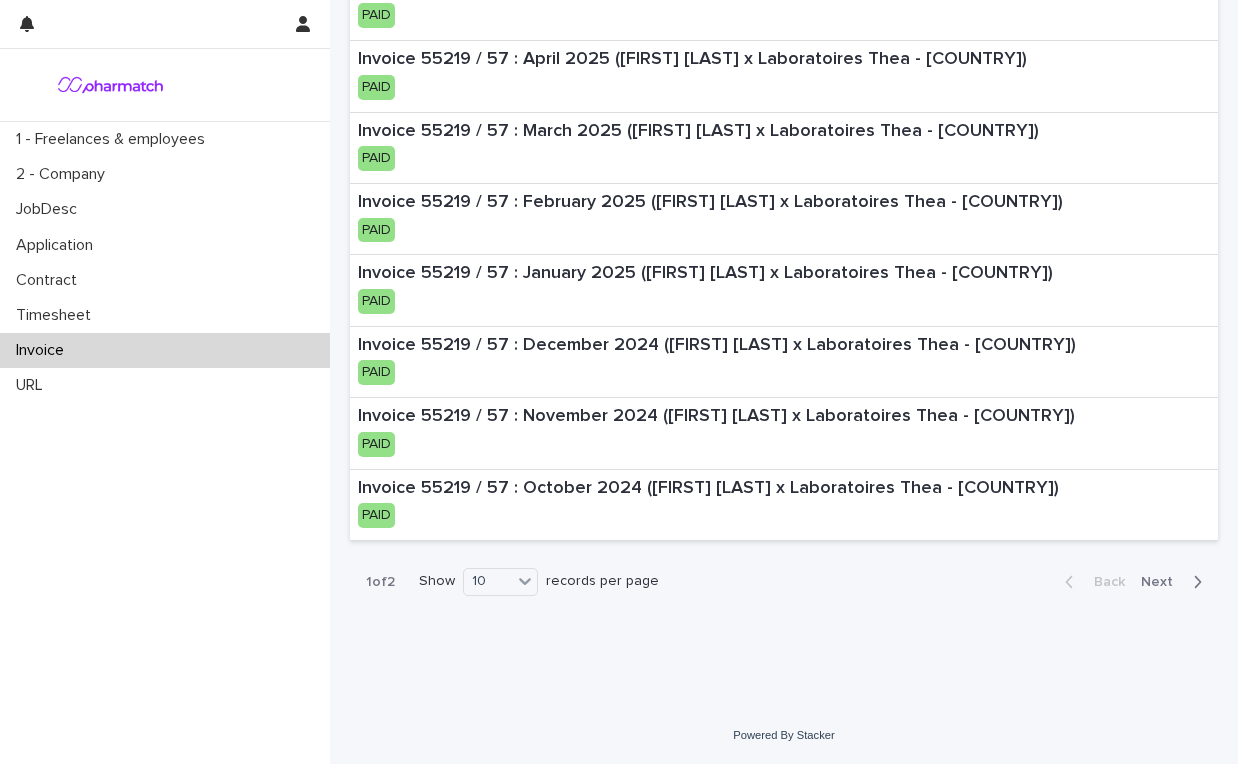 click on "Next" at bounding box center [1163, 582] 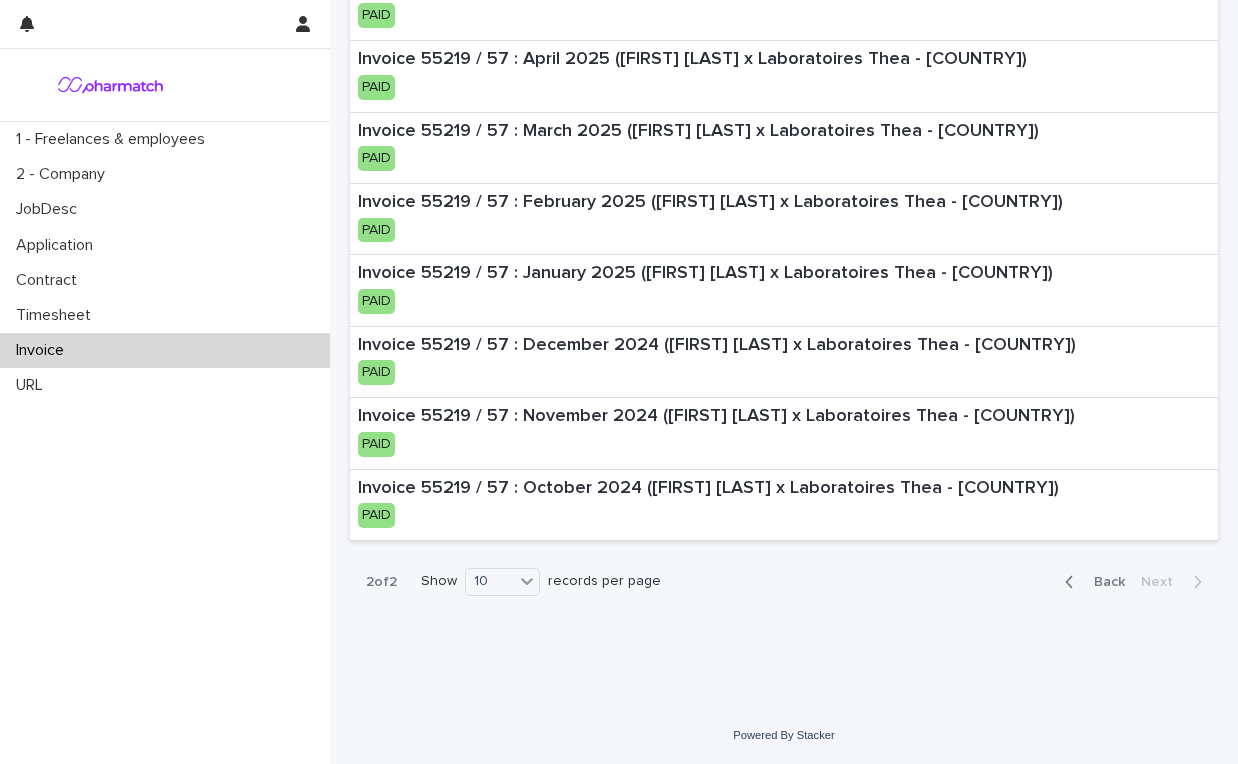 scroll, scrollTop: 0, scrollLeft: 0, axis: both 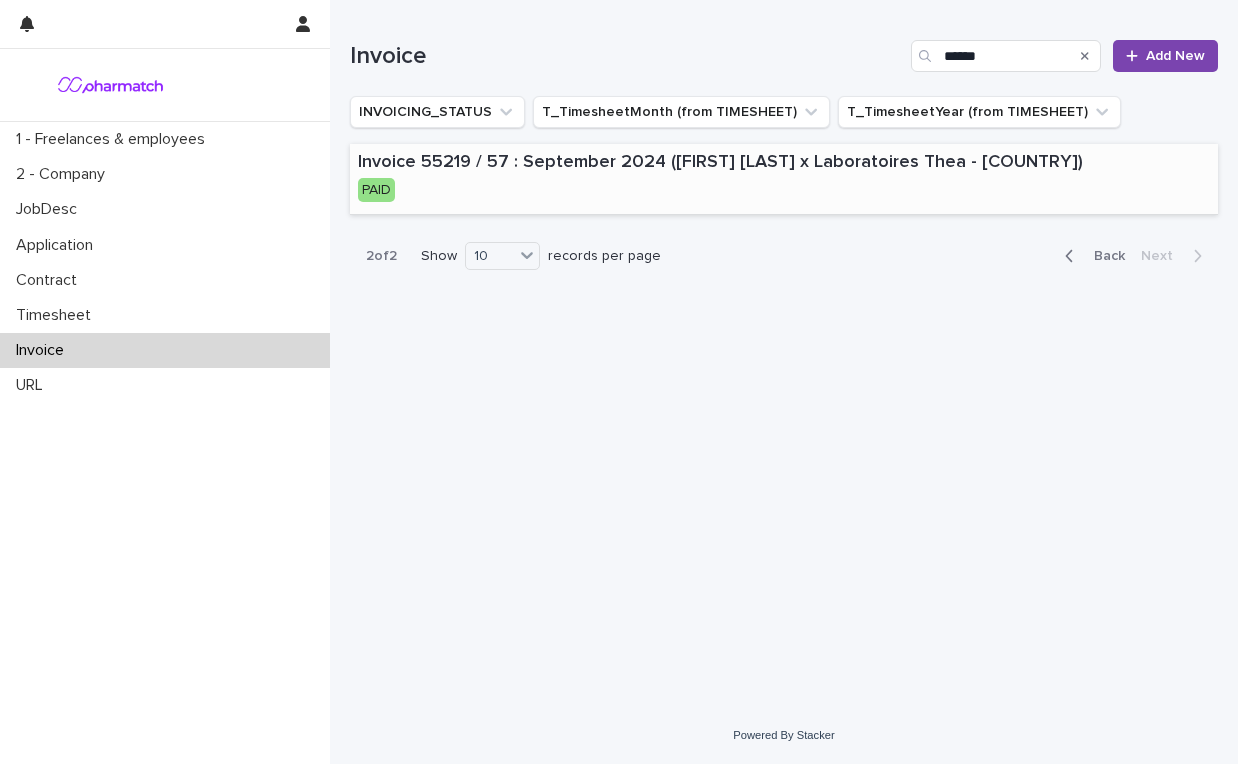 click on "Invoice 55219 / 57 : September 2024 ([FIRST] [LAST] x Laboratoires Thea - France) PAID" at bounding box center [739, 179] 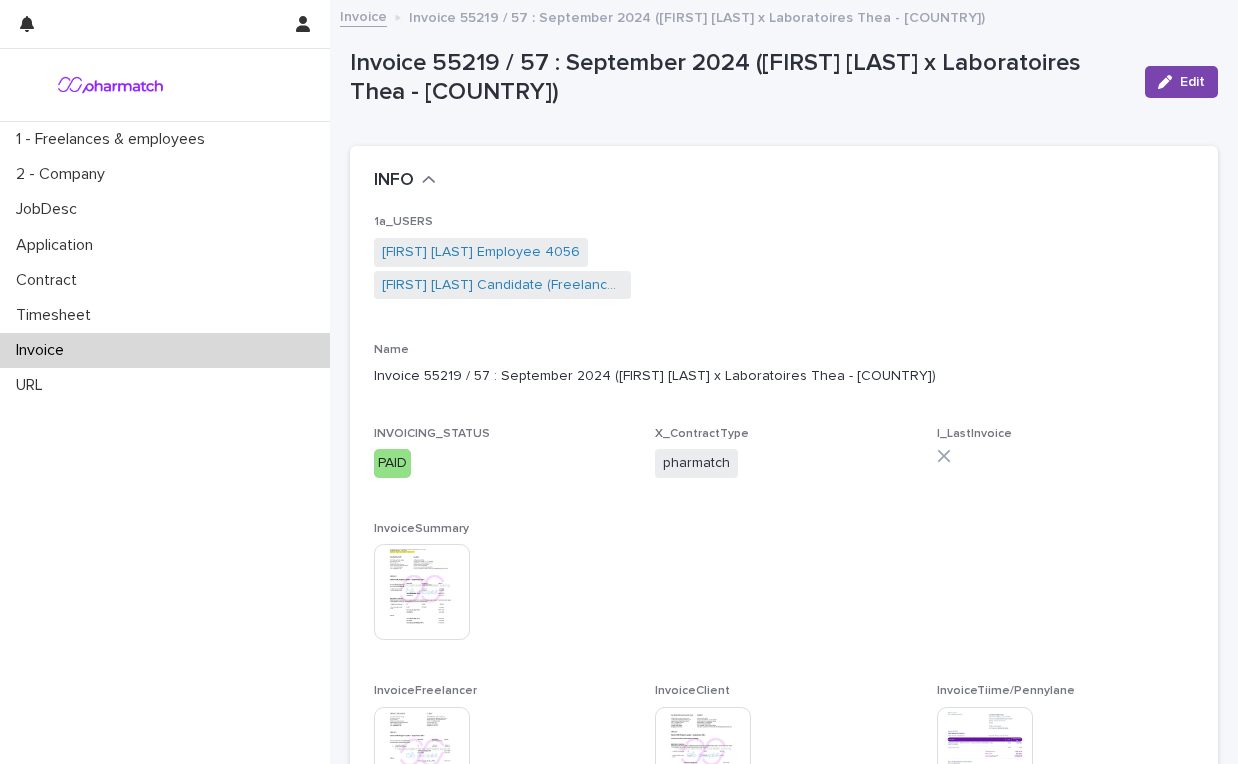 scroll, scrollTop: 101, scrollLeft: 0, axis: vertical 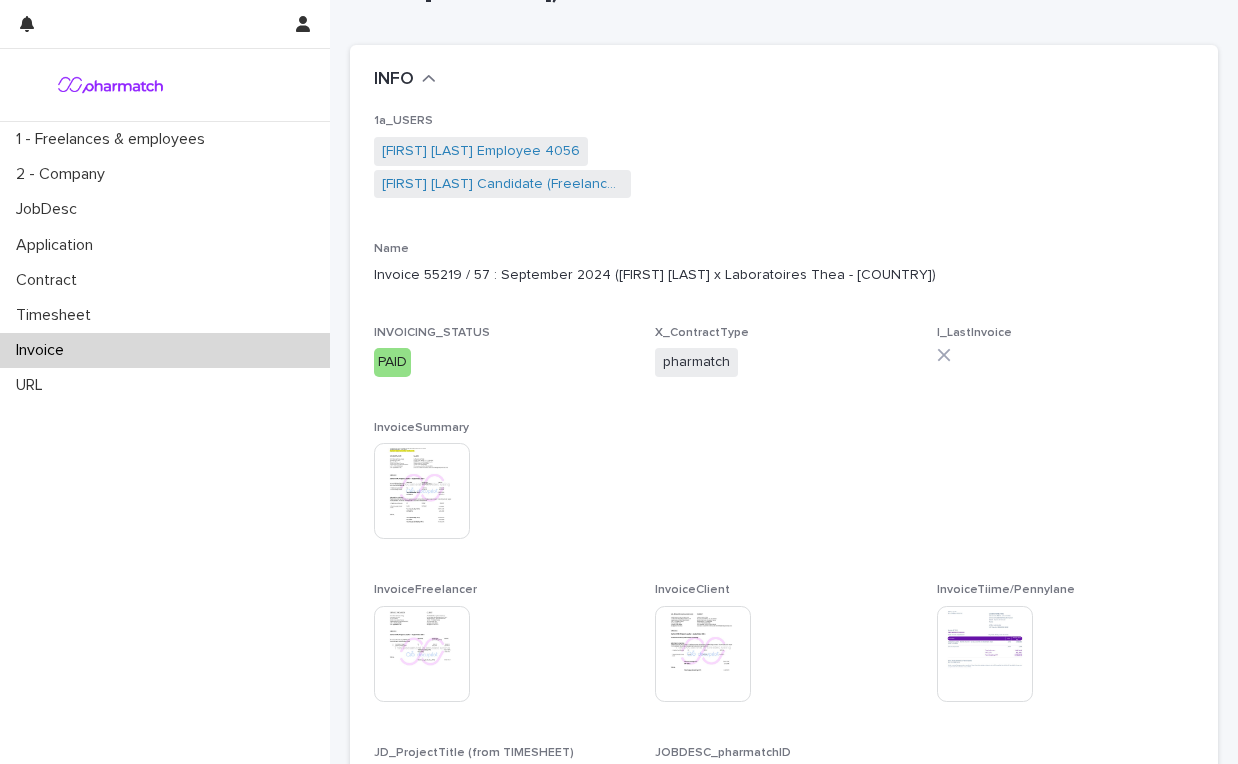 click at bounding box center (422, 654) 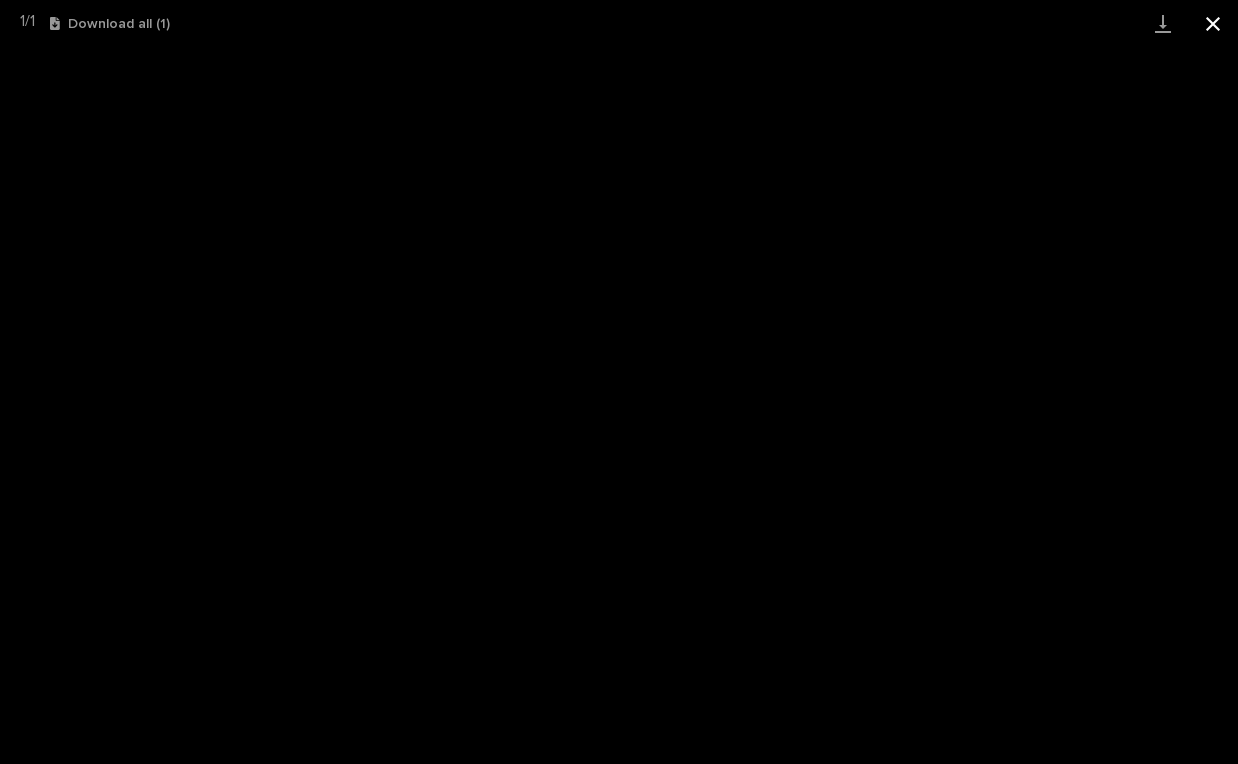click at bounding box center (1213, 23) 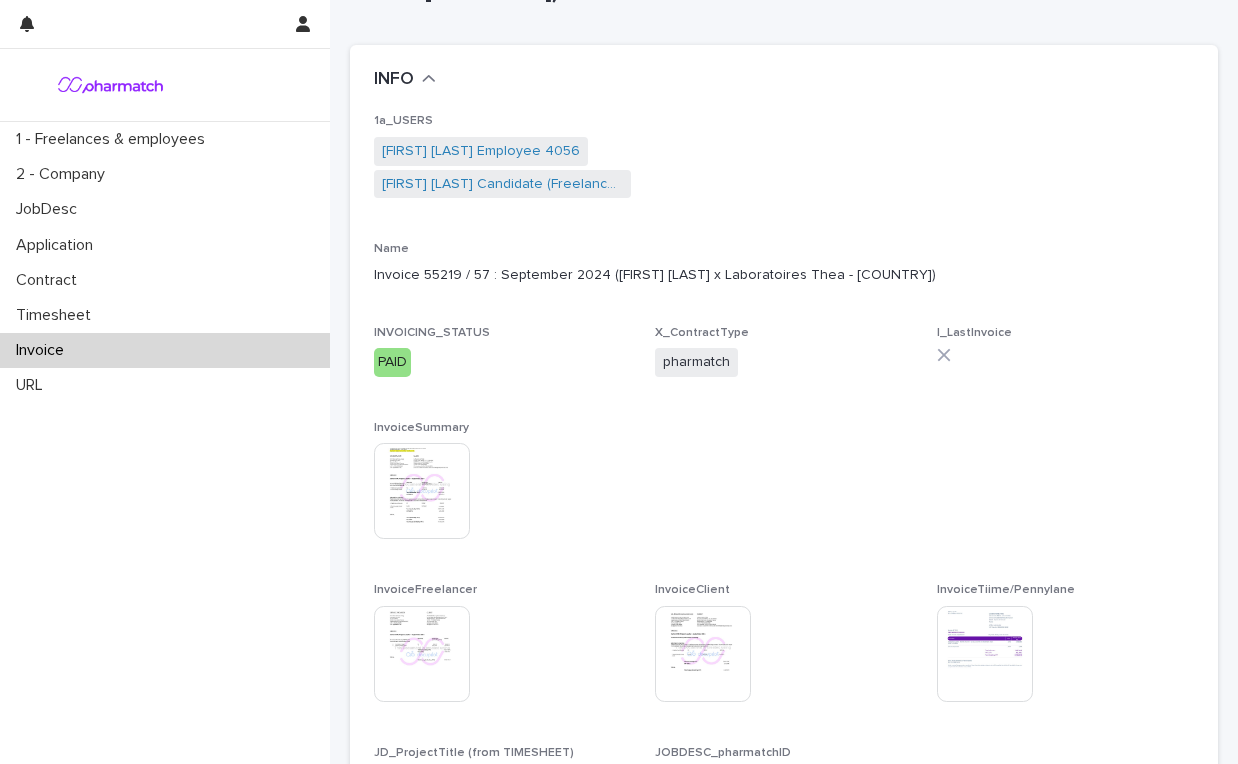 click on "Invoice" at bounding box center (165, 350) 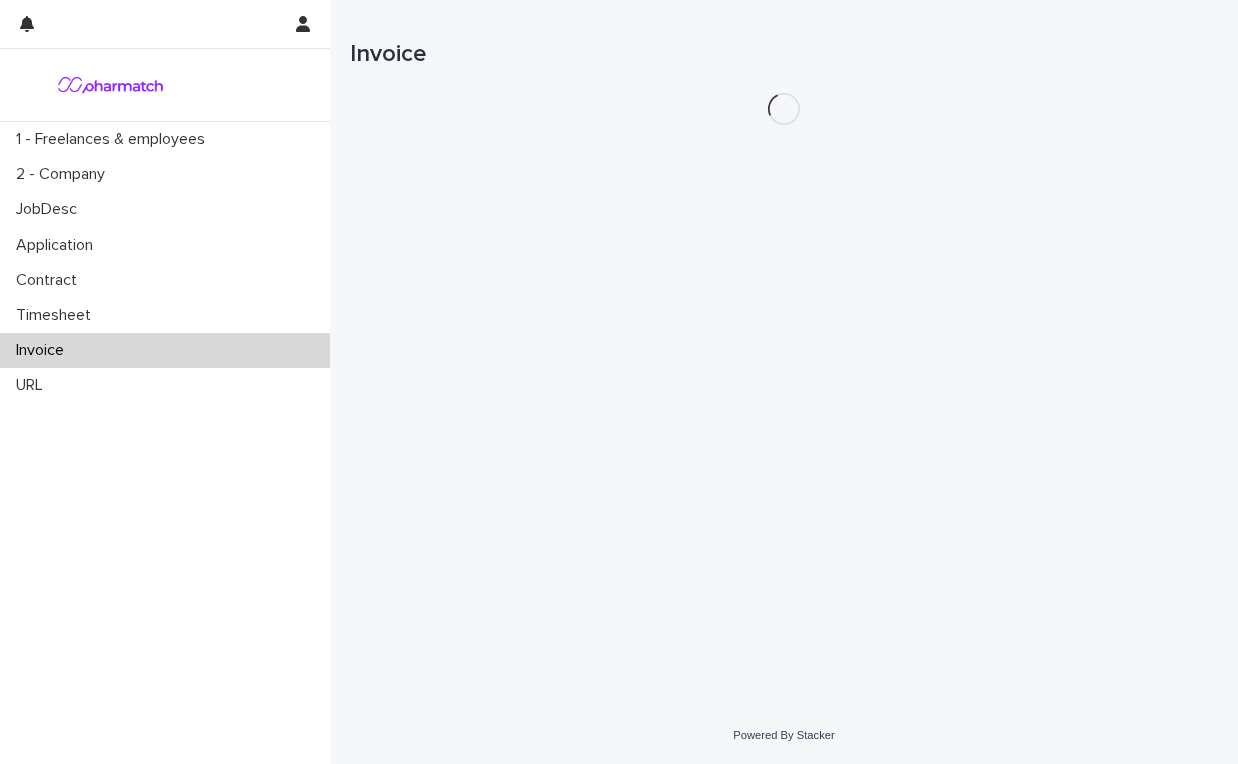 scroll, scrollTop: 0, scrollLeft: 0, axis: both 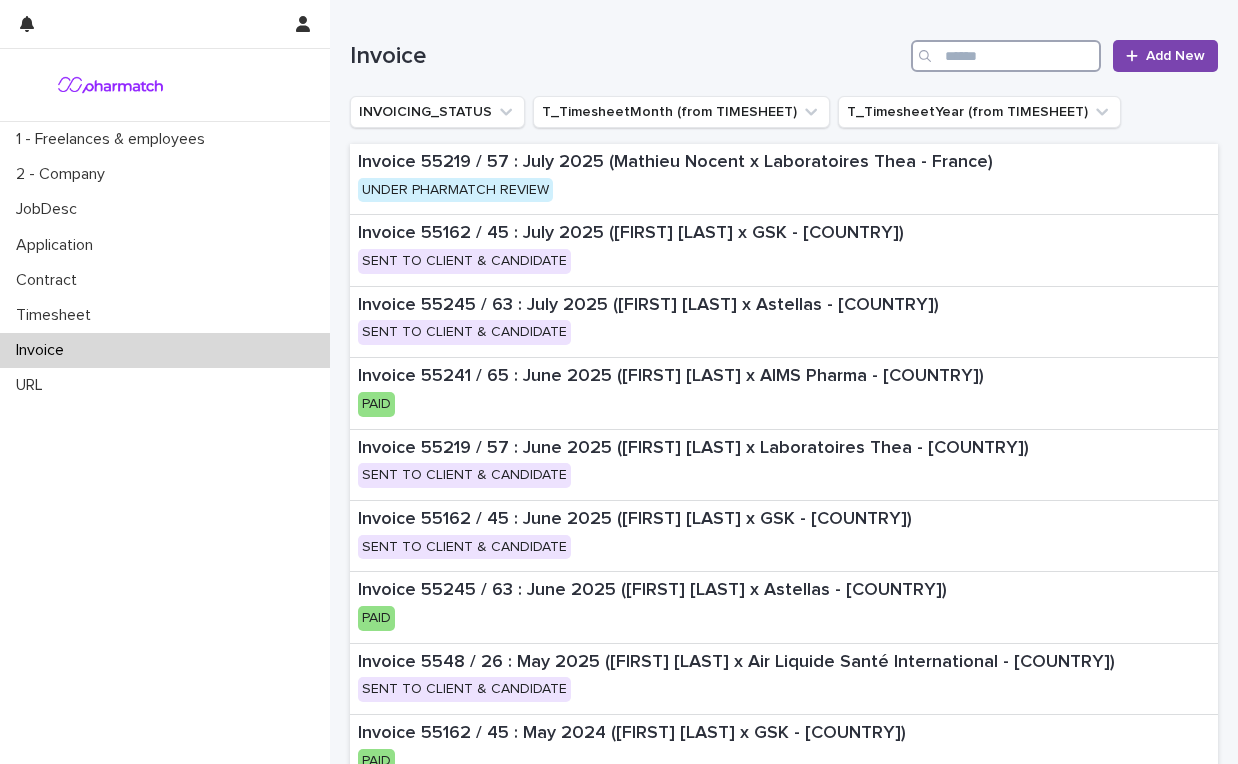 click at bounding box center [1006, 56] 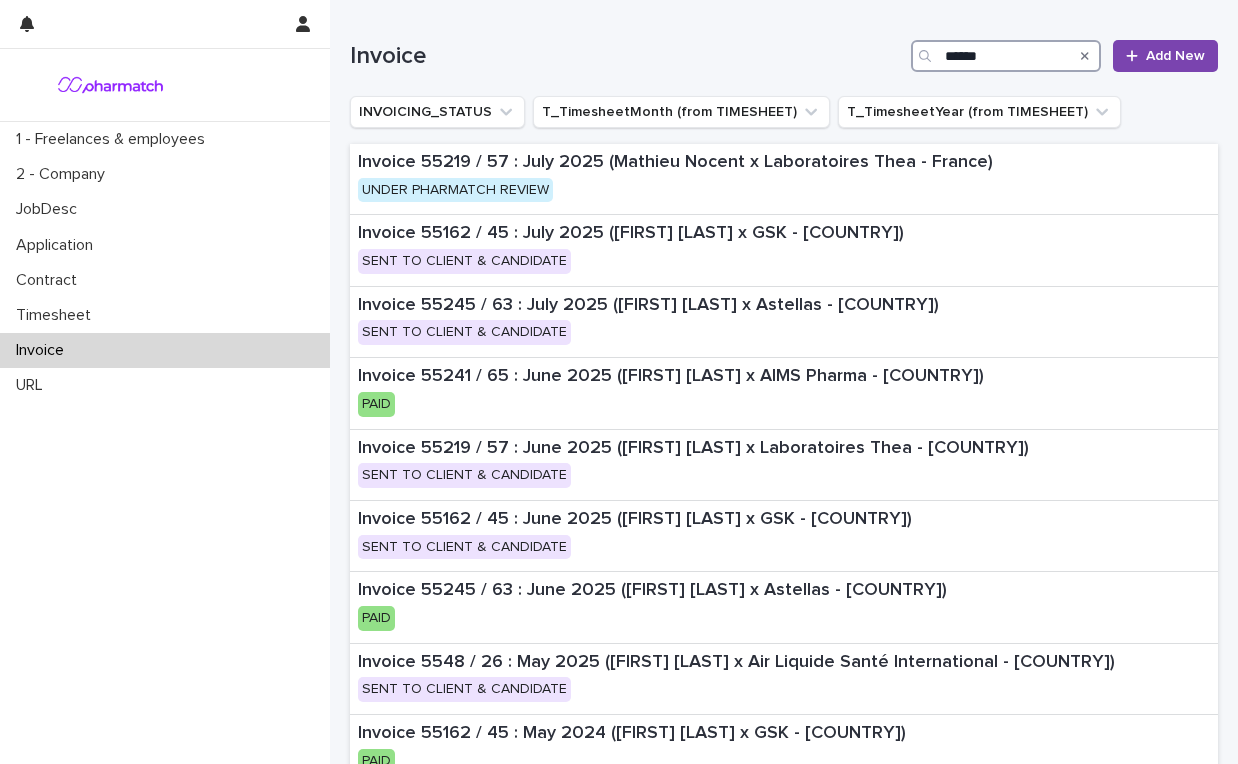 type on "******" 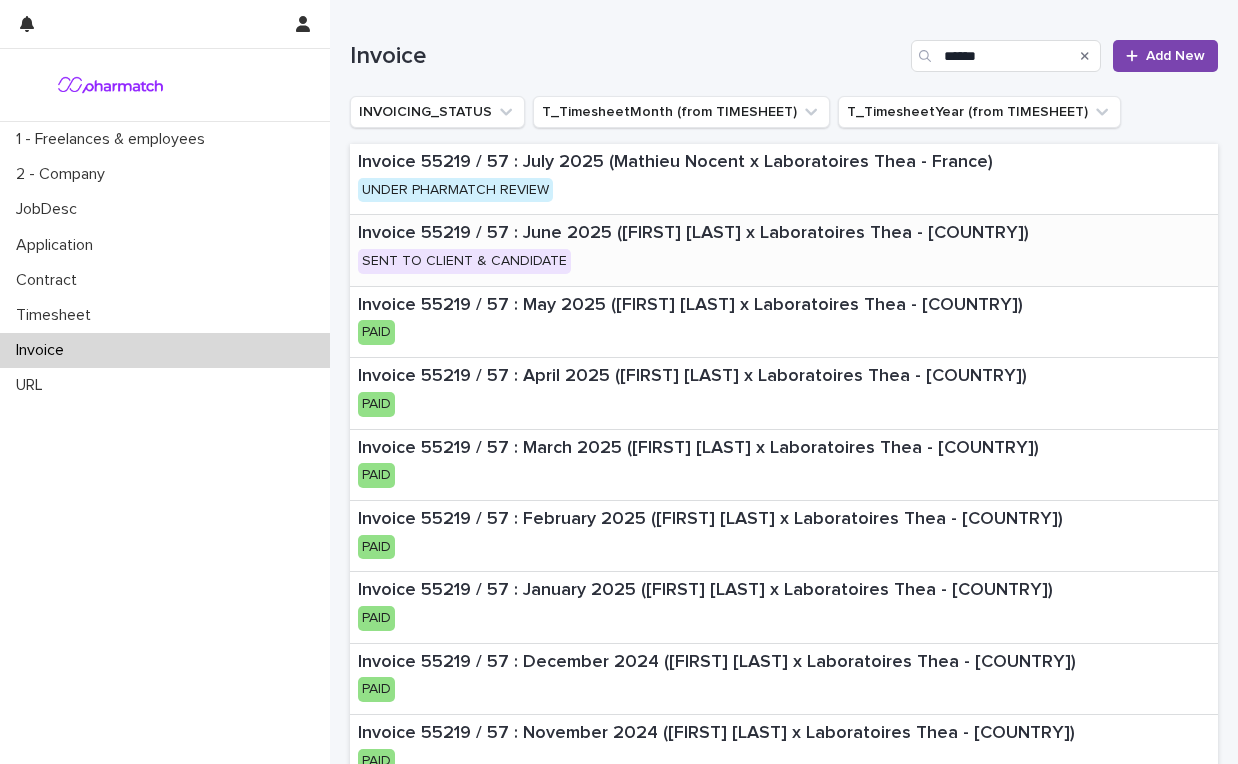 click on "Invoice 55219 / 57 : June 2025 (Mathieu Nocent x Laboratoires Thea - [COUNTRY]) SENT TO CLIENT & CANDIDATE" at bounding box center [784, 250] 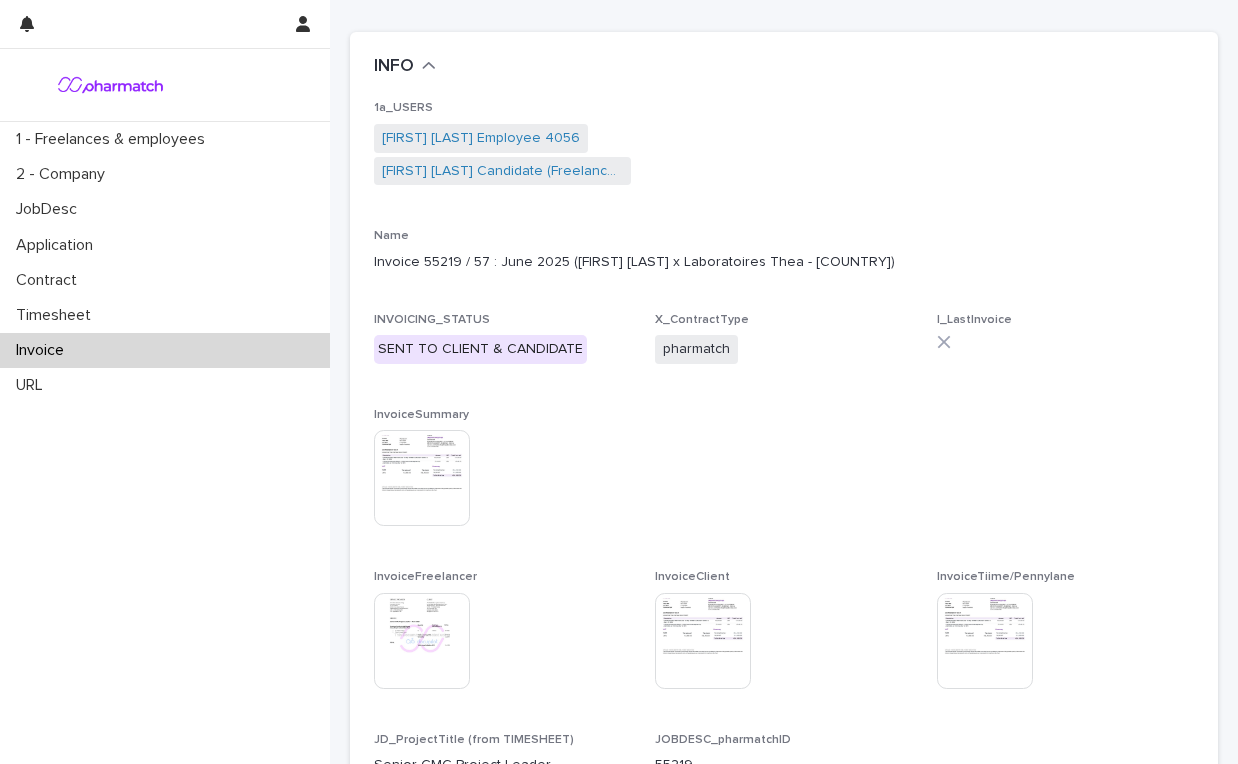 scroll, scrollTop: 125, scrollLeft: 0, axis: vertical 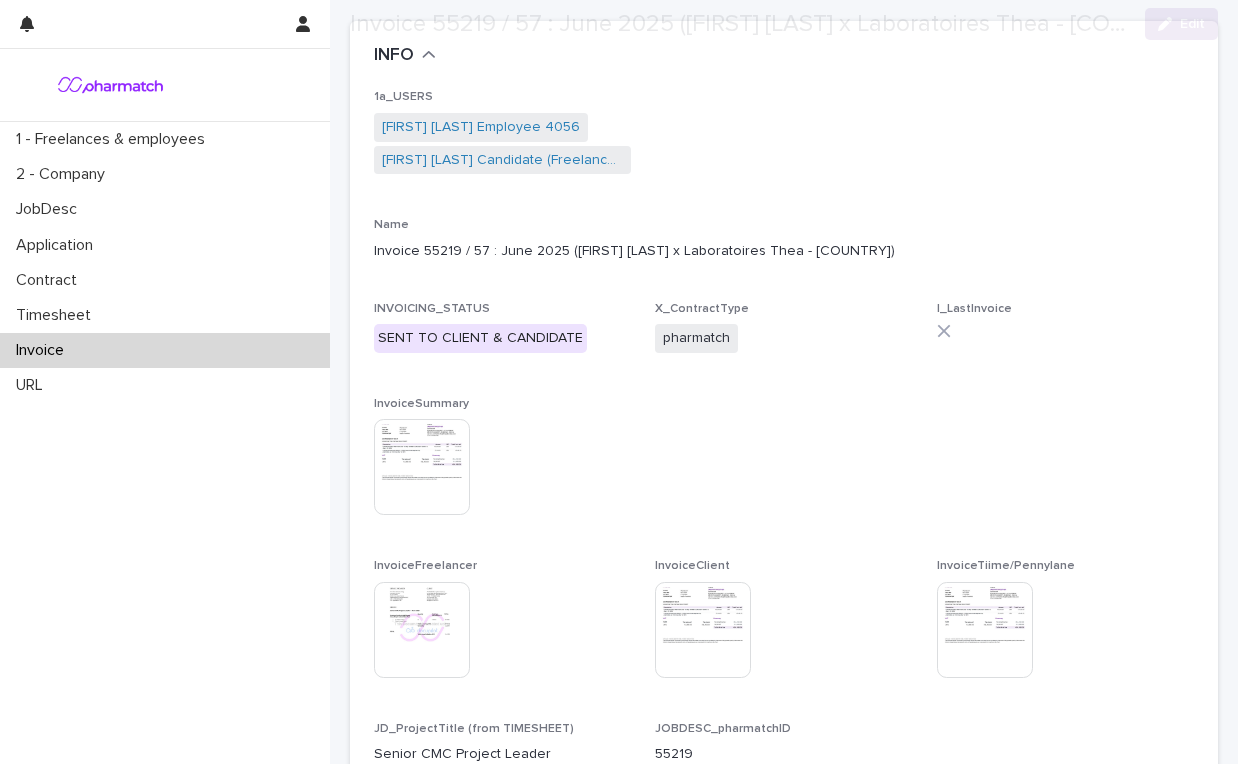 click at bounding box center (422, 630) 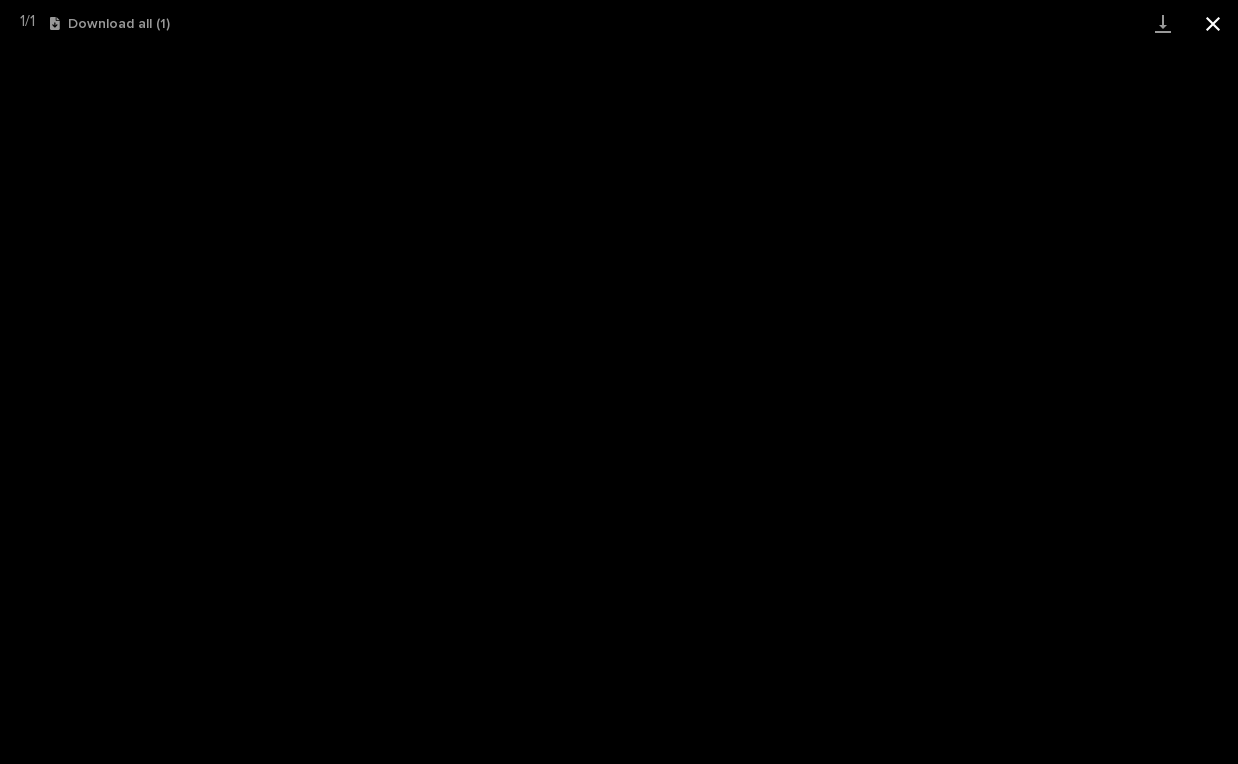 click at bounding box center [1213, 23] 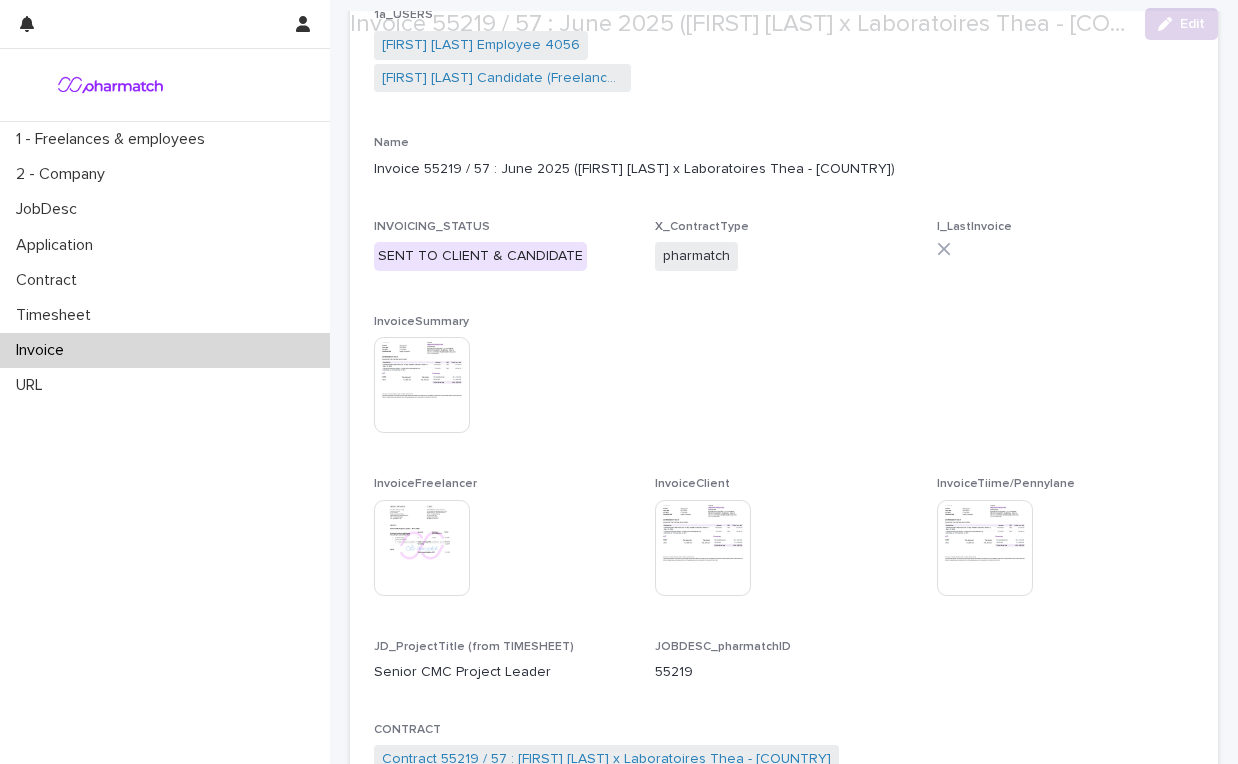 scroll, scrollTop: 289, scrollLeft: 0, axis: vertical 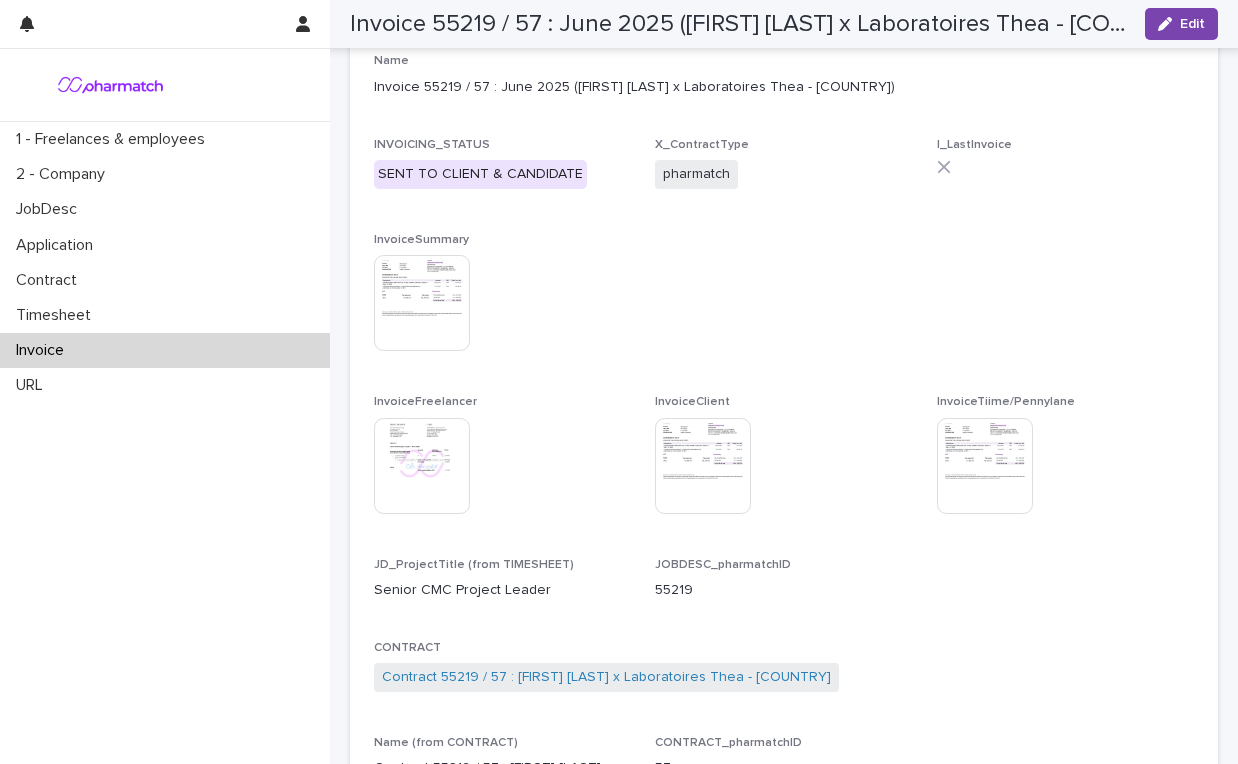 click at bounding box center (422, 303) 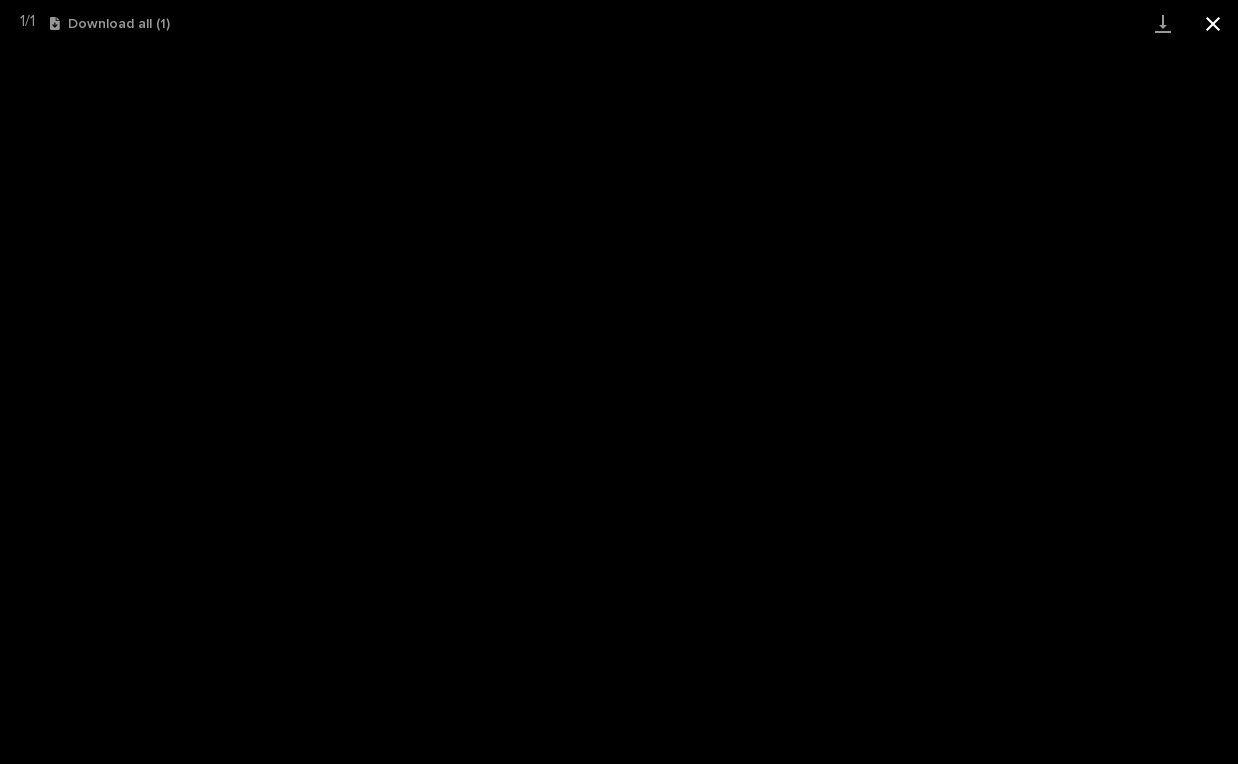 click at bounding box center [1213, 23] 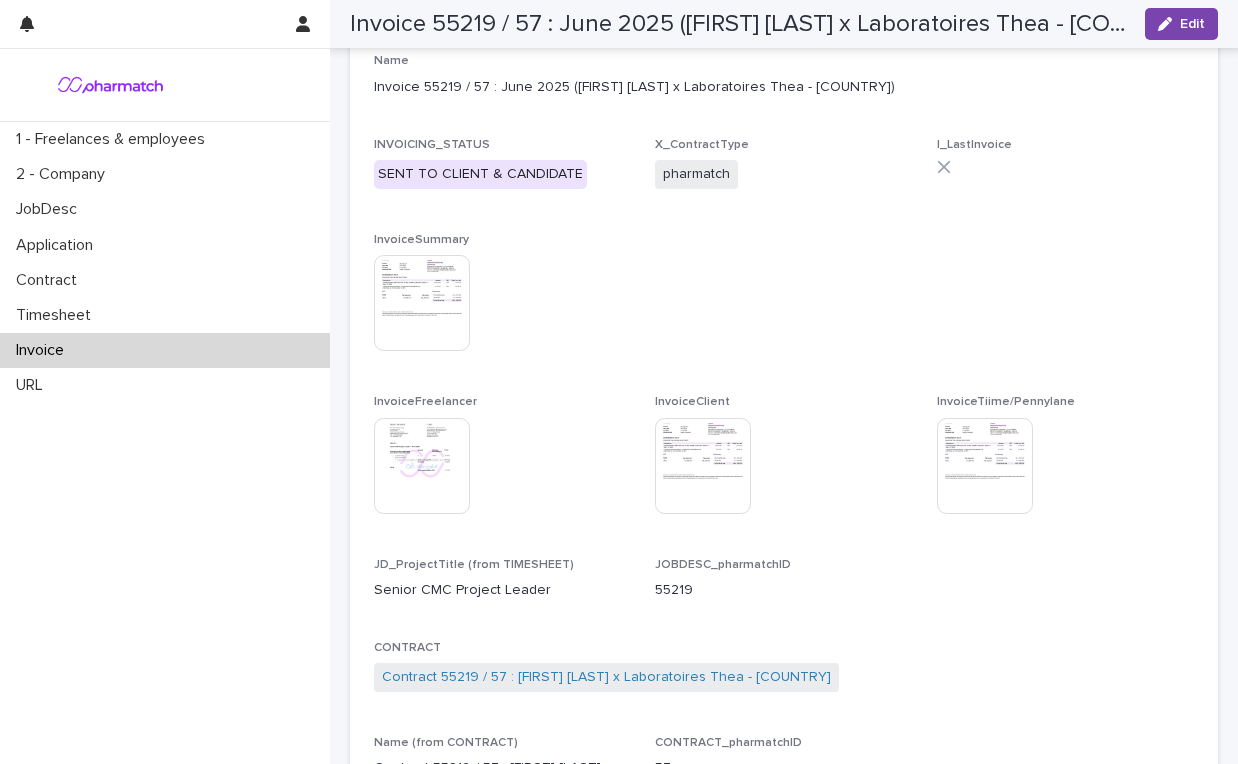 click on "Invoice" at bounding box center [165, 350] 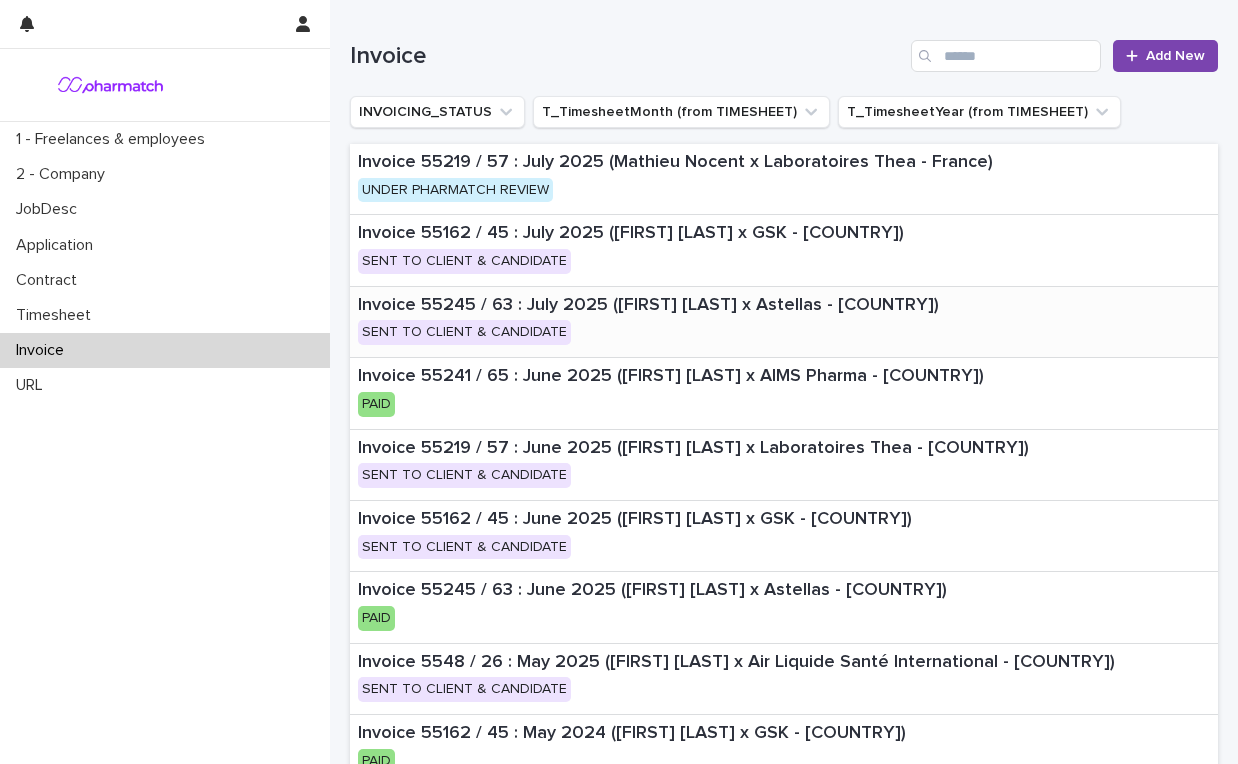 click on "Invoice 55245 / 63 : July 2025 (Mathieu Rose x Astellas - France) SENT TO CLIENT & CANDIDATE" at bounding box center (755, 322) 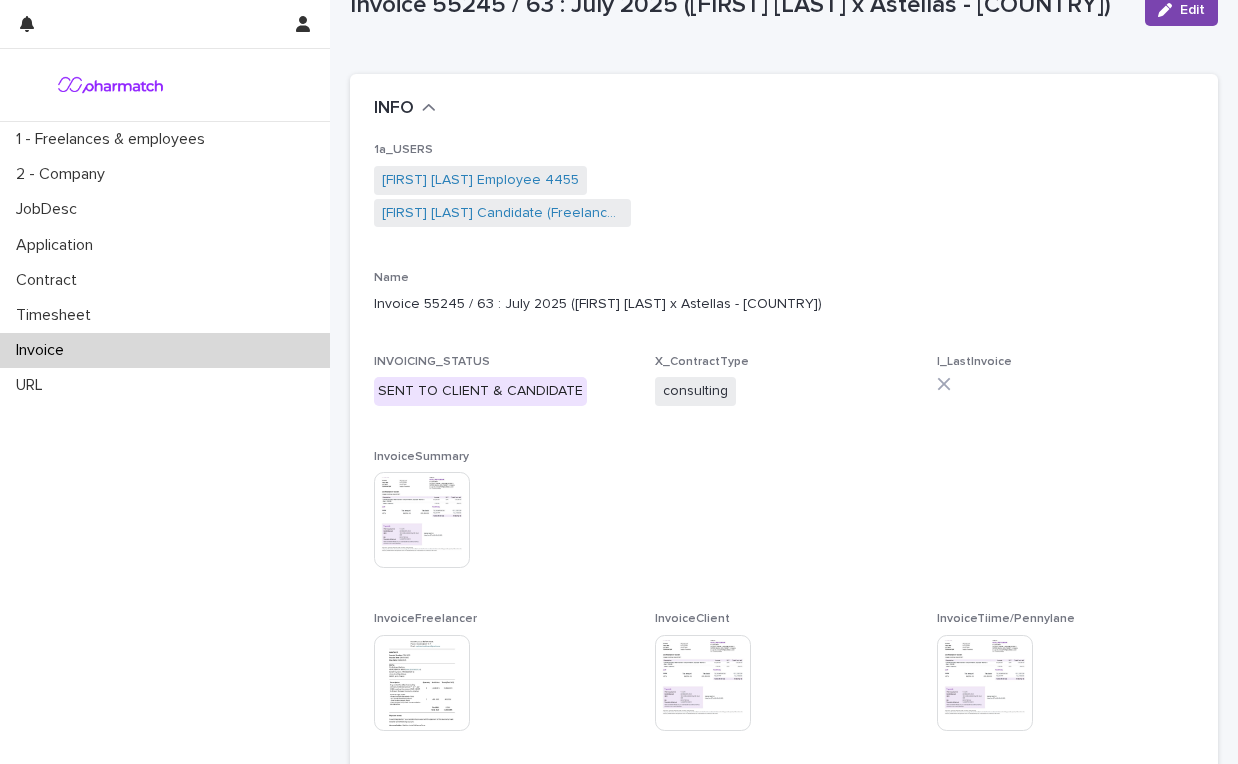 scroll, scrollTop: 214, scrollLeft: 0, axis: vertical 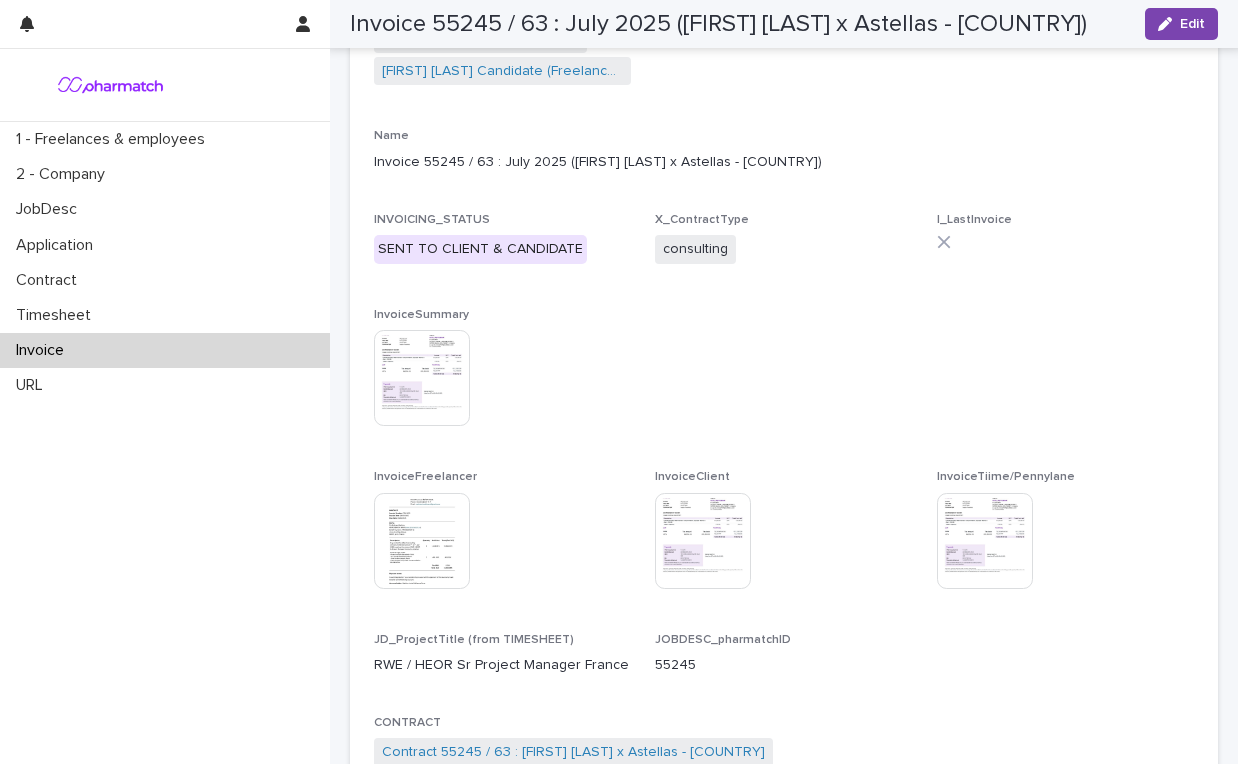 click at bounding box center [703, 541] 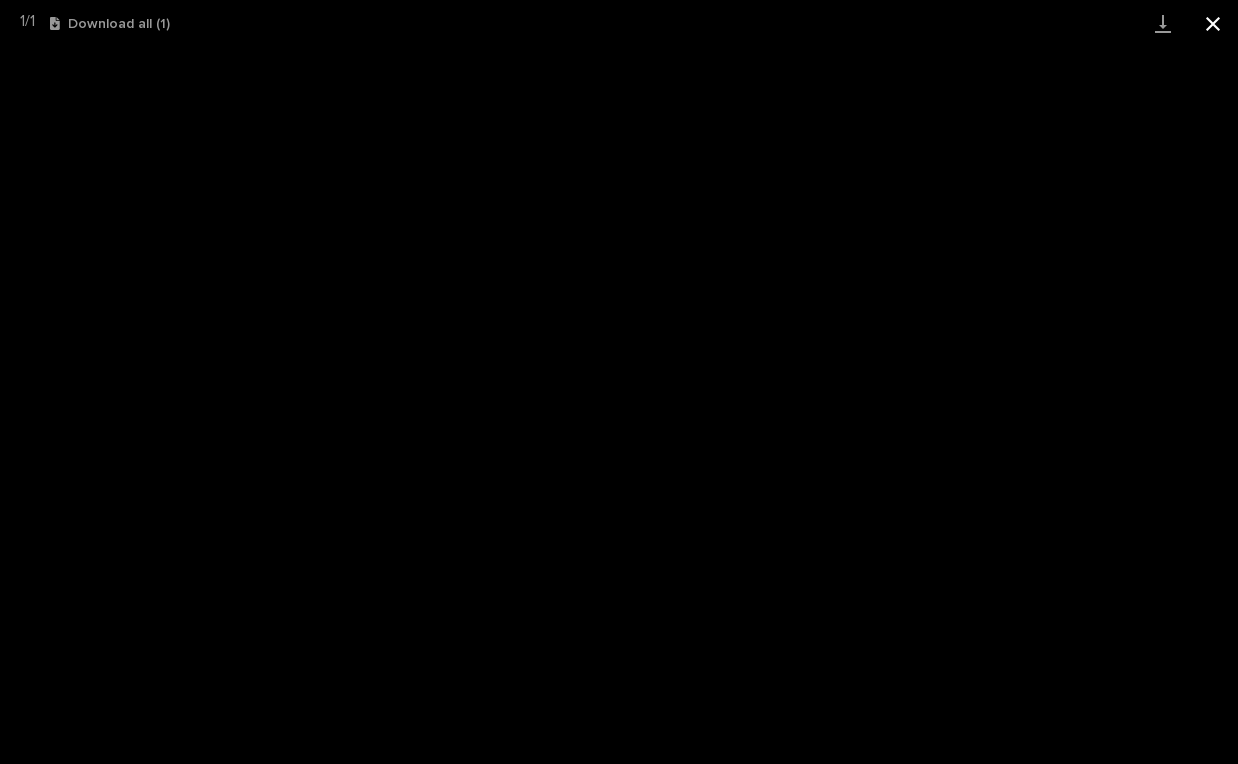 click at bounding box center [1213, 23] 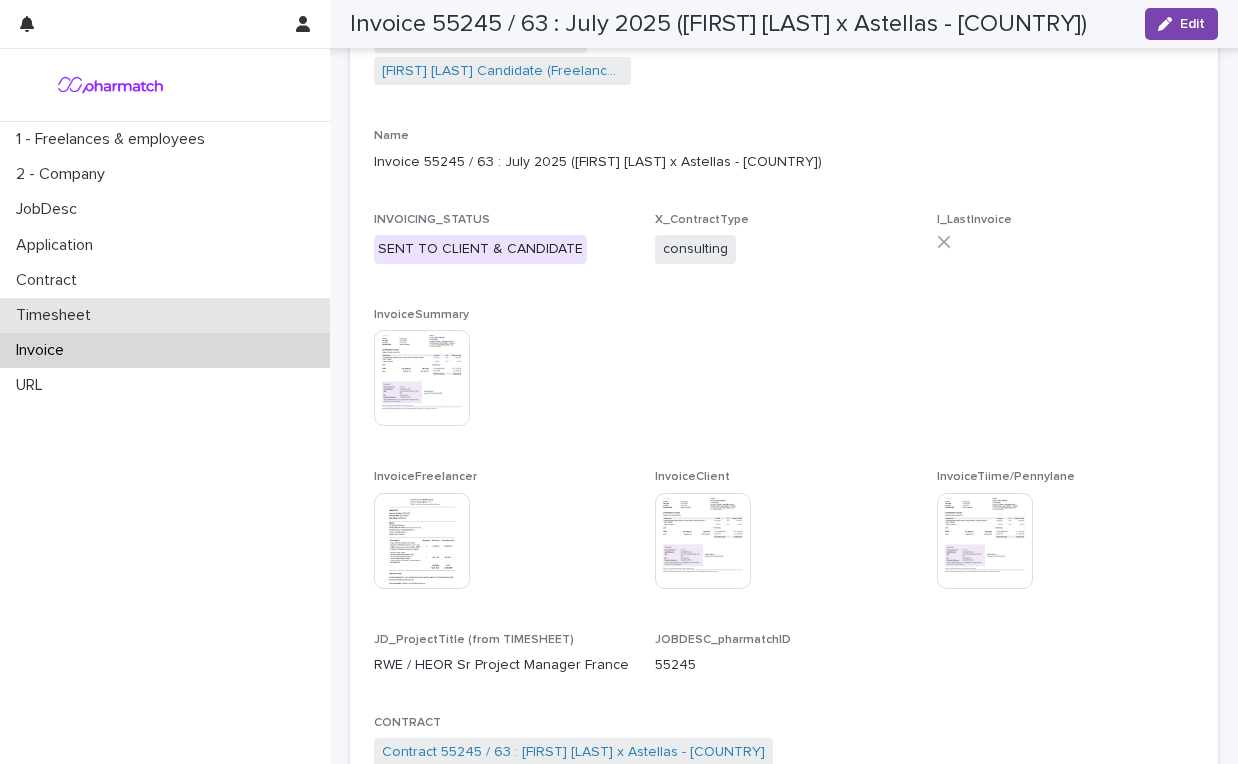 click on "Timesheet" at bounding box center [165, 315] 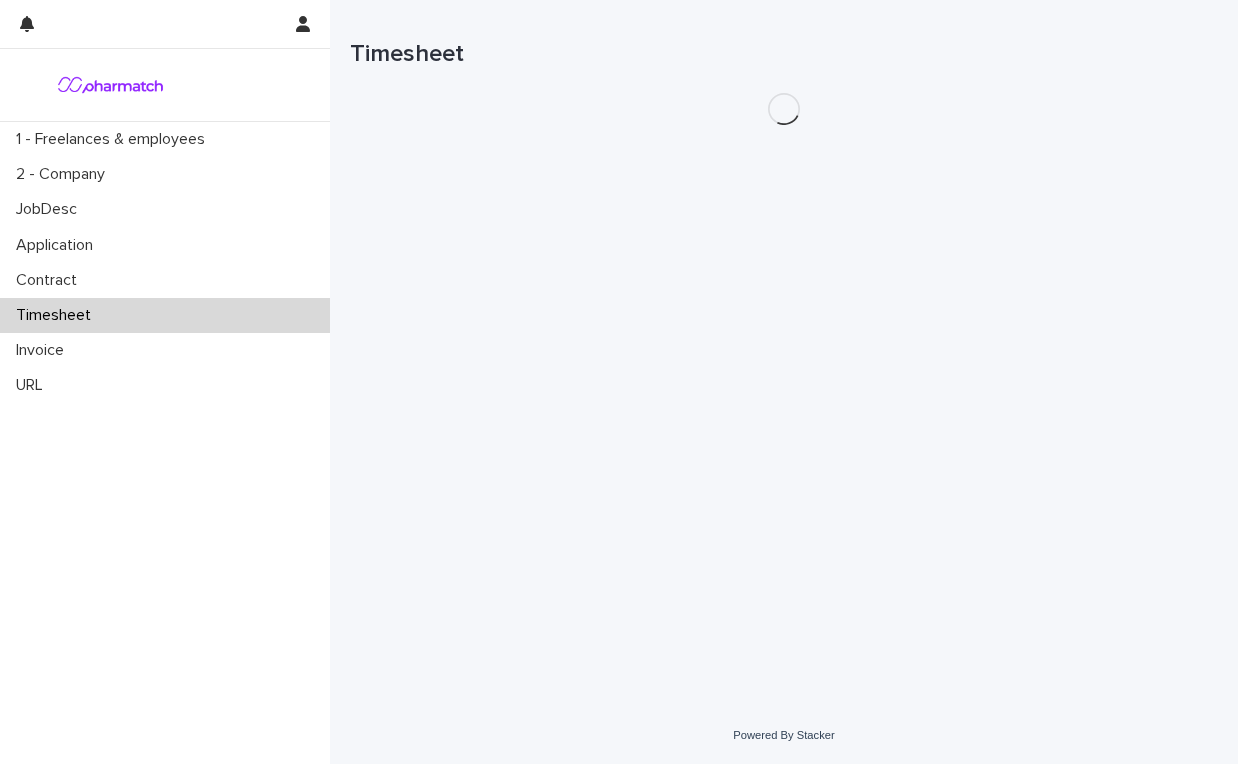 scroll, scrollTop: 0, scrollLeft: 0, axis: both 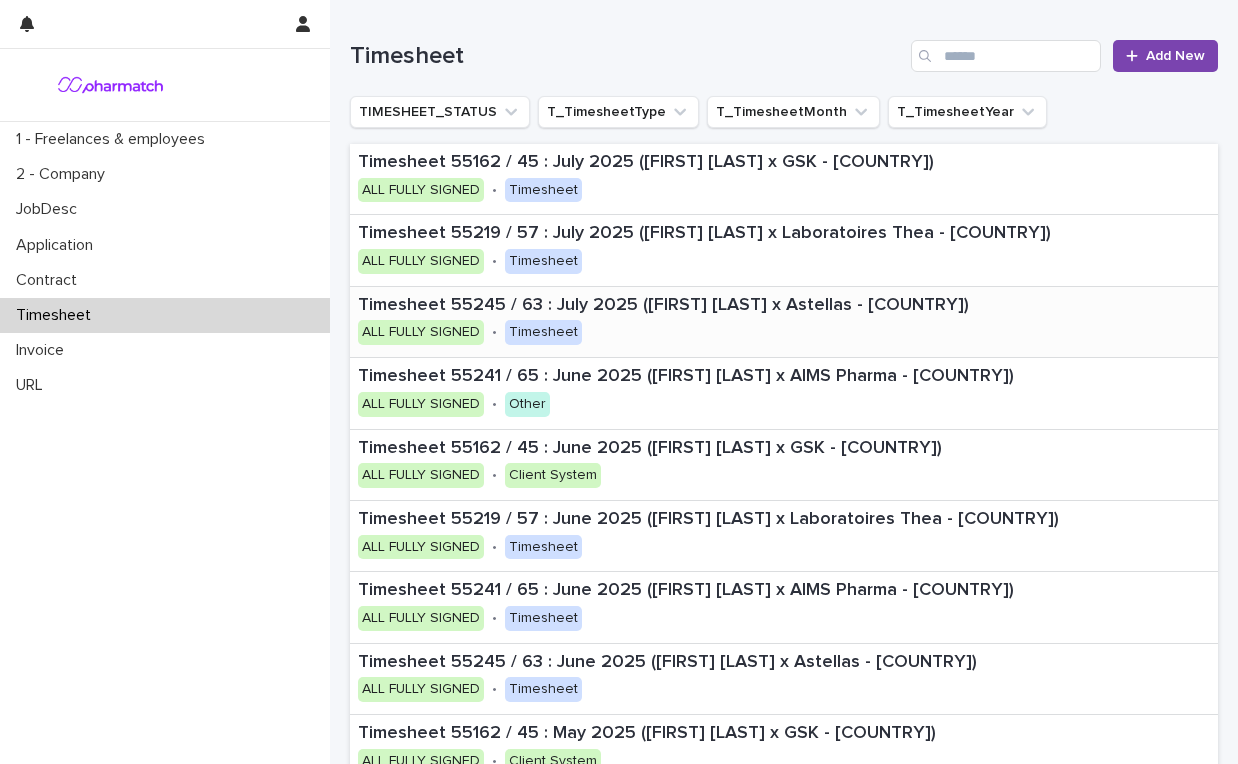 click on "Timesheet 55245 / 63 : July 2025 (Mathieu Rose x Astellas - [COUNTRY])" at bounding box center (775, 306) 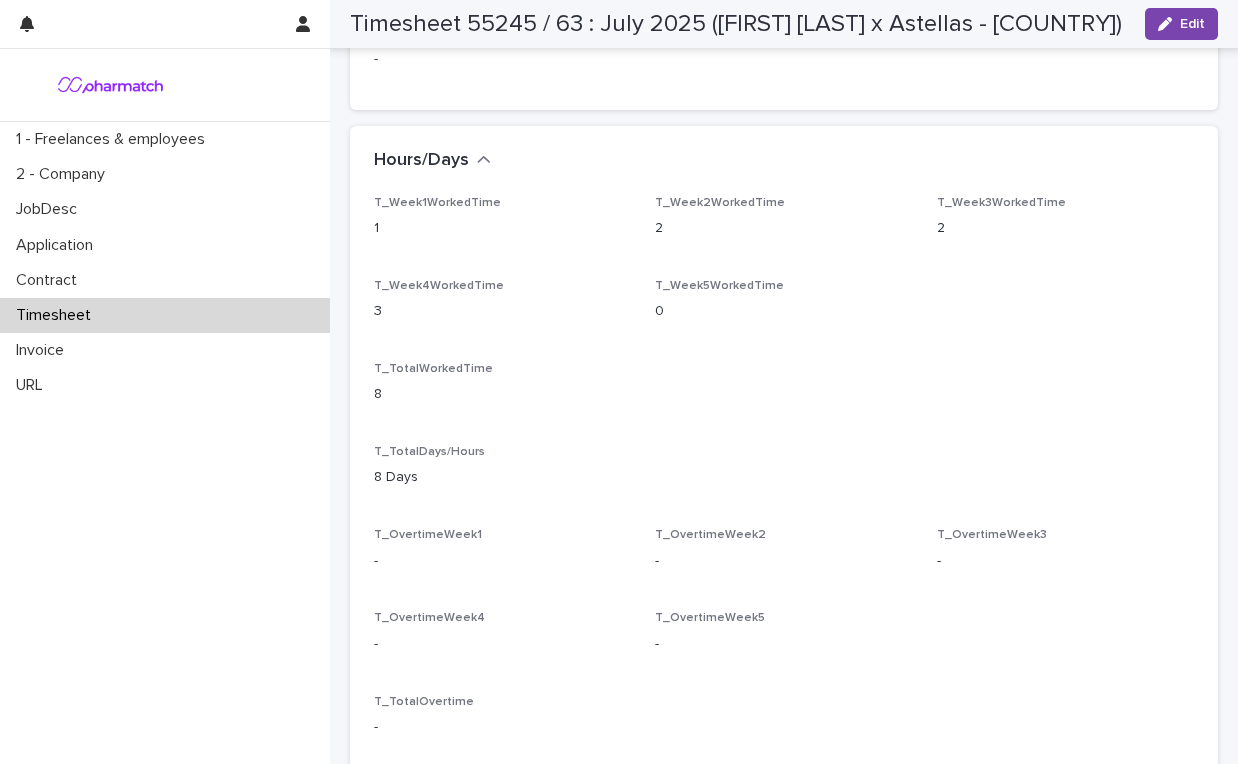 scroll, scrollTop: 1581, scrollLeft: 0, axis: vertical 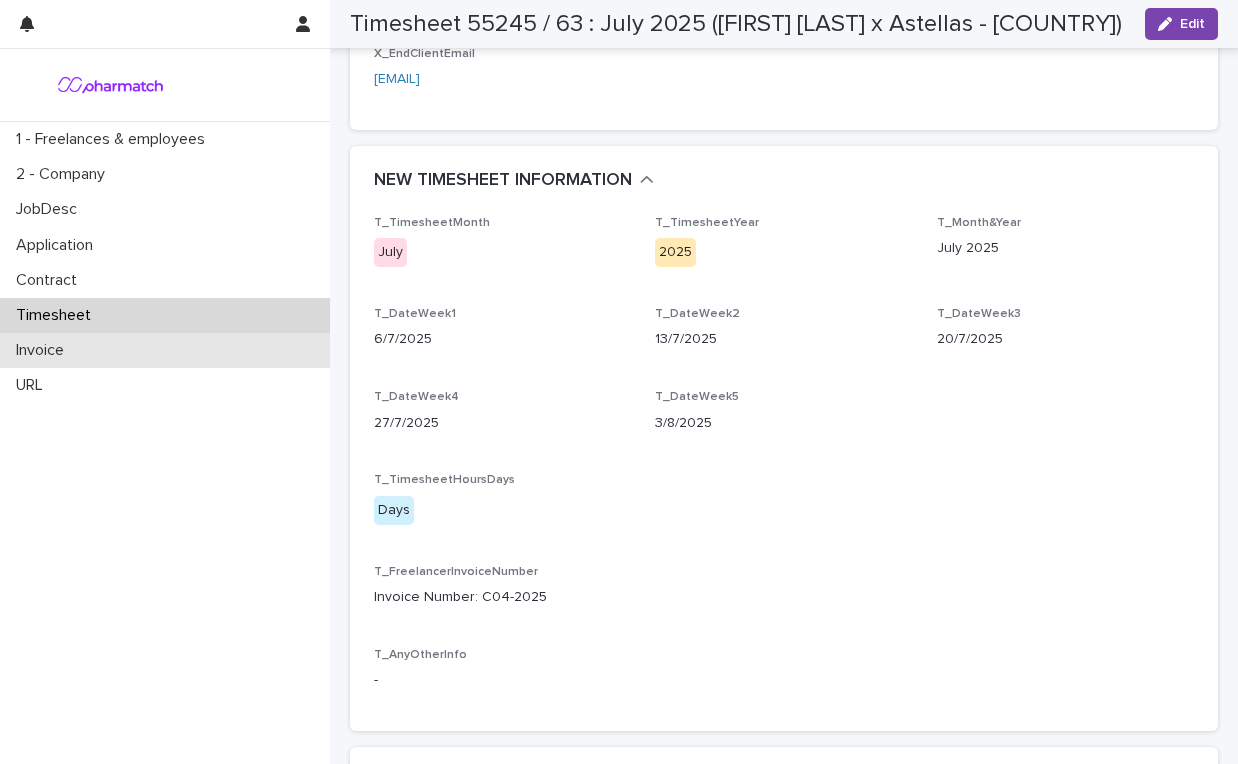 click on "Invoice" at bounding box center (165, 350) 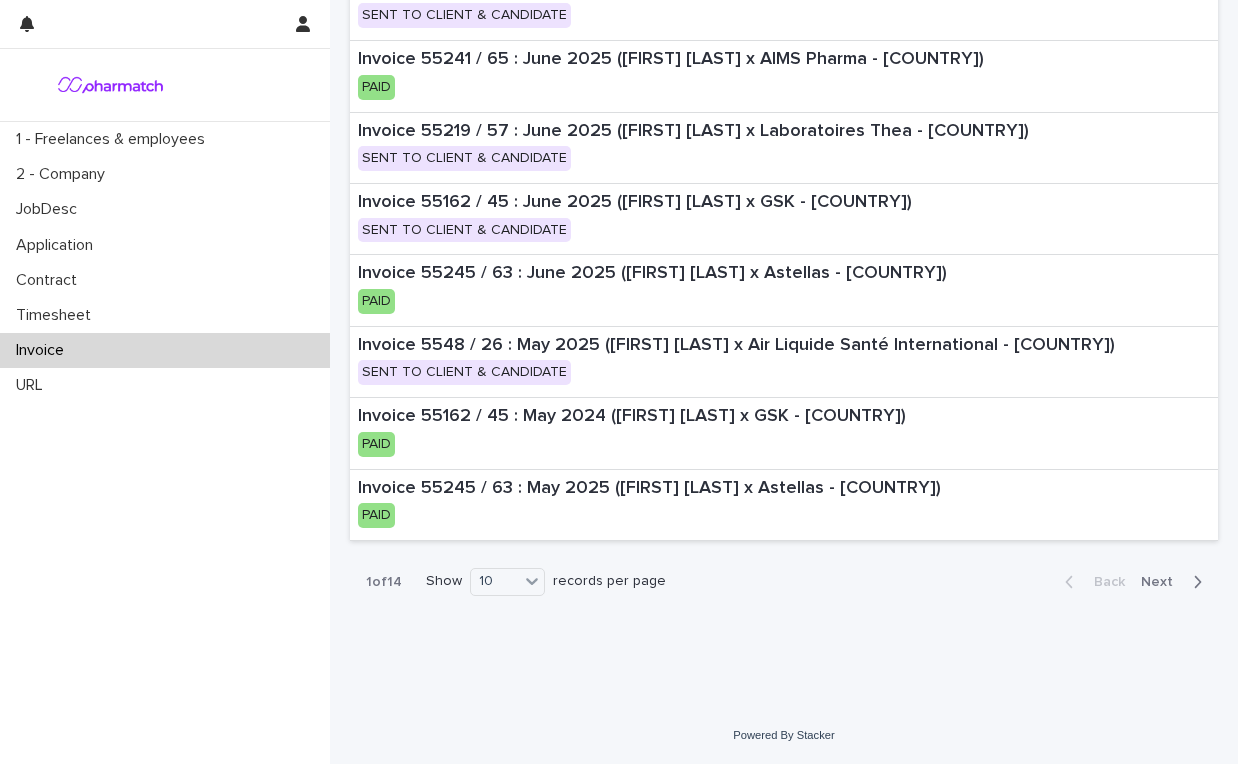 scroll, scrollTop: 0, scrollLeft: 0, axis: both 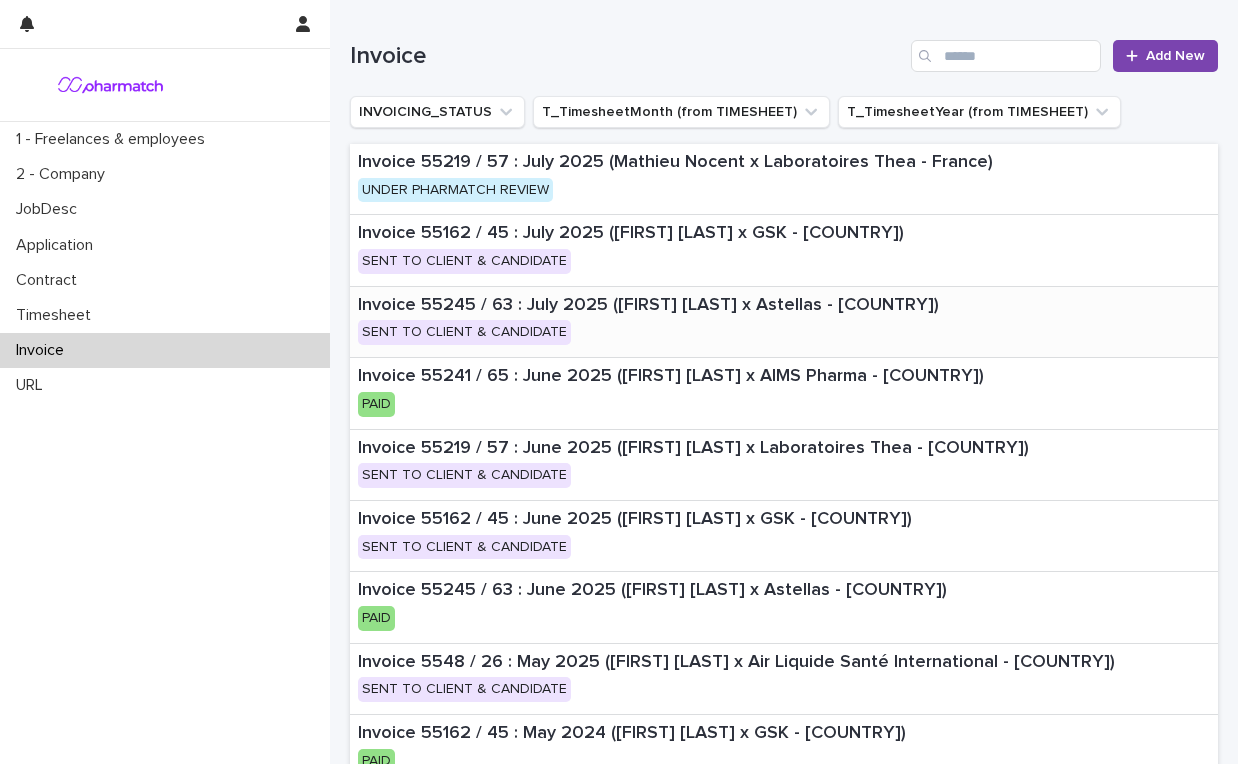 click on "Invoice 55245 / 63 : July 2025 (Mathieu Rose x Astellas - France) SENT TO CLIENT & CANDIDATE" at bounding box center [755, 322] 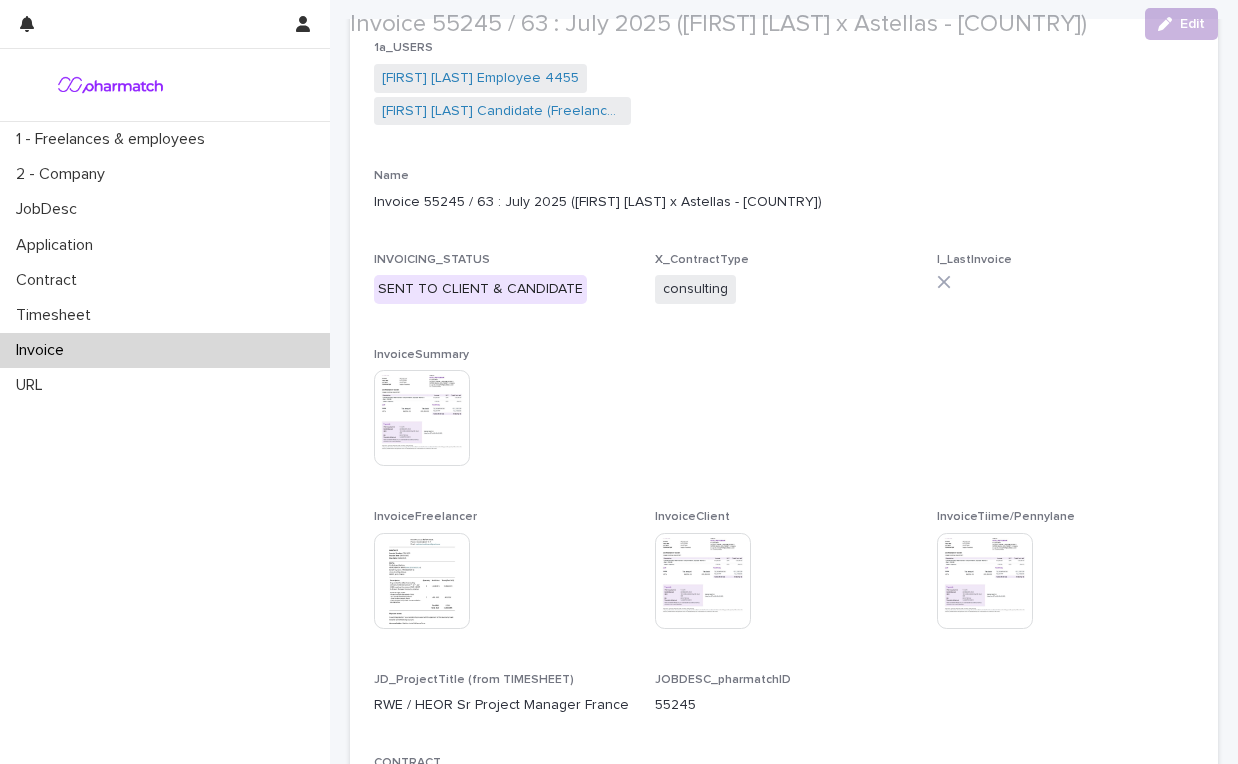 scroll, scrollTop: 212, scrollLeft: 0, axis: vertical 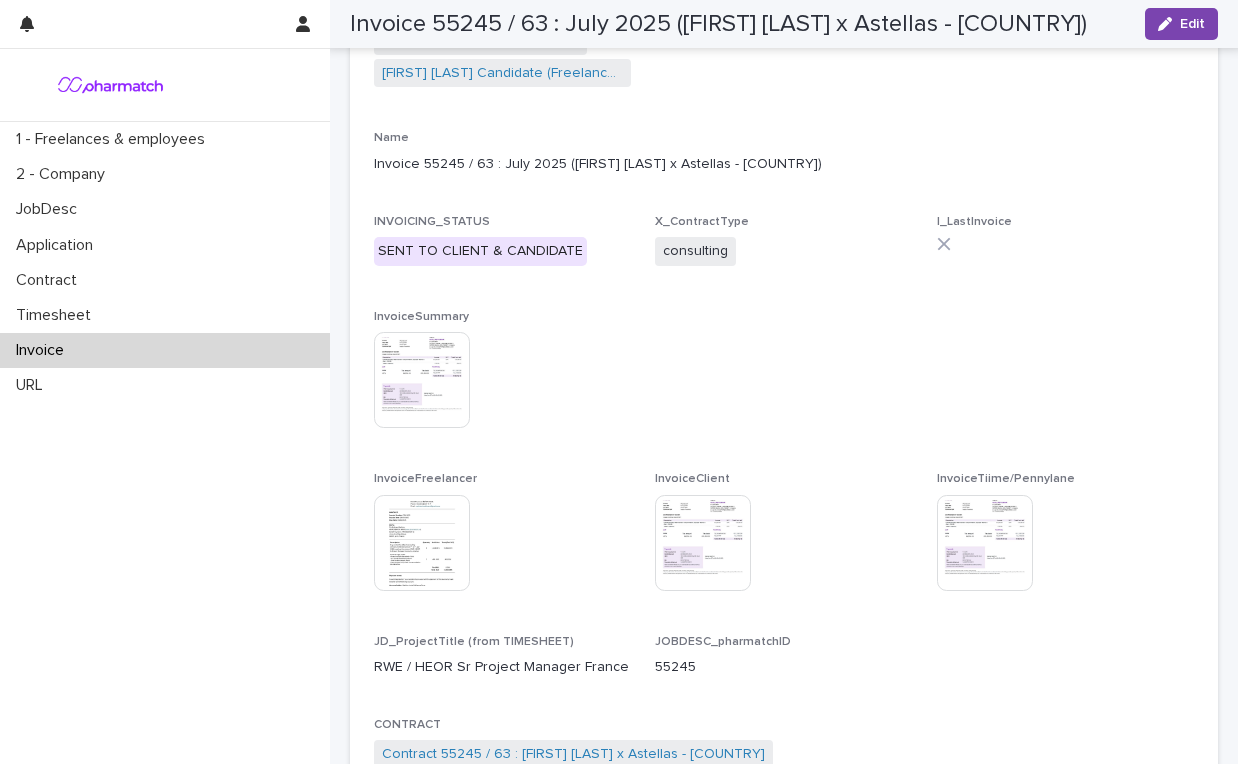 click at bounding box center [703, 543] 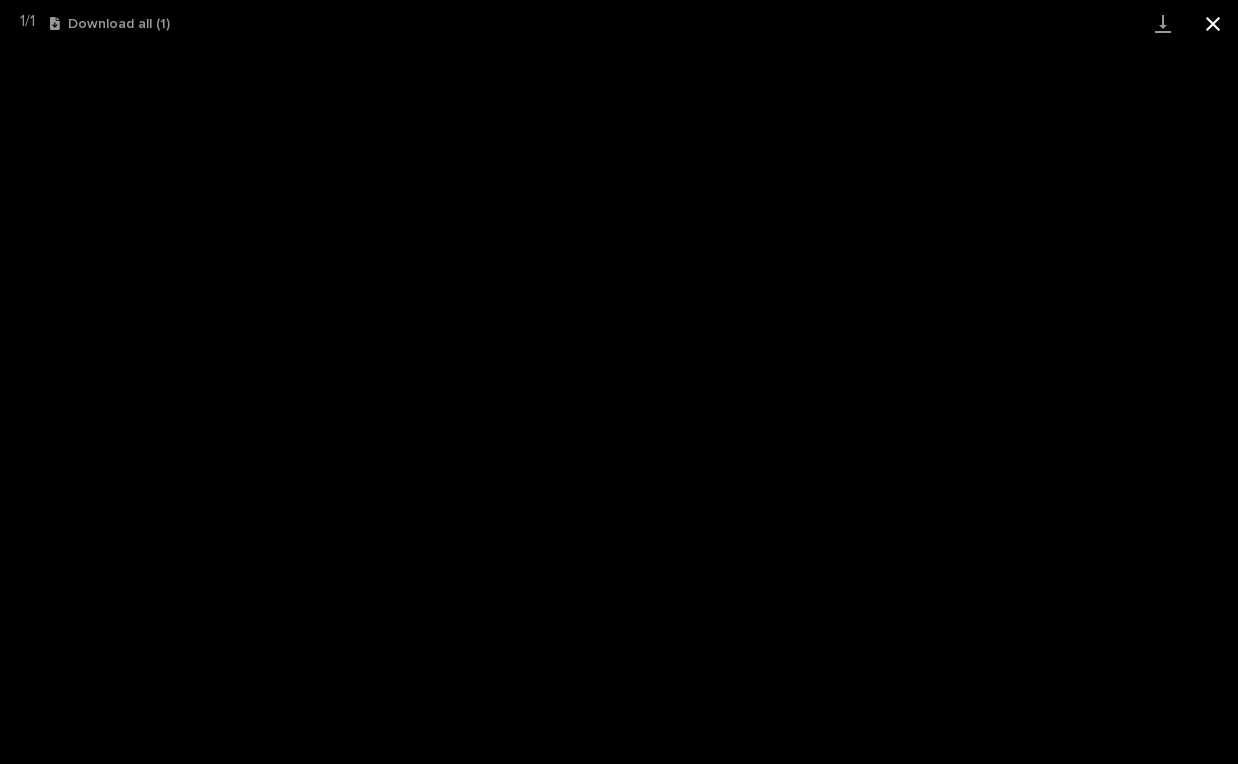 click at bounding box center (1213, 23) 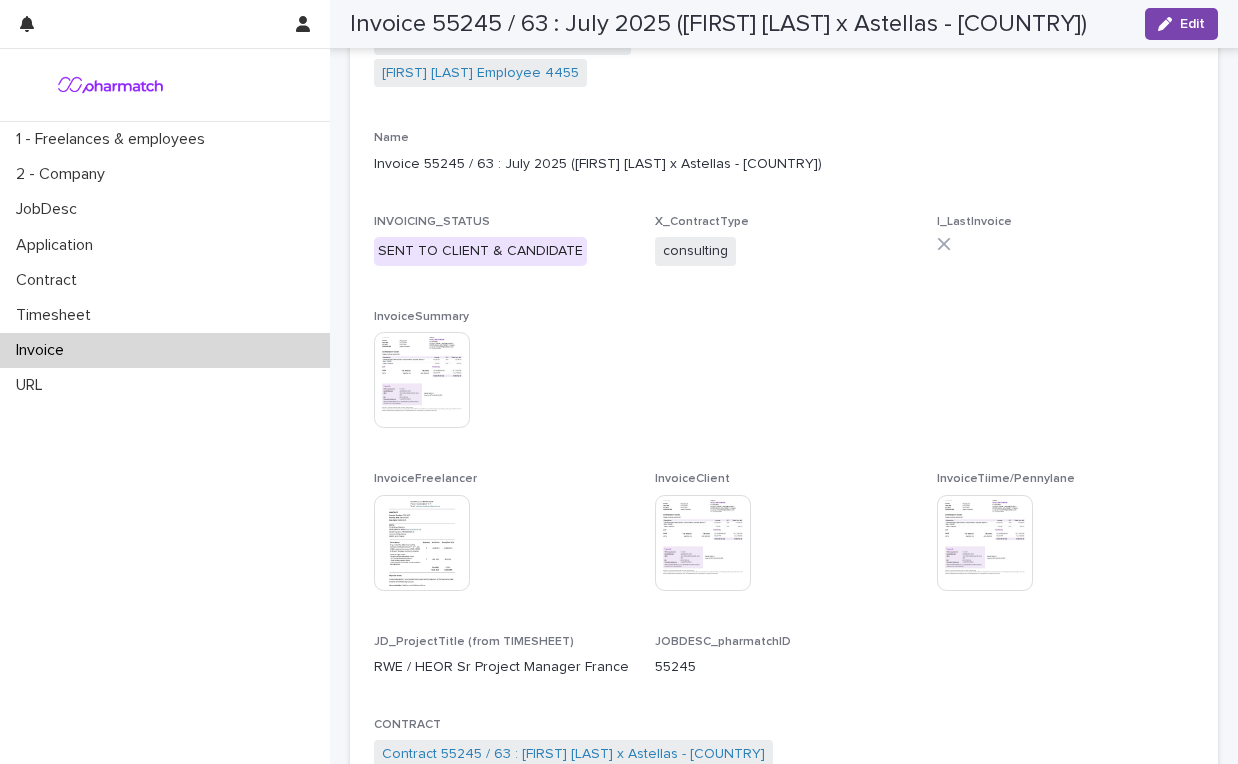 click on "Invoice" at bounding box center [165, 350] 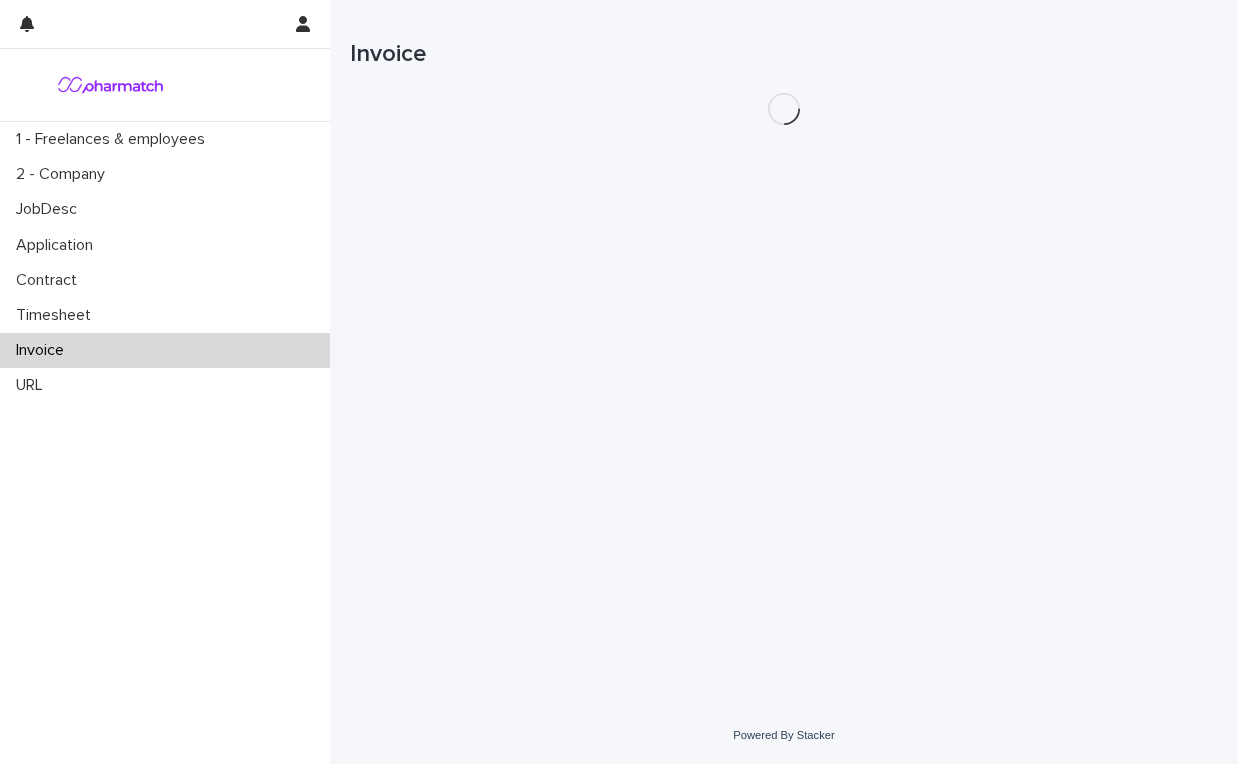 scroll, scrollTop: 0, scrollLeft: 0, axis: both 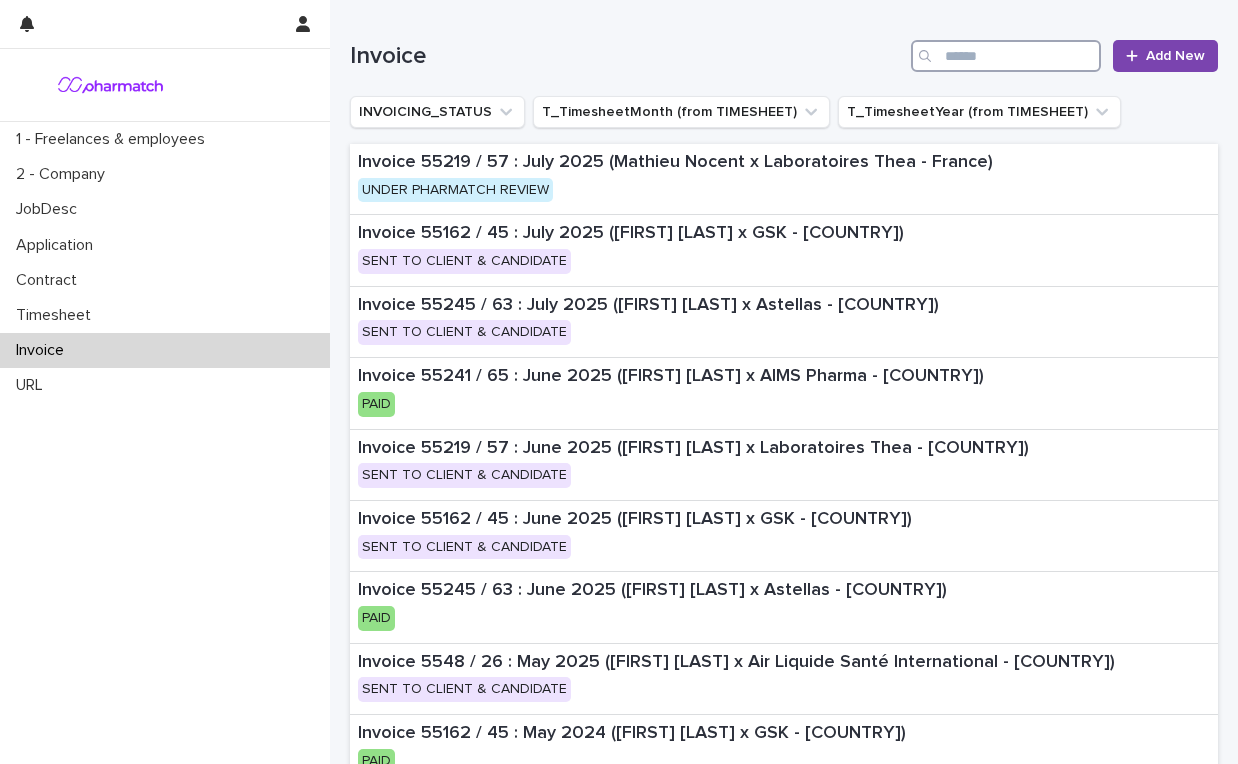 click at bounding box center [1006, 56] 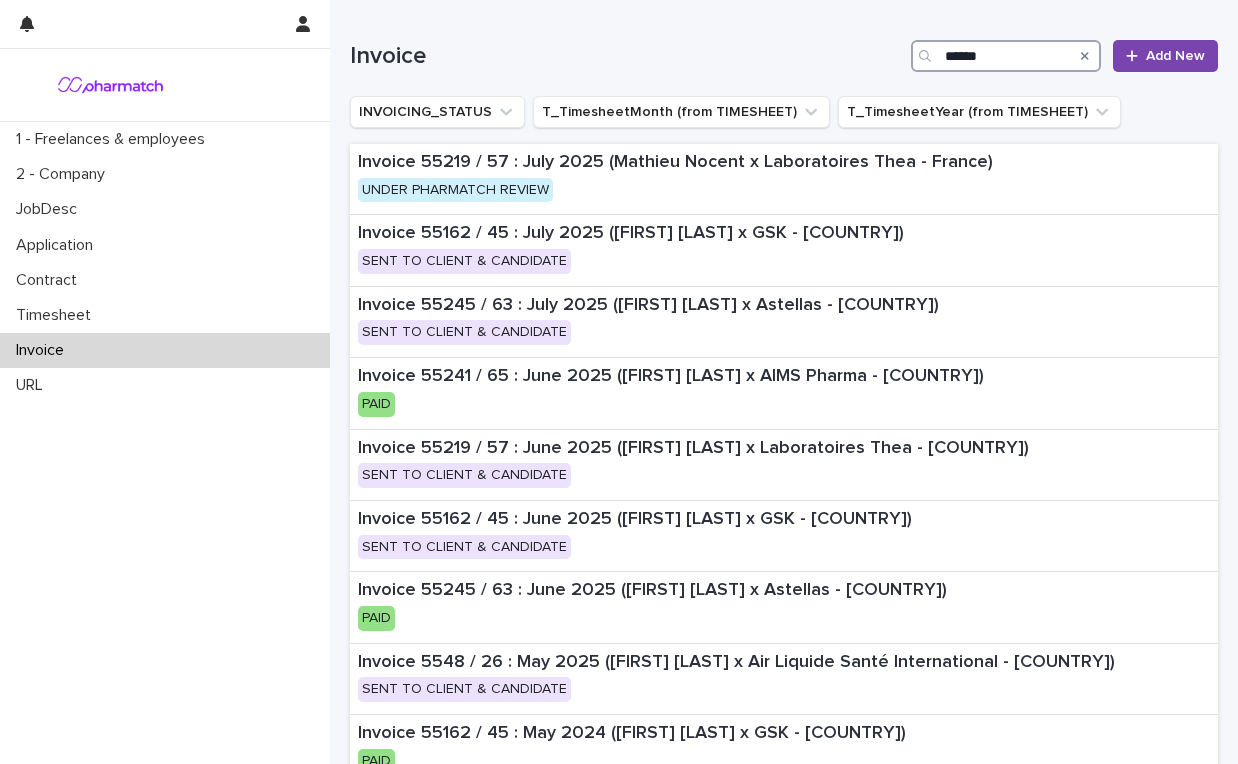 type on "******" 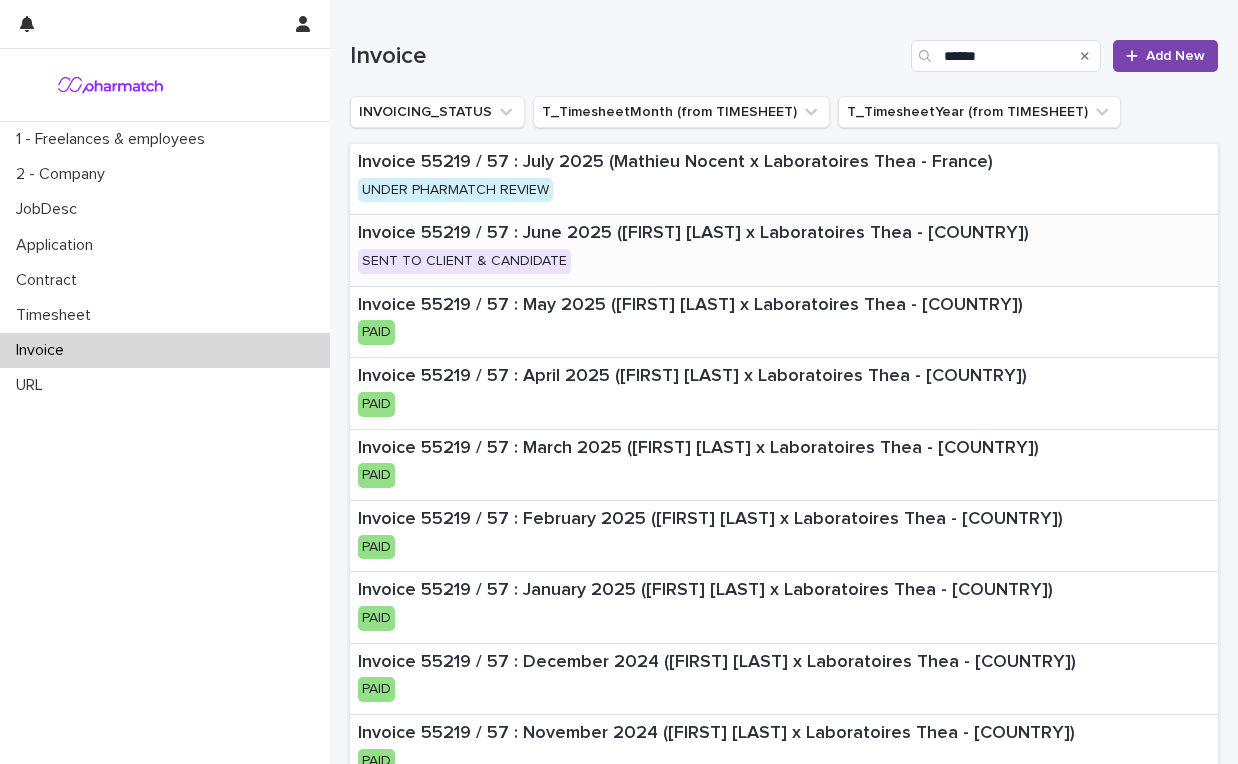 click on "Invoice 55219 / 57 : June 2025 (Mathieu Nocent x Laboratoires Thea - [COUNTRY])" at bounding box center [784, 234] 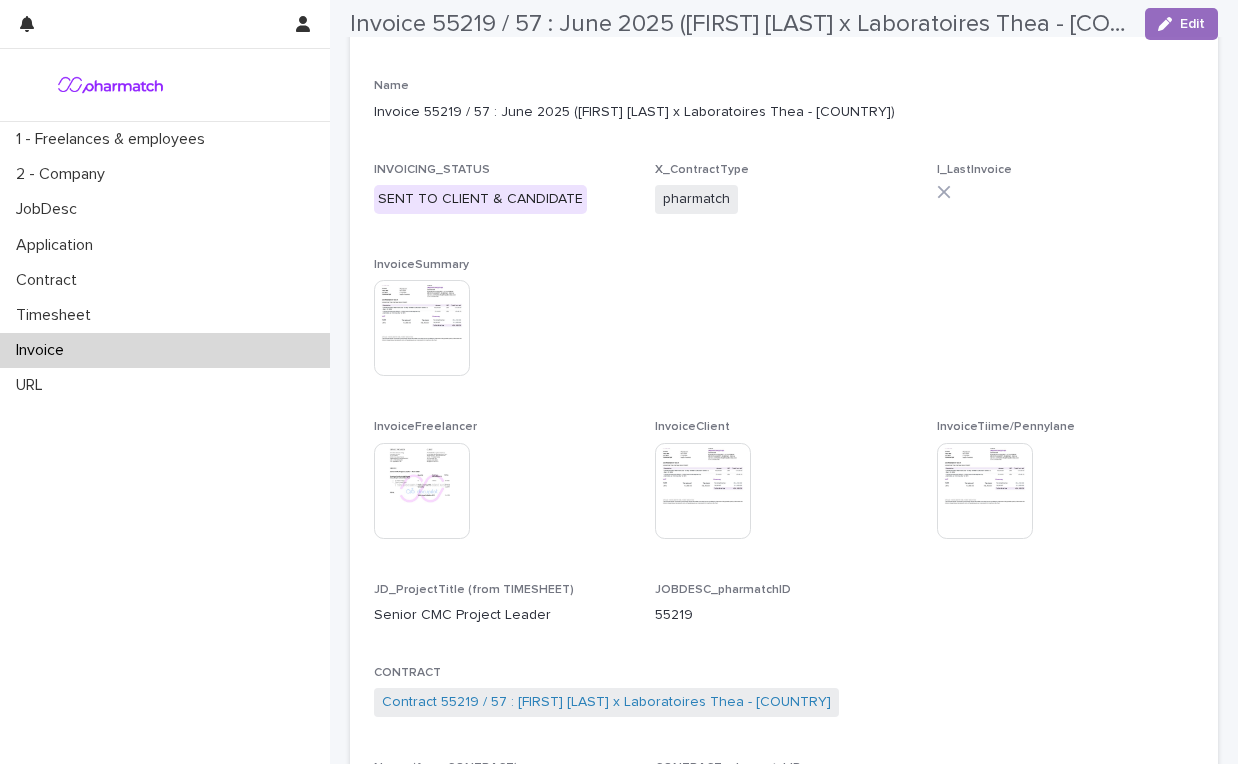 scroll, scrollTop: 288, scrollLeft: 0, axis: vertical 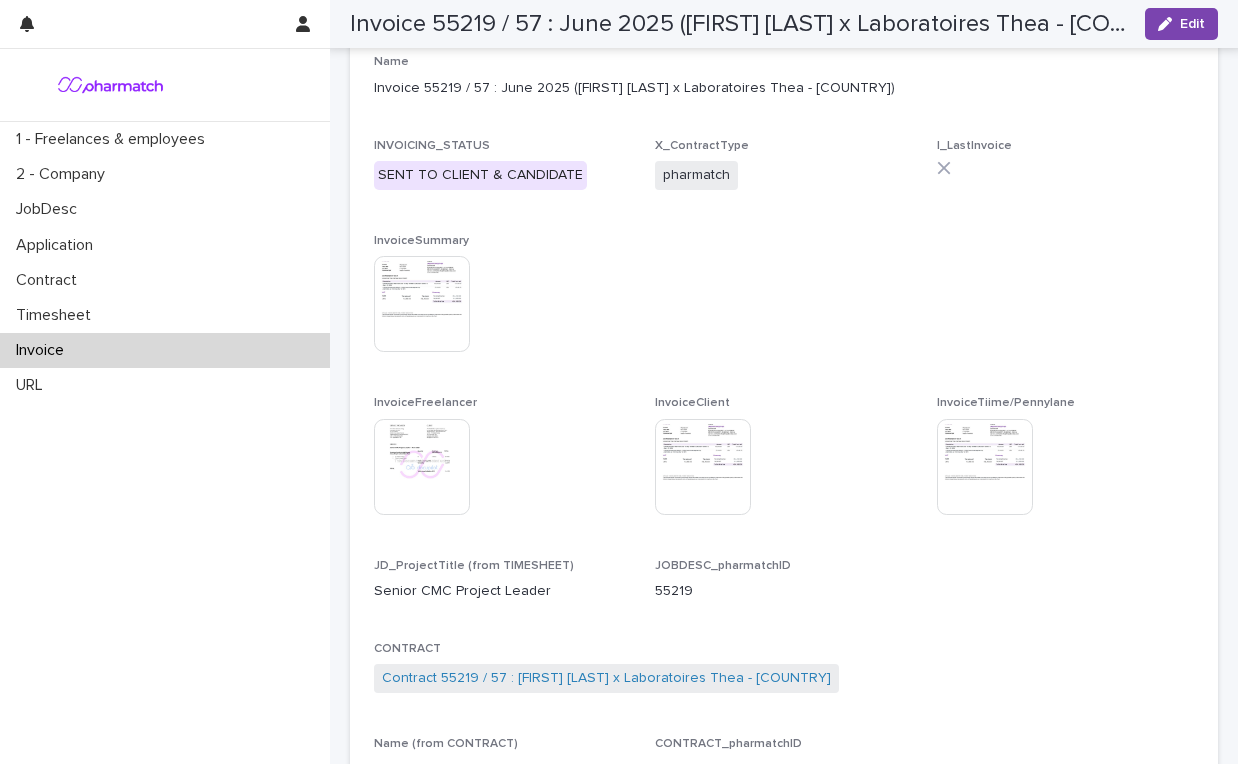 click at bounding box center (422, 304) 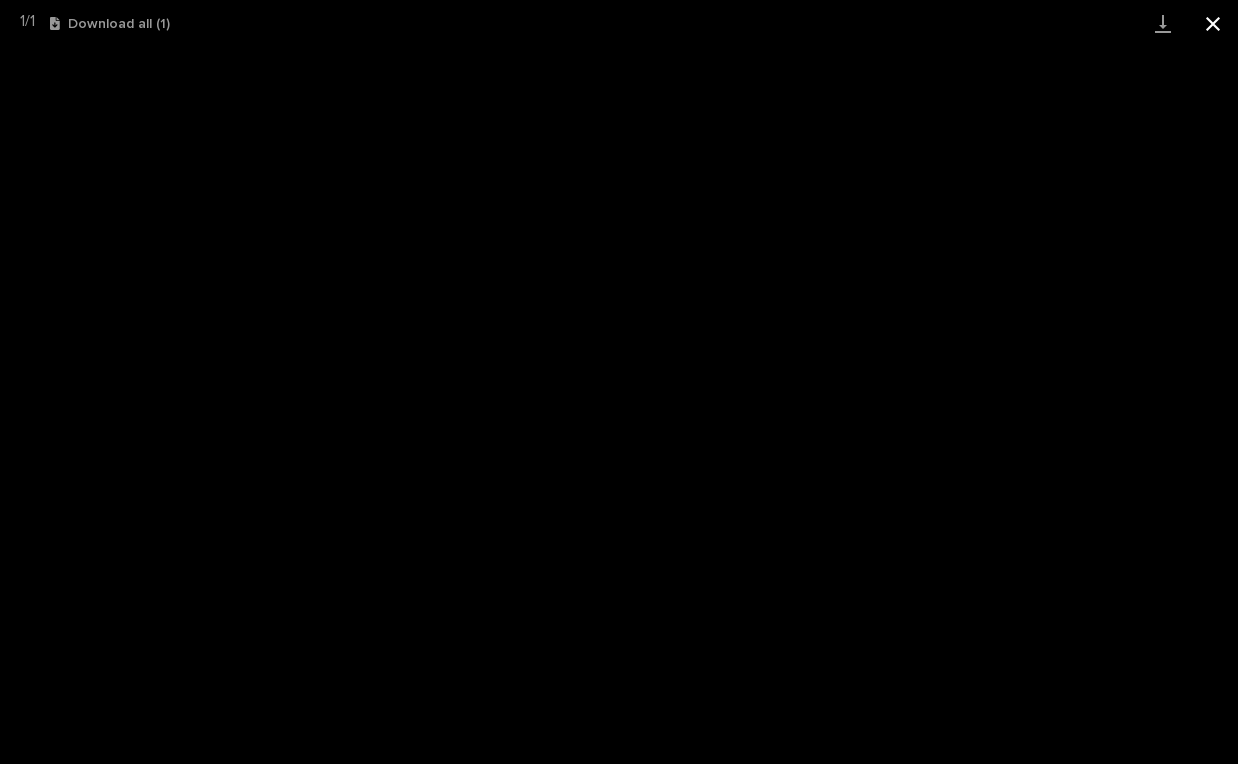 click at bounding box center (1213, 23) 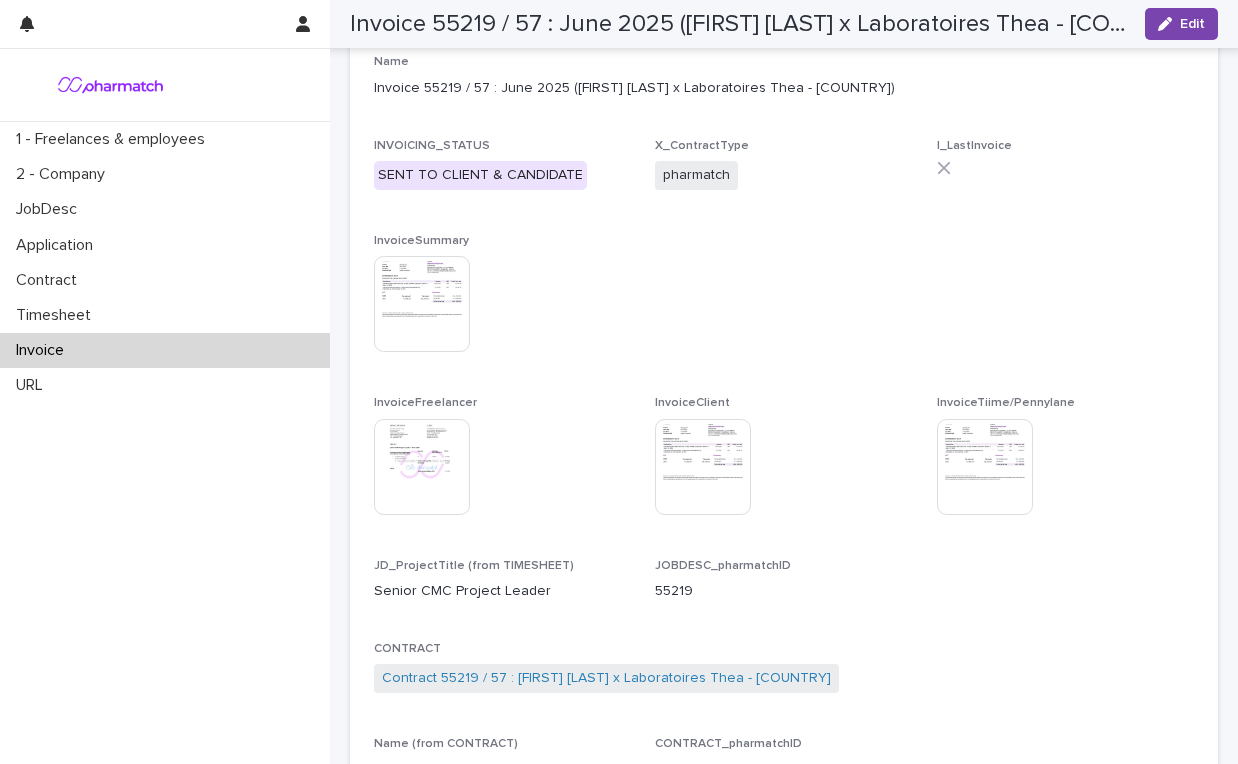 click at bounding box center [422, 304] 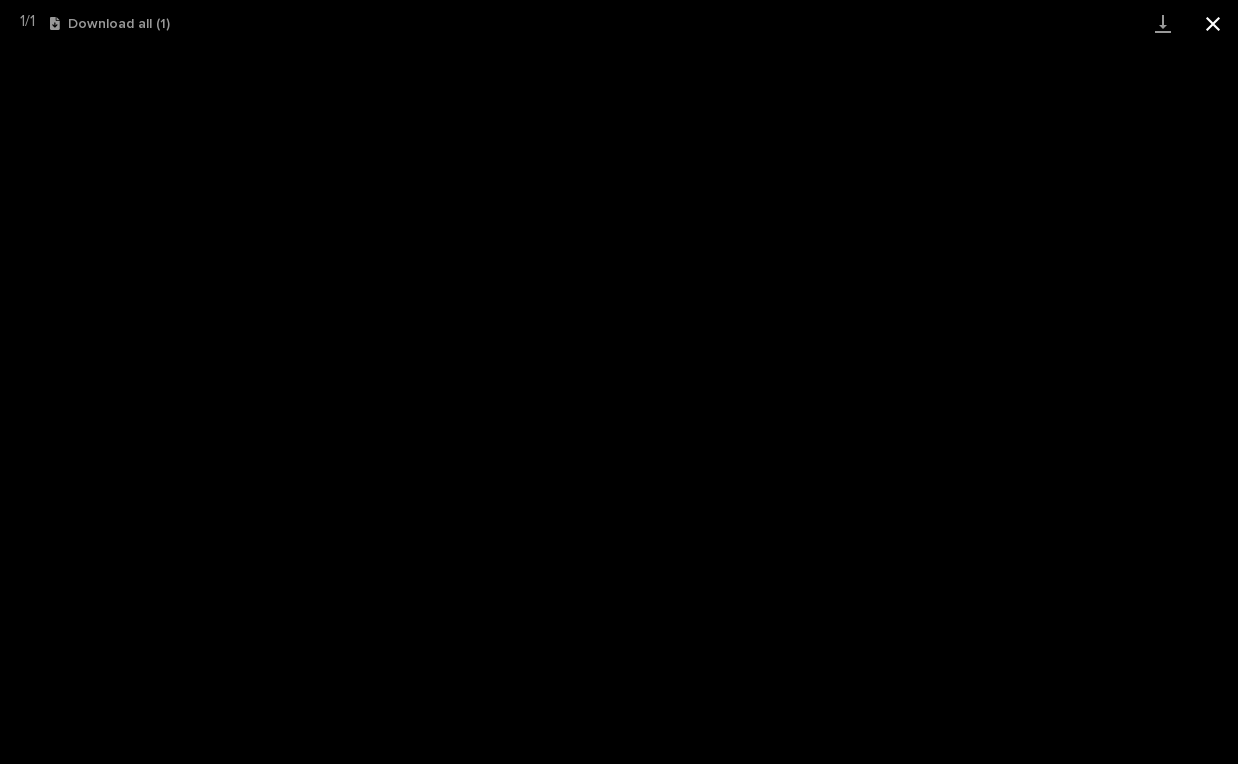 click at bounding box center (1213, 23) 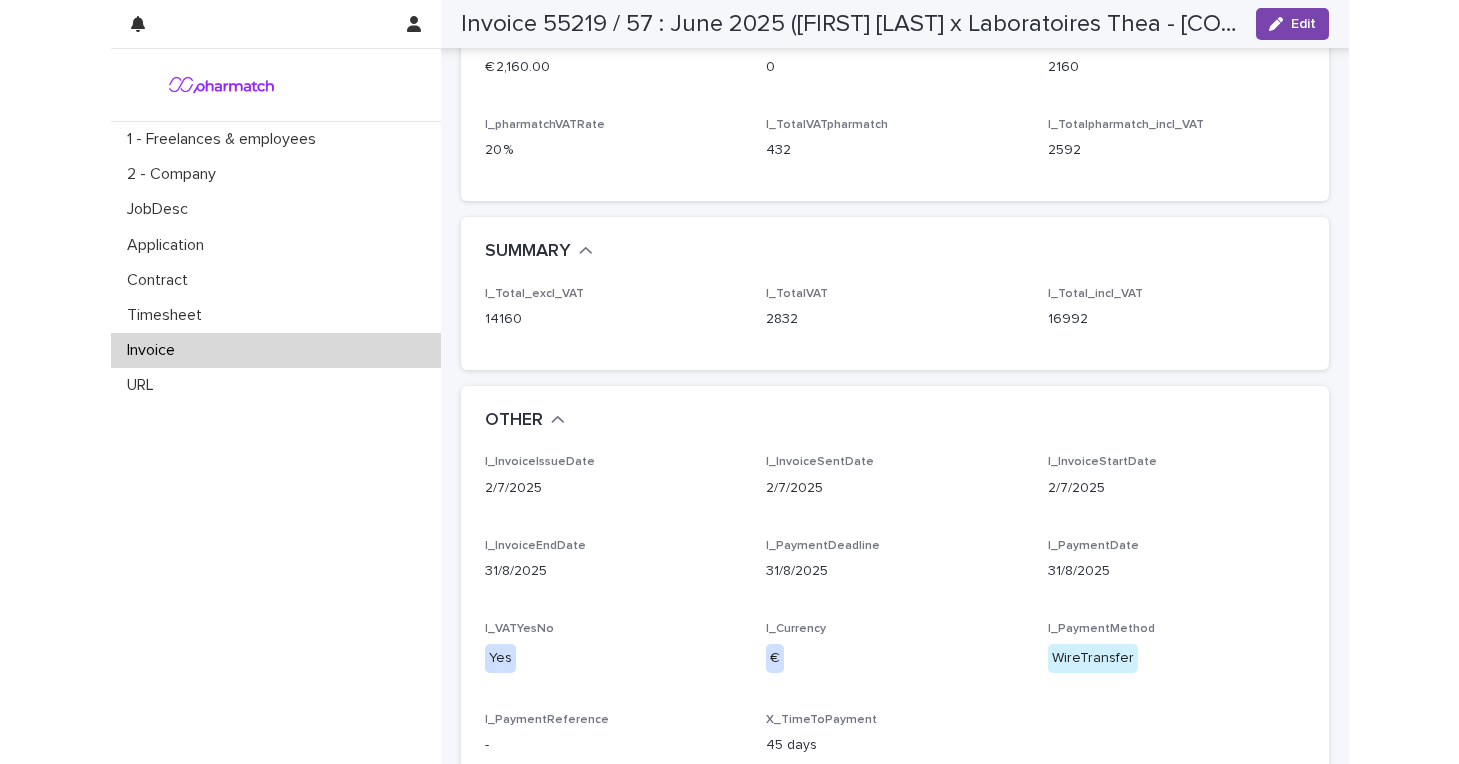 scroll, scrollTop: 4687, scrollLeft: 0, axis: vertical 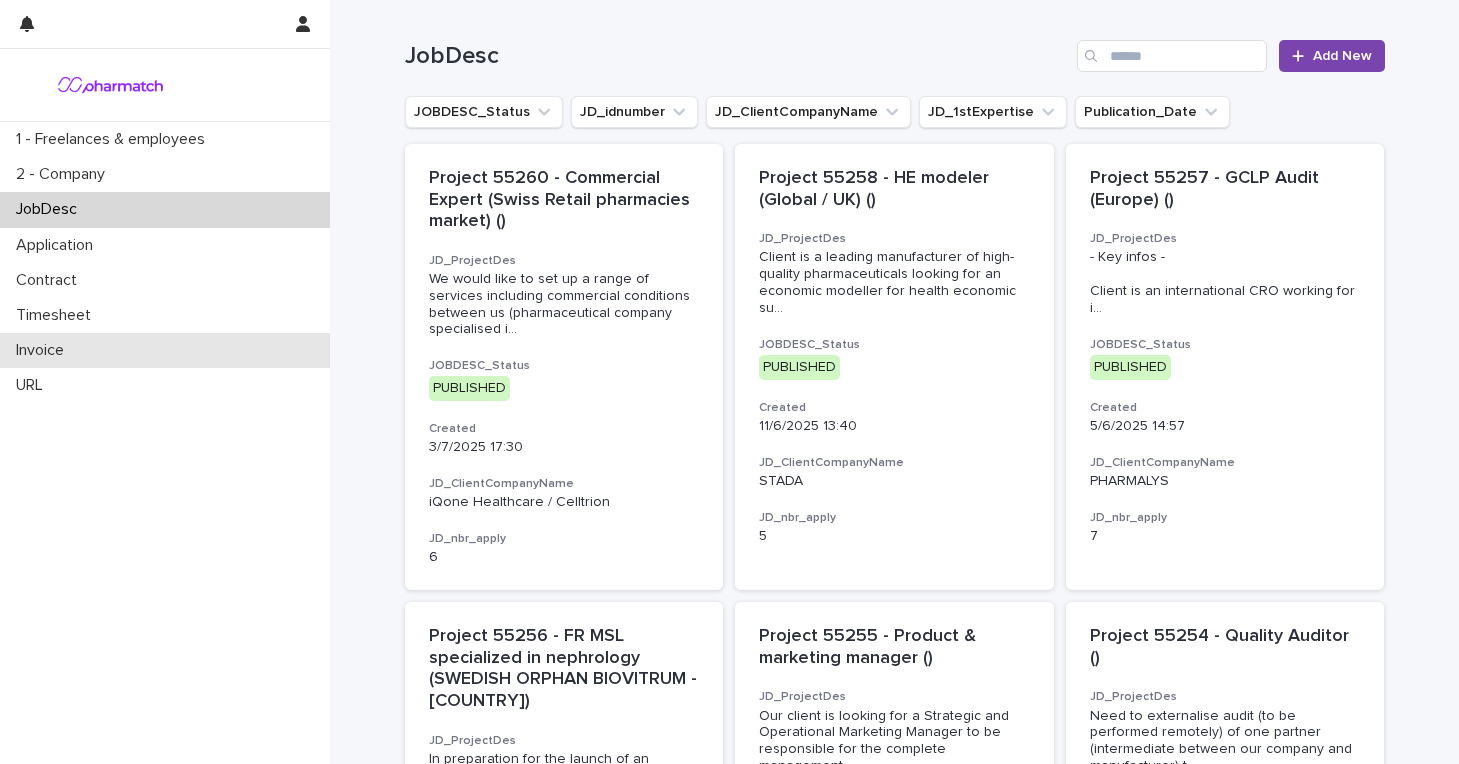click on "Invoice" at bounding box center [165, 350] 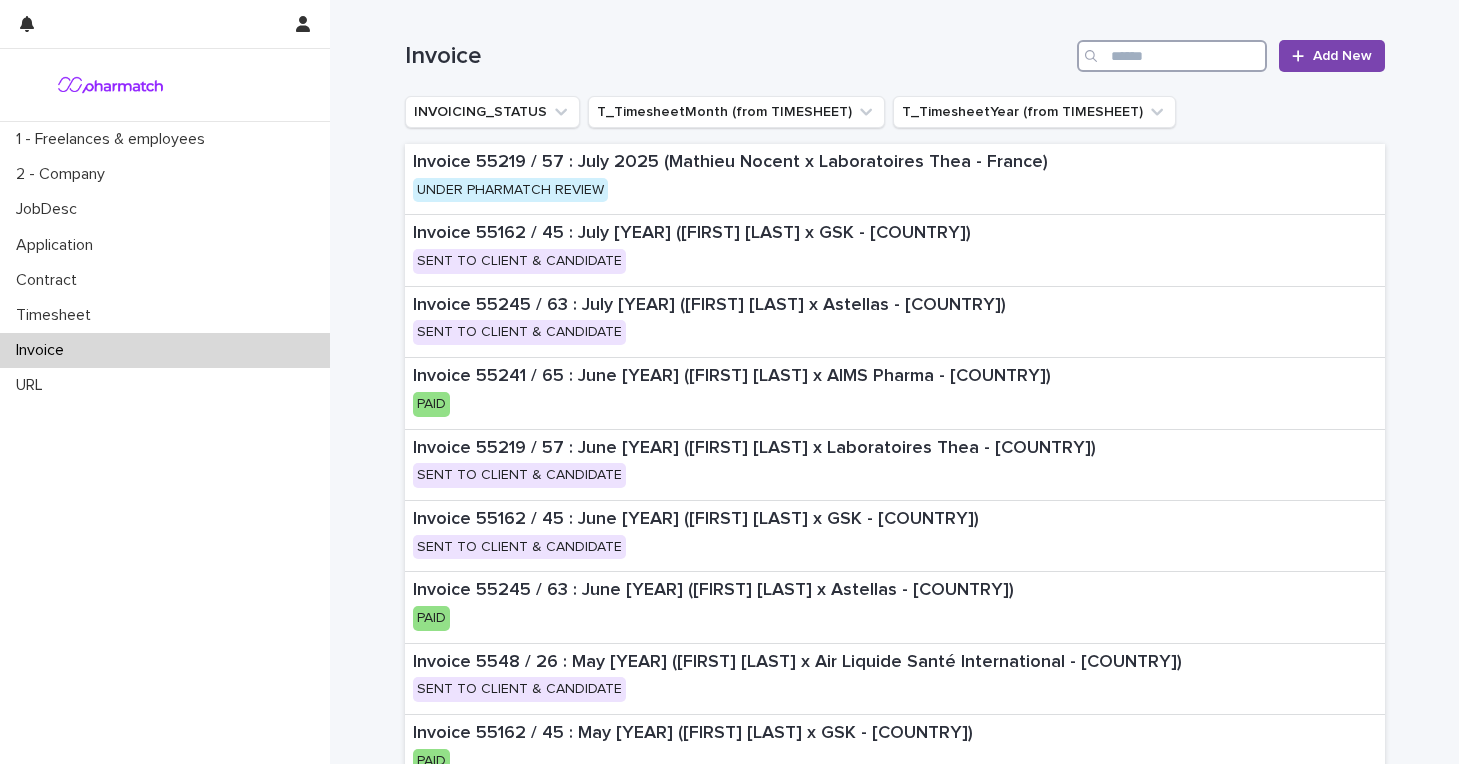 click at bounding box center [1172, 56] 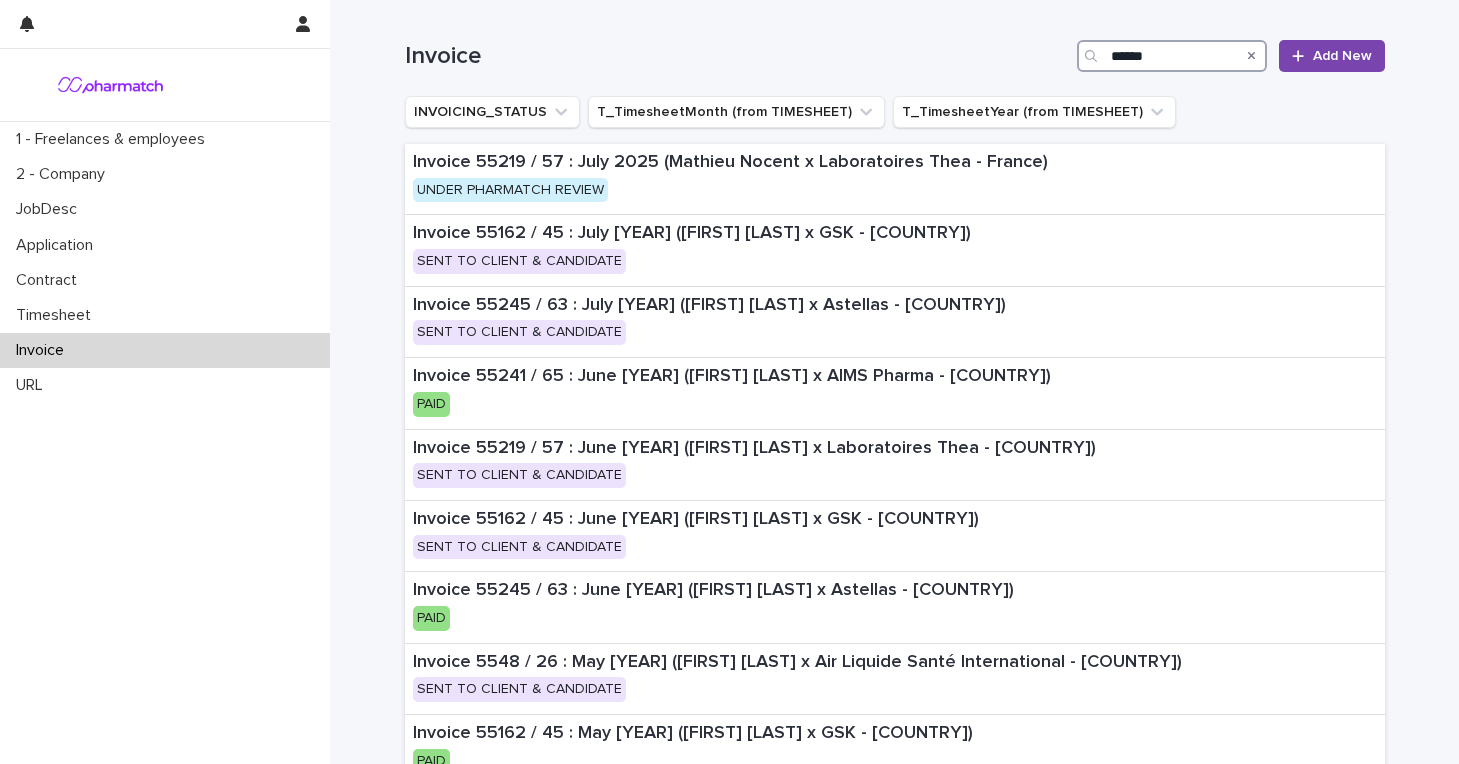 type on "******" 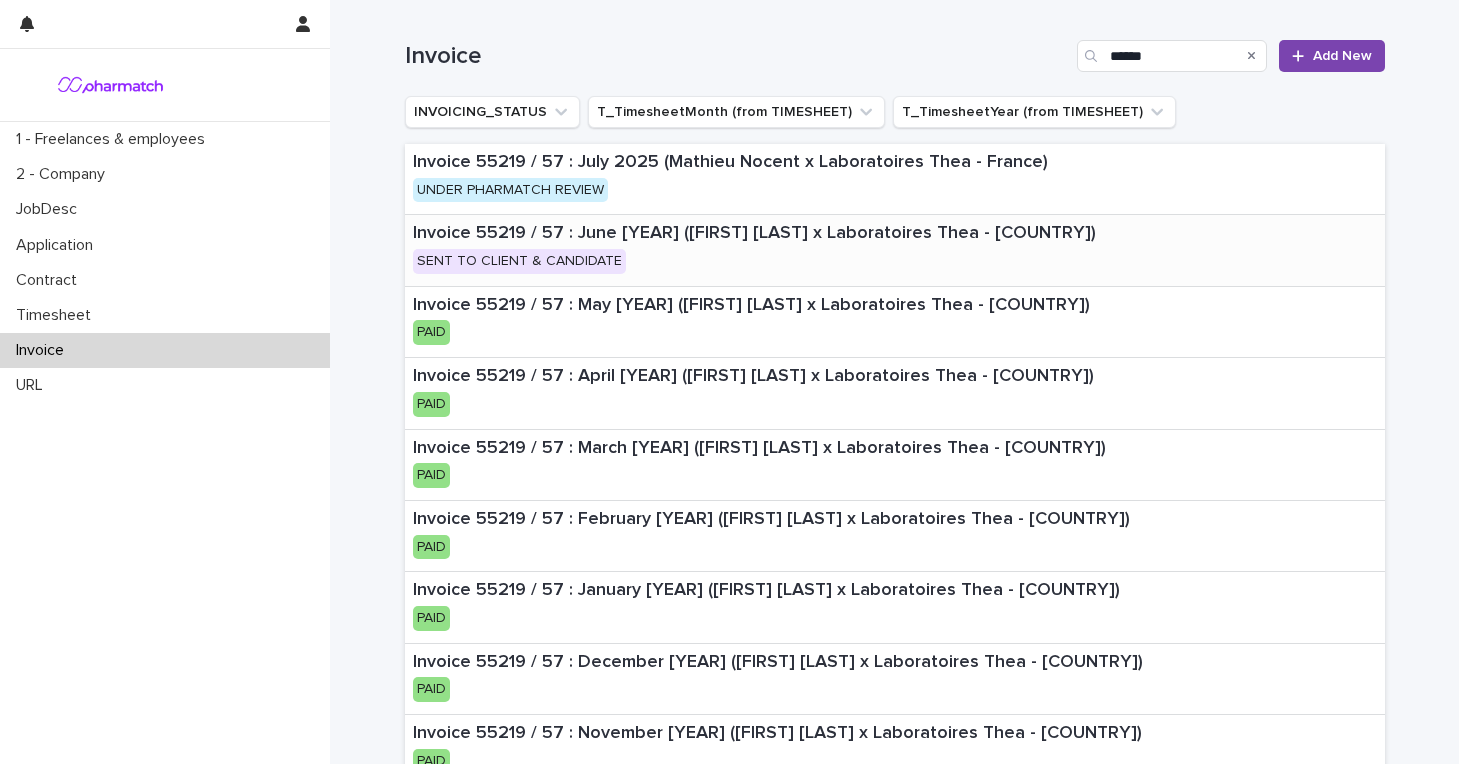 click on "Invoice 55219 / 57 : June 2025 (Mathieu Nocent x Laboratoires Thea - [COUNTRY]) SENT TO CLIENT & CANDIDATE" at bounding box center (861, 250) 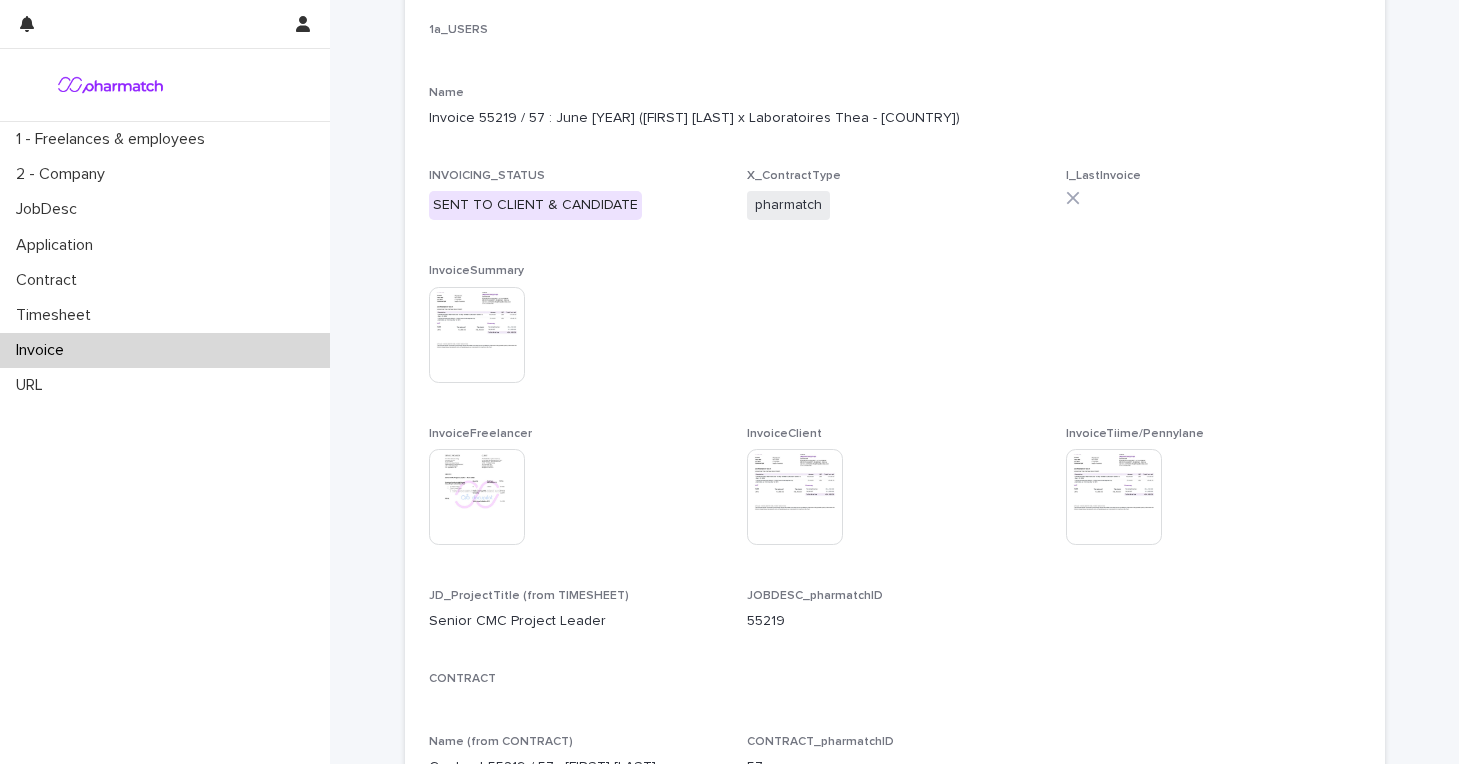 scroll, scrollTop: 193, scrollLeft: 0, axis: vertical 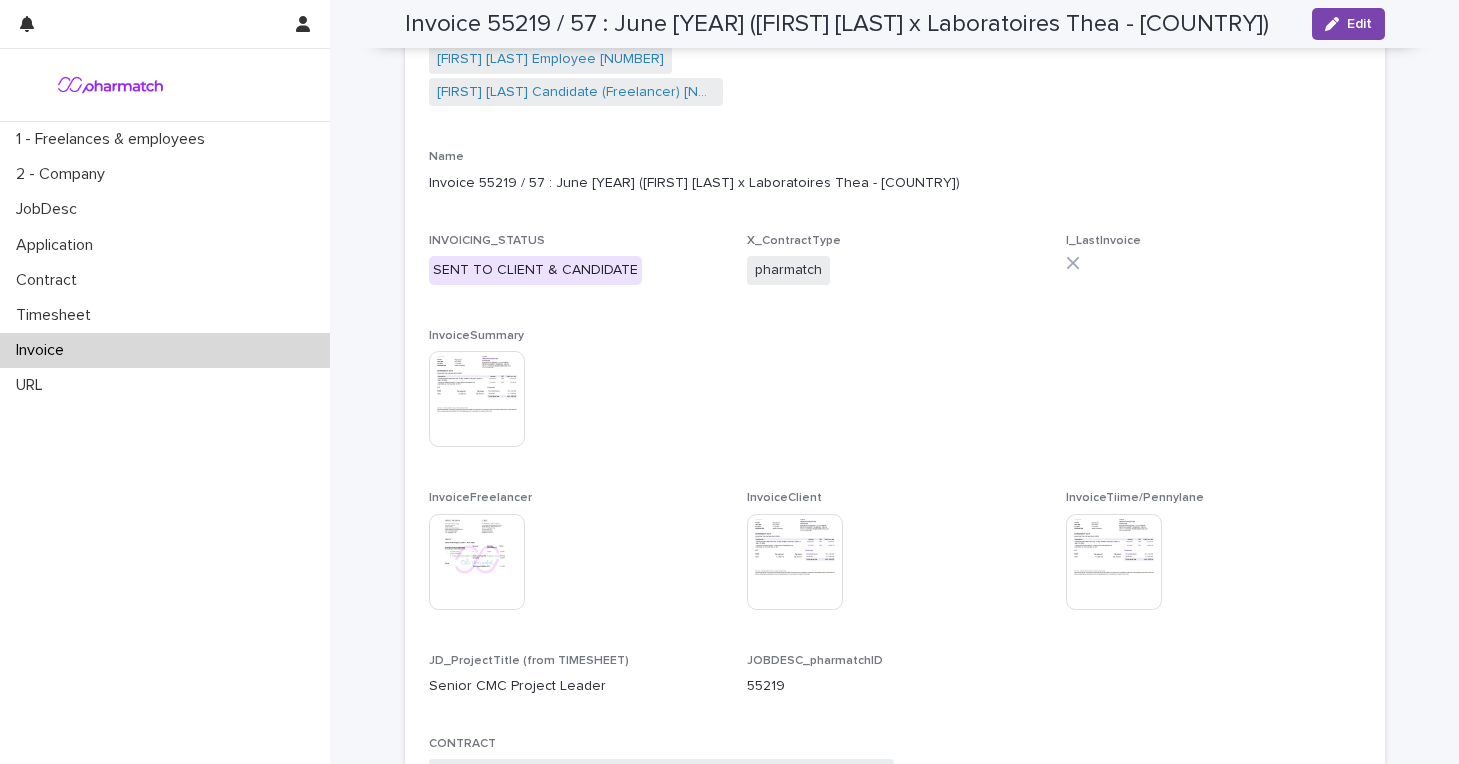 click at bounding box center [477, 399] 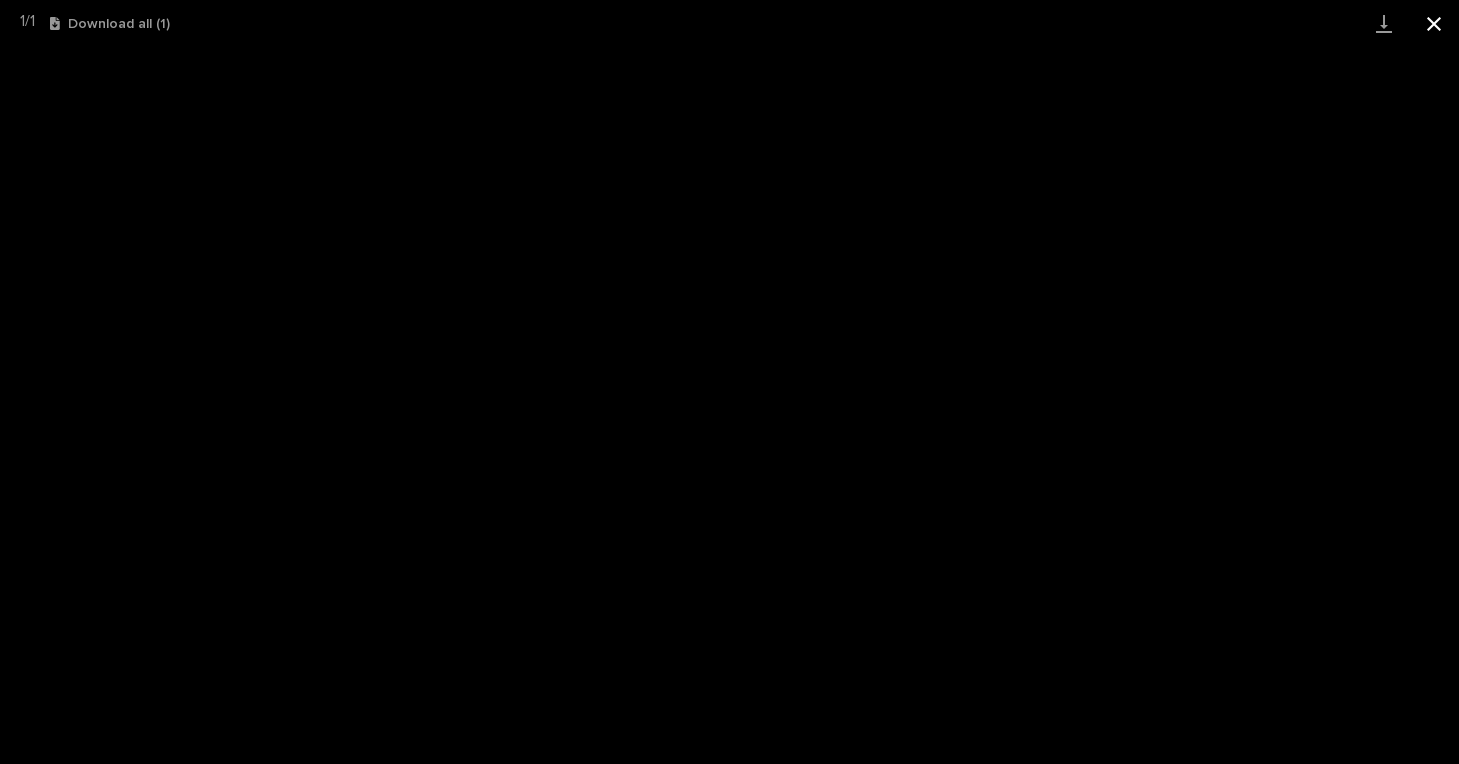 click at bounding box center [1434, 23] 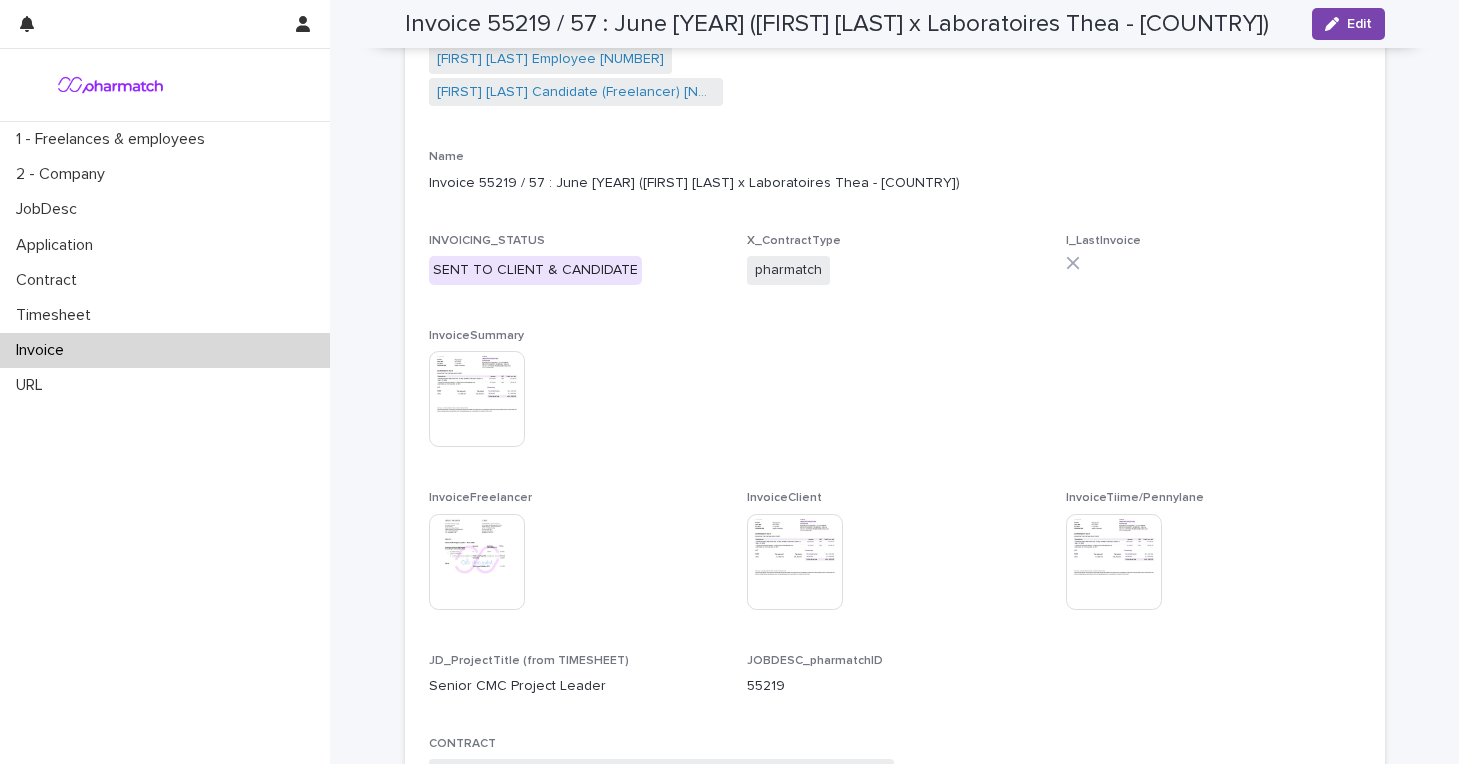 click at bounding box center [795, 562] 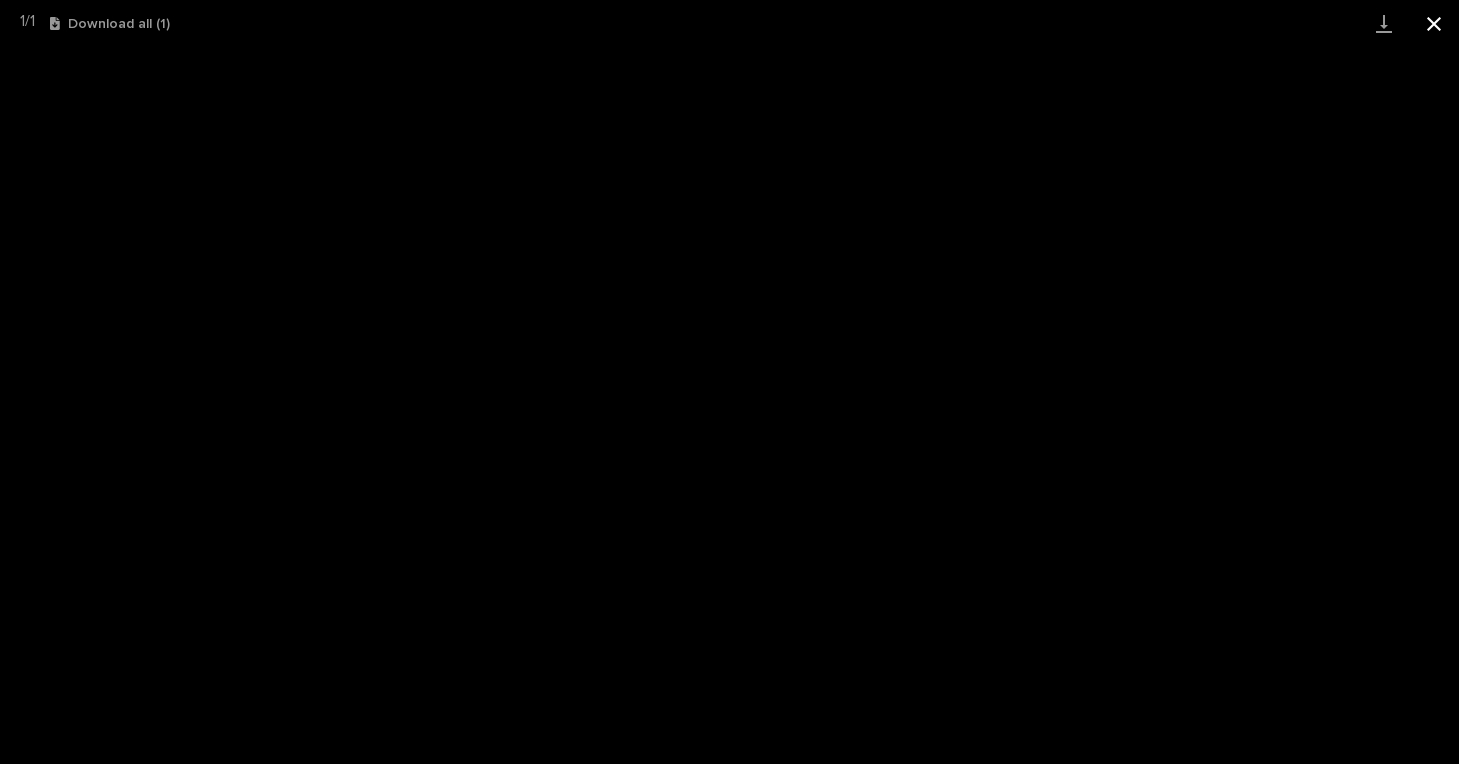 click at bounding box center (1434, 23) 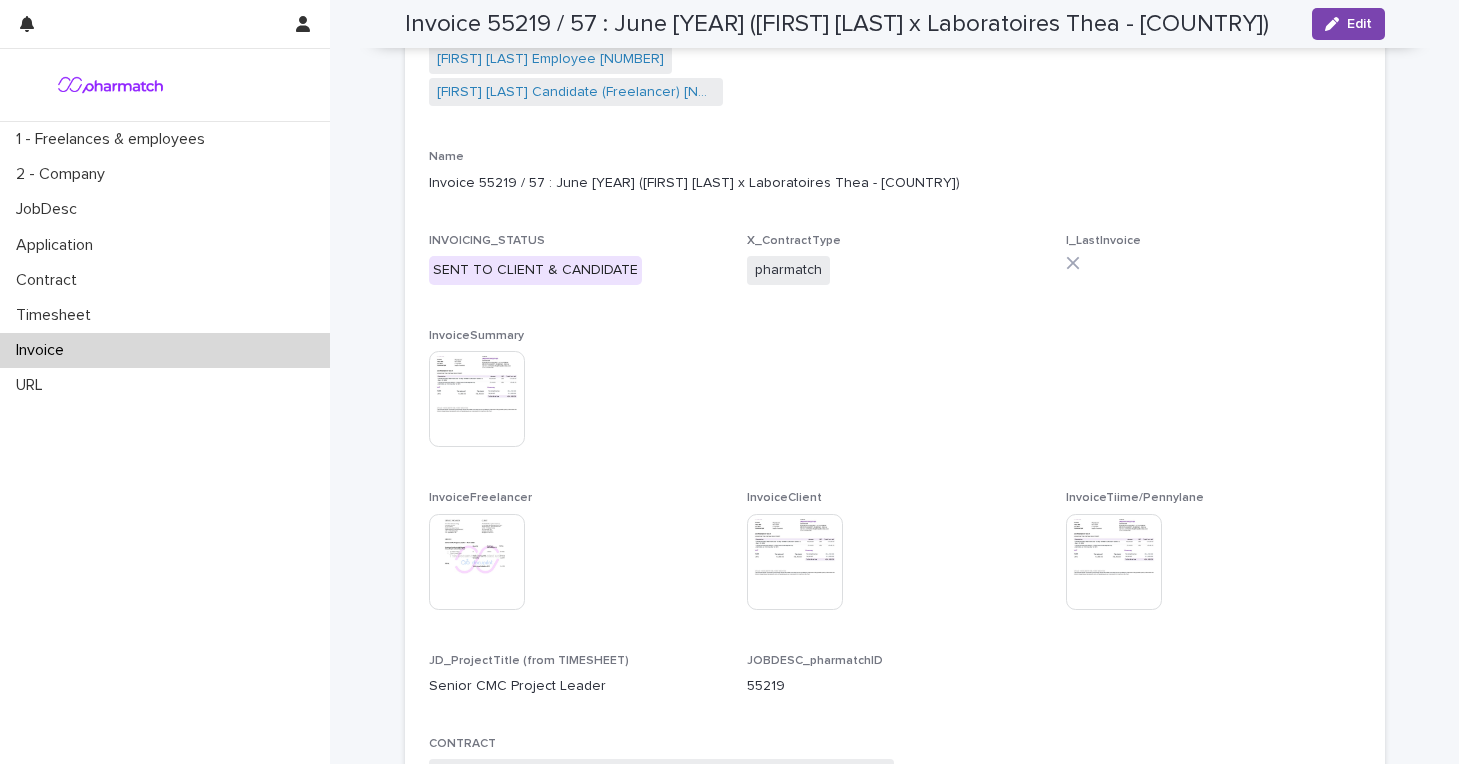 click at bounding box center [1114, 562] 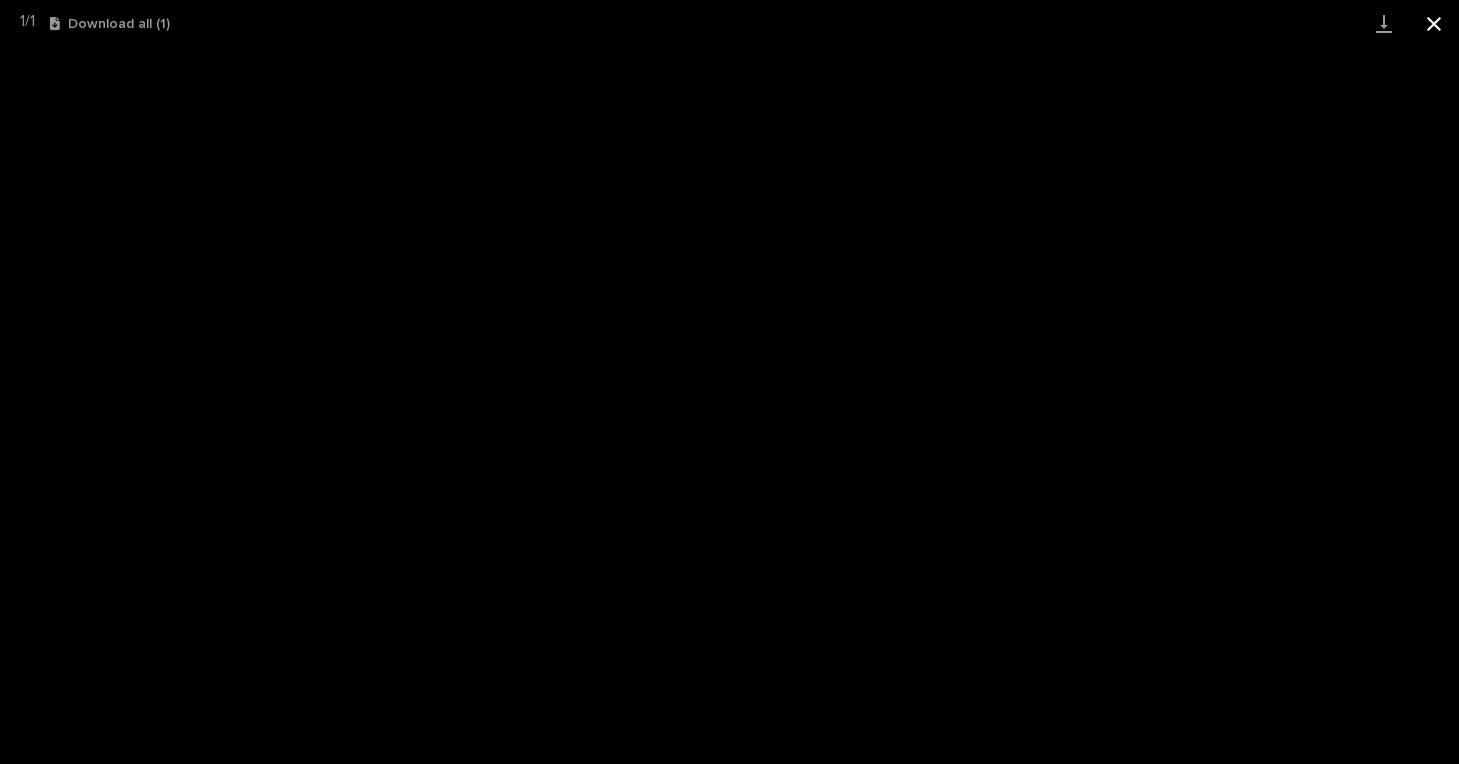 click at bounding box center (1434, 23) 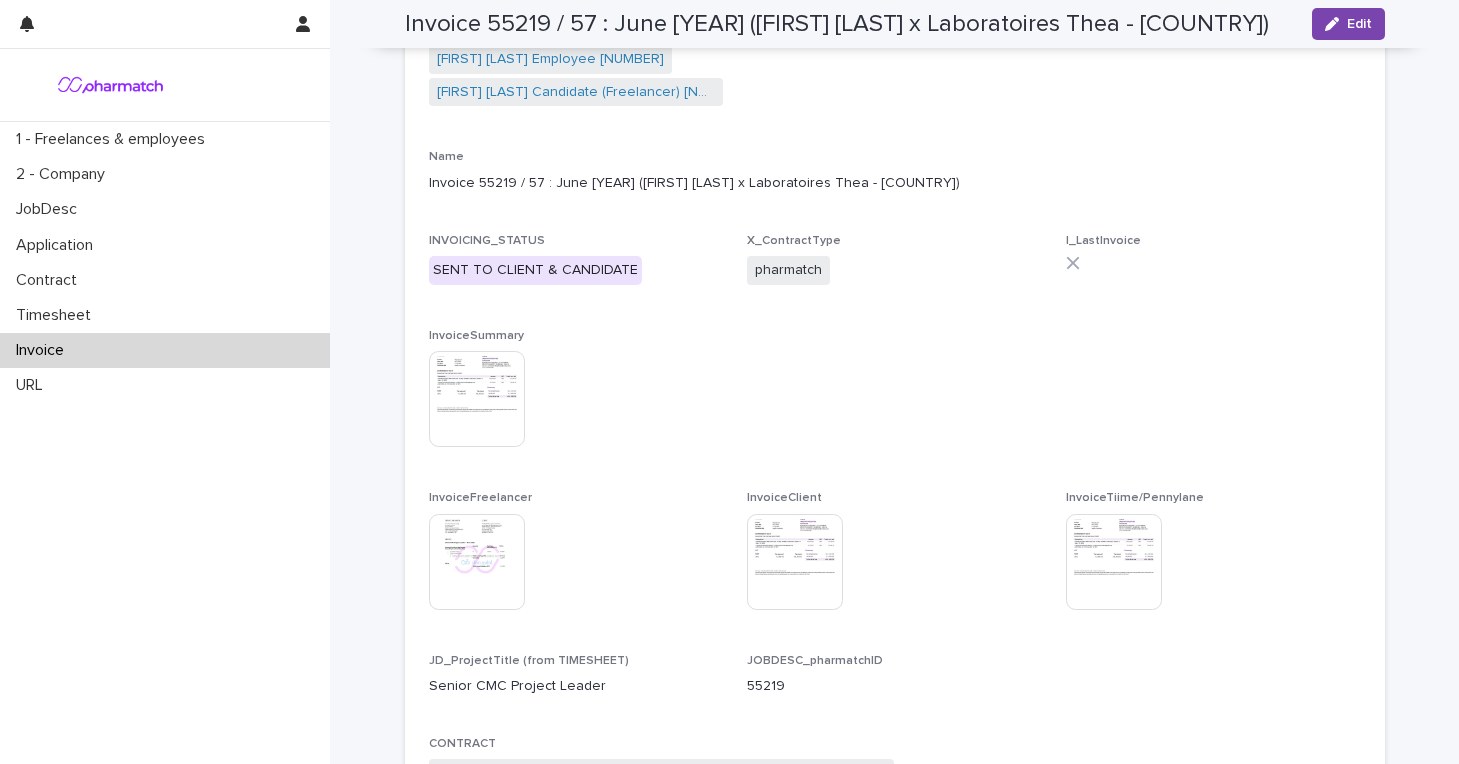 click at bounding box center [477, 562] 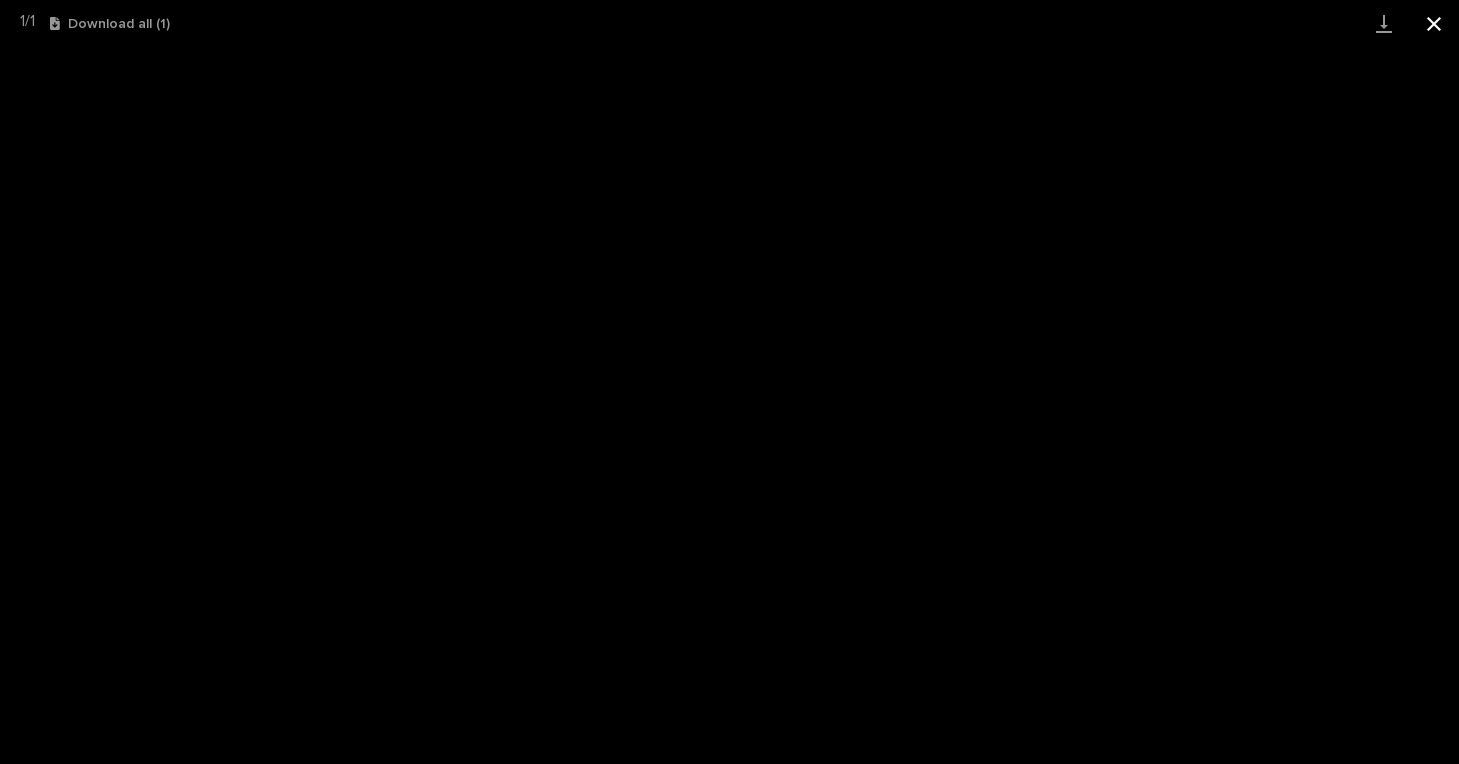 click at bounding box center (1434, 23) 